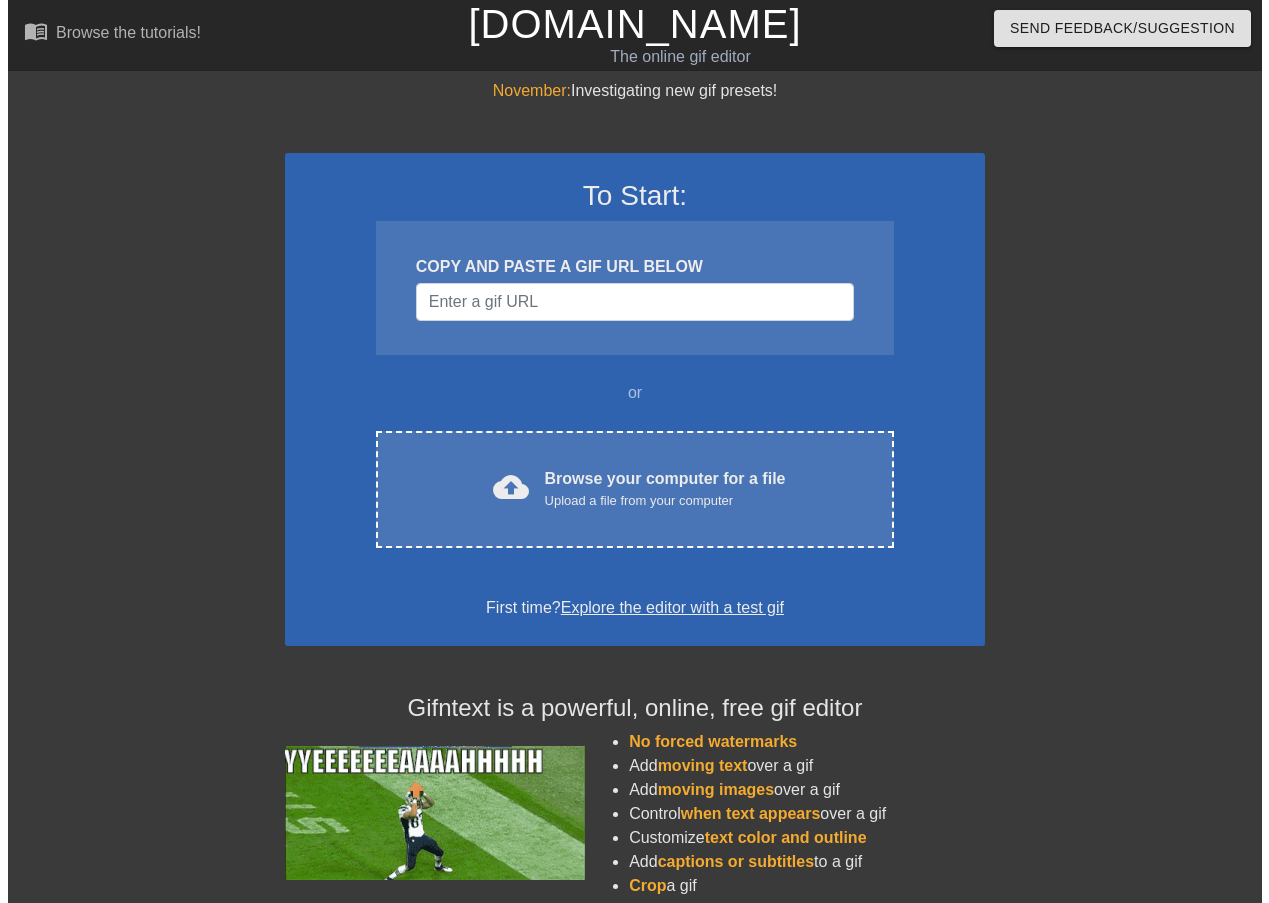 scroll, scrollTop: 0, scrollLeft: 0, axis: both 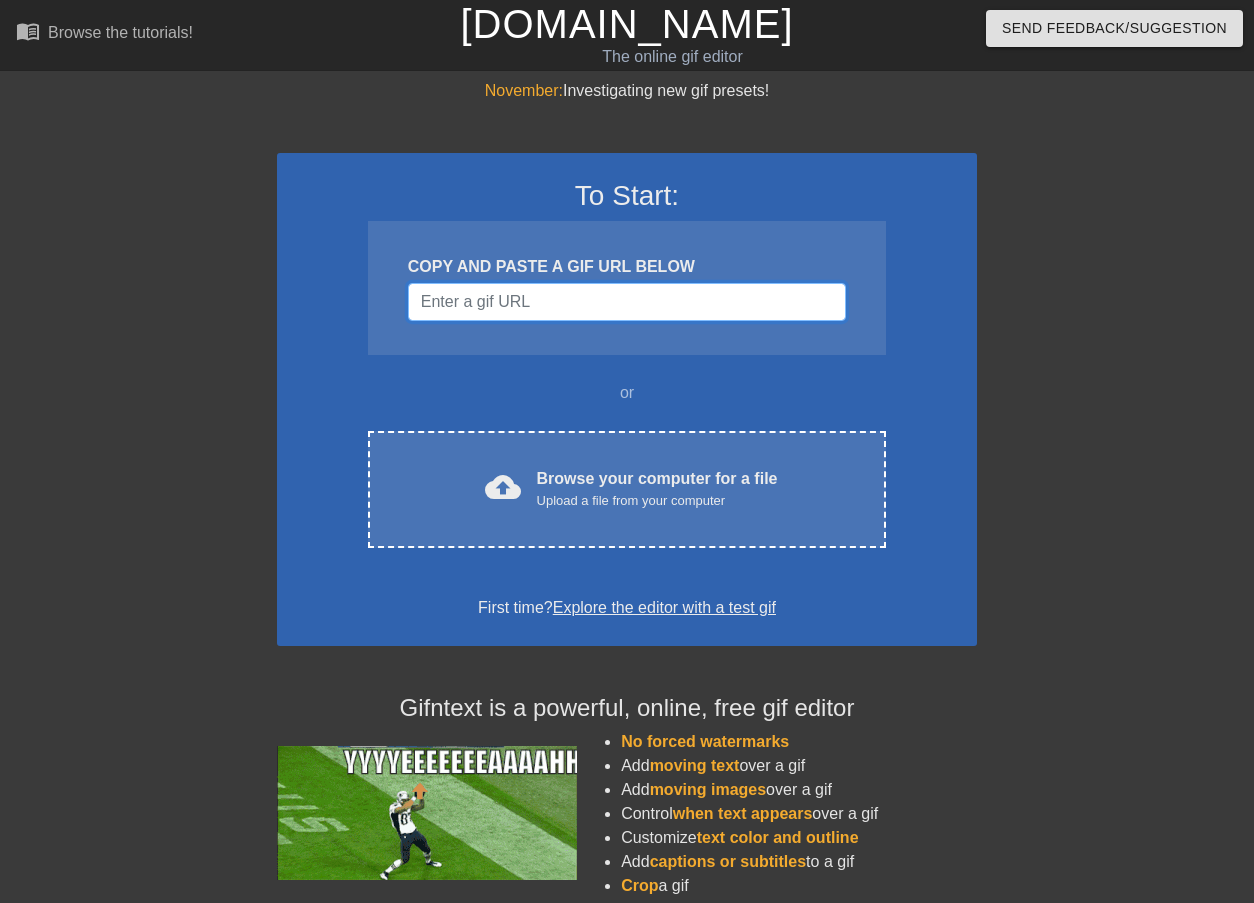click at bounding box center [627, 302] 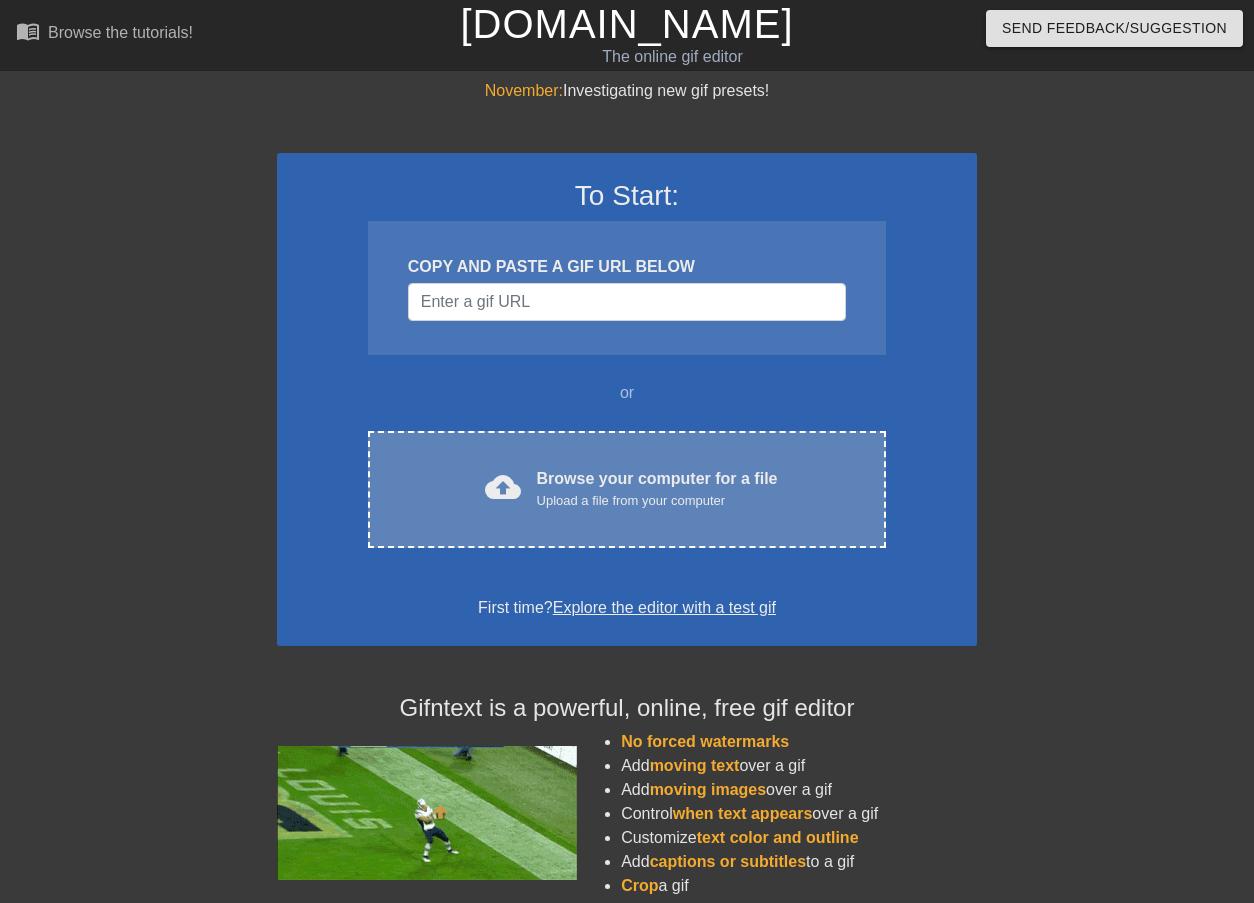 click on "Upload a file from your computer" at bounding box center (657, 501) 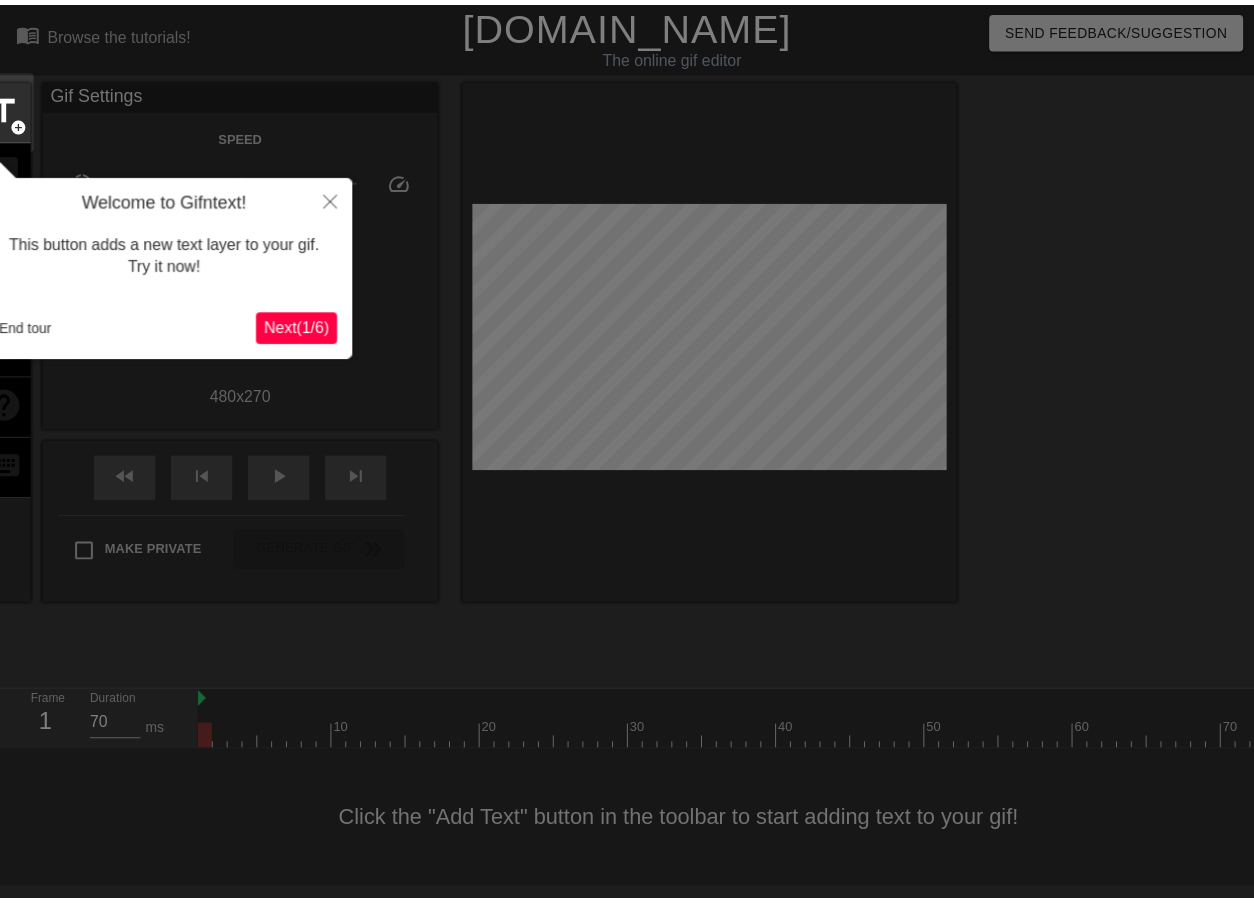 scroll, scrollTop: 3, scrollLeft: 0, axis: vertical 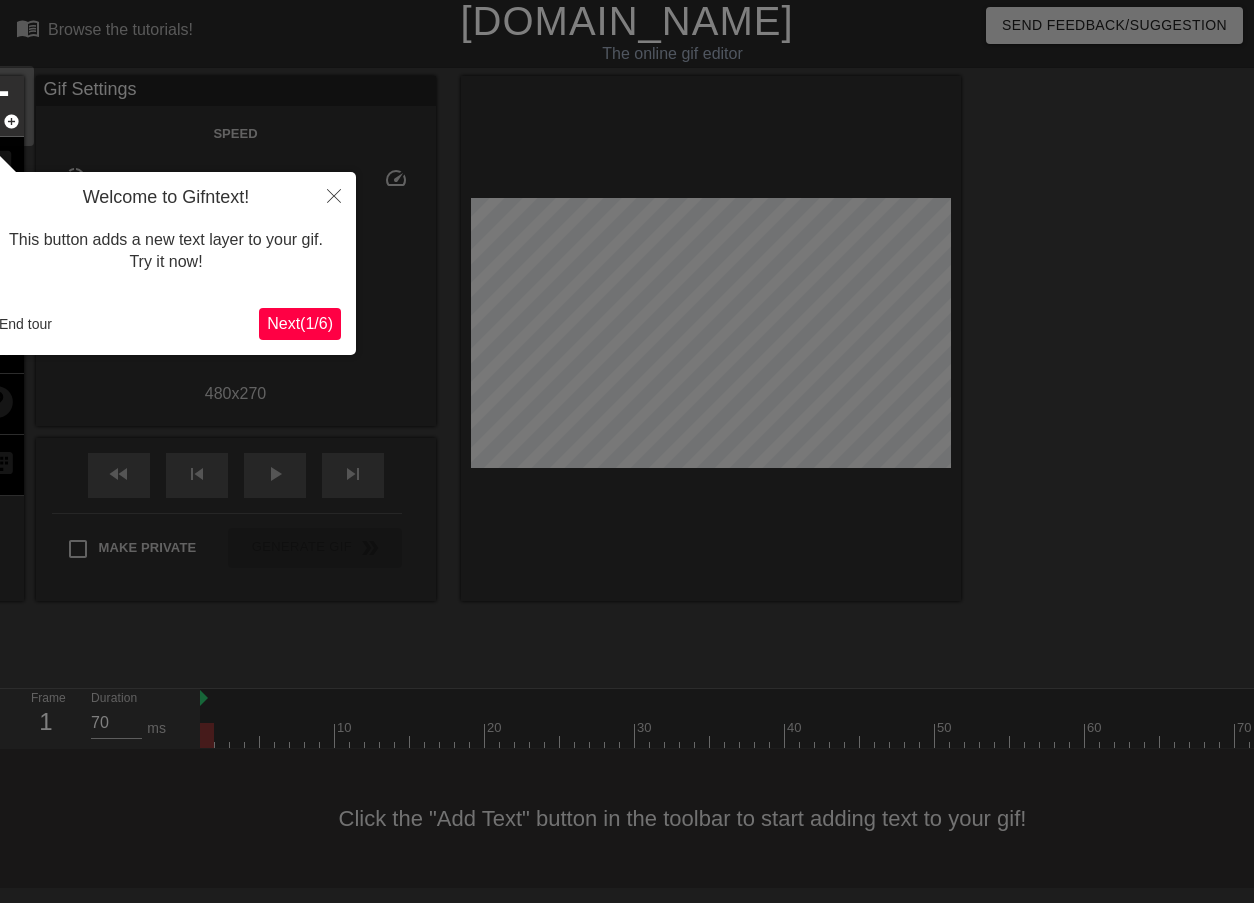click on "Next  ( 1 / 6 )" at bounding box center [300, 323] 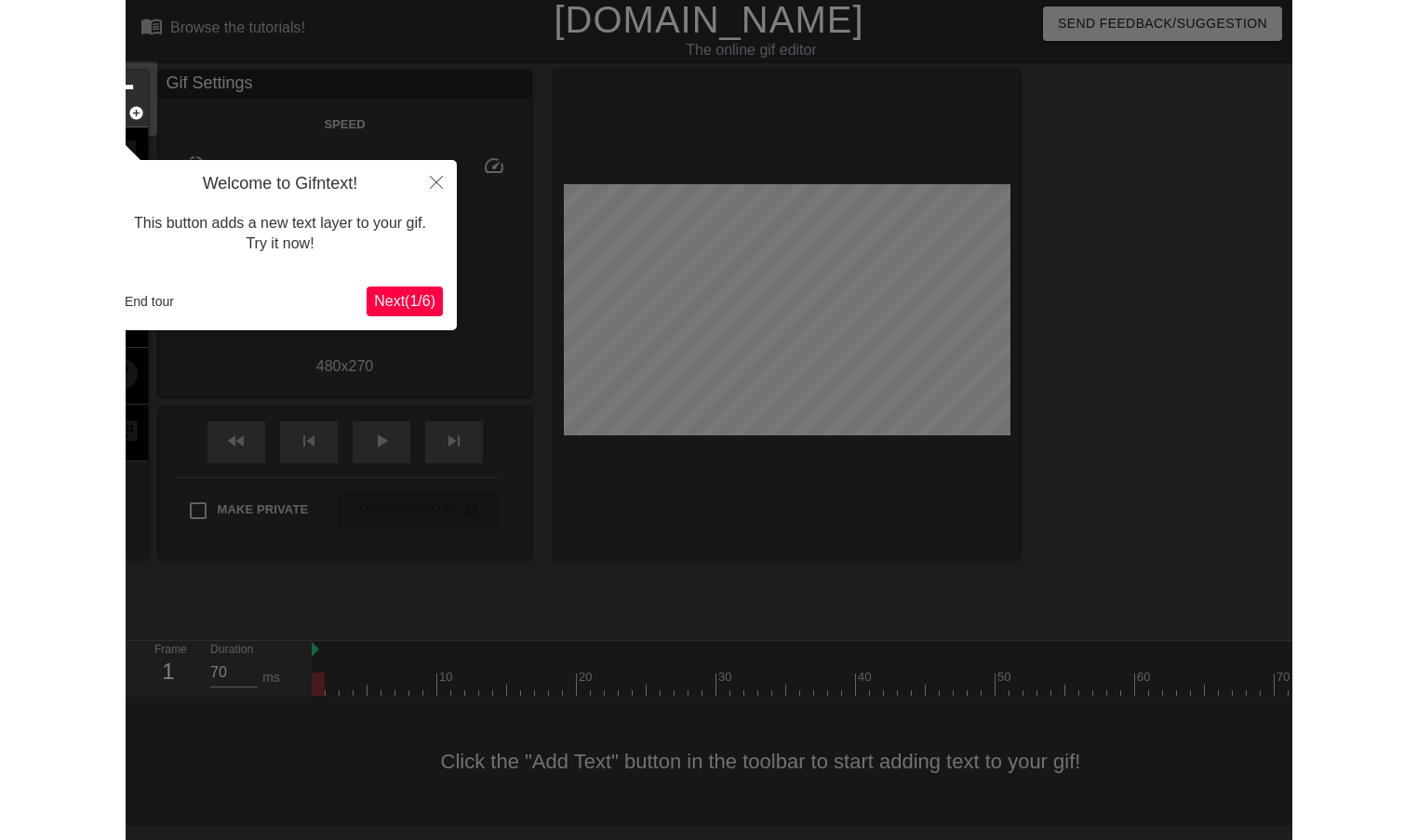 scroll, scrollTop: 0, scrollLeft: 0, axis: both 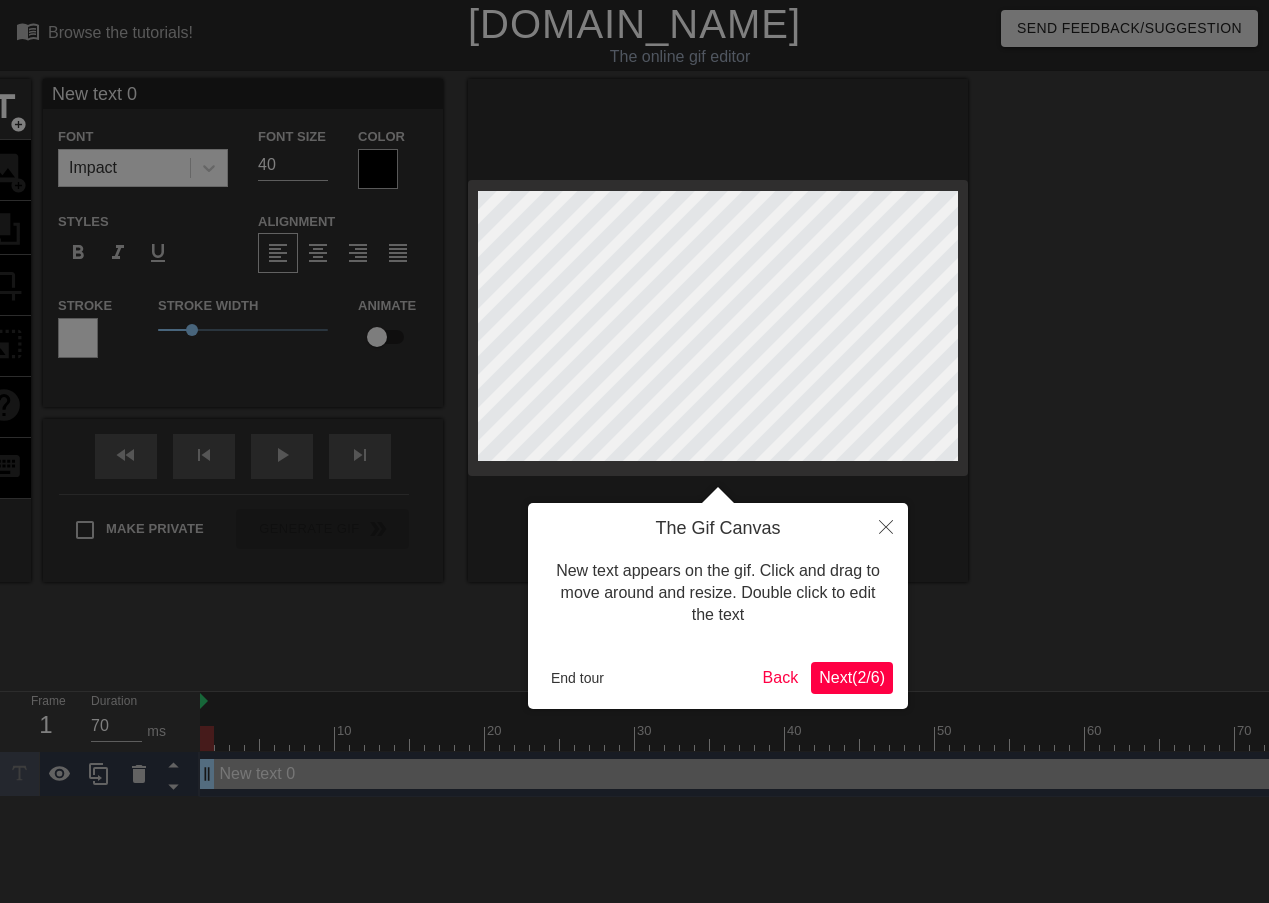 click on "Next  ( 2 / 6 )" at bounding box center (852, 677) 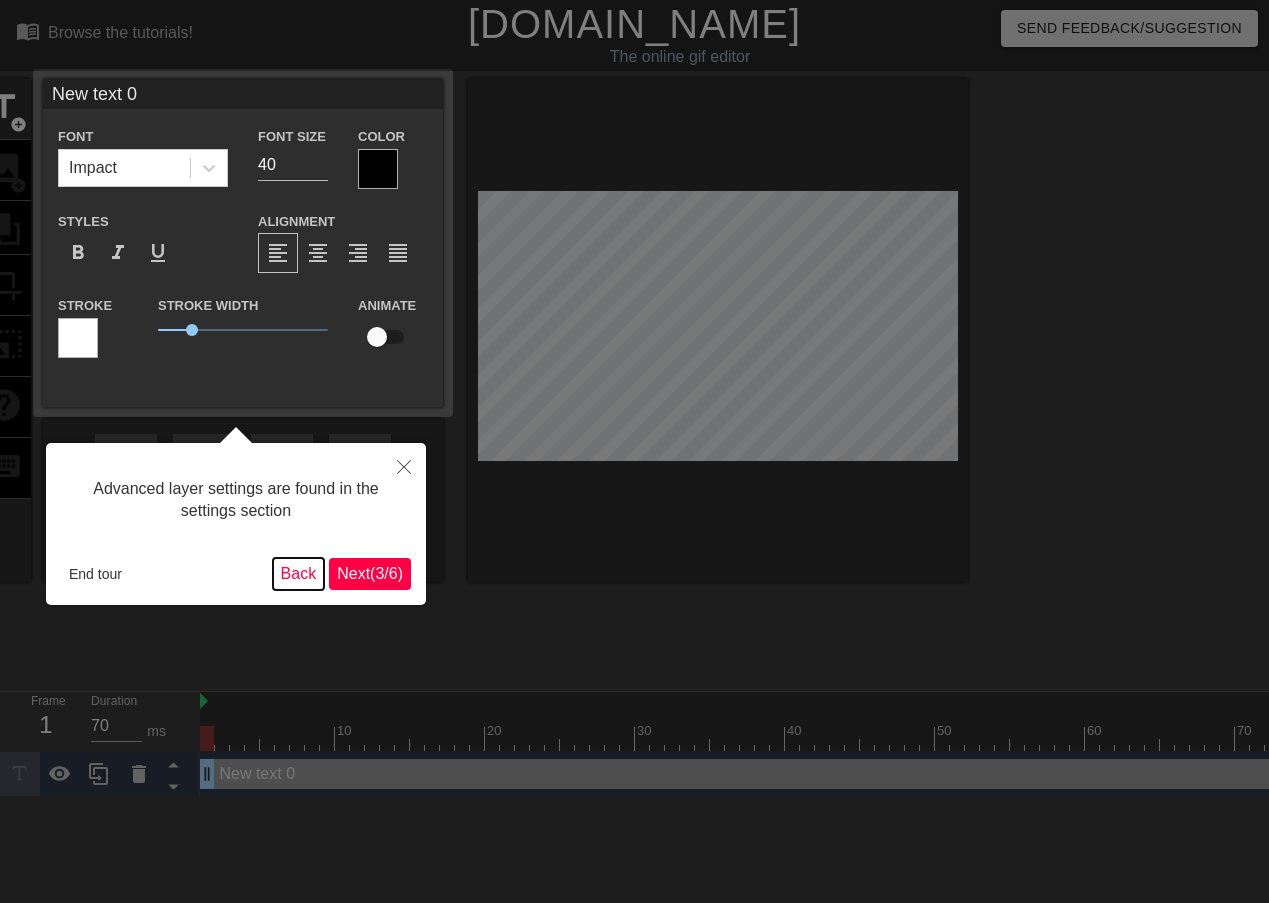 click on "Back" at bounding box center (299, 574) 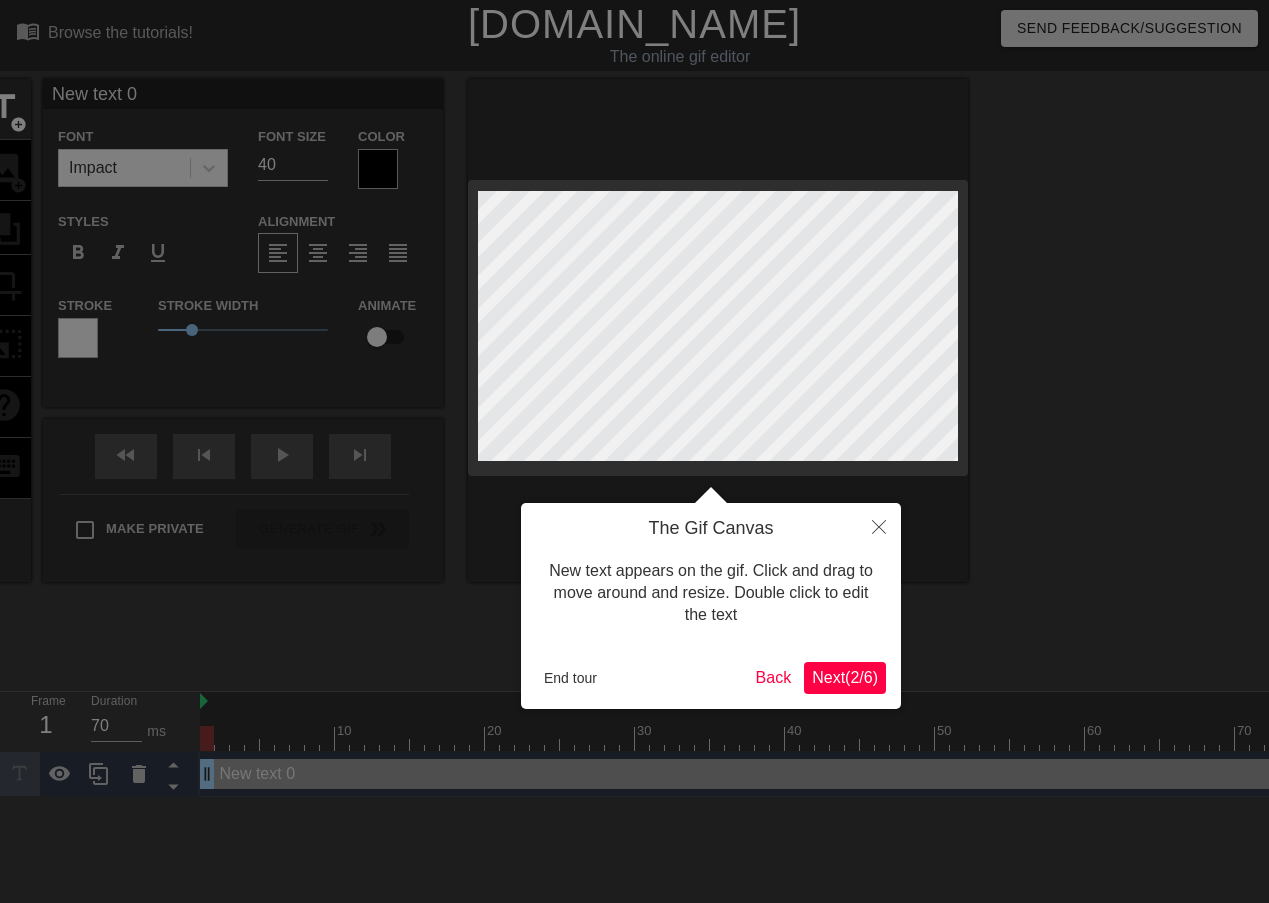 click on "Next  ( 2 / 6 )" at bounding box center (845, 677) 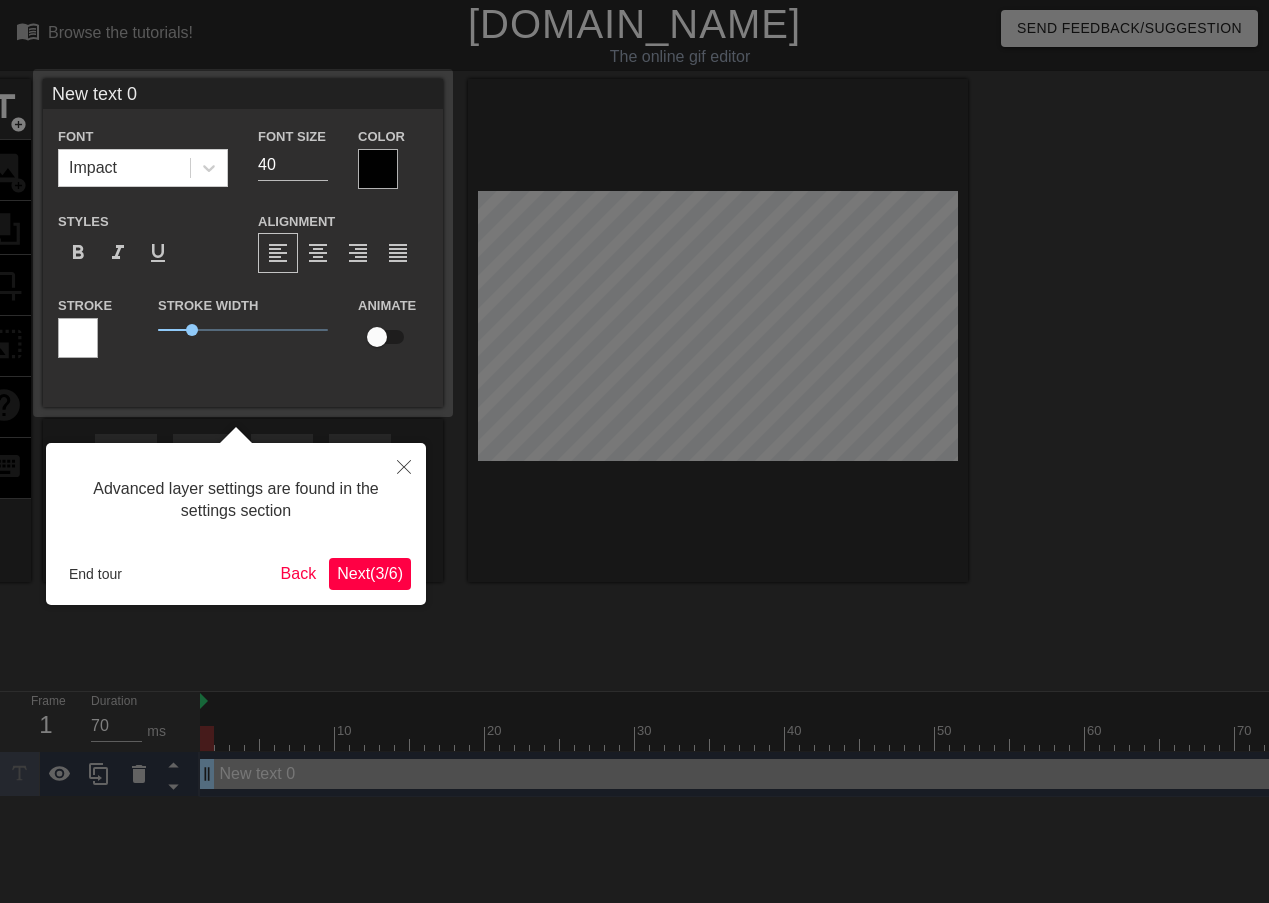 click on "Next  ( 3 / 6 )" at bounding box center [370, 573] 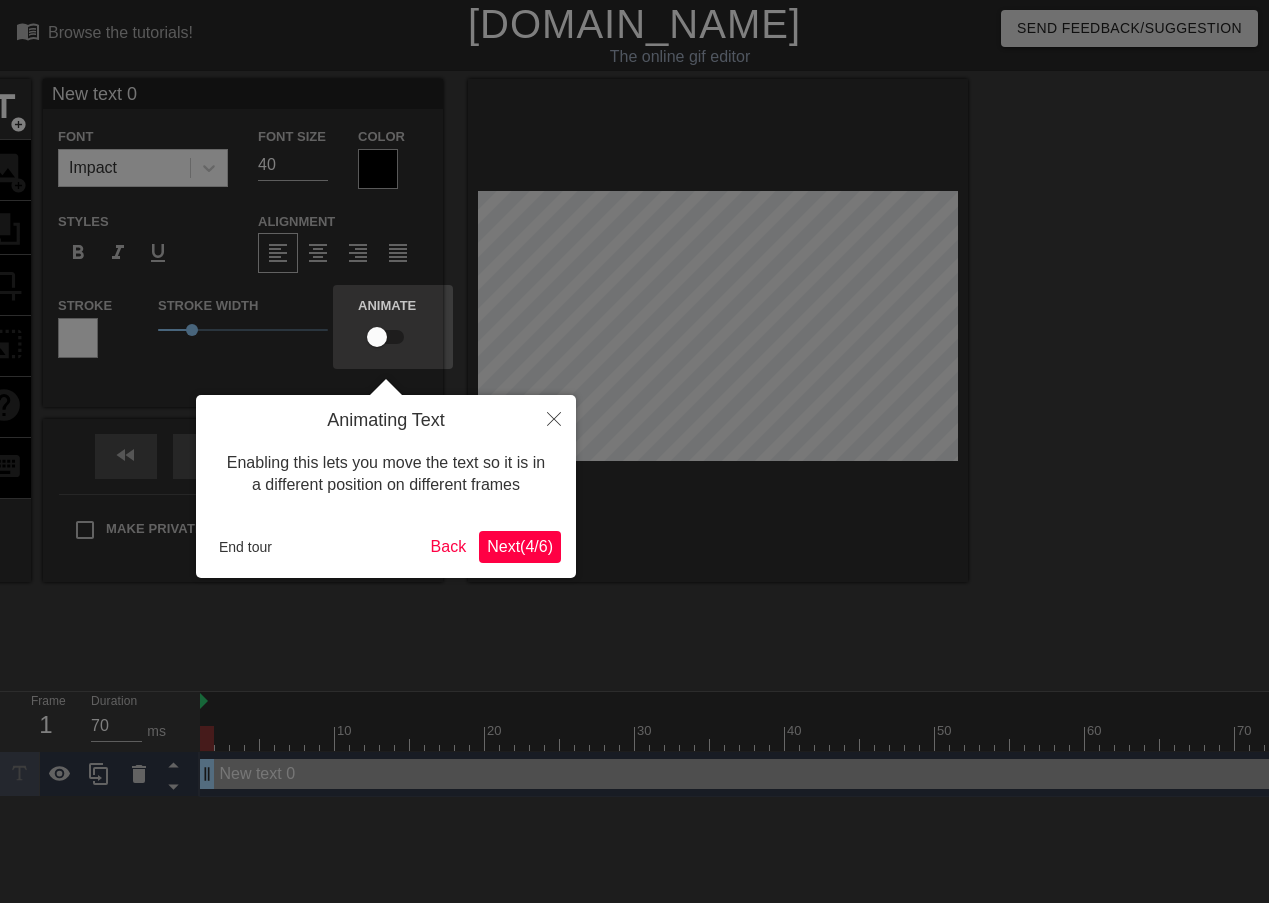 click on "Next  ( 4 / 6 )" at bounding box center (520, 546) 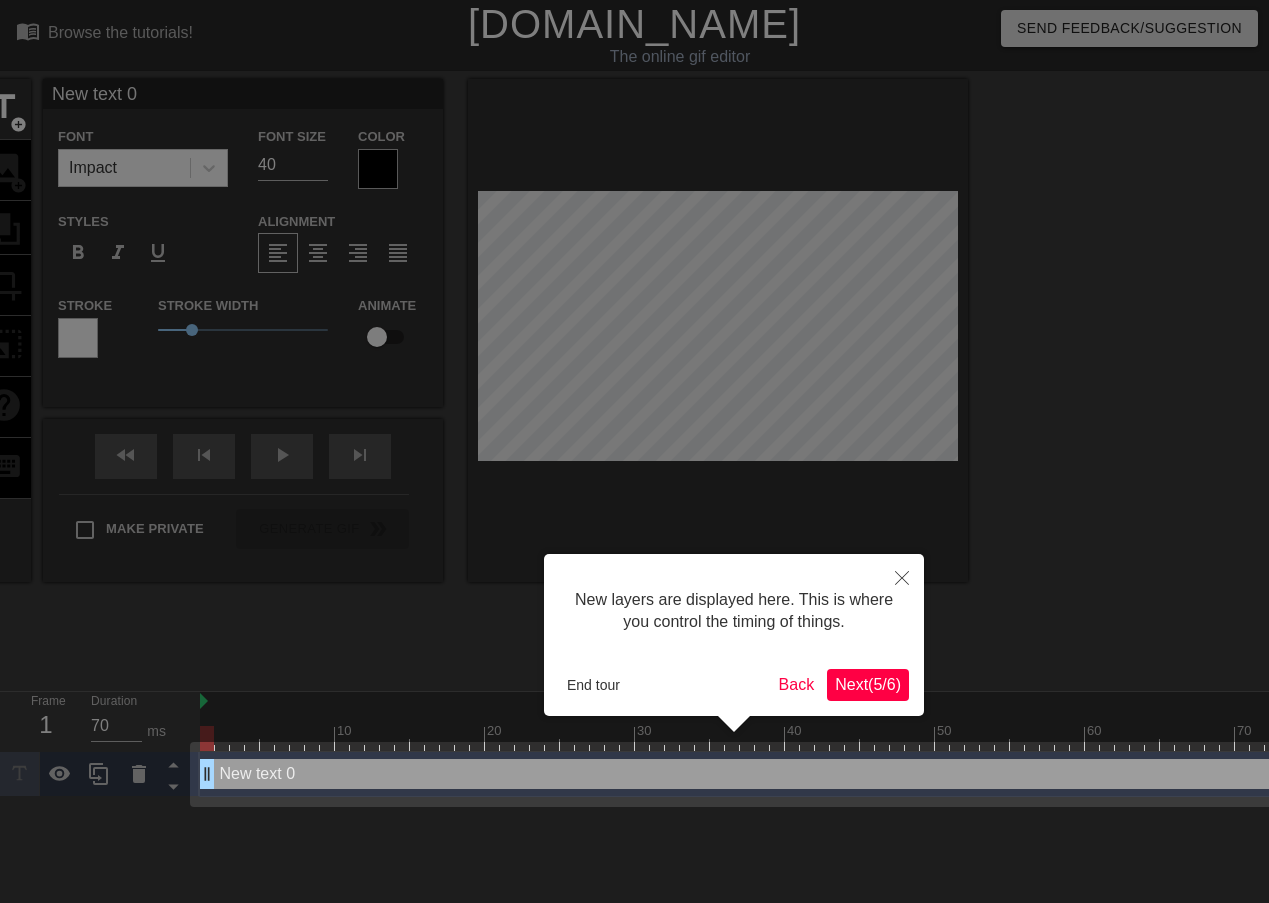 click on "Next  ( 5 / 6 )" at bounding box center (868, 684) 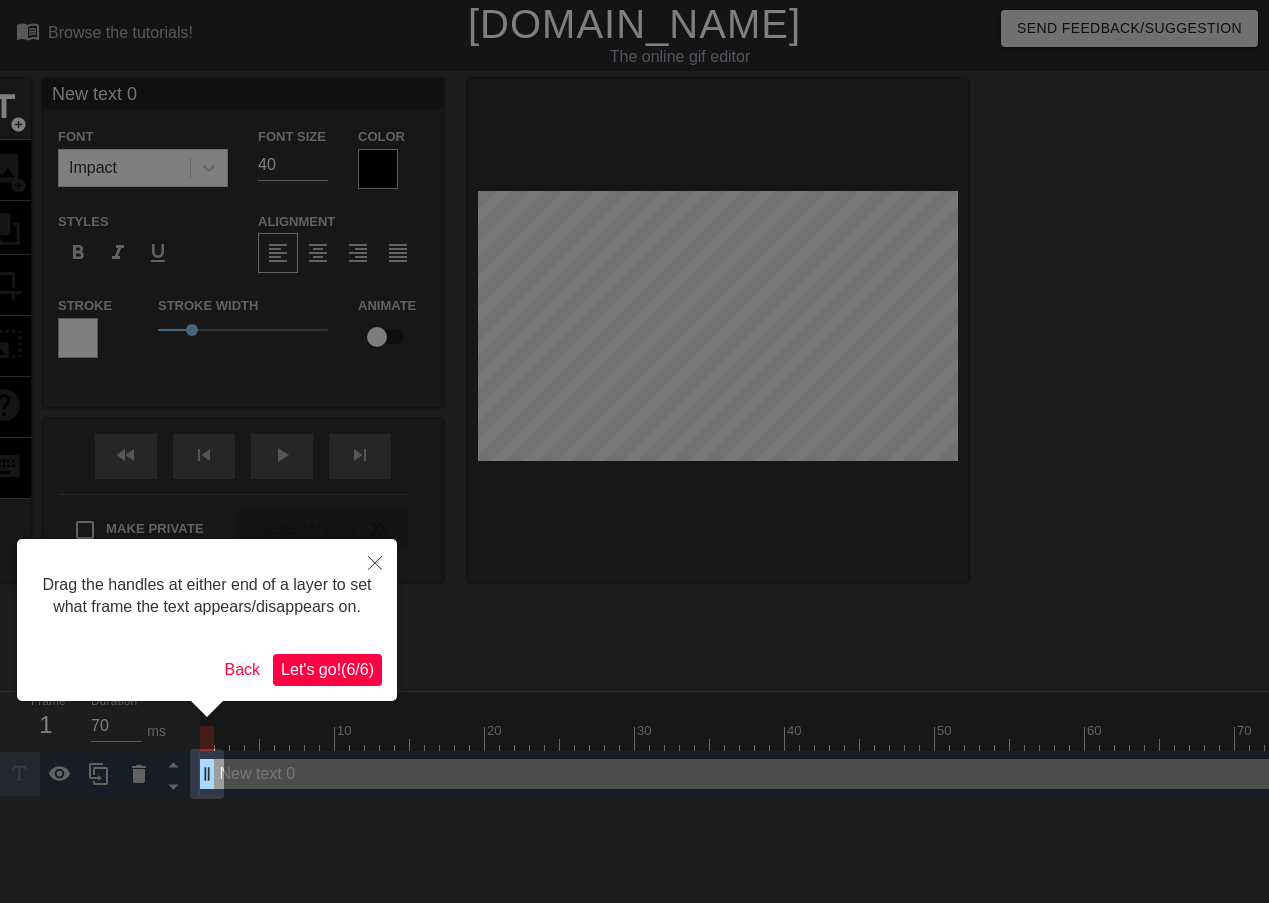 click on "Let's go!  ( 6 / 6 )" at bounding box center (327, 669) 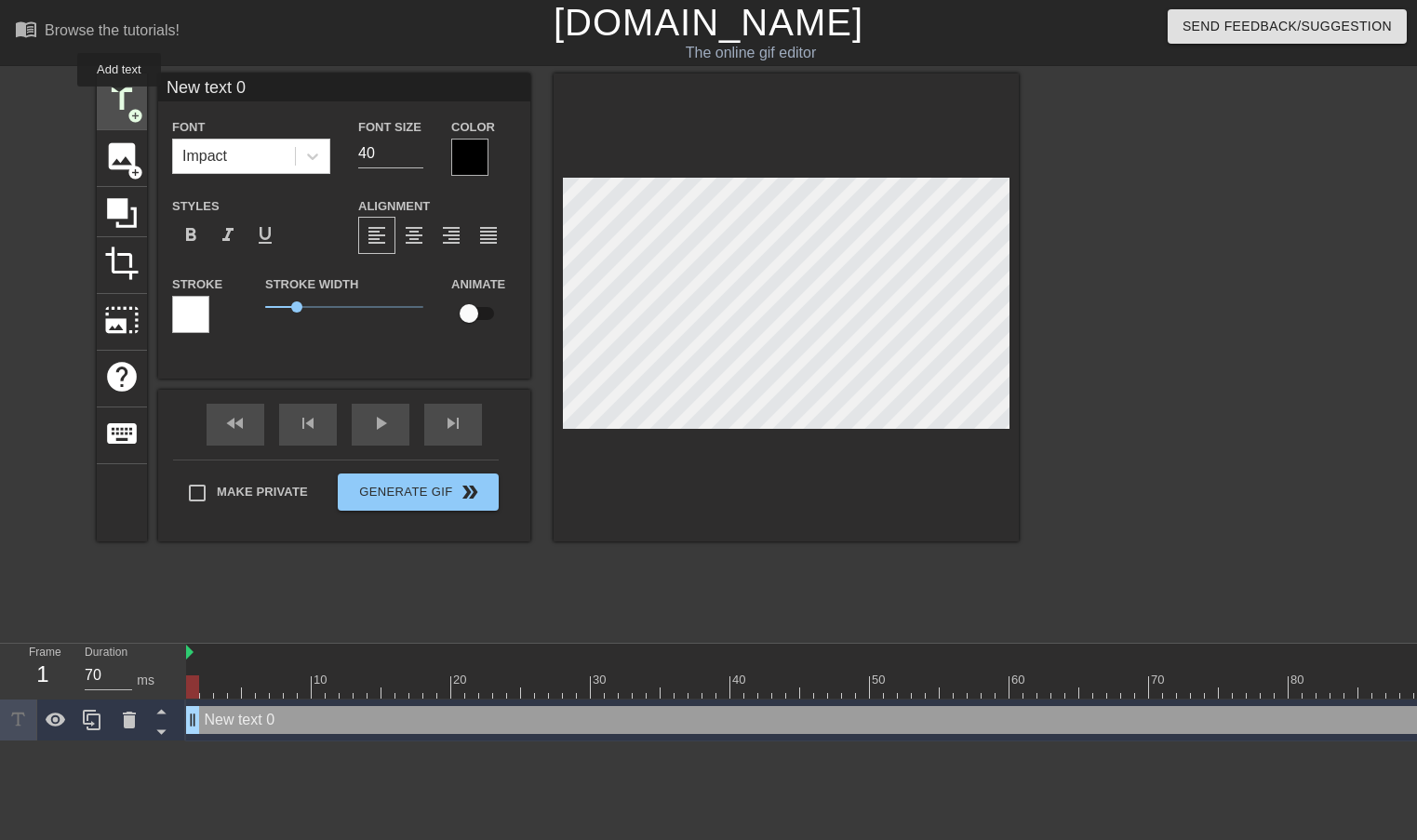 click on "title" at bounding box center [122, 100] 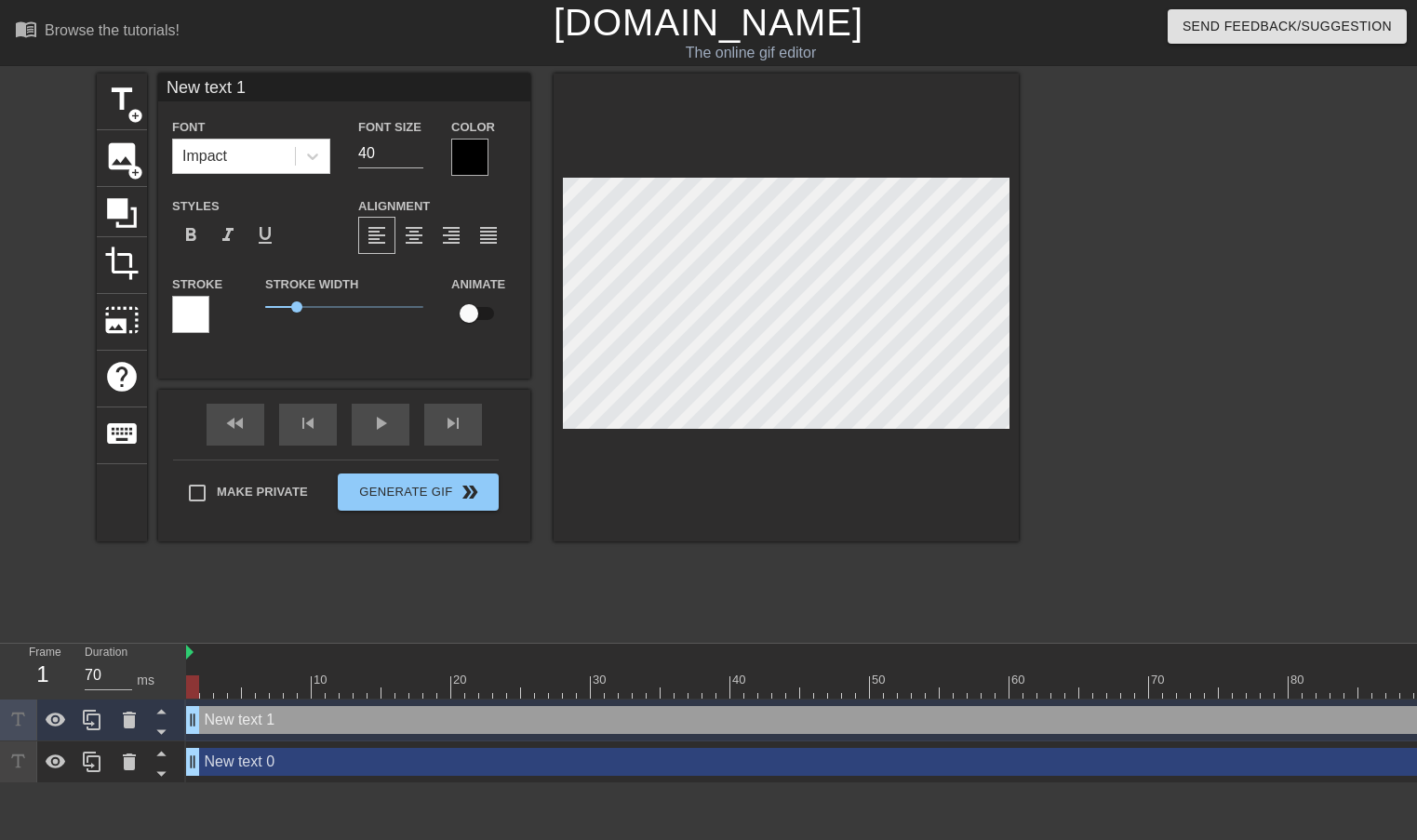 type on "New text 0" 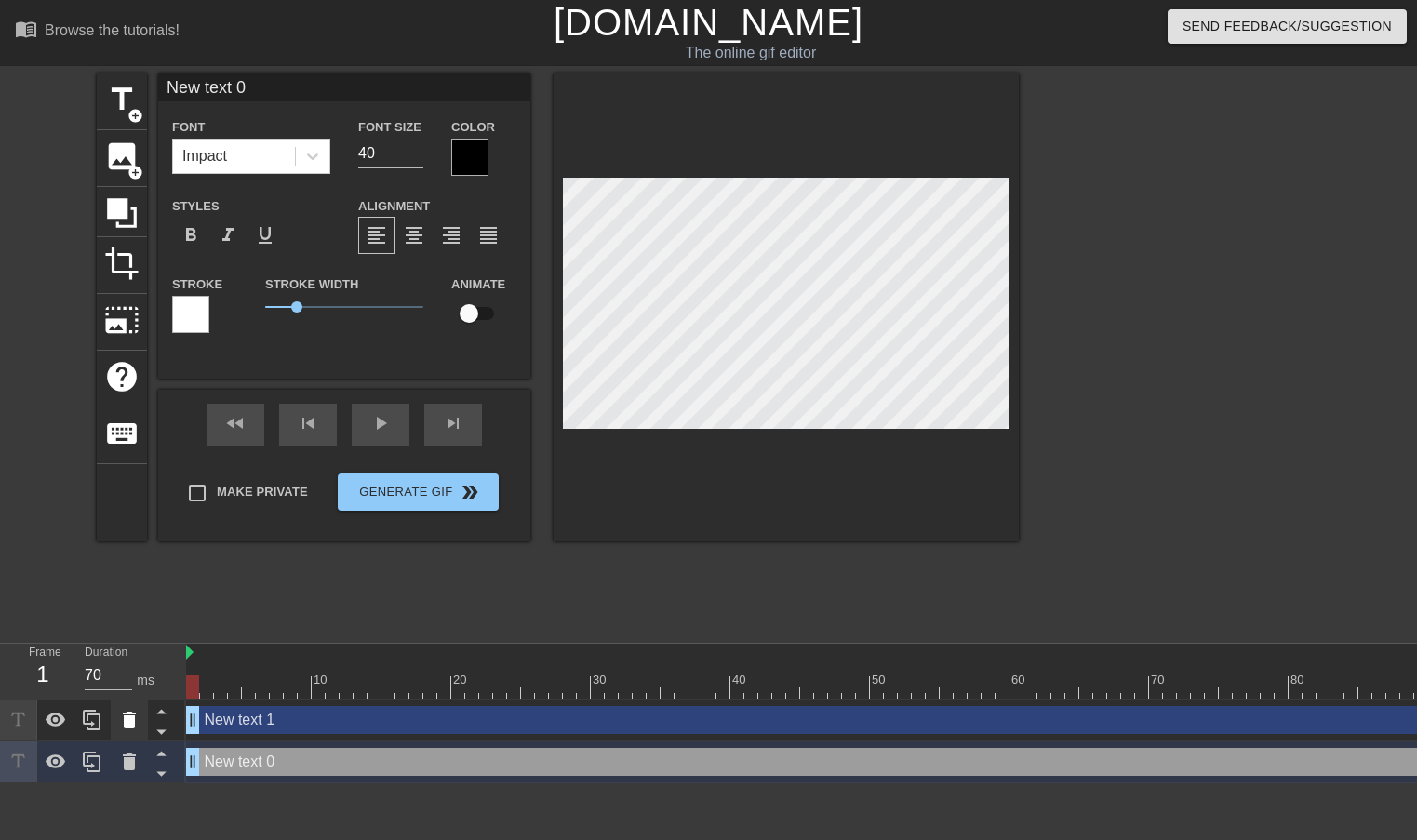 click 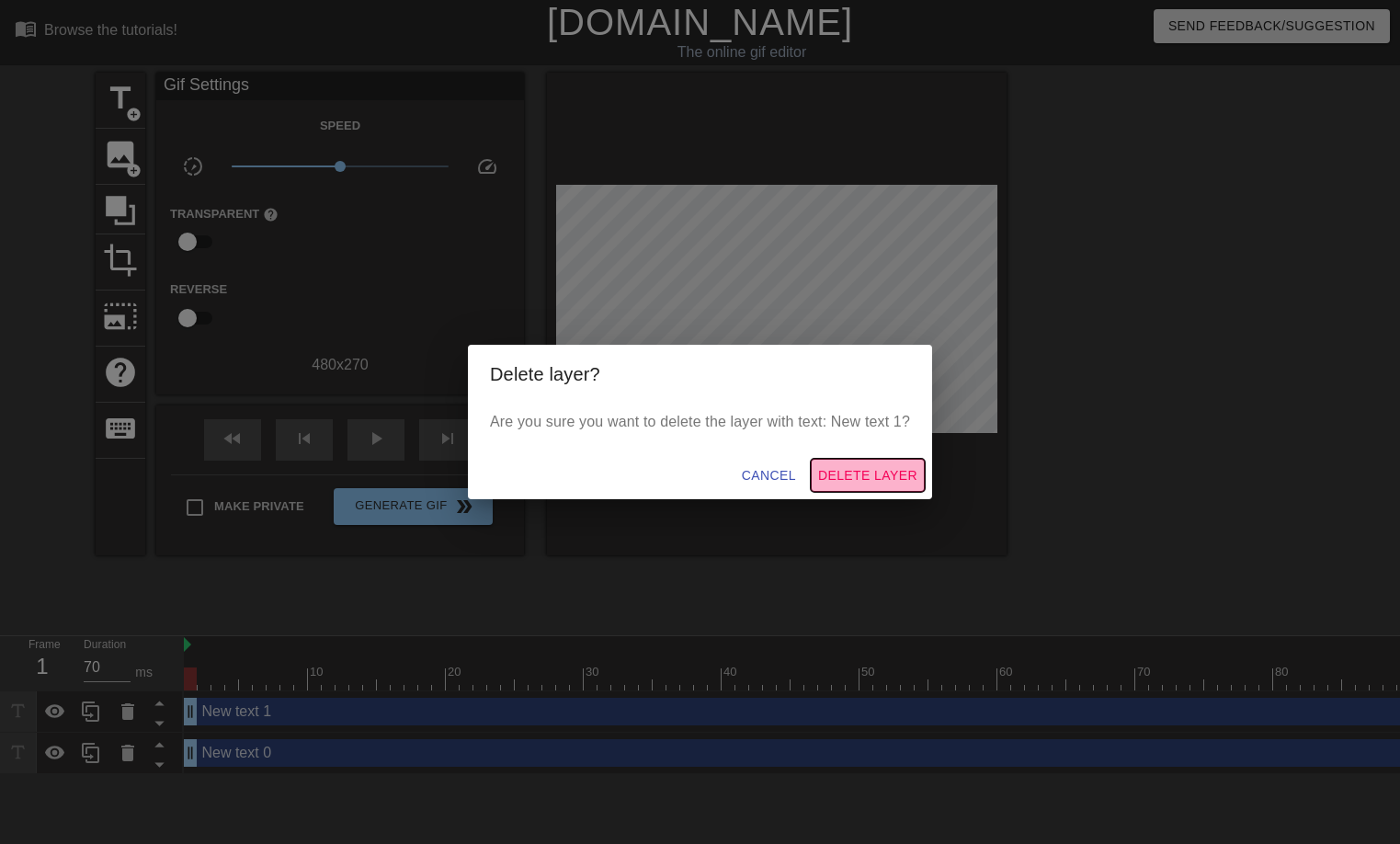click on "Delete Layer" at bounding box center [868, 475] 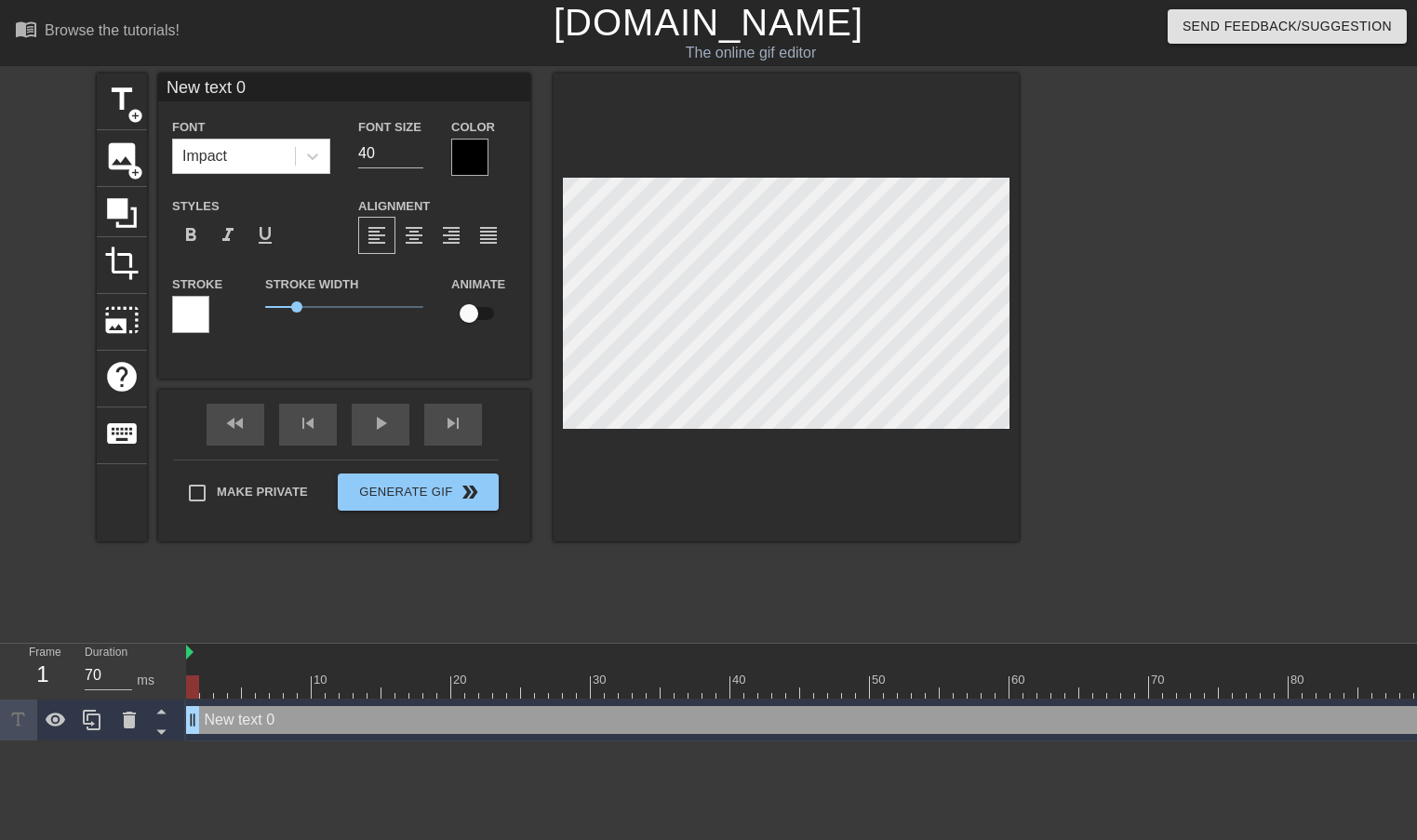 scroll, scrollTop: 3, scrollLeft: 6, axis: both 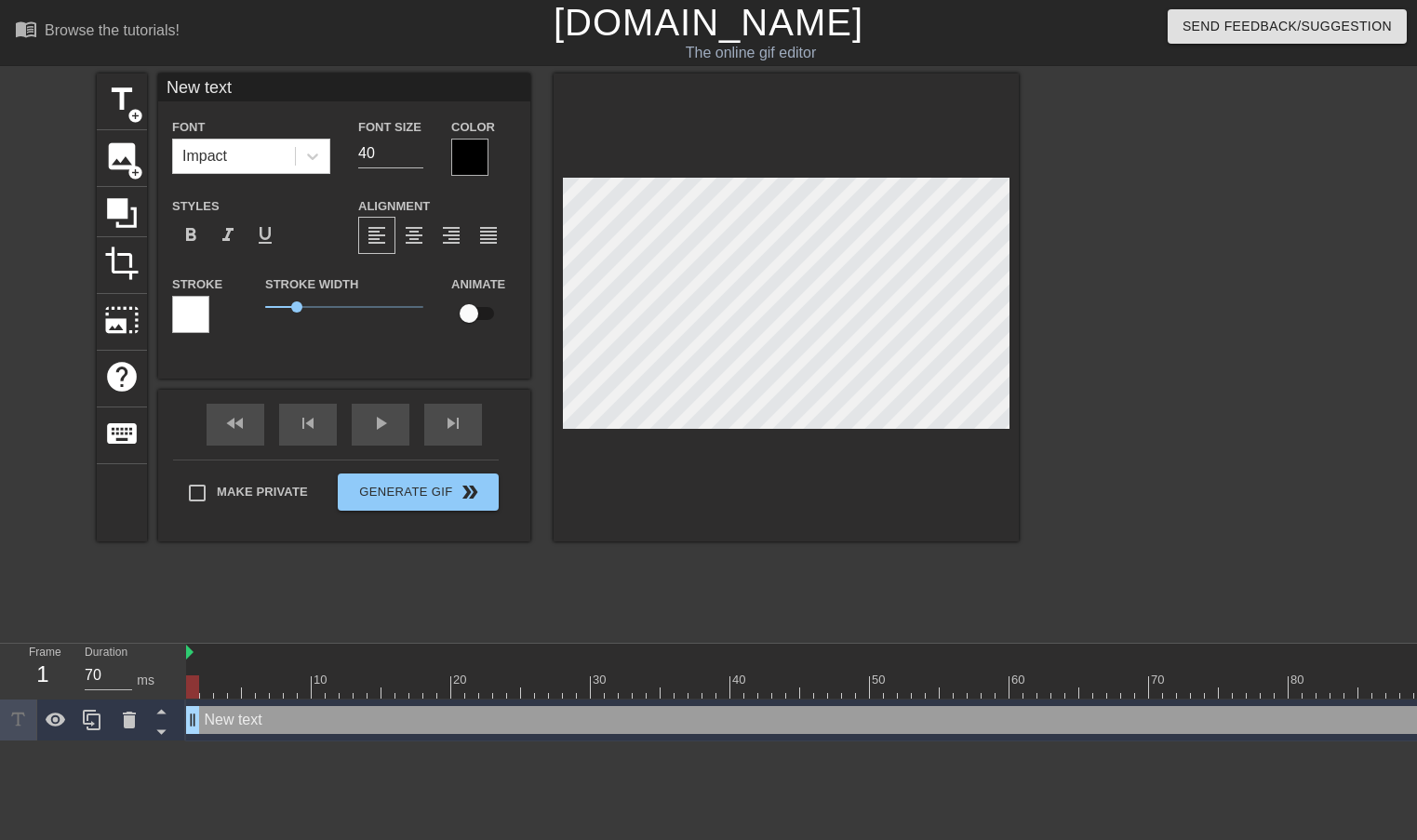 type on "New text" 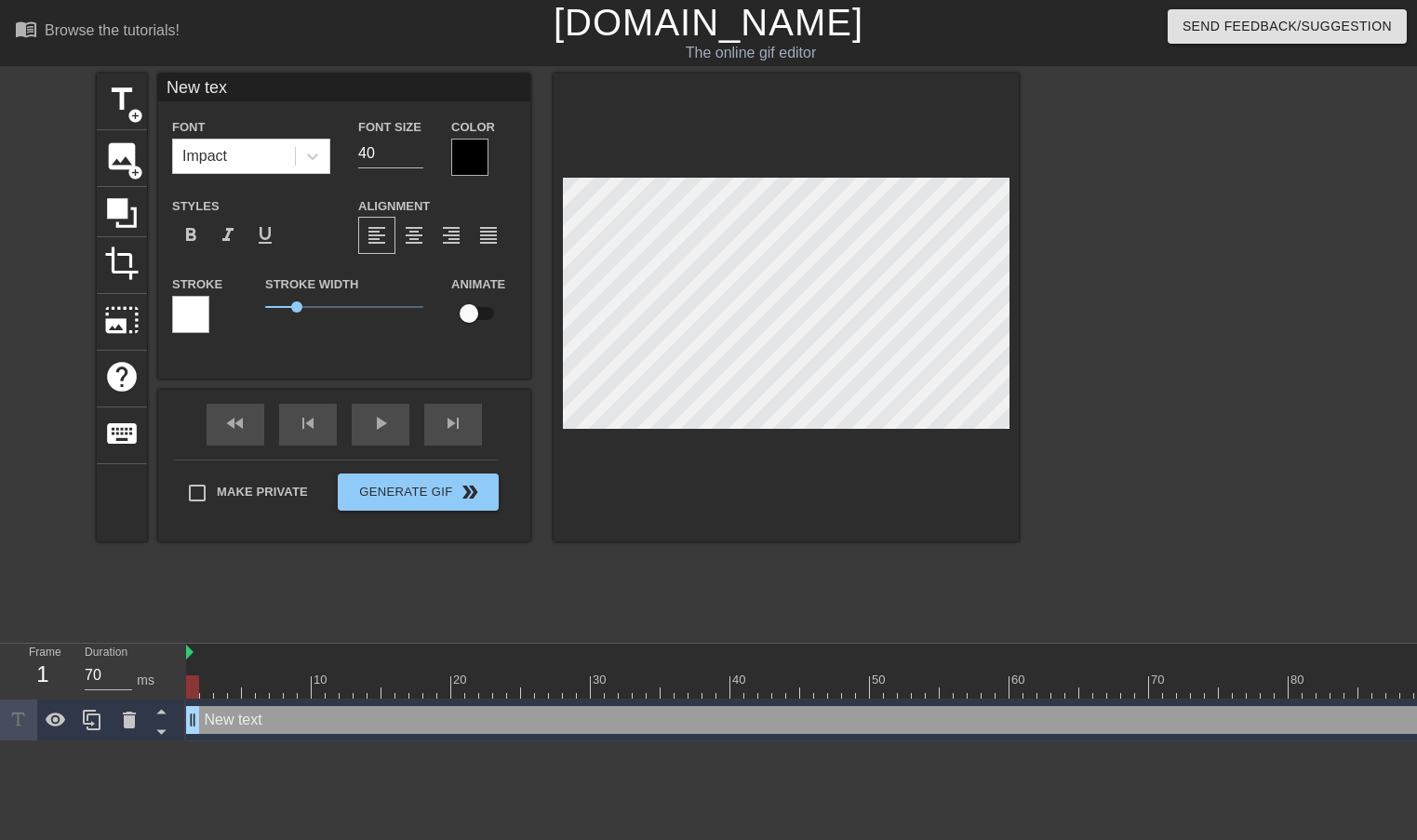 type on "New te" 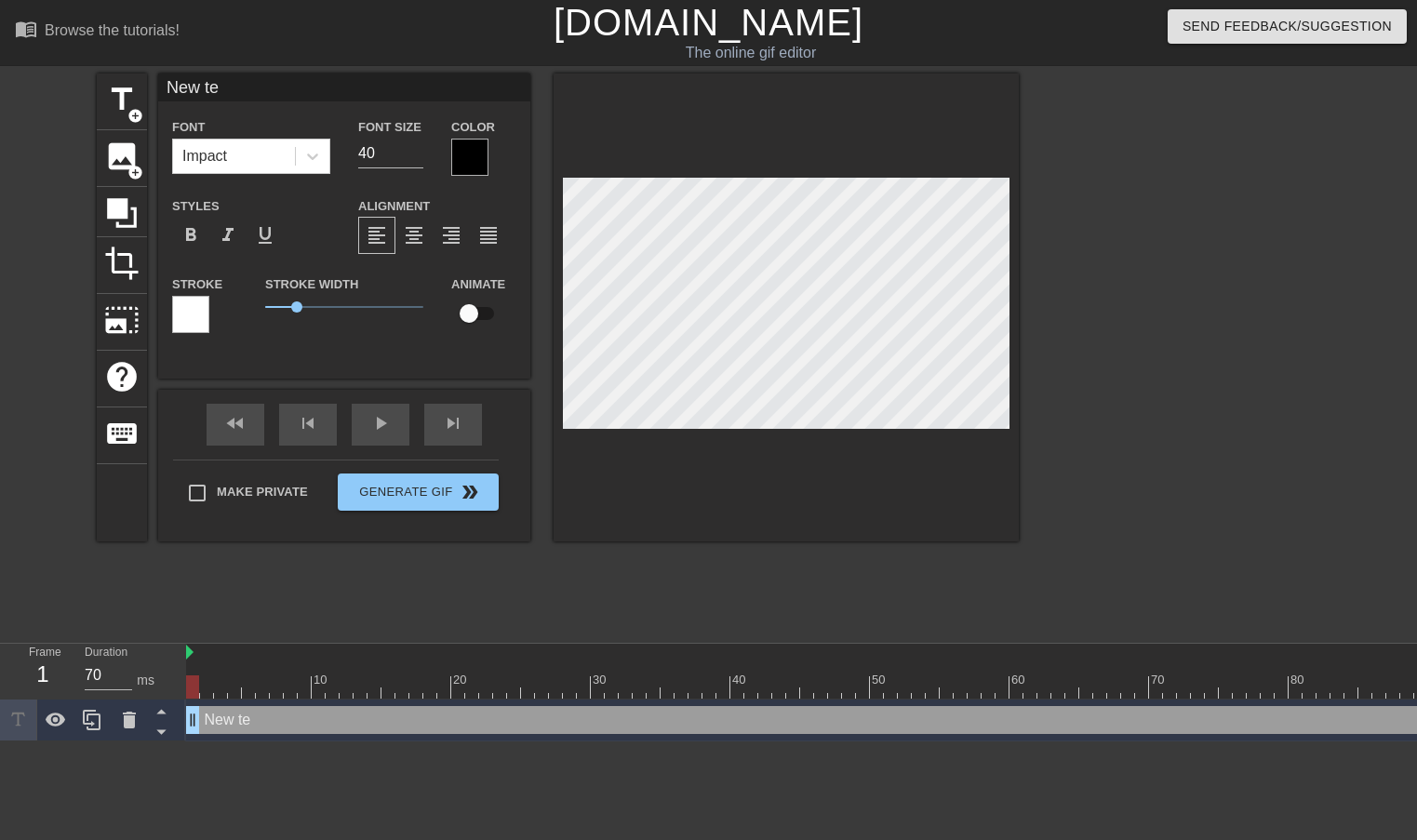 type on "New t" 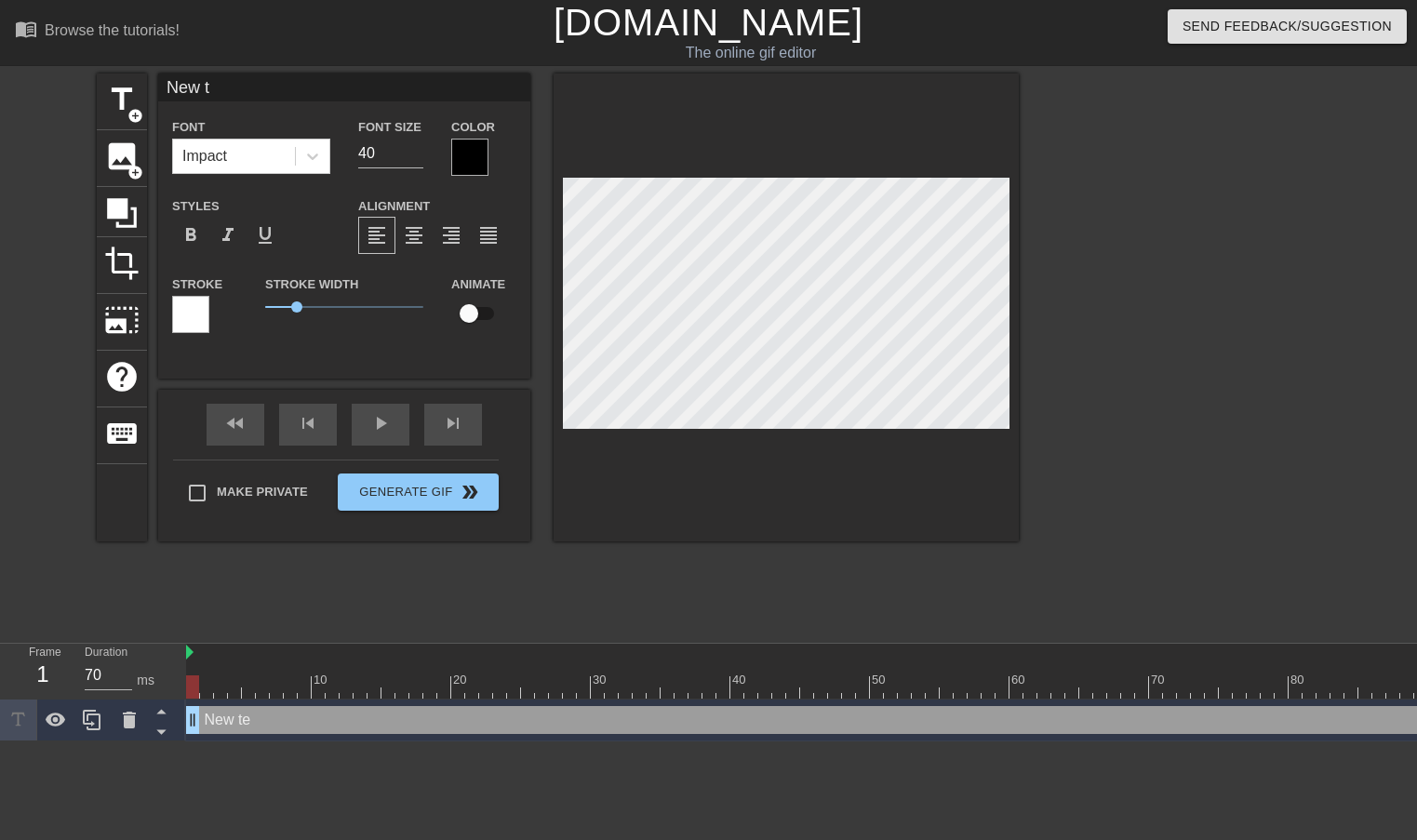 type on "New" 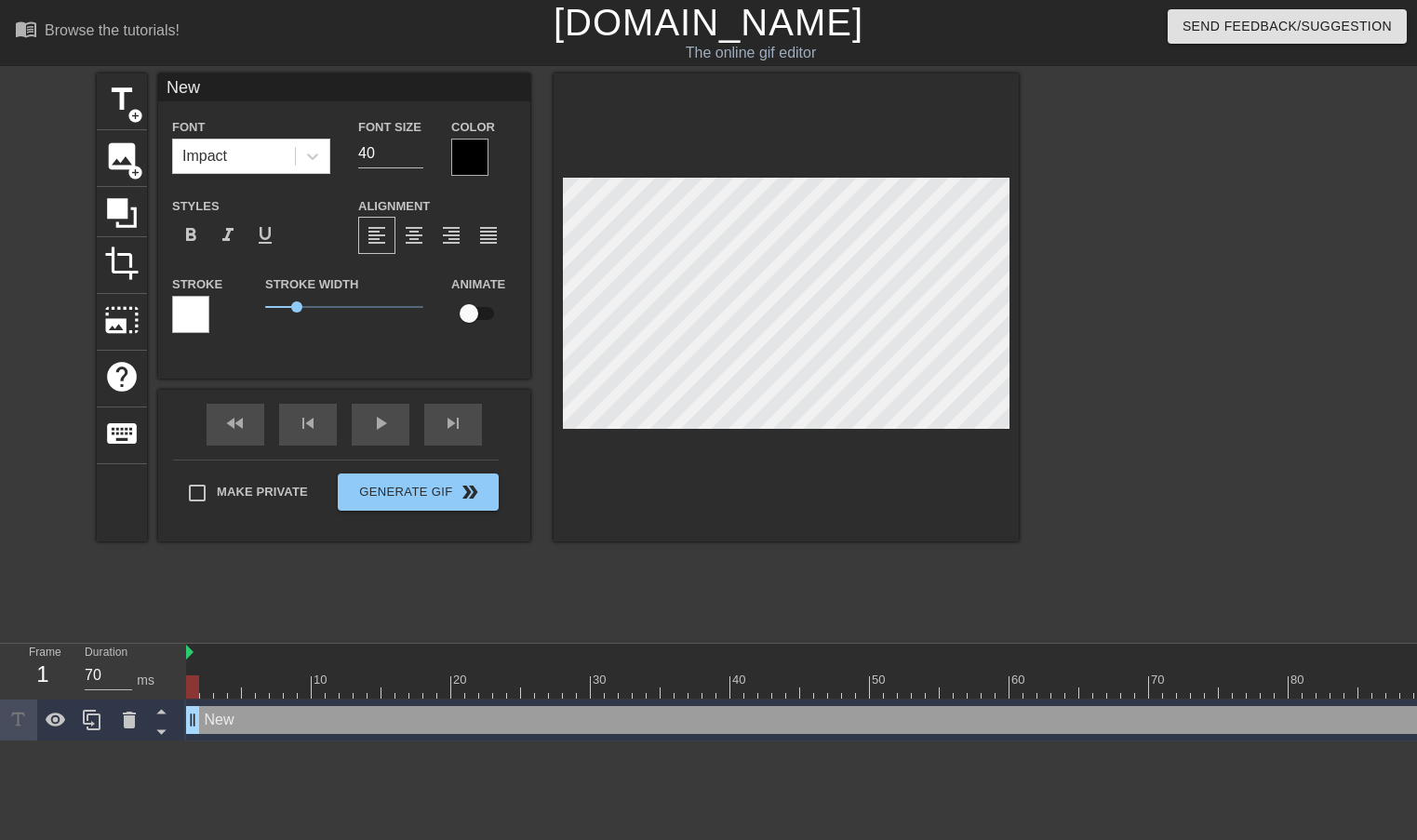 type on "New" 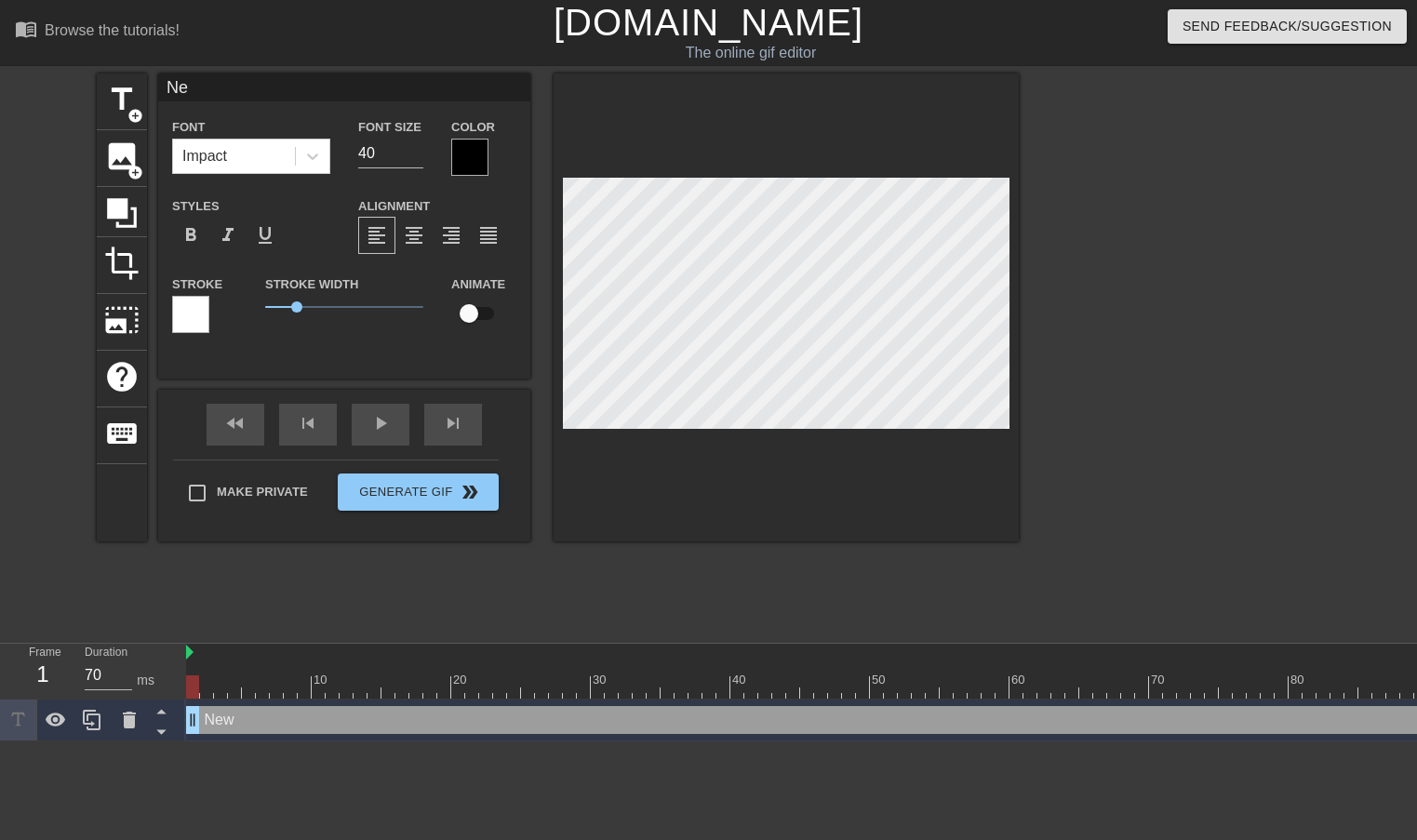 type on "N" 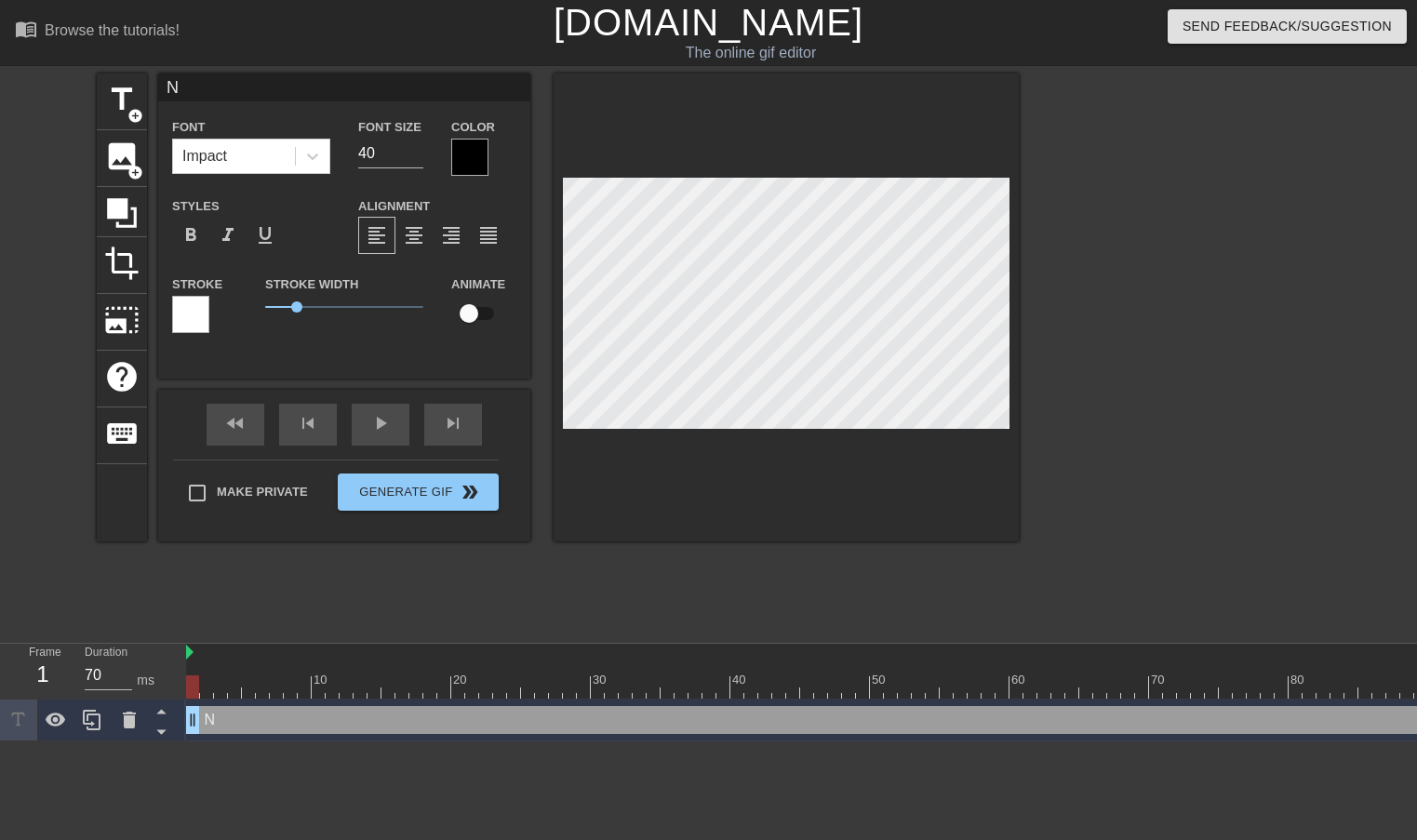 scroll, scrollTop: 3, scrollLeft: 2, axis: both 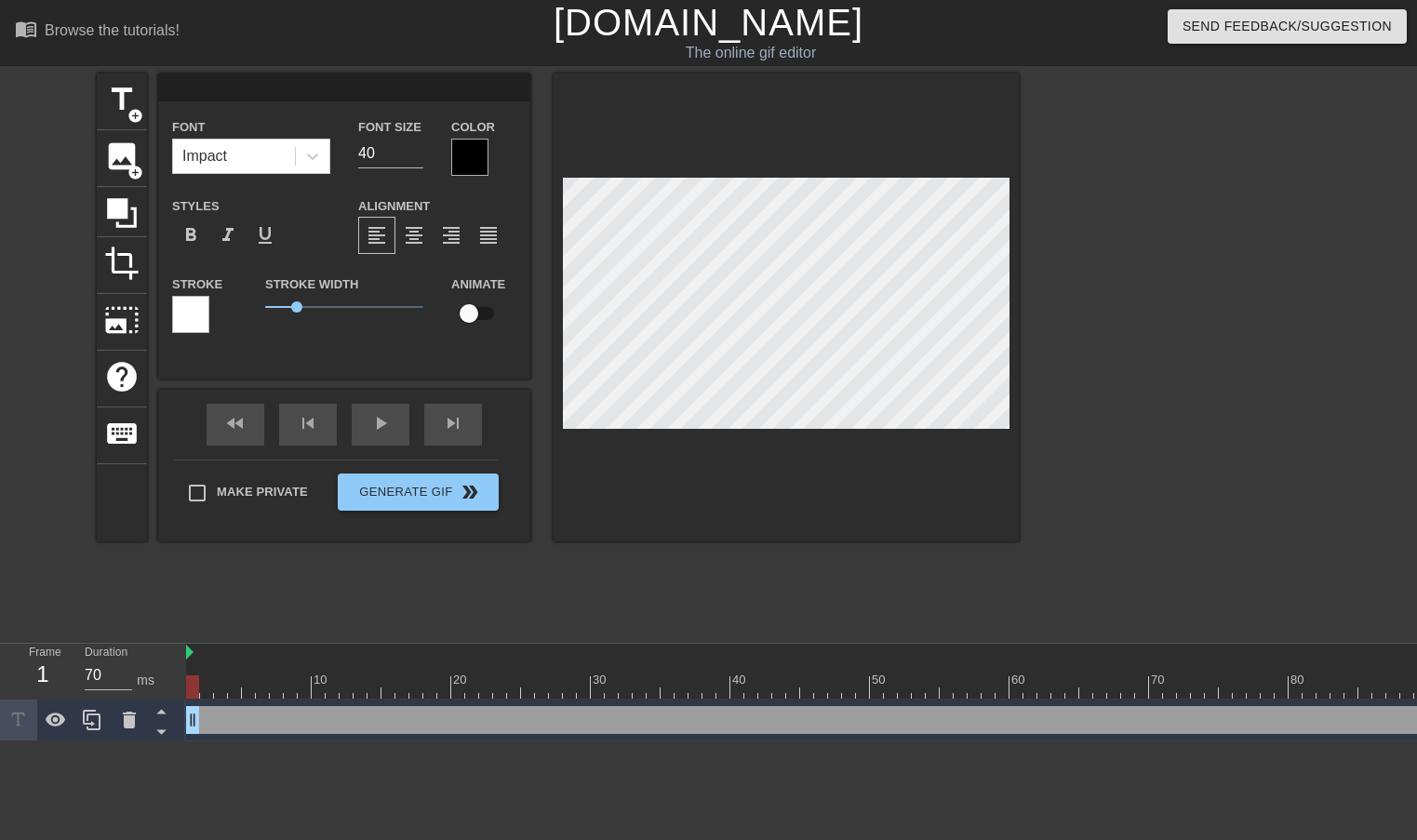 type on "M" 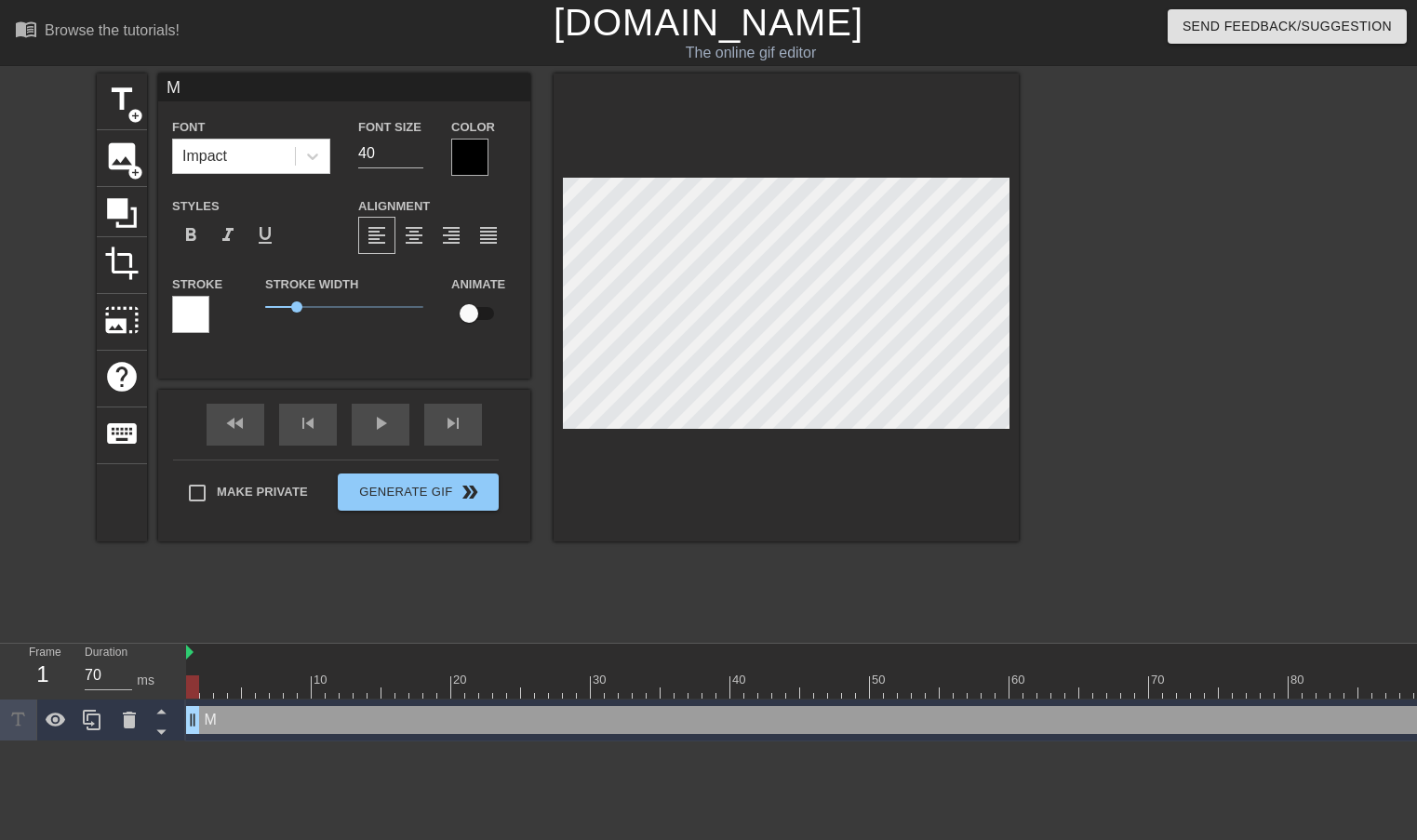 type on "Me" 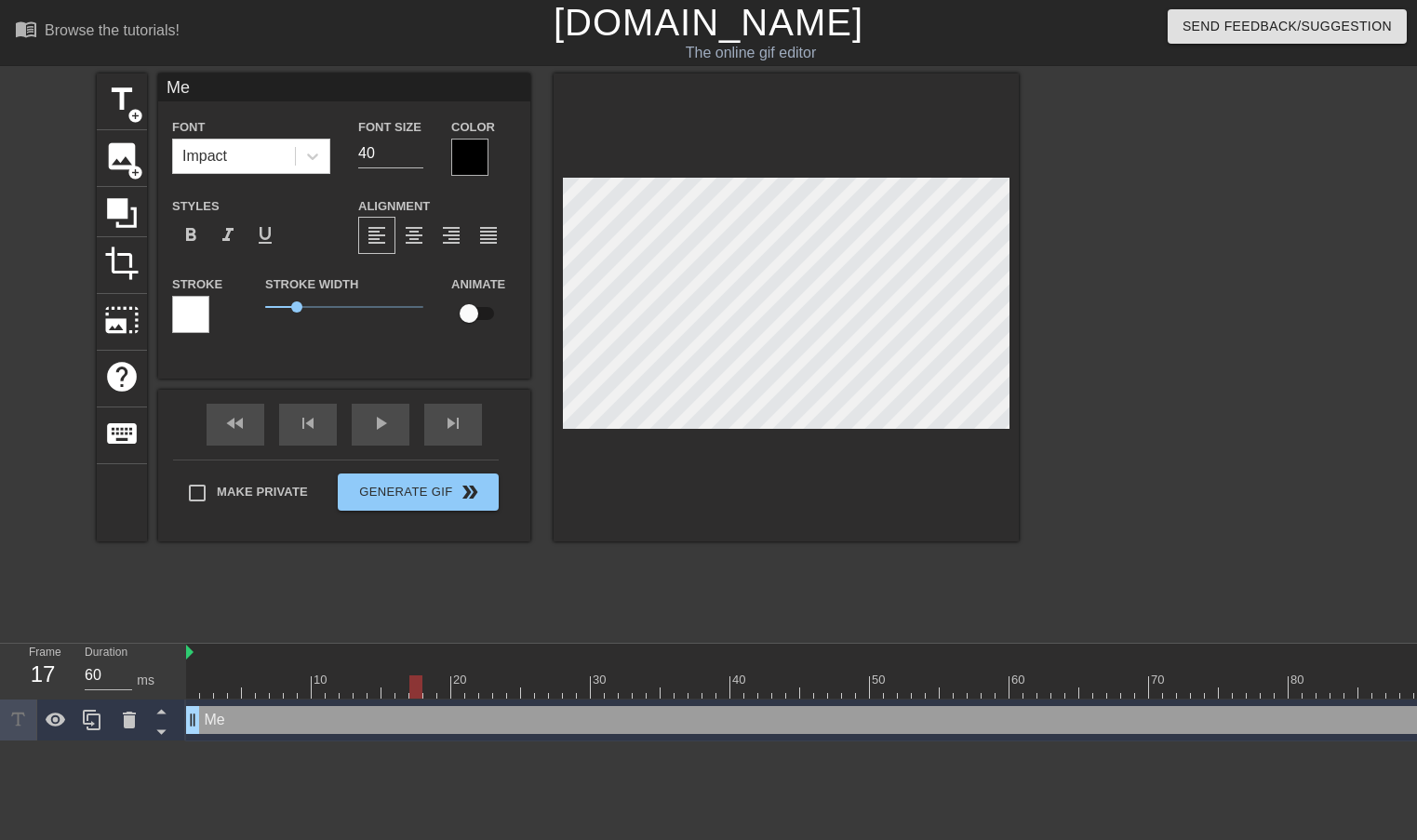 type on "70" 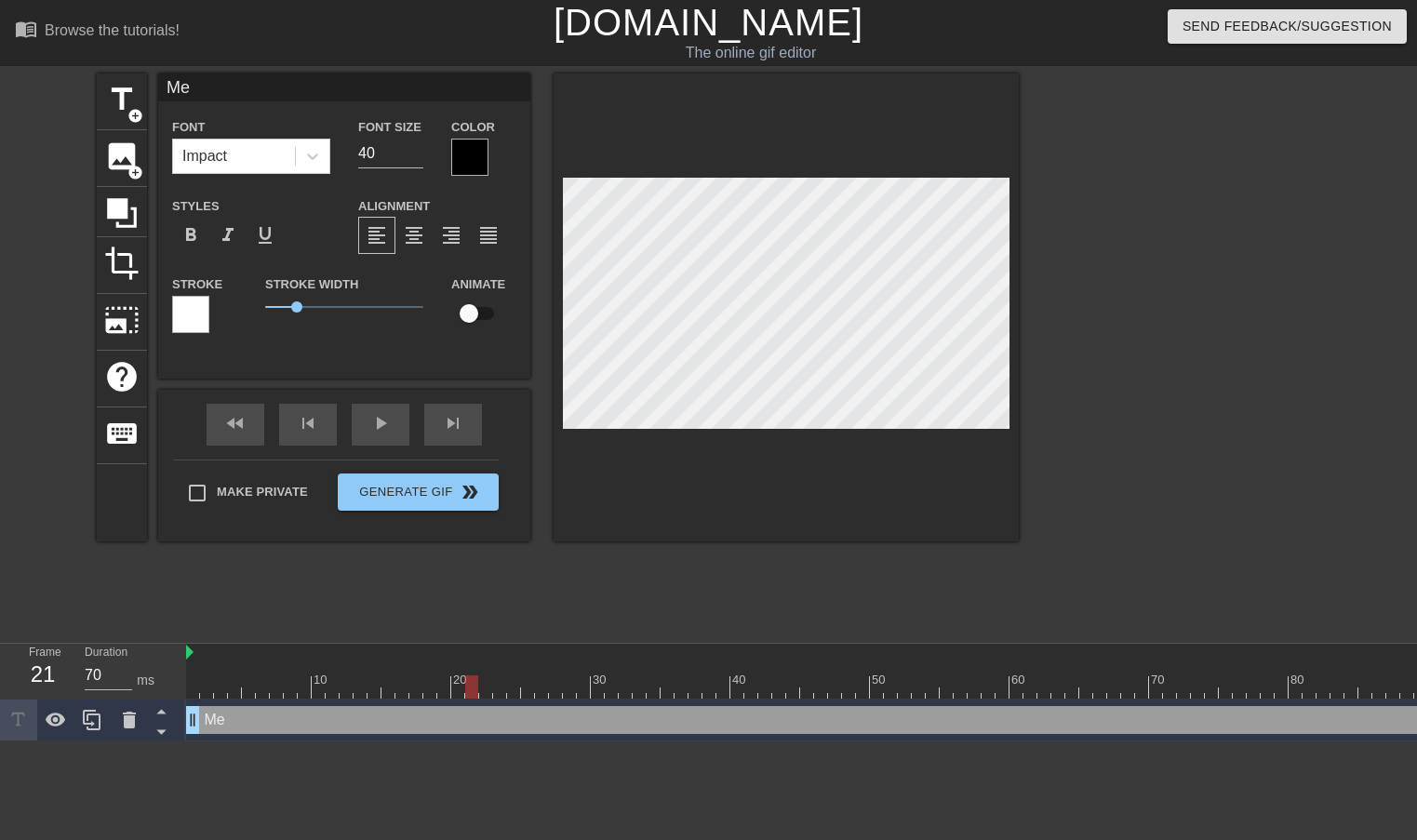 click at bounding box center [469, 313] 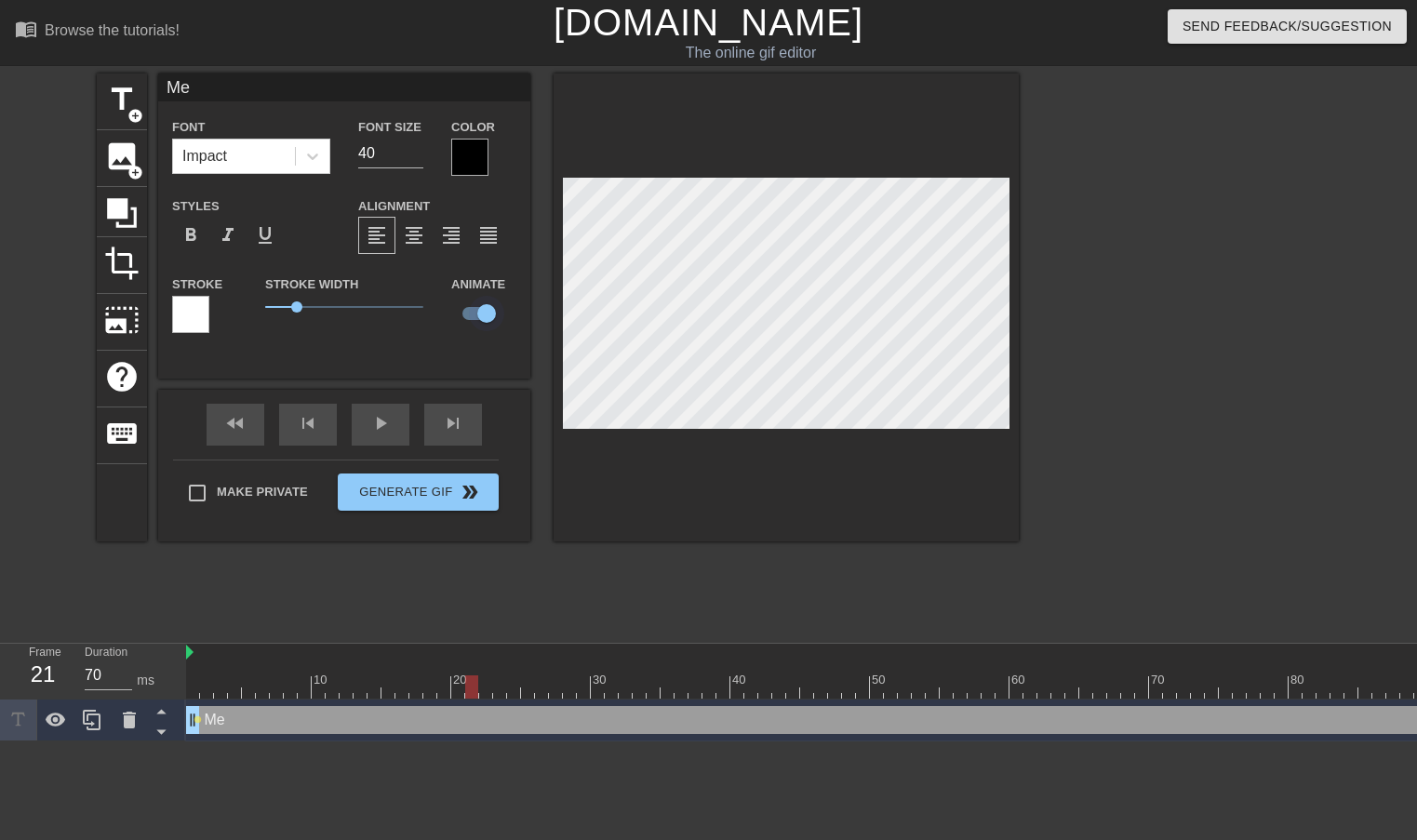 click at bounding box center [487, 313] 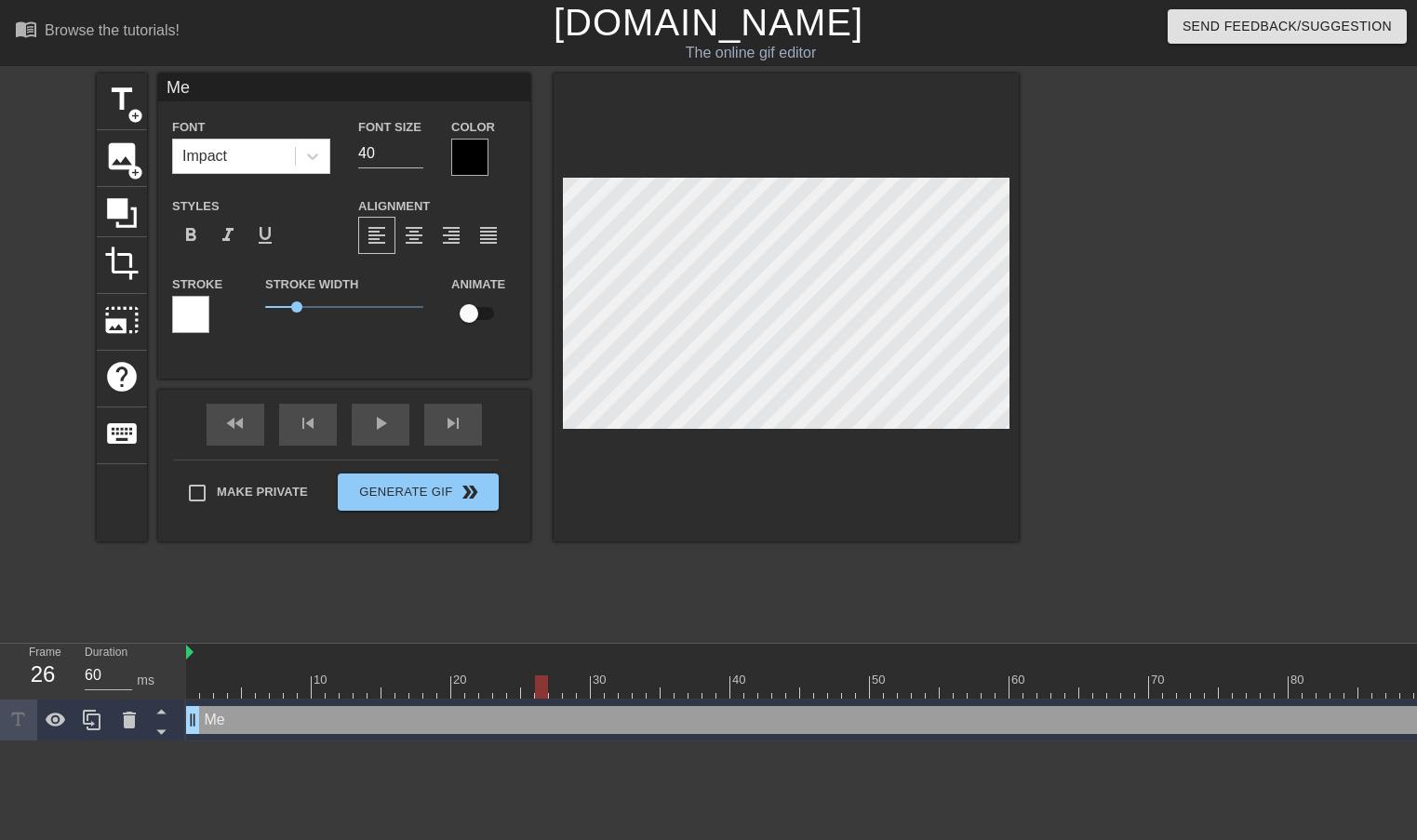 drag, startPoint x: 456, startPoint y: 687, endPoint x: 547, endPoint y: 702, distance: 92.22798 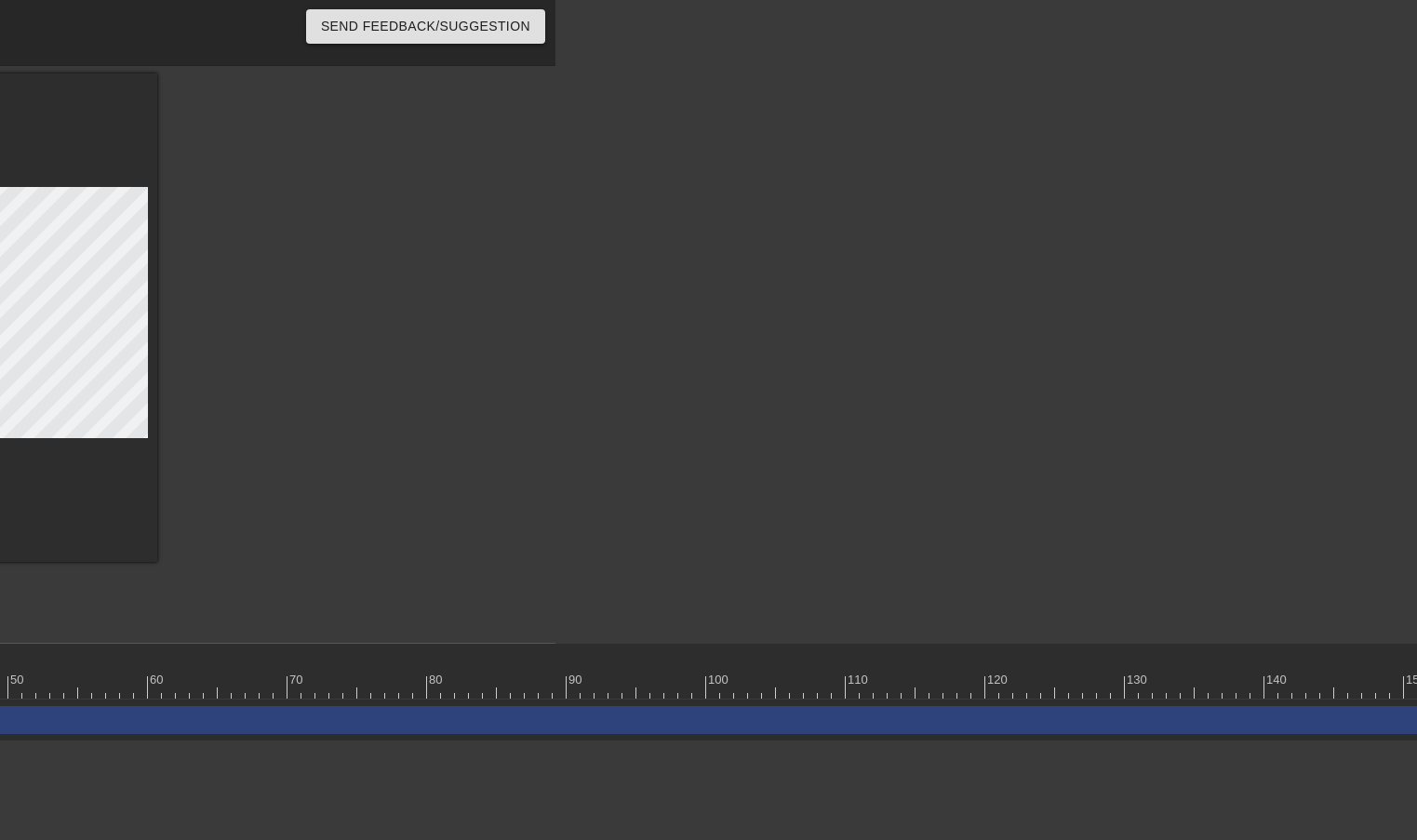 scroll, scrollTop: 0, scrollLeft: 881, axis: horizontal 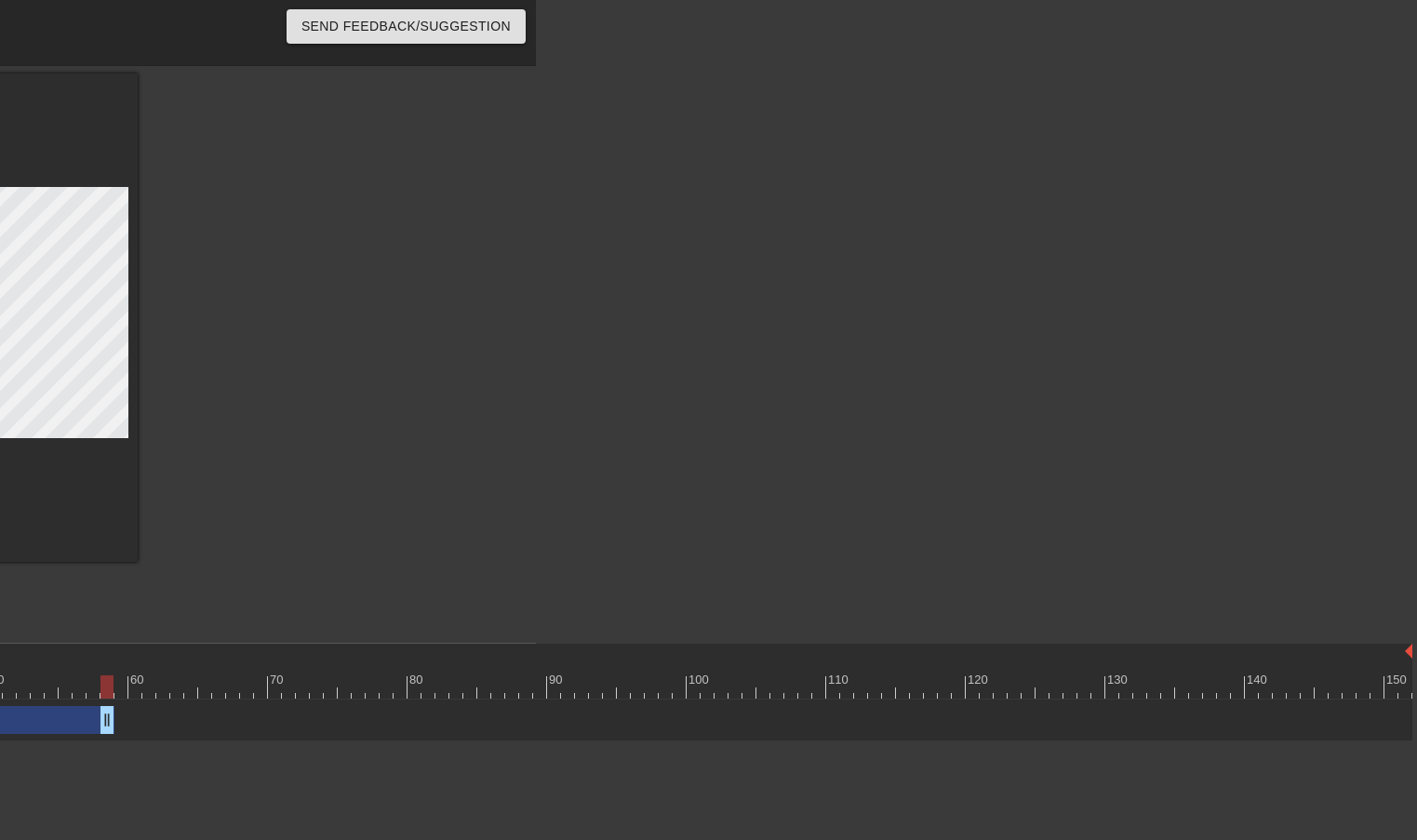 drag, startPoint x: 1406, startPoint y: 717, endPoint x: 133, endPoint y: 746, distance: 1273.3303 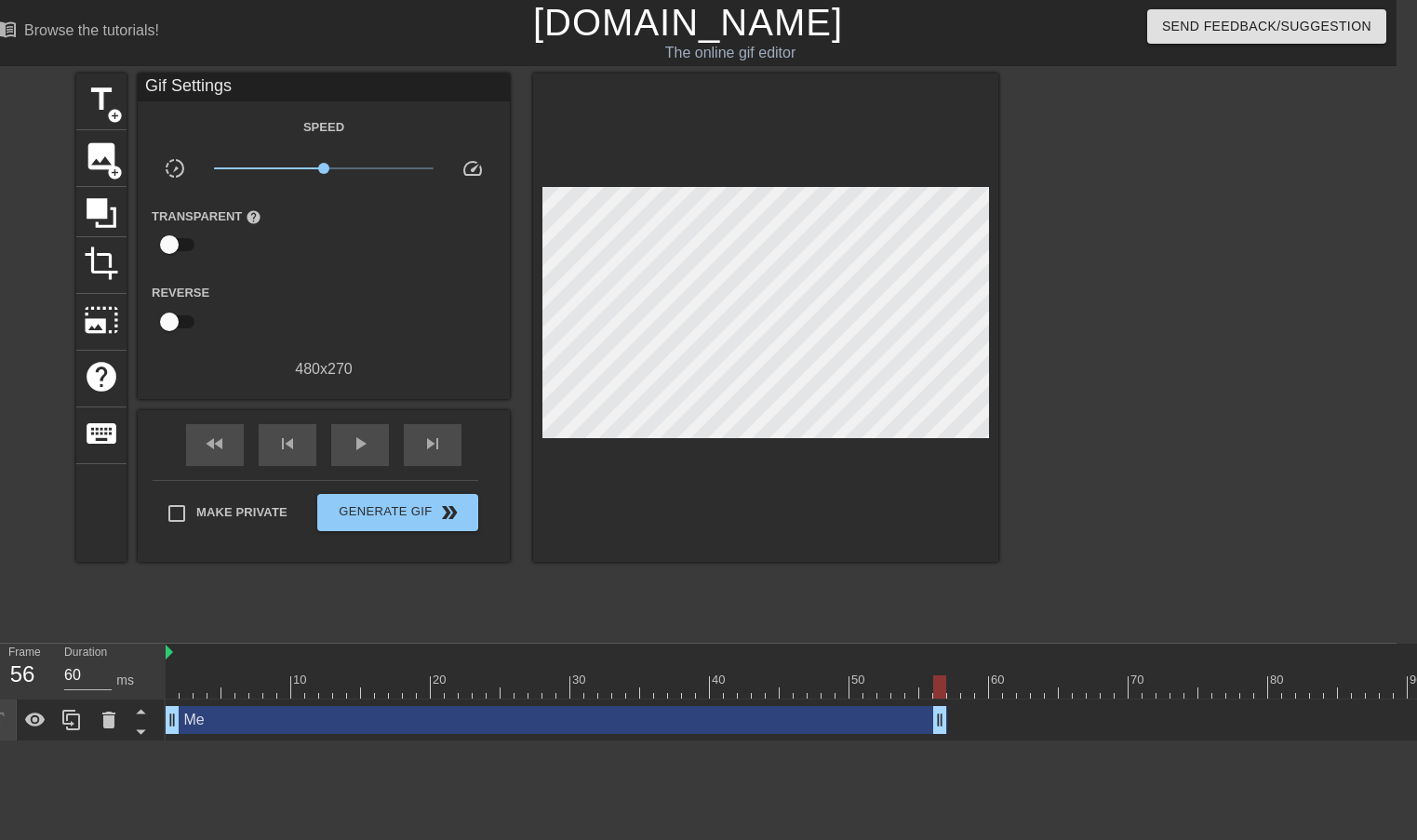 scroll, scrollTop: 0, scrollLeft: 20, axis: horizontal 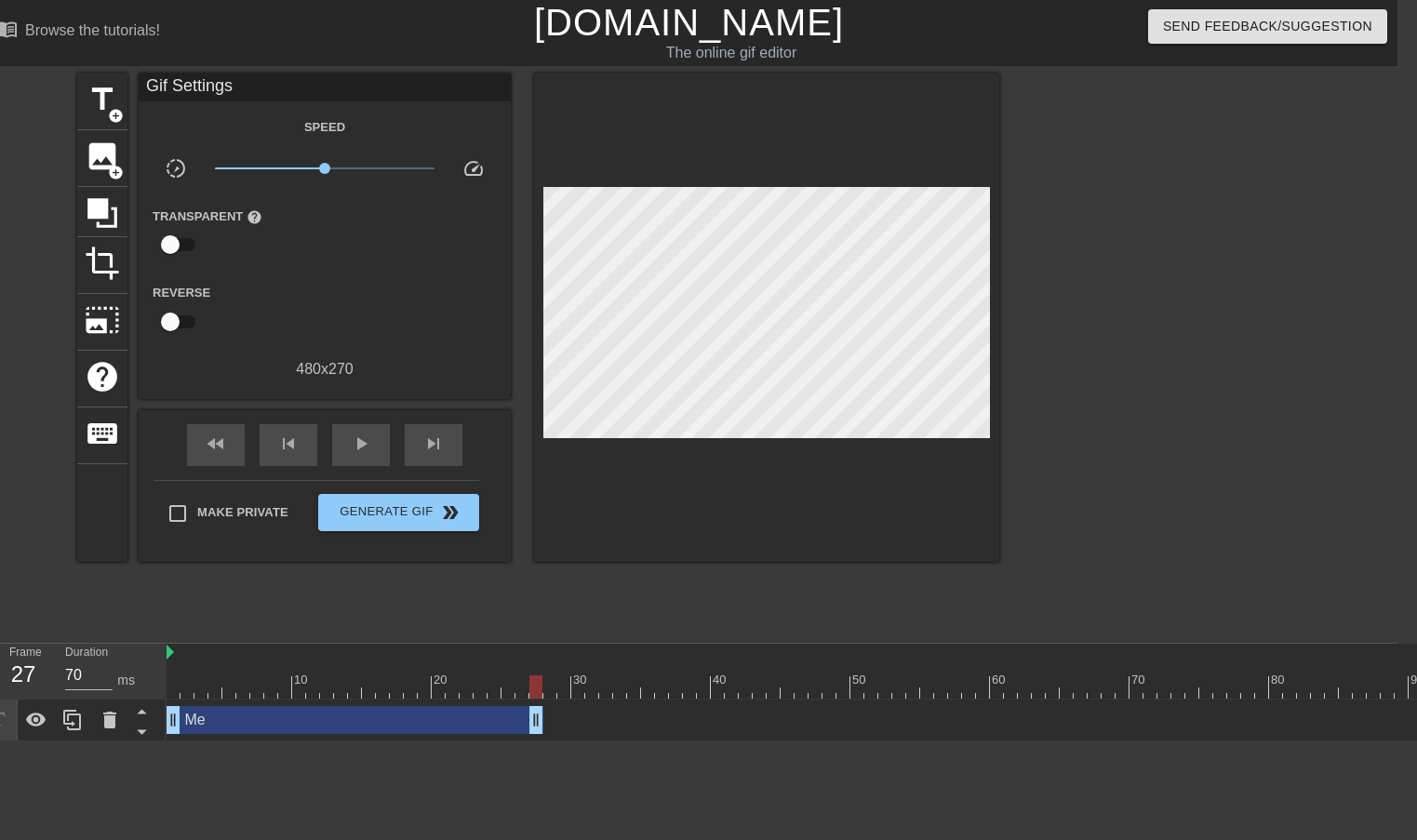 type on "60" 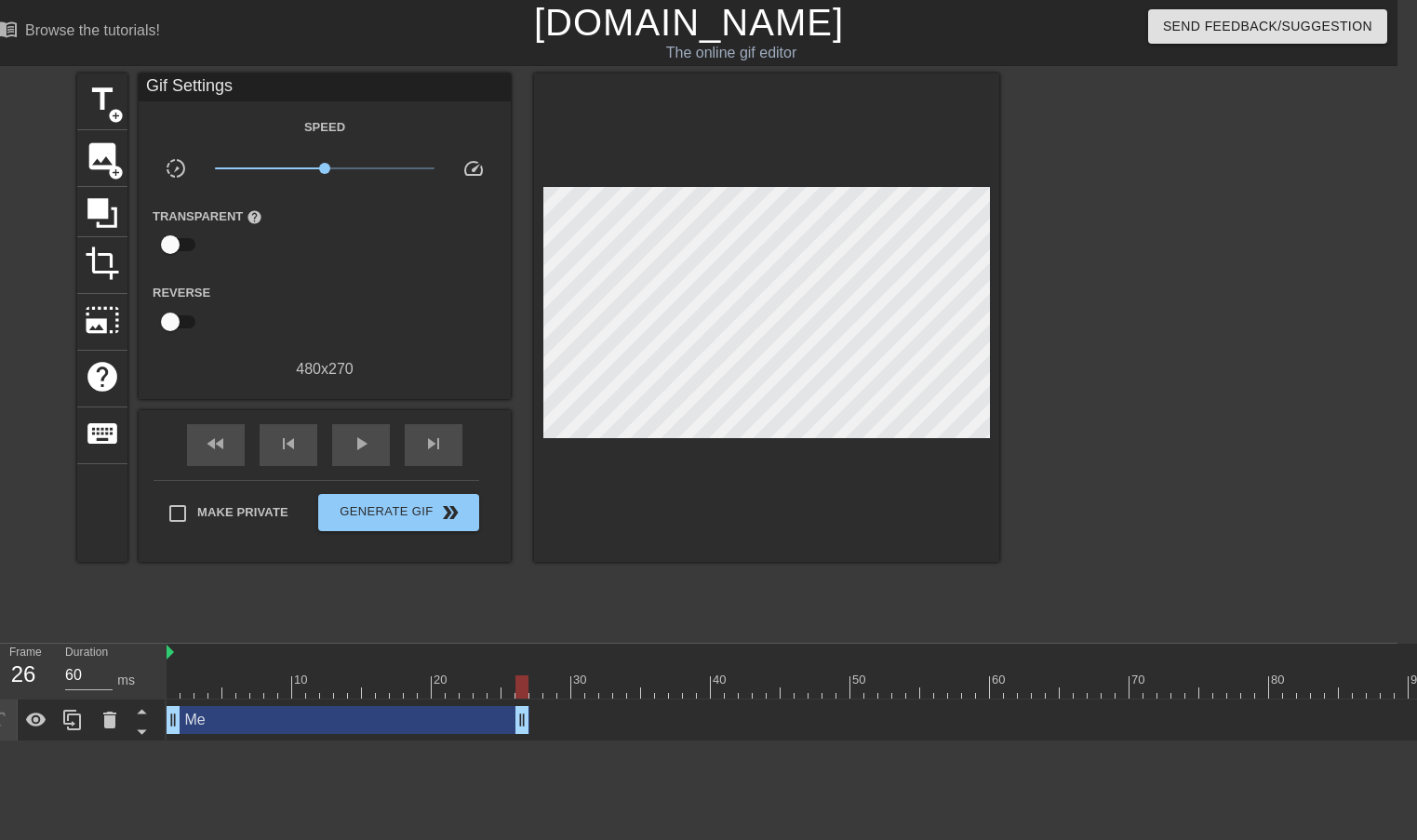 drag, startPoint x: 942, startPoint y: 717, endPoint x: 528, endPoint y: 717, distance: 414 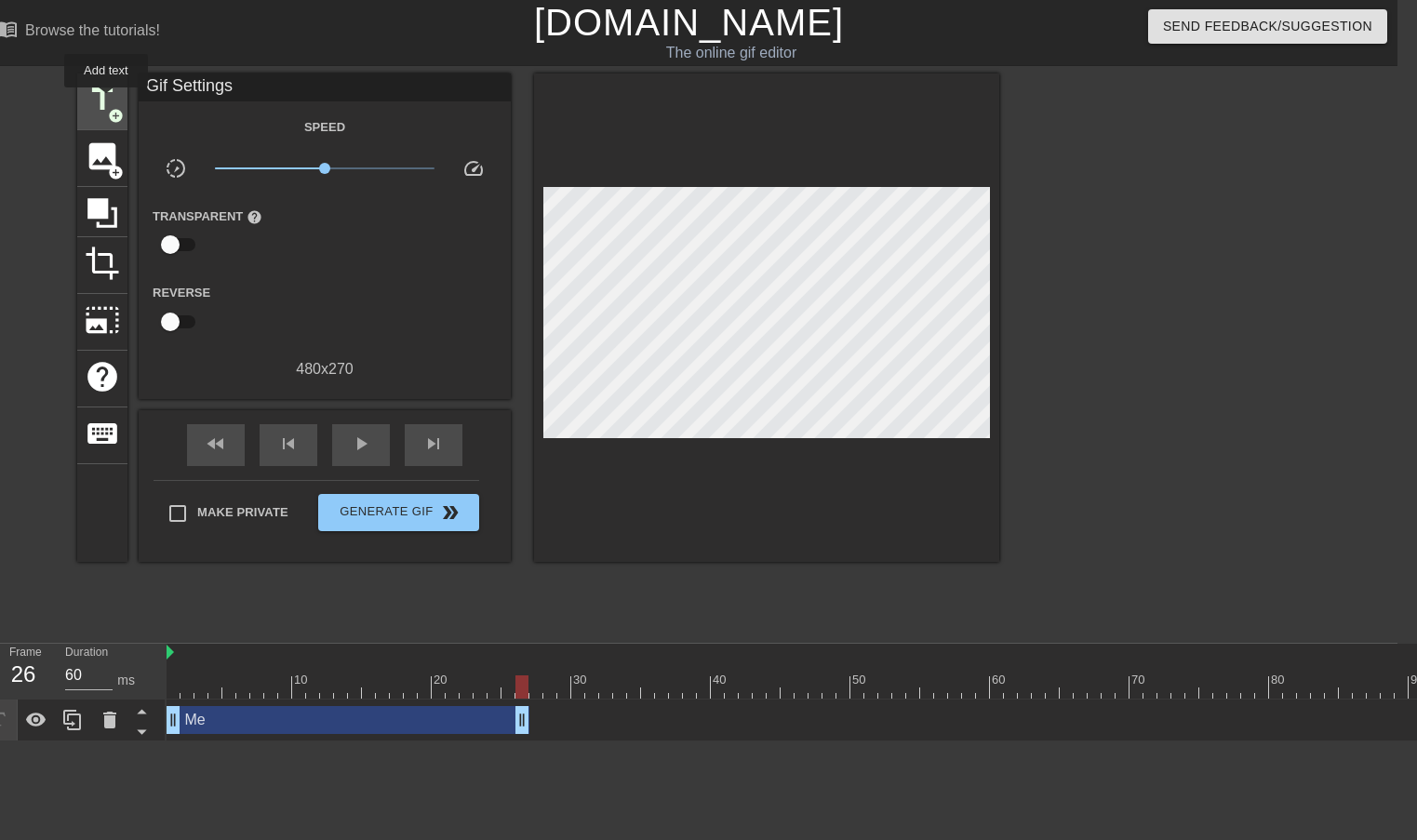 click on "title" at bounding box center [102, 100] 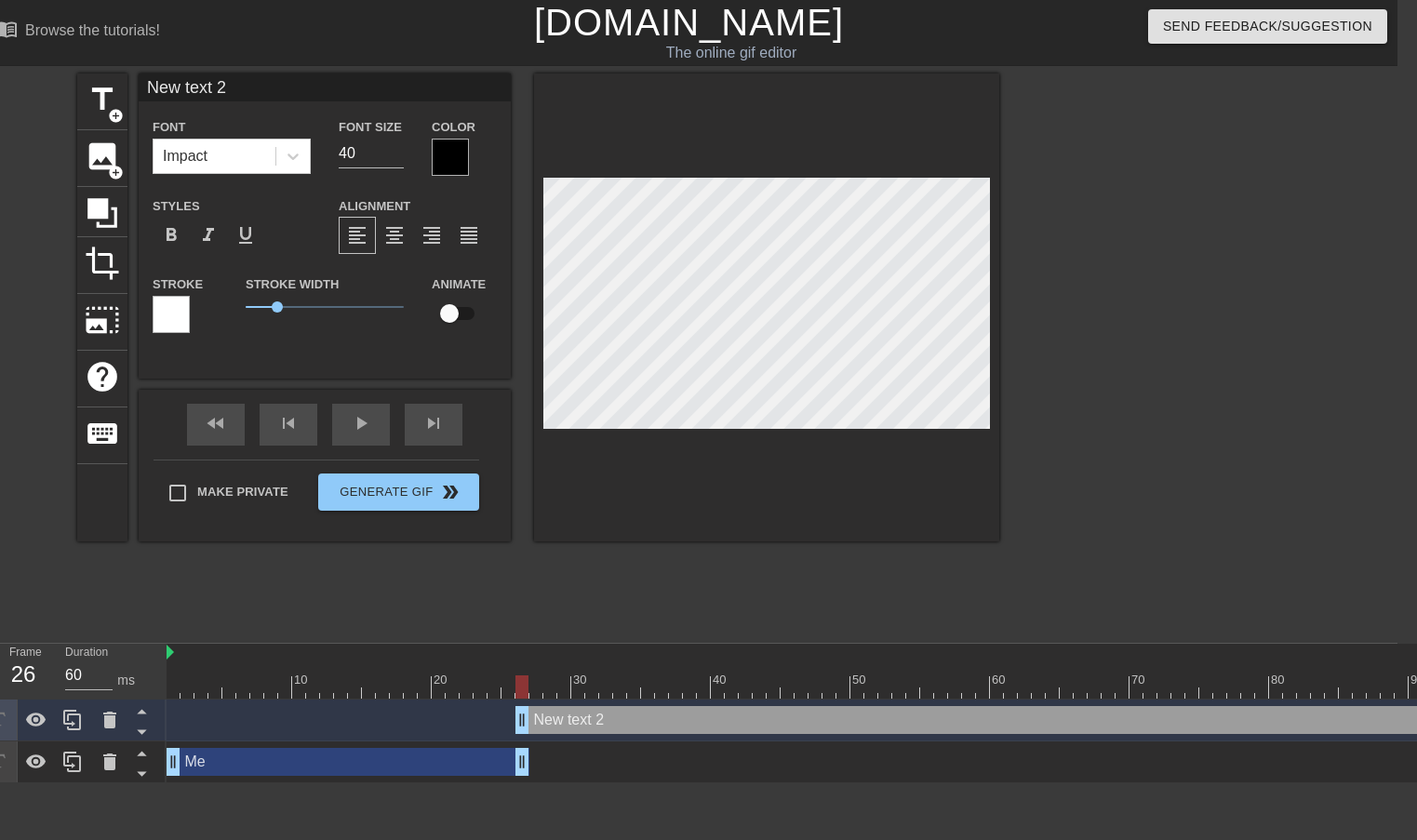 scroll, scrollTop: 3, scrollLeft: 5, axis: both 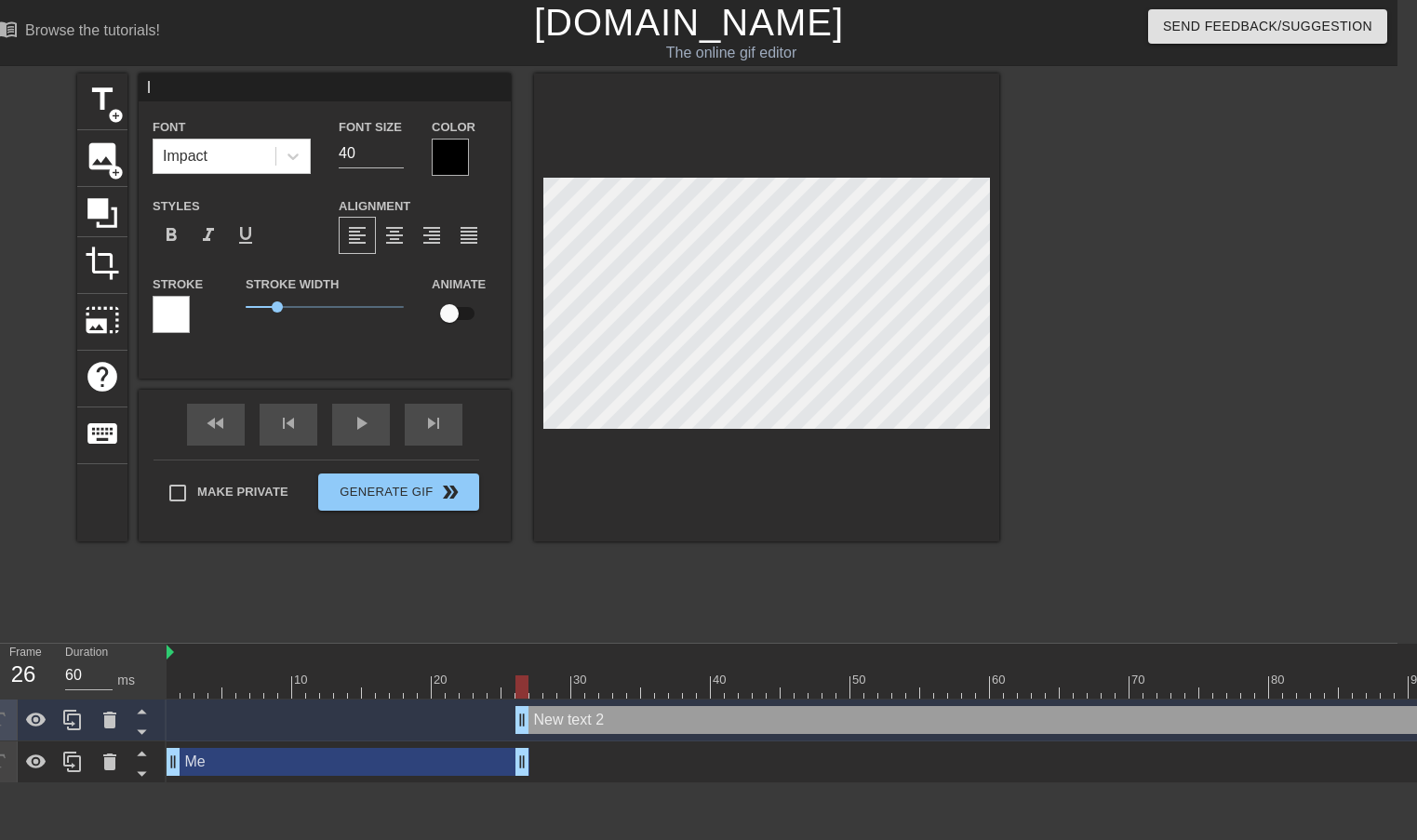 type on "le" 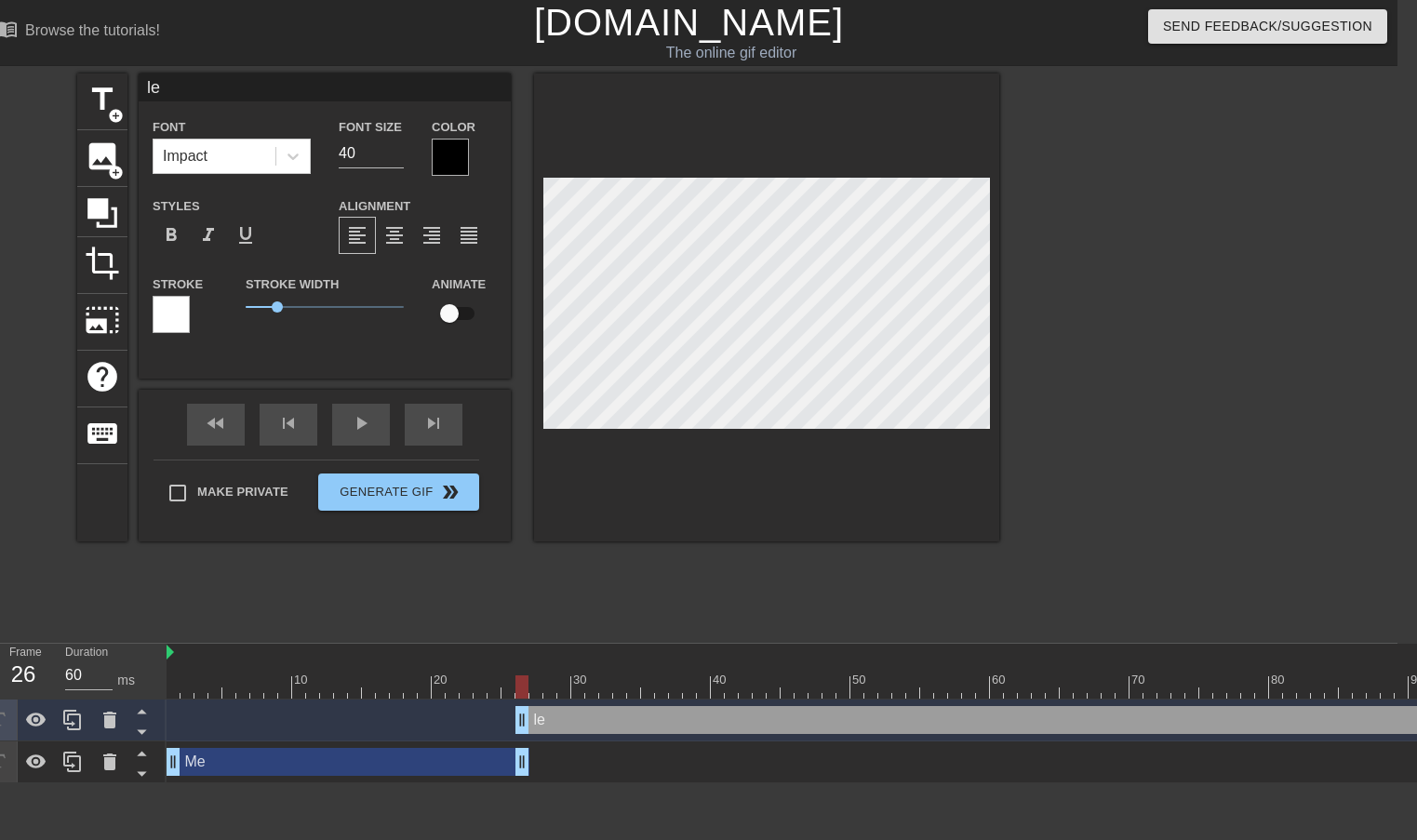 type on "lea" 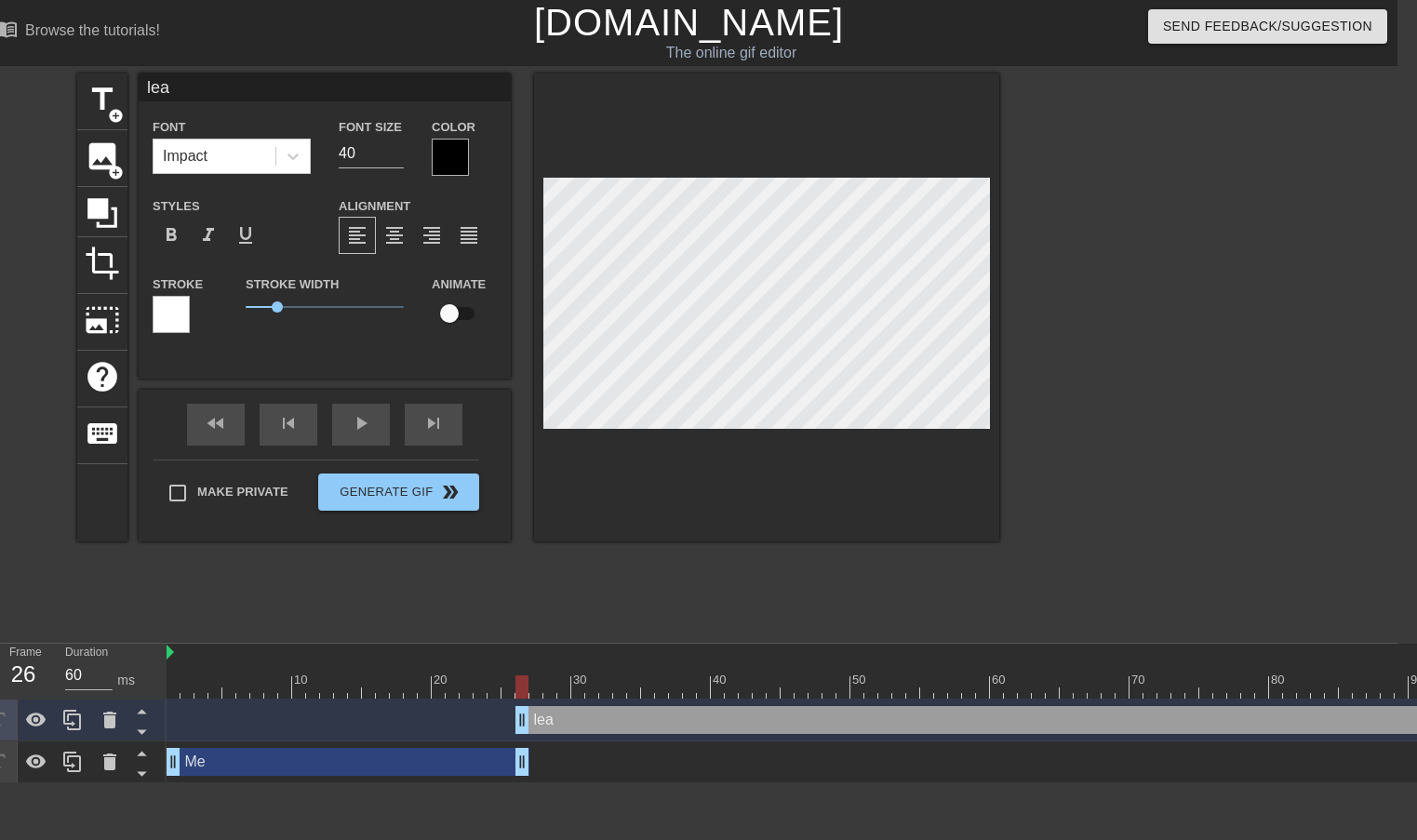 type on "[PERSON_NAME]" 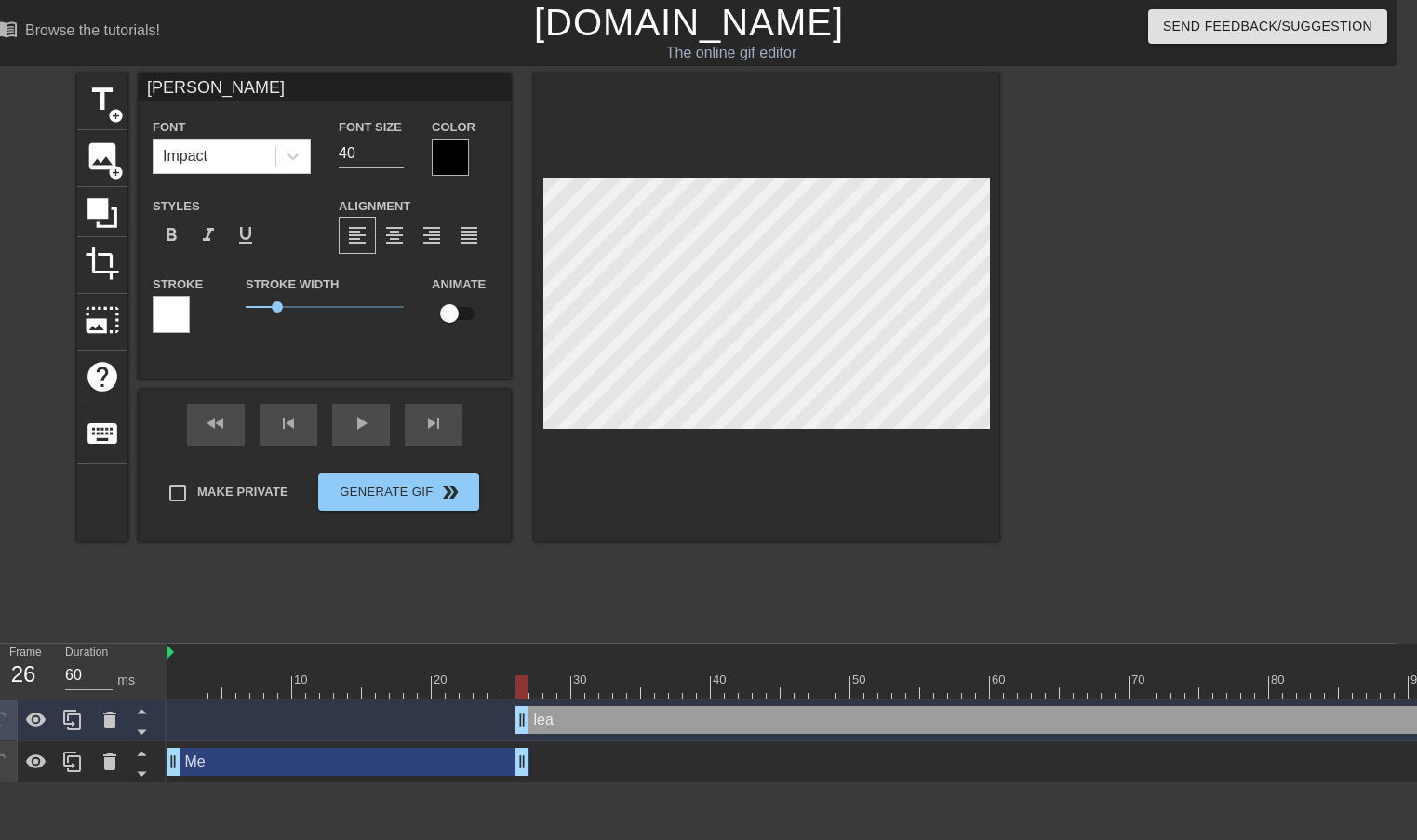 type on "[PERSON_NAME]" 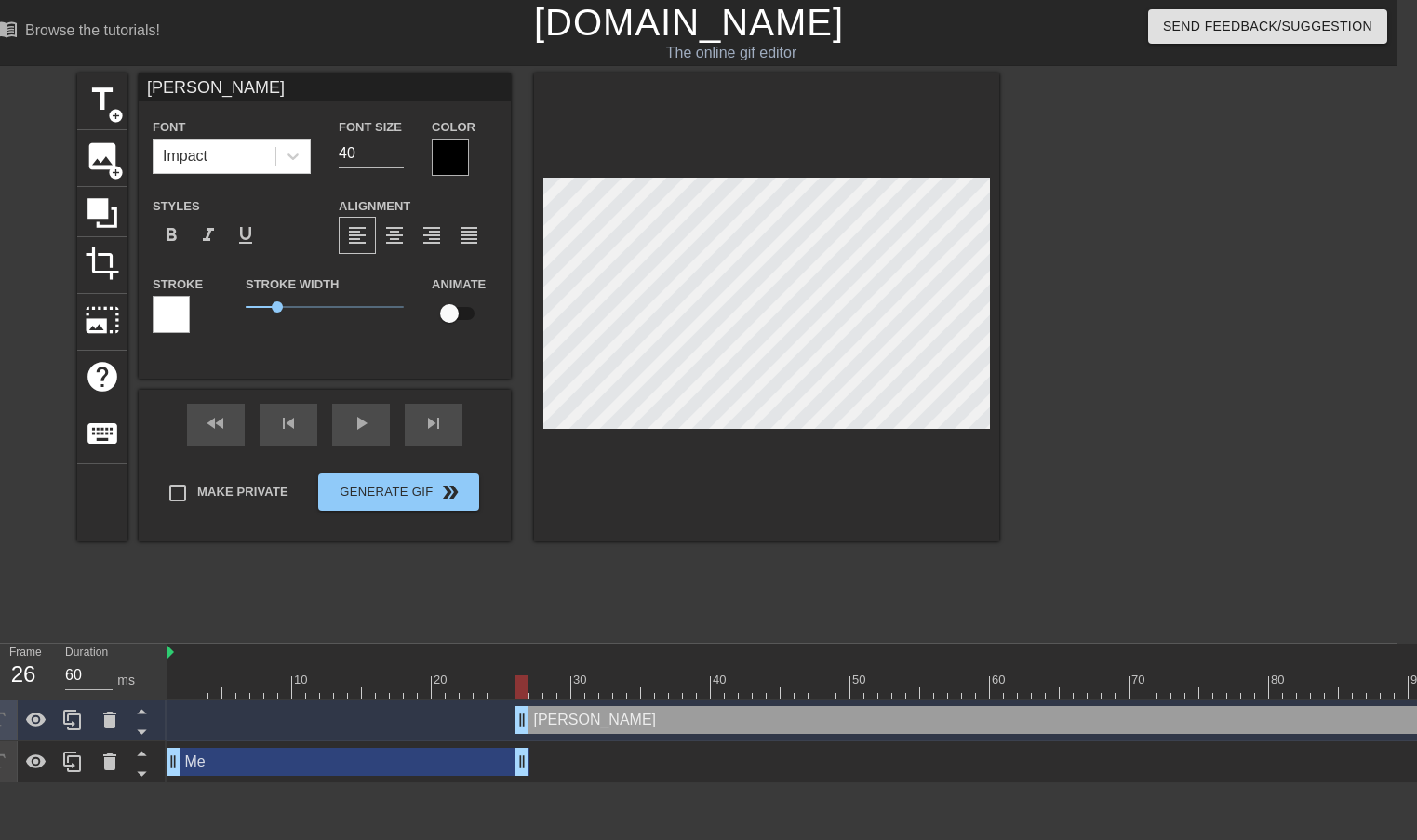 type on "learn" 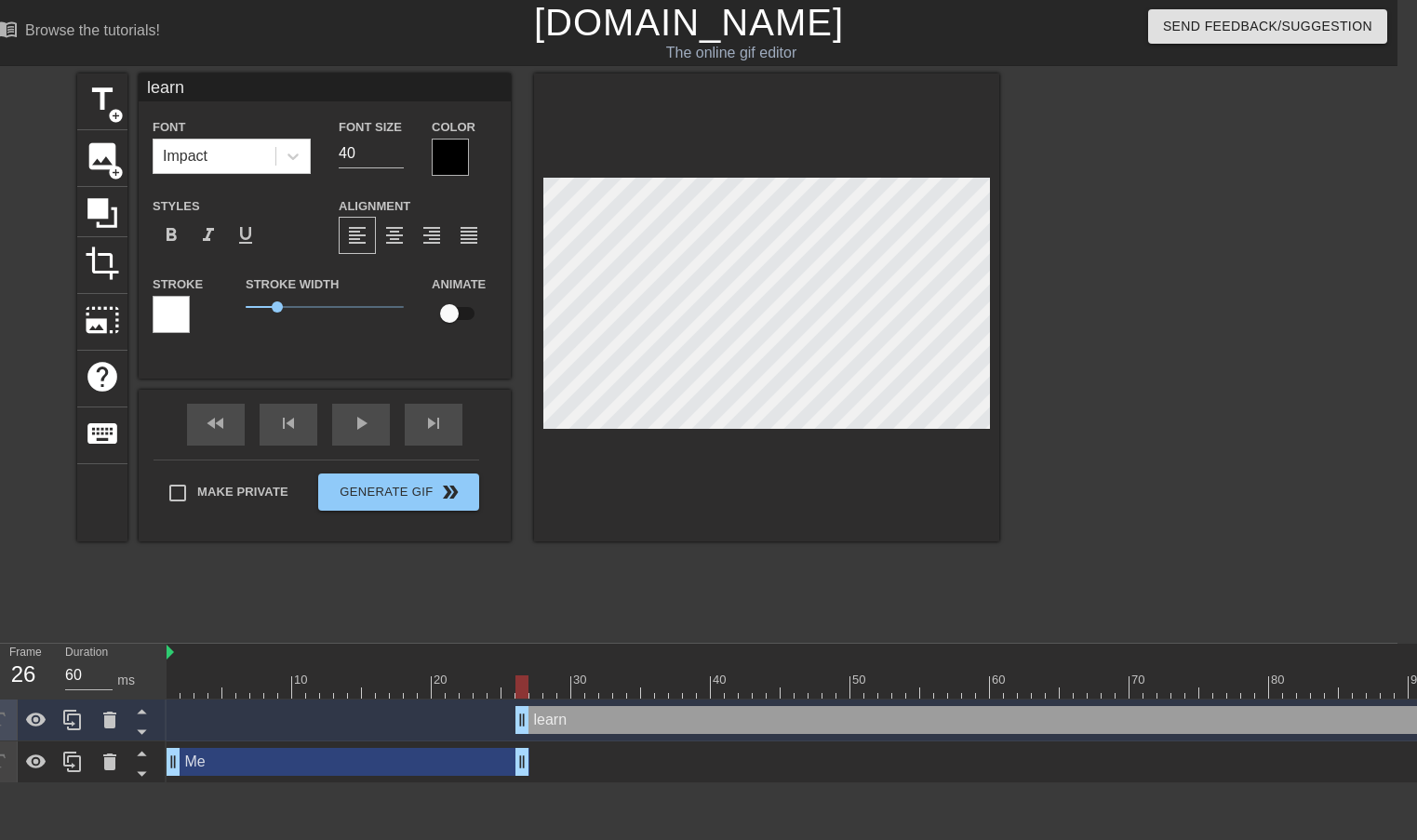 type on "learni" 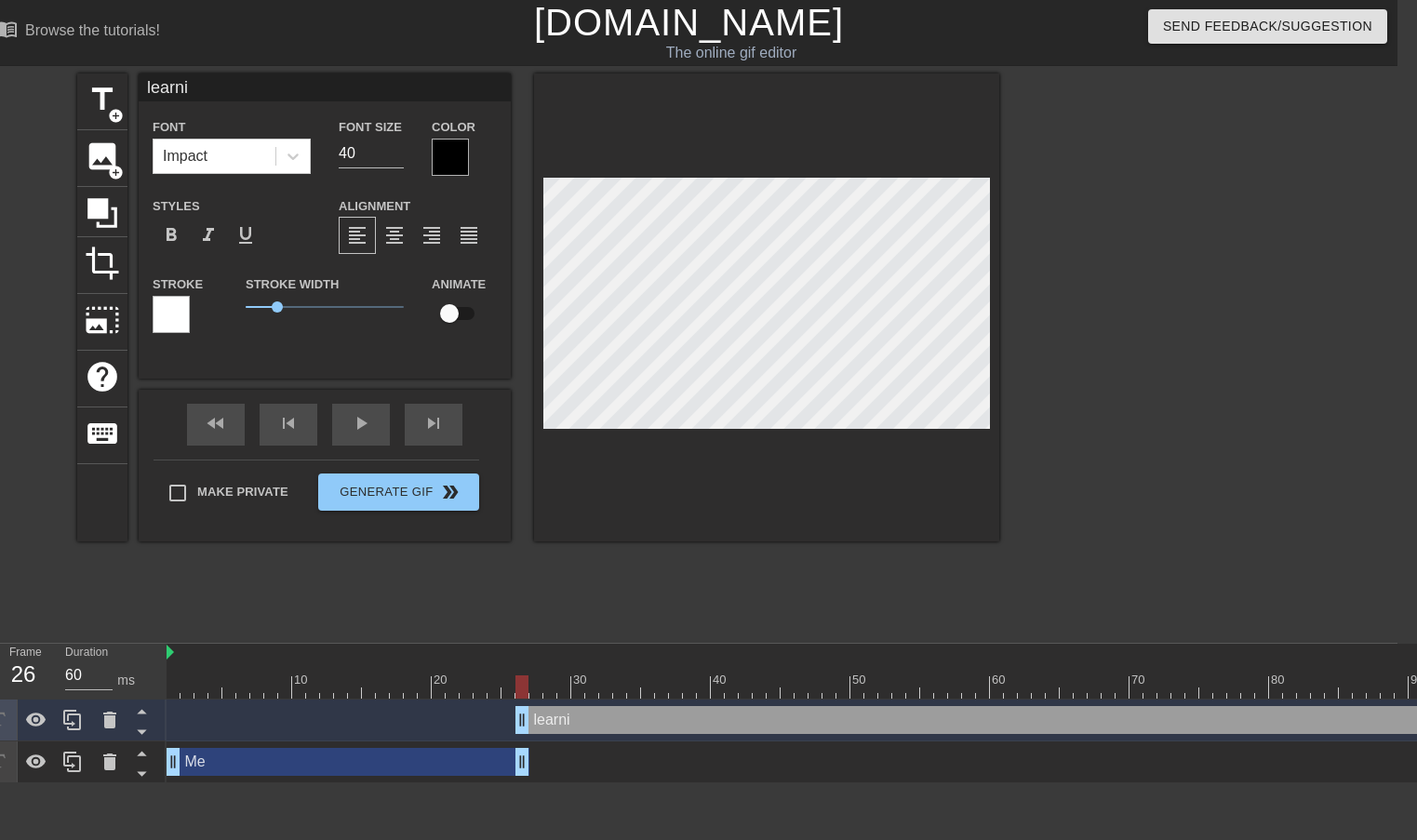 type on "learnin" 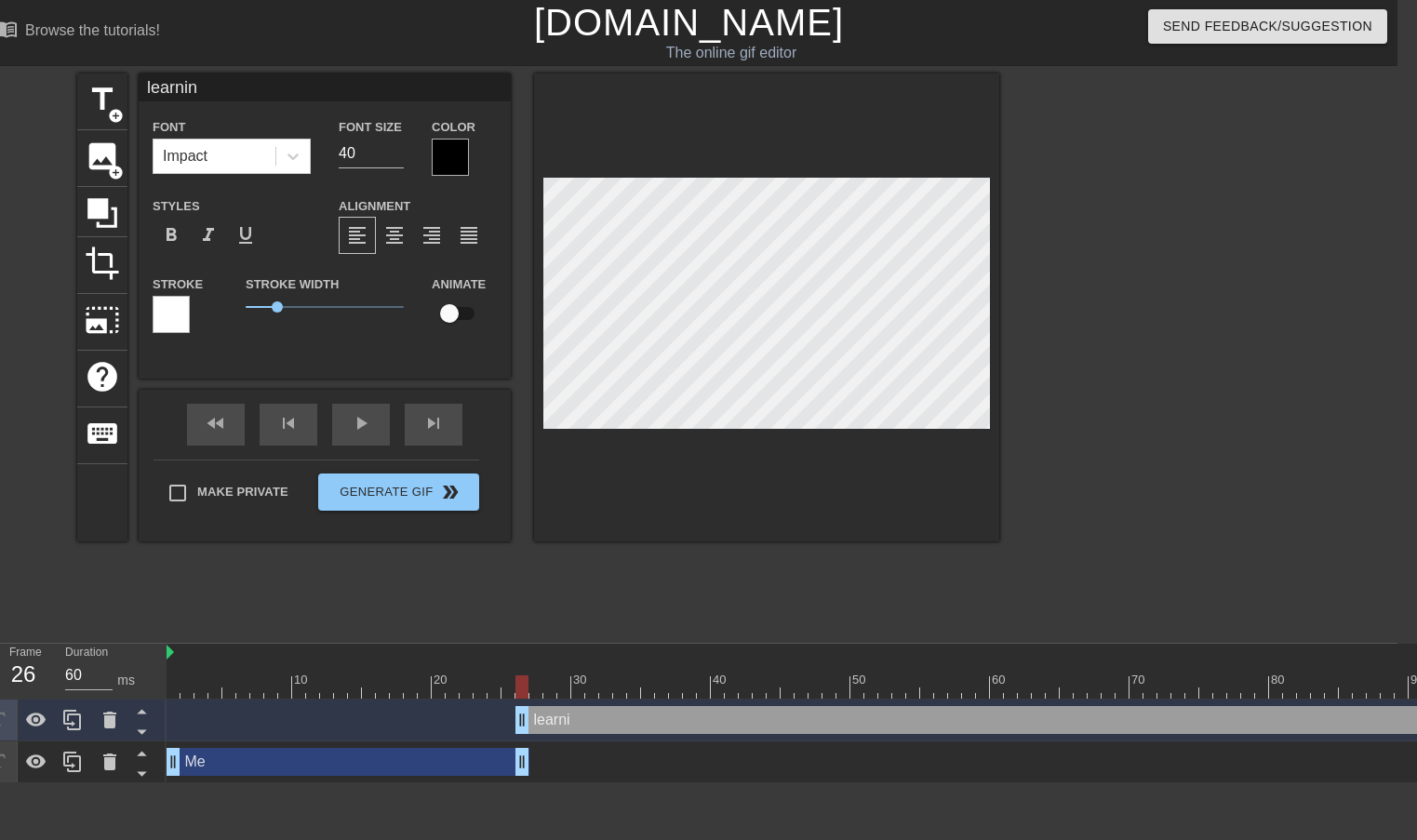 type on "learning" 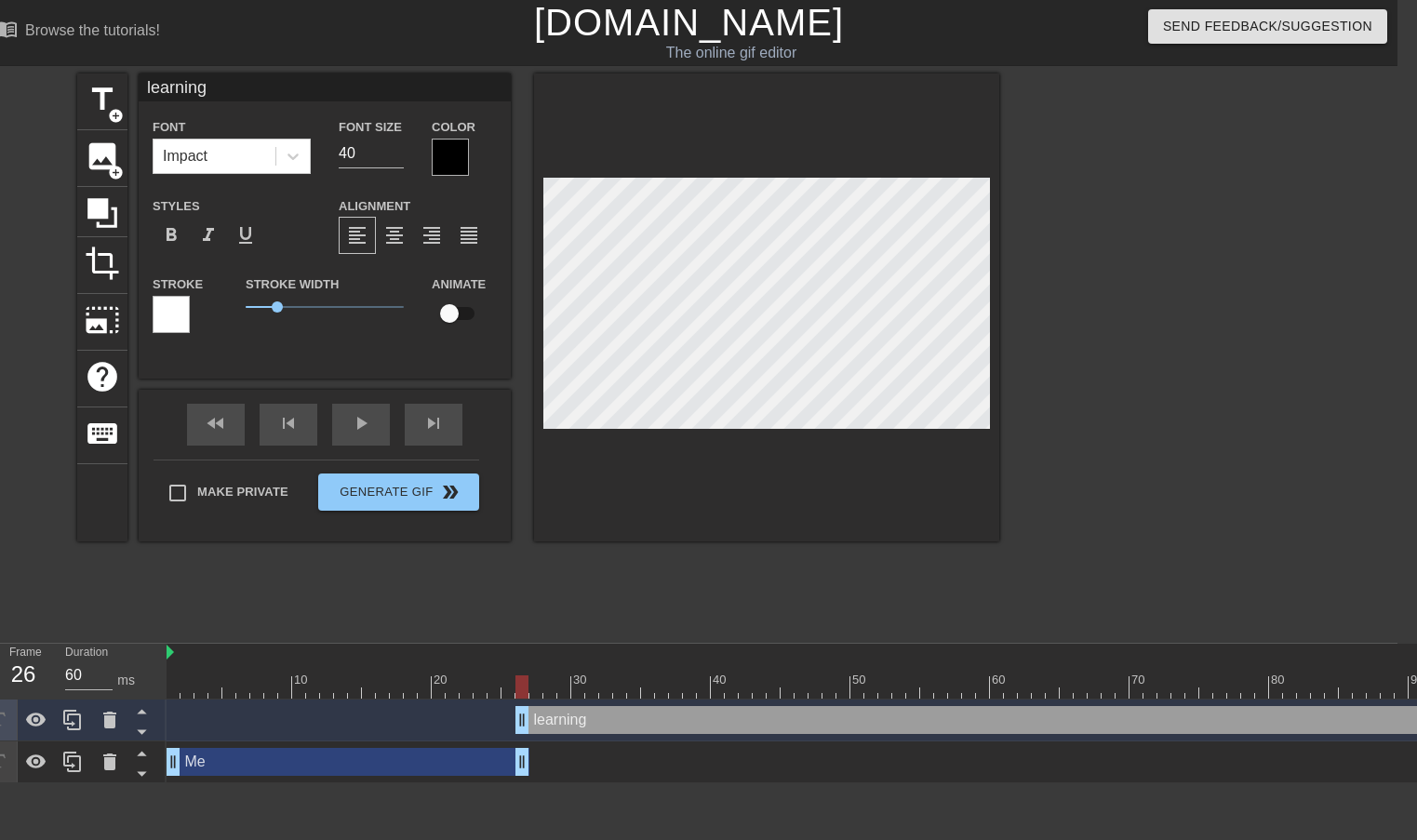 type on "learning" 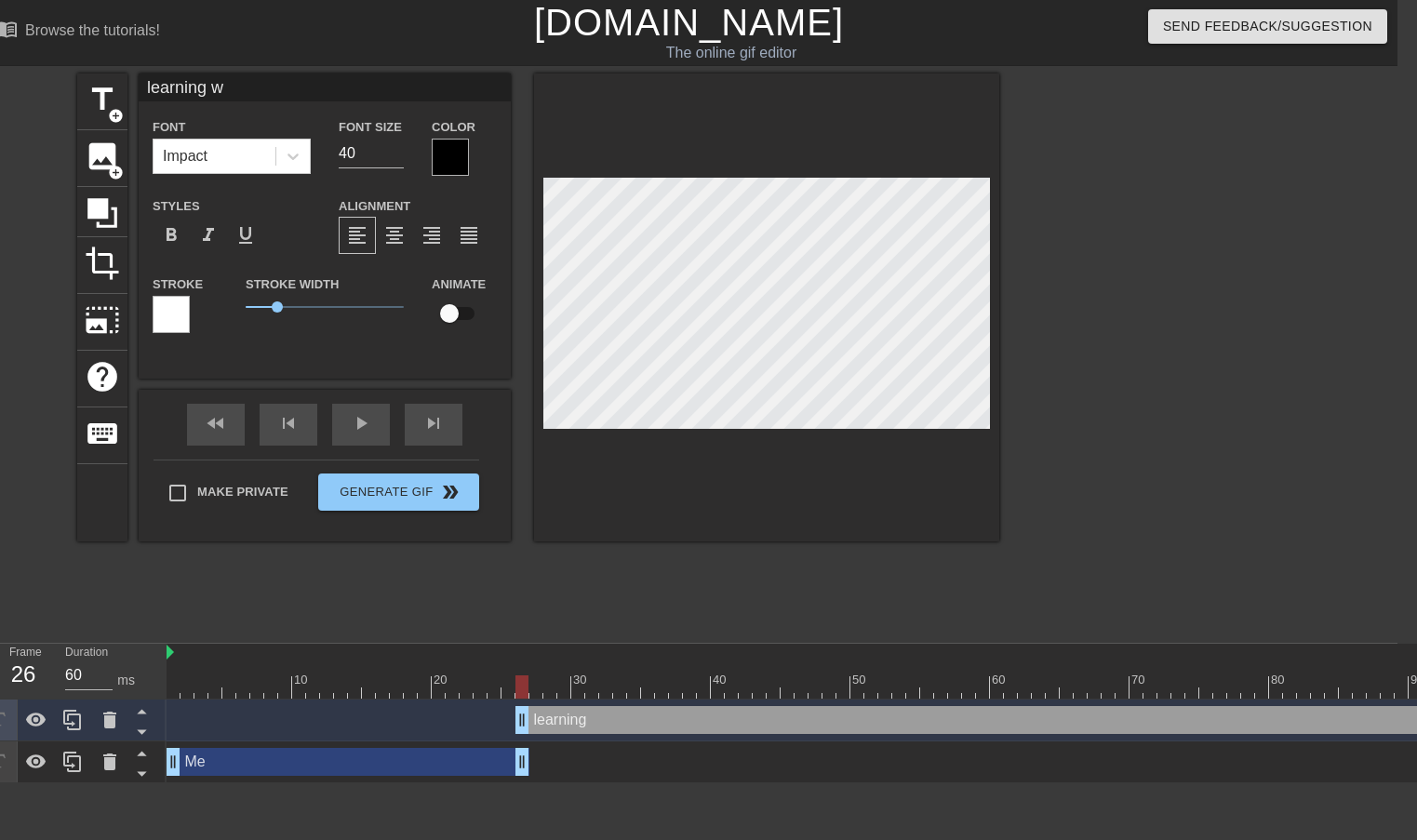 type on "learning we" 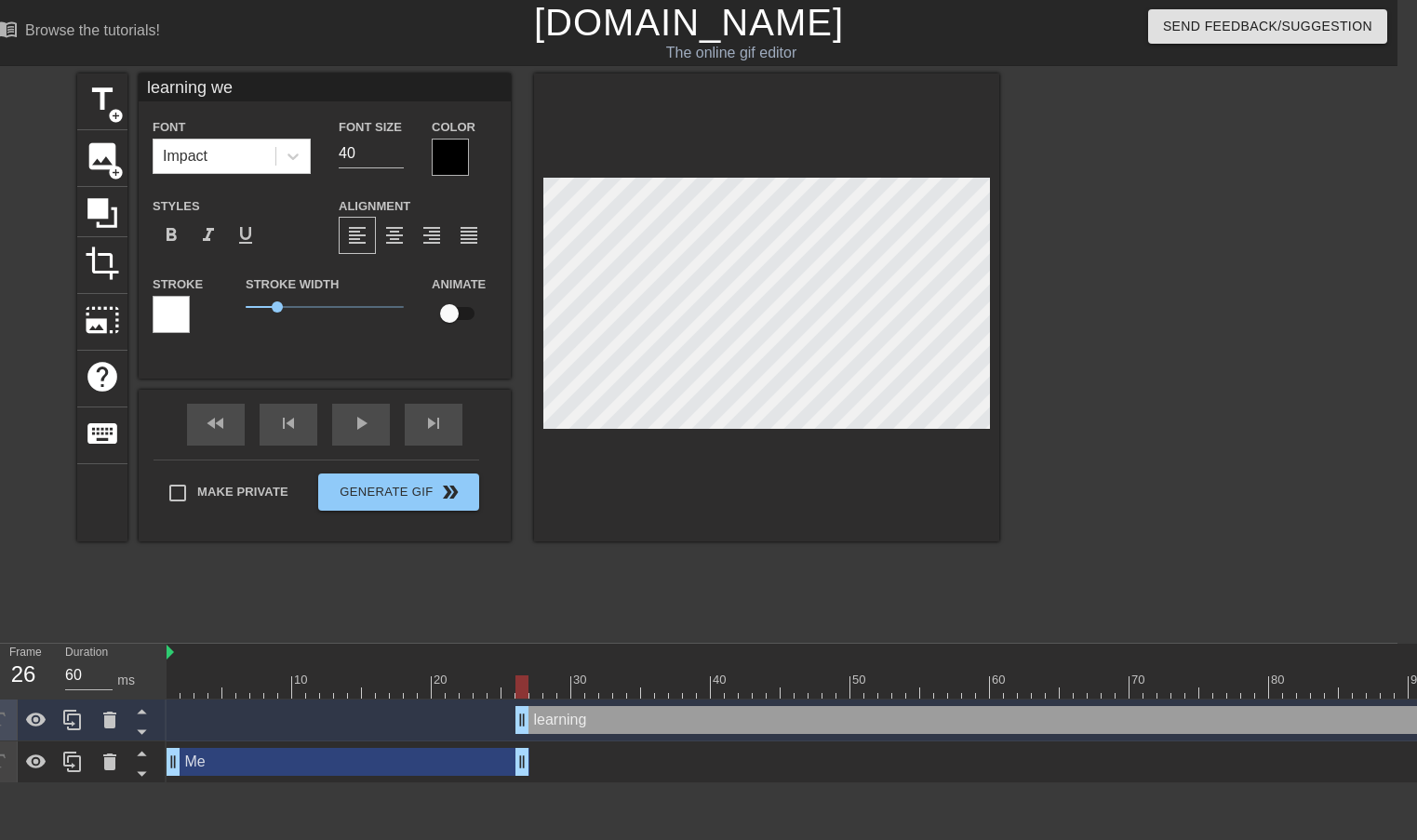 type on "learning we" 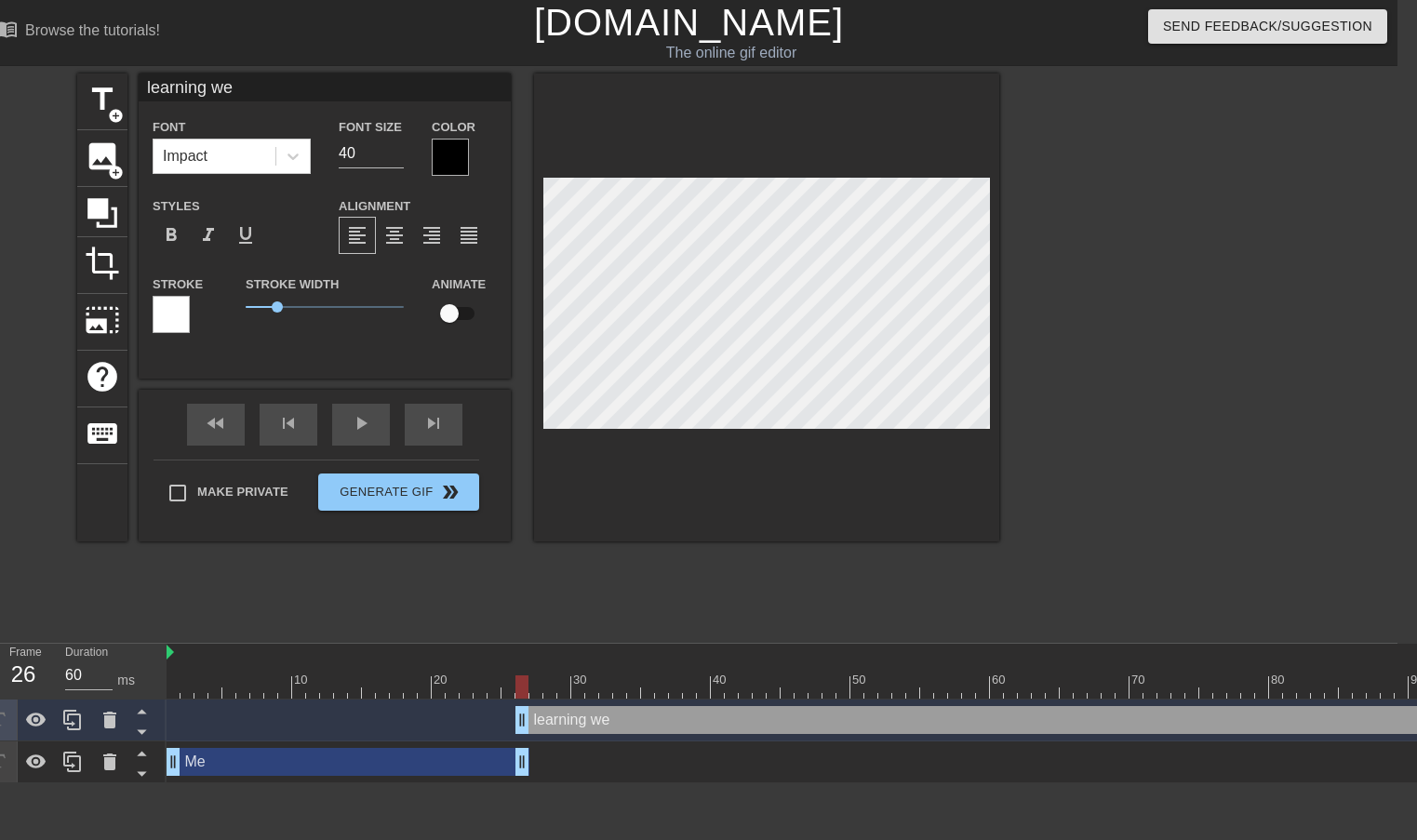 type on "learning we s" 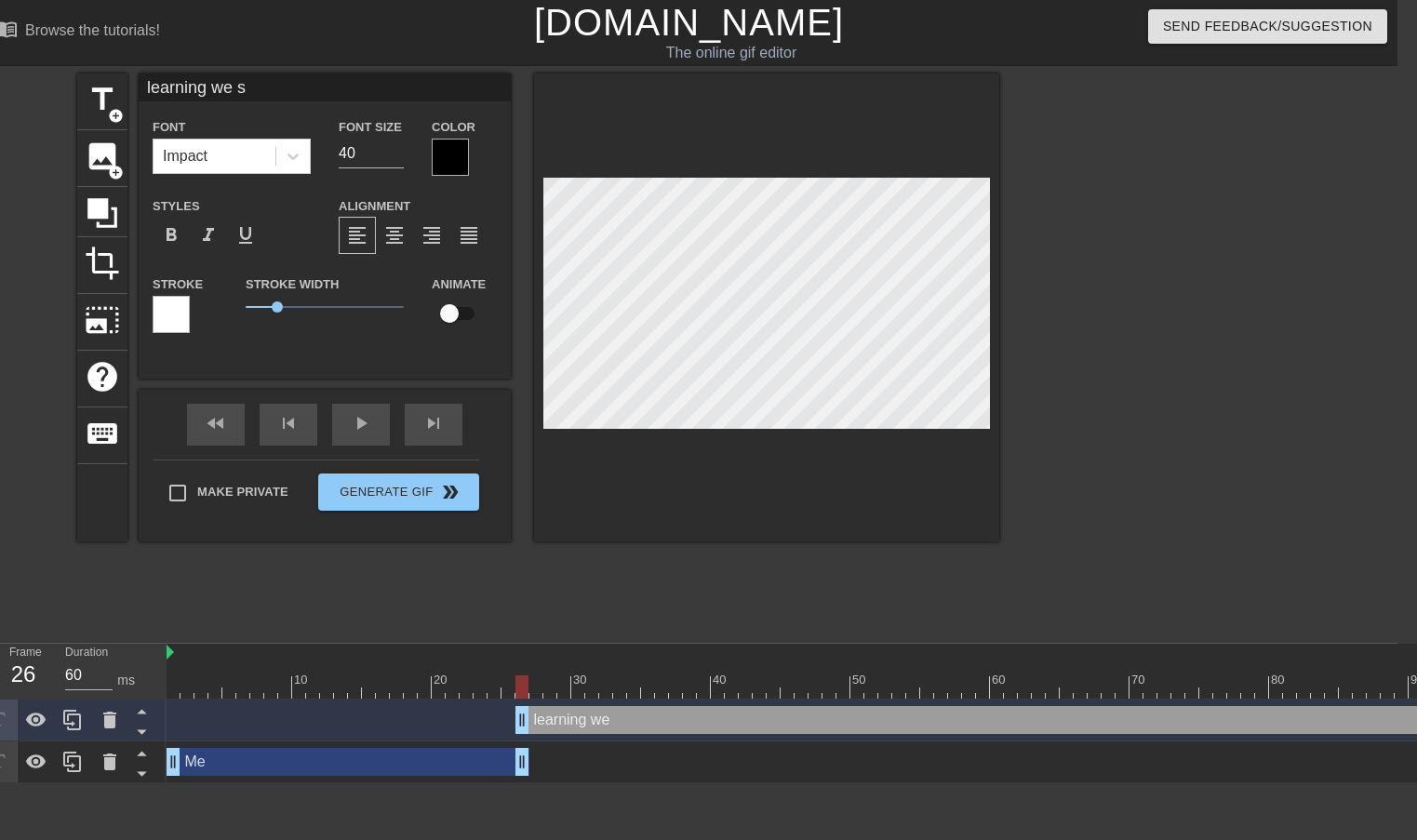 type on "learning we s" 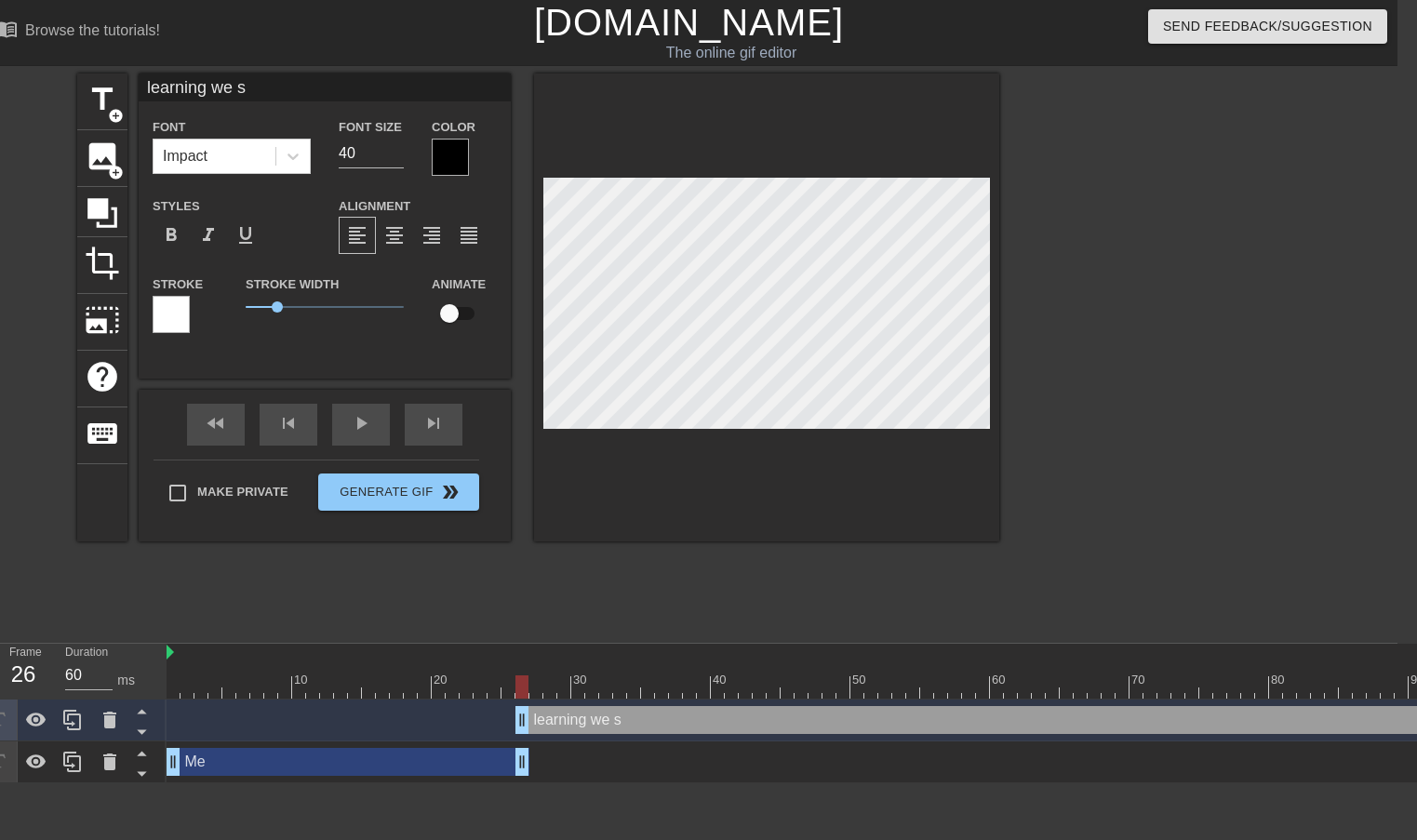 type on "learning we st" 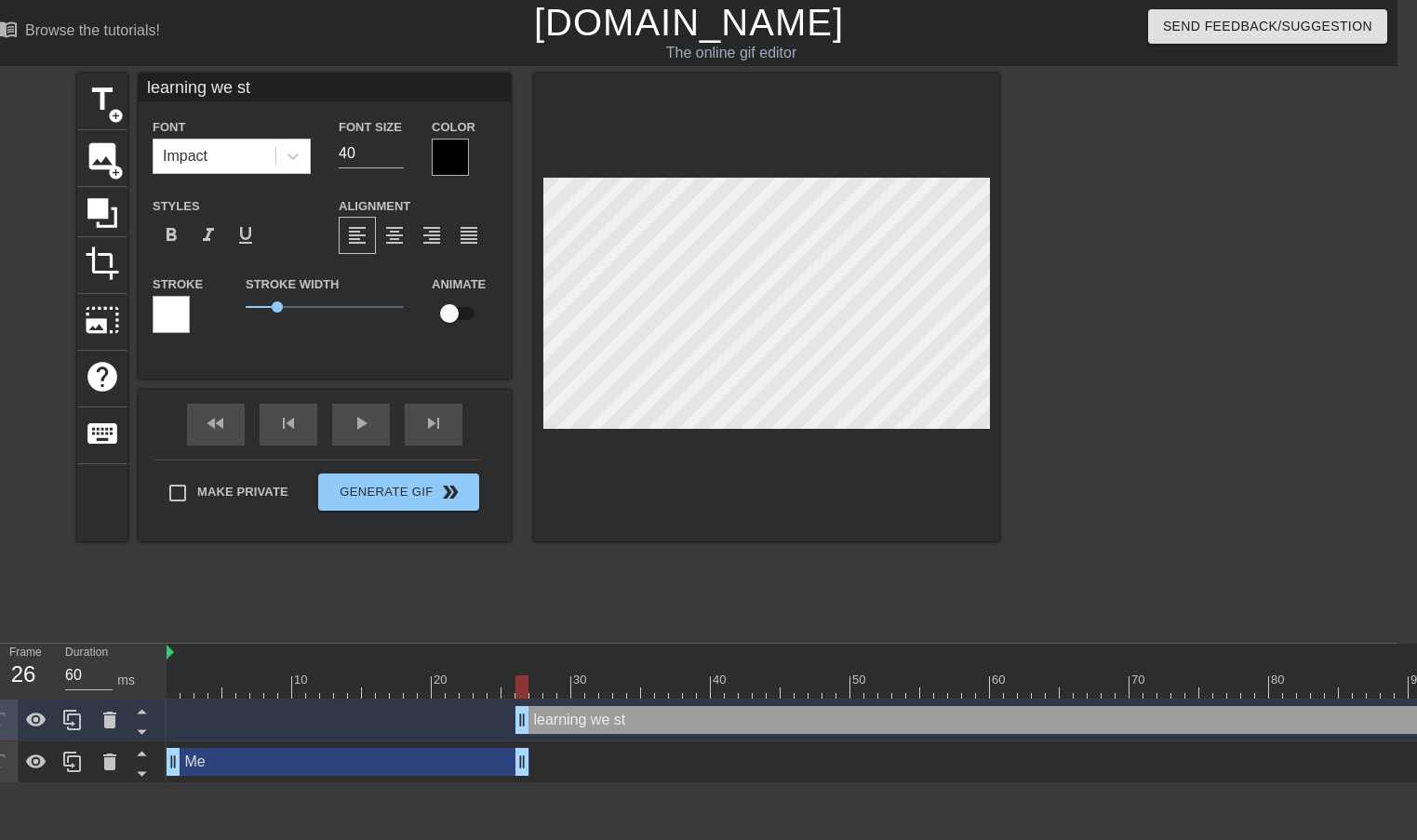 type on "learning we sta" 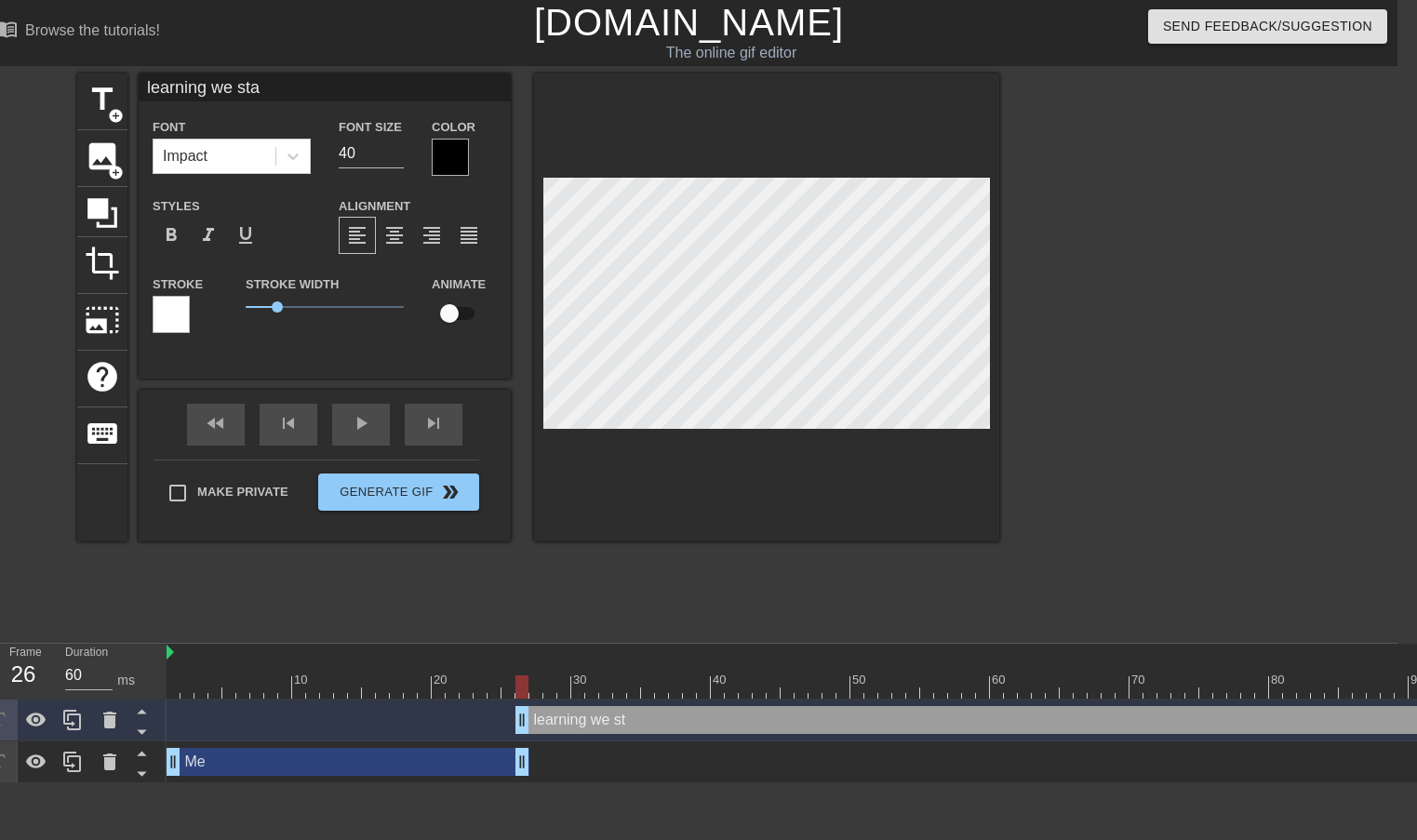 type on "learning we star" 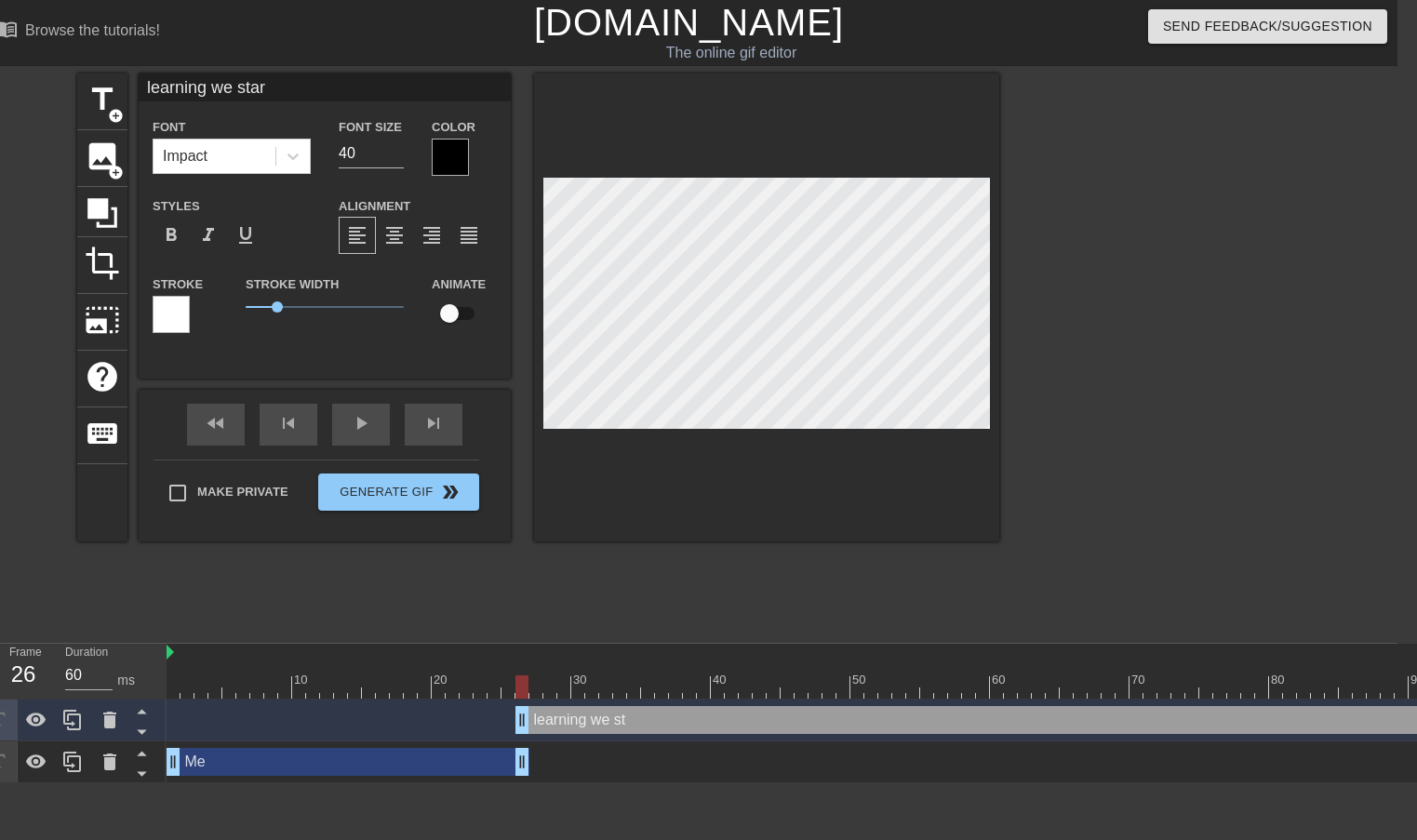 type on "learning we star" 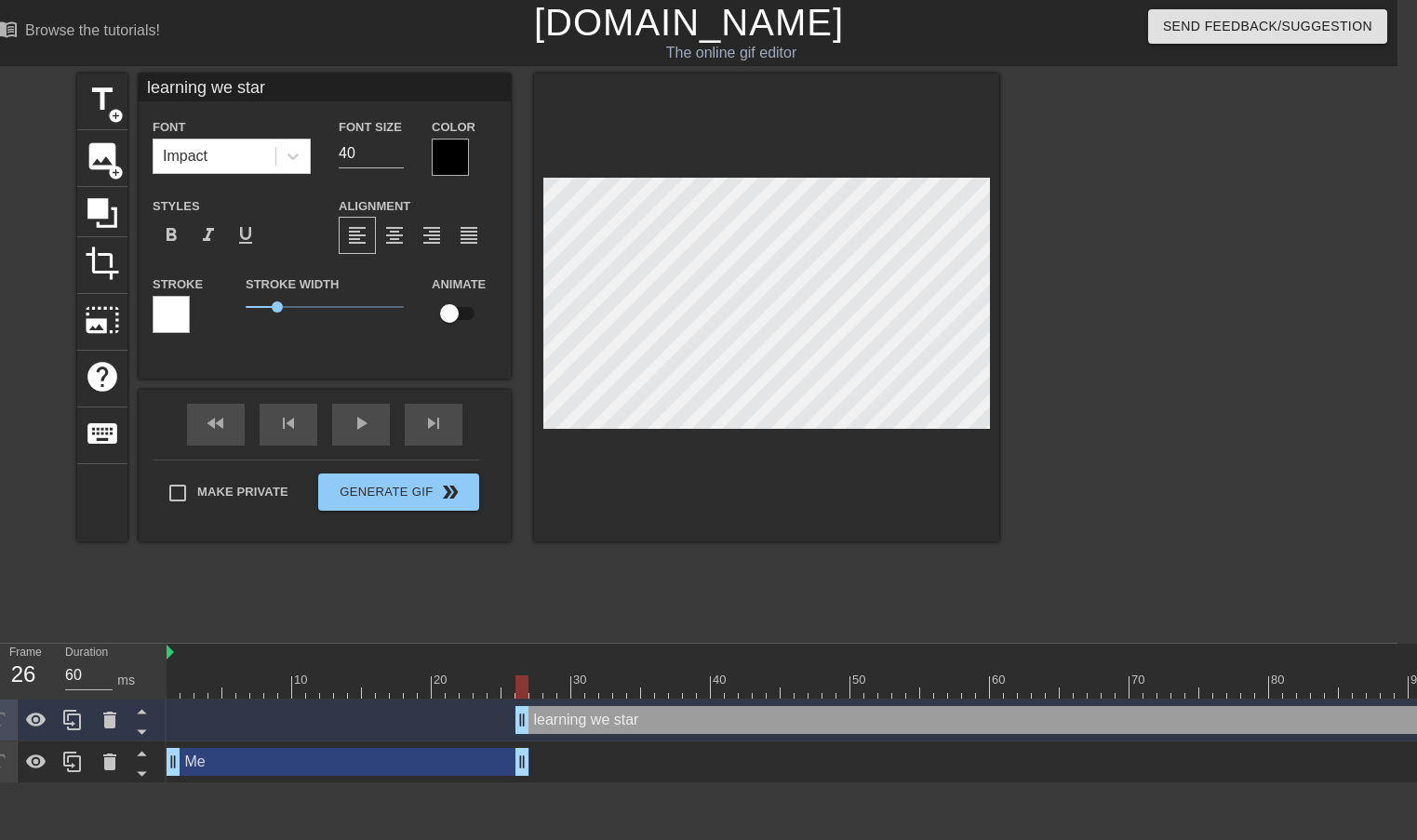 type on "learning we start" 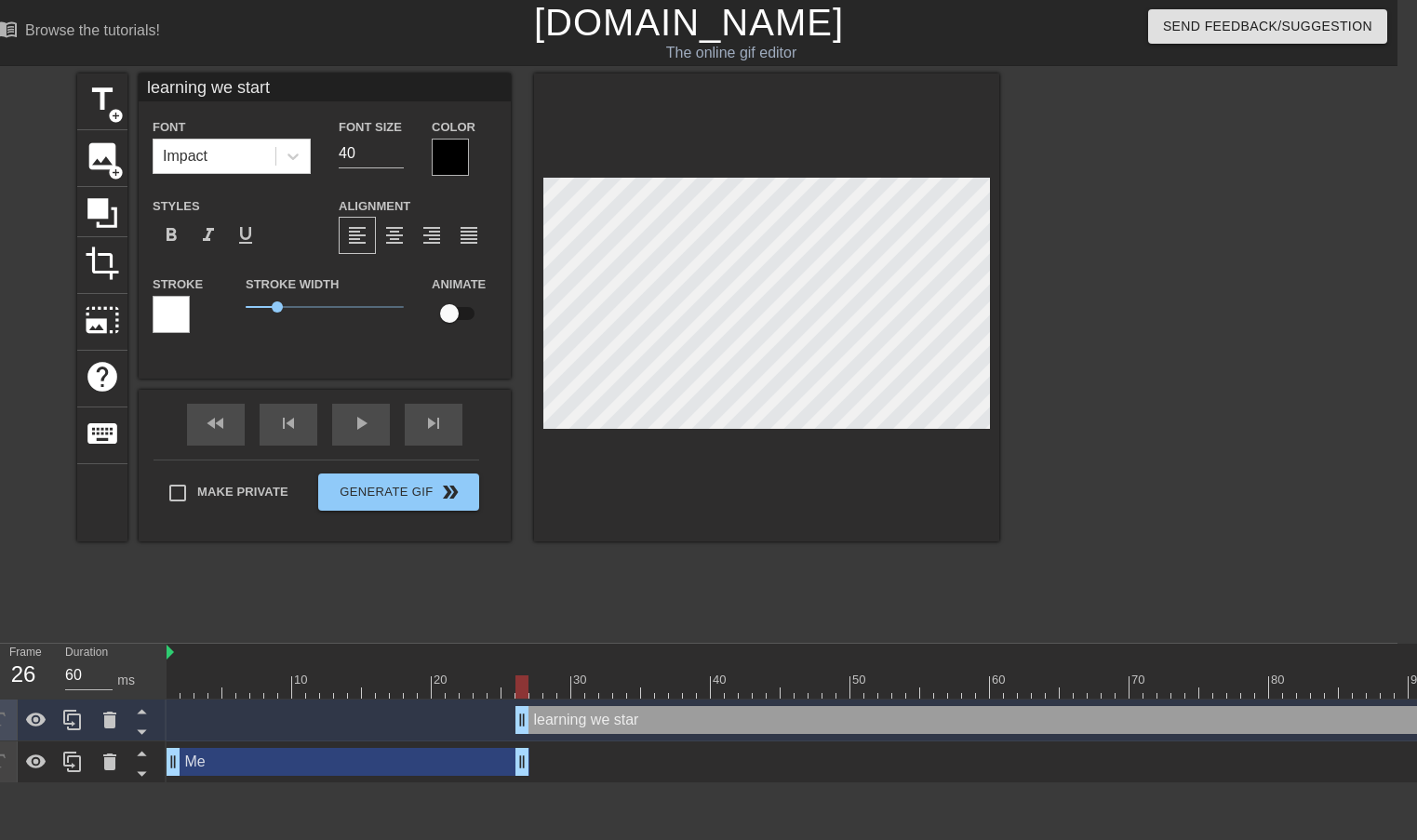 type on "learning we start" 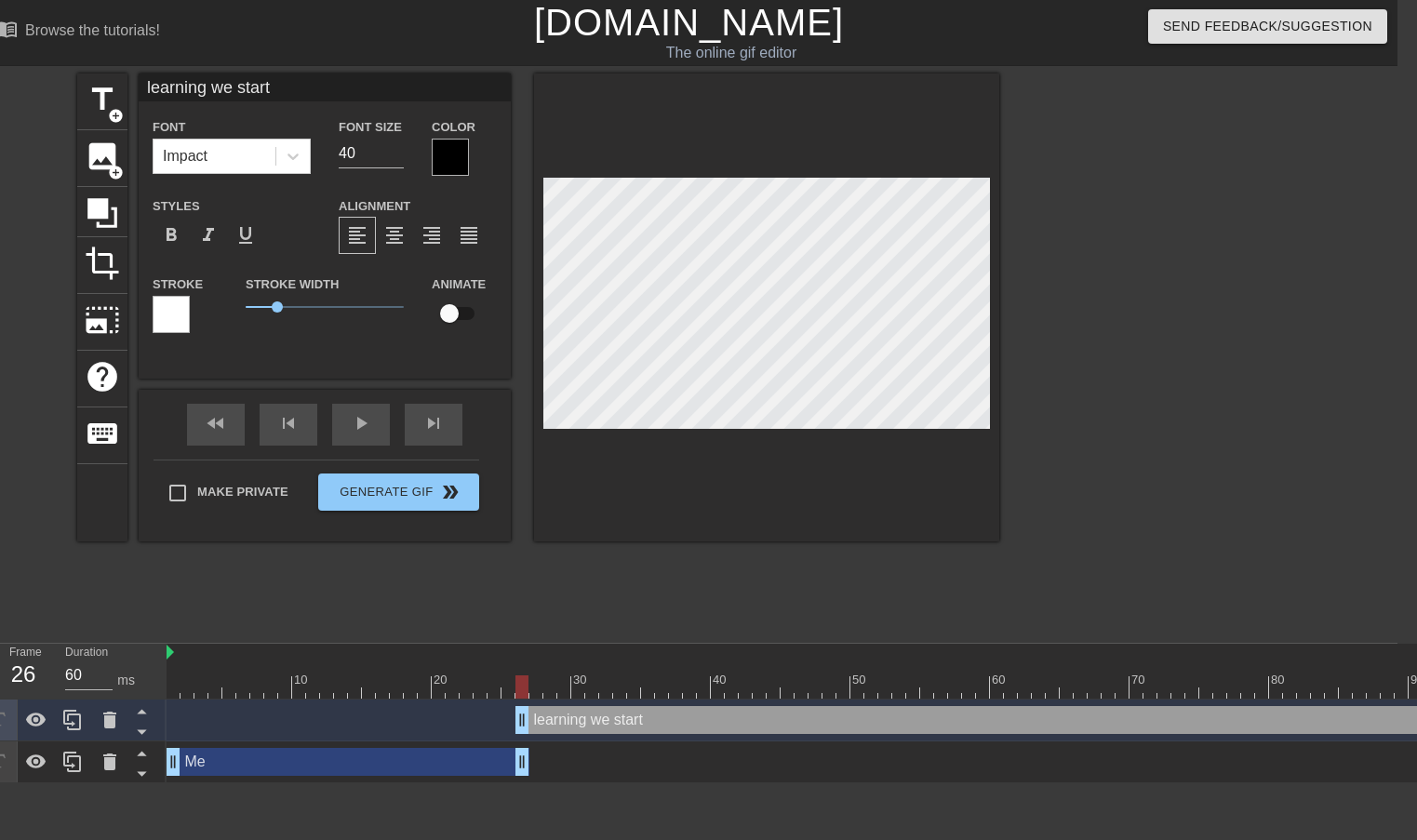 type on "learning we start o" 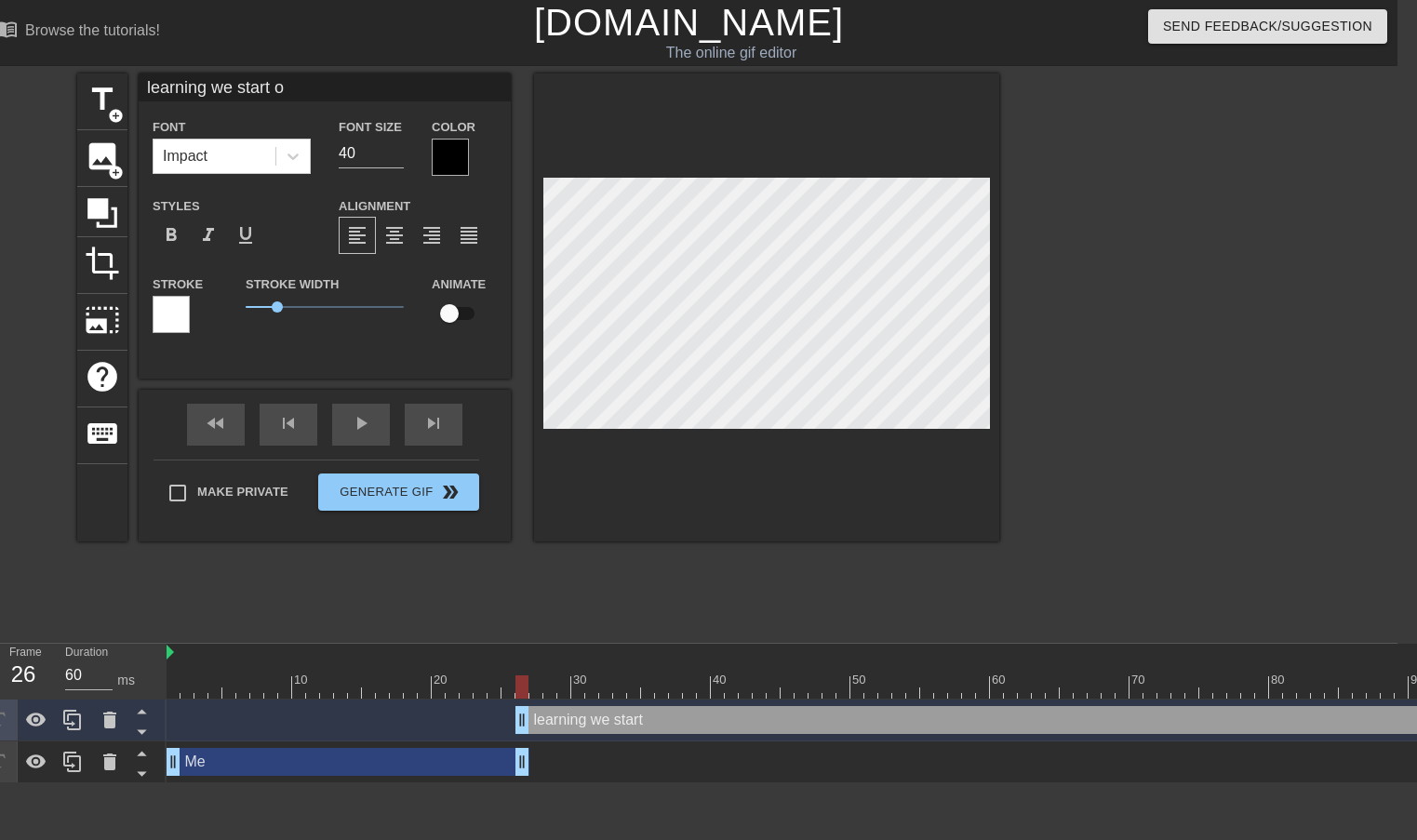 type on "learning we start on" 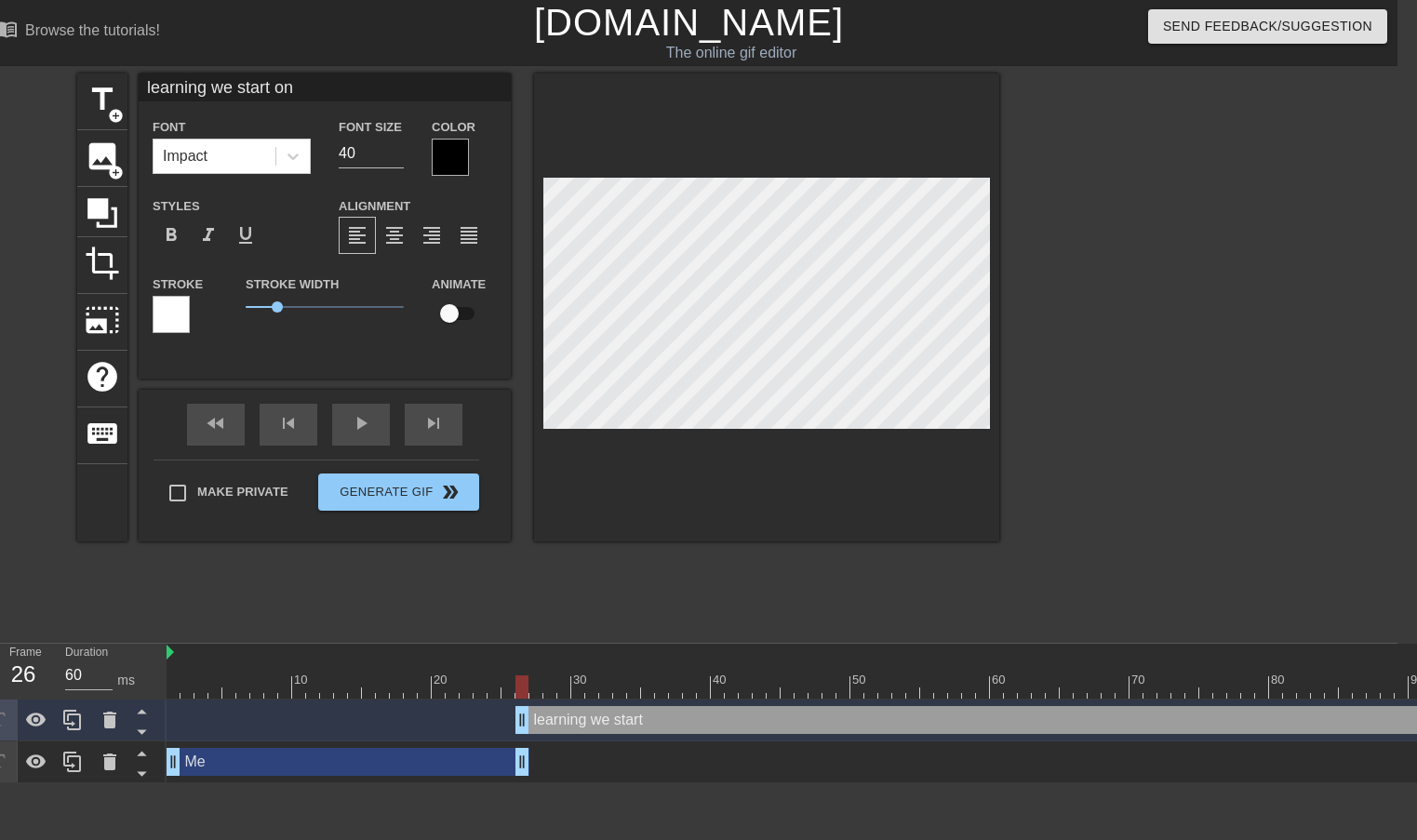 type on "learning we start on" 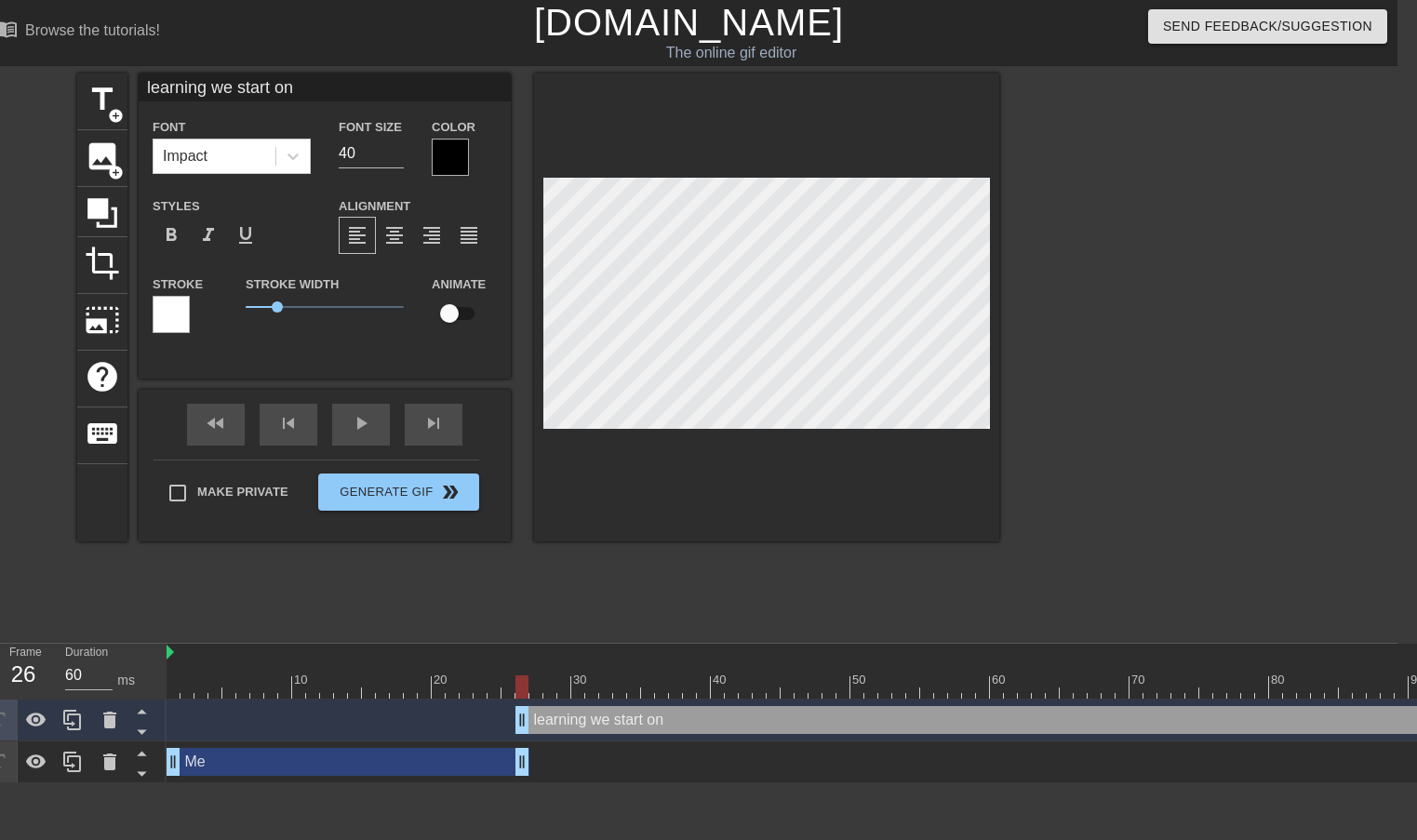 scroll, scrollTop: 3, scrollLeft: 10, axis: both 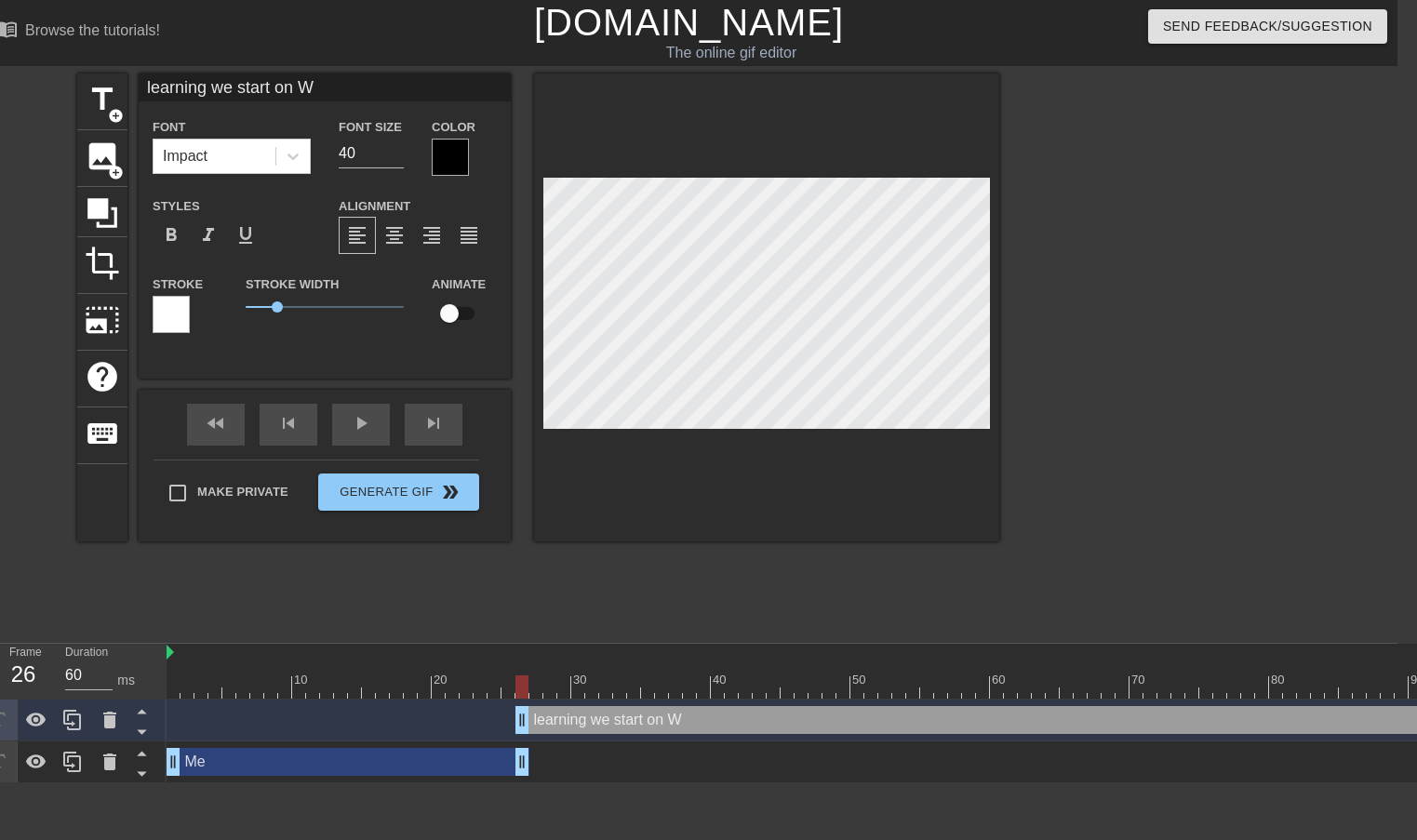 type on "learning we start on We" 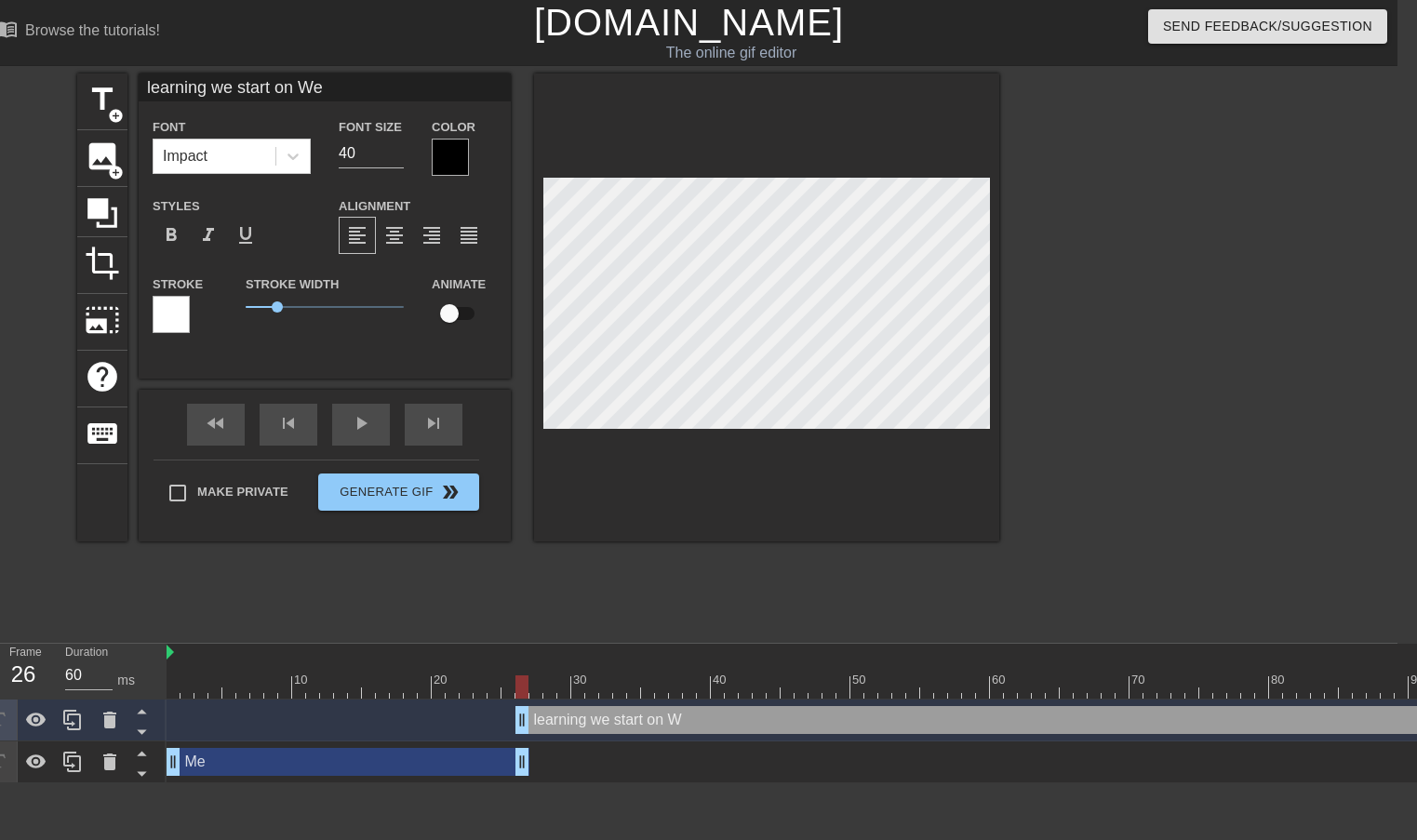 scroll, scrollTop: 3, scrollLeft: 11, axis: both 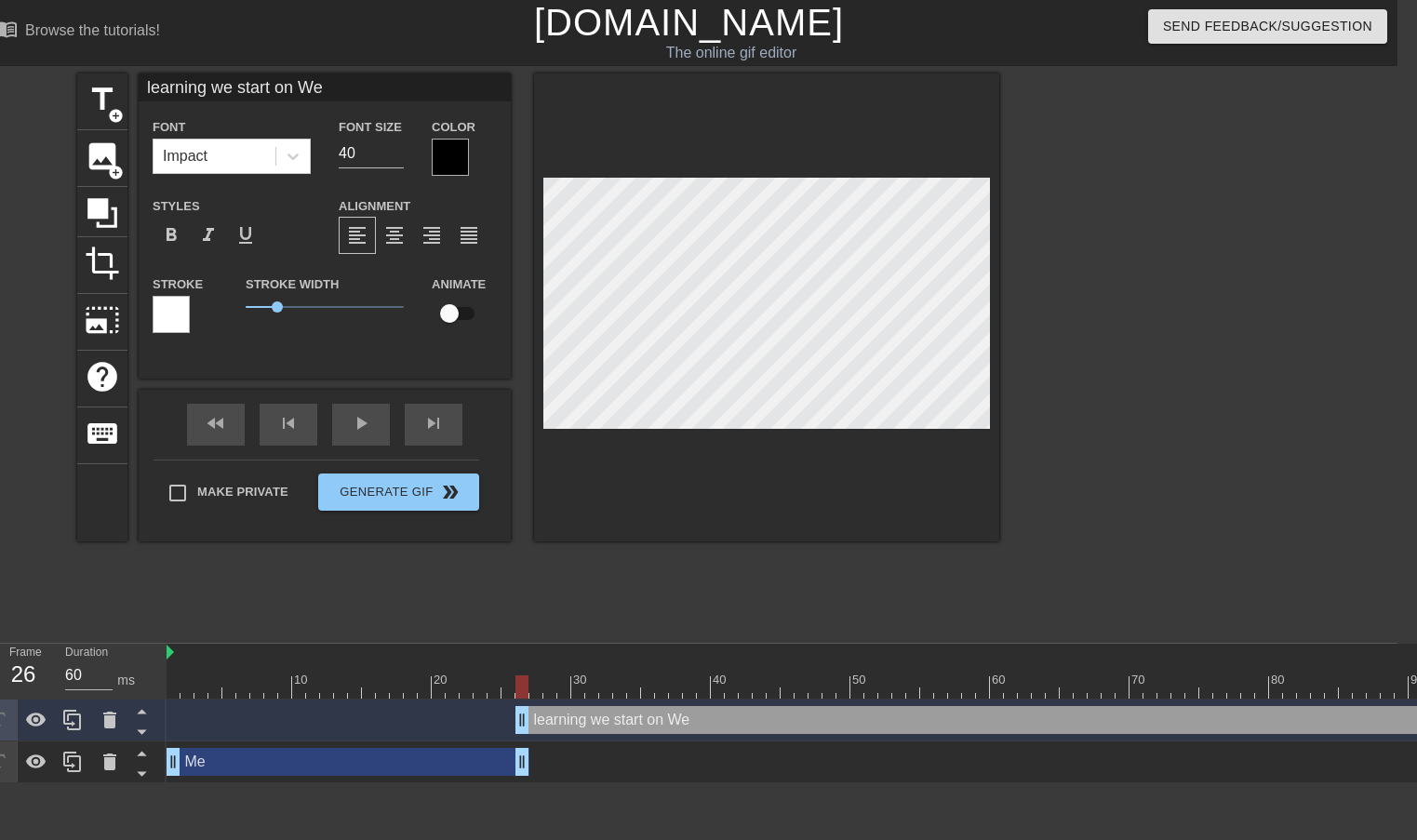 type on "learning we start [DATE]" 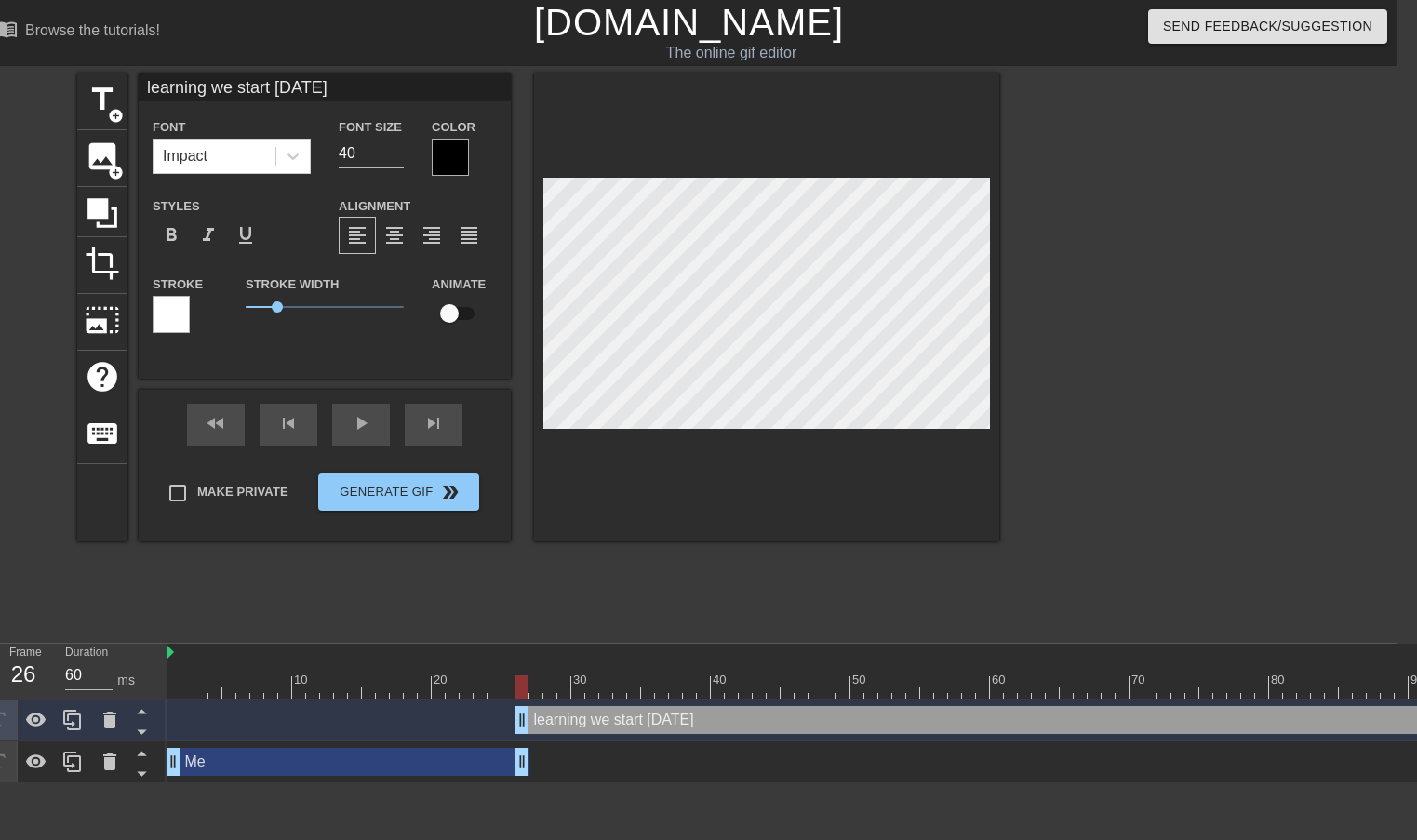 type on "learning we start on Wedn" 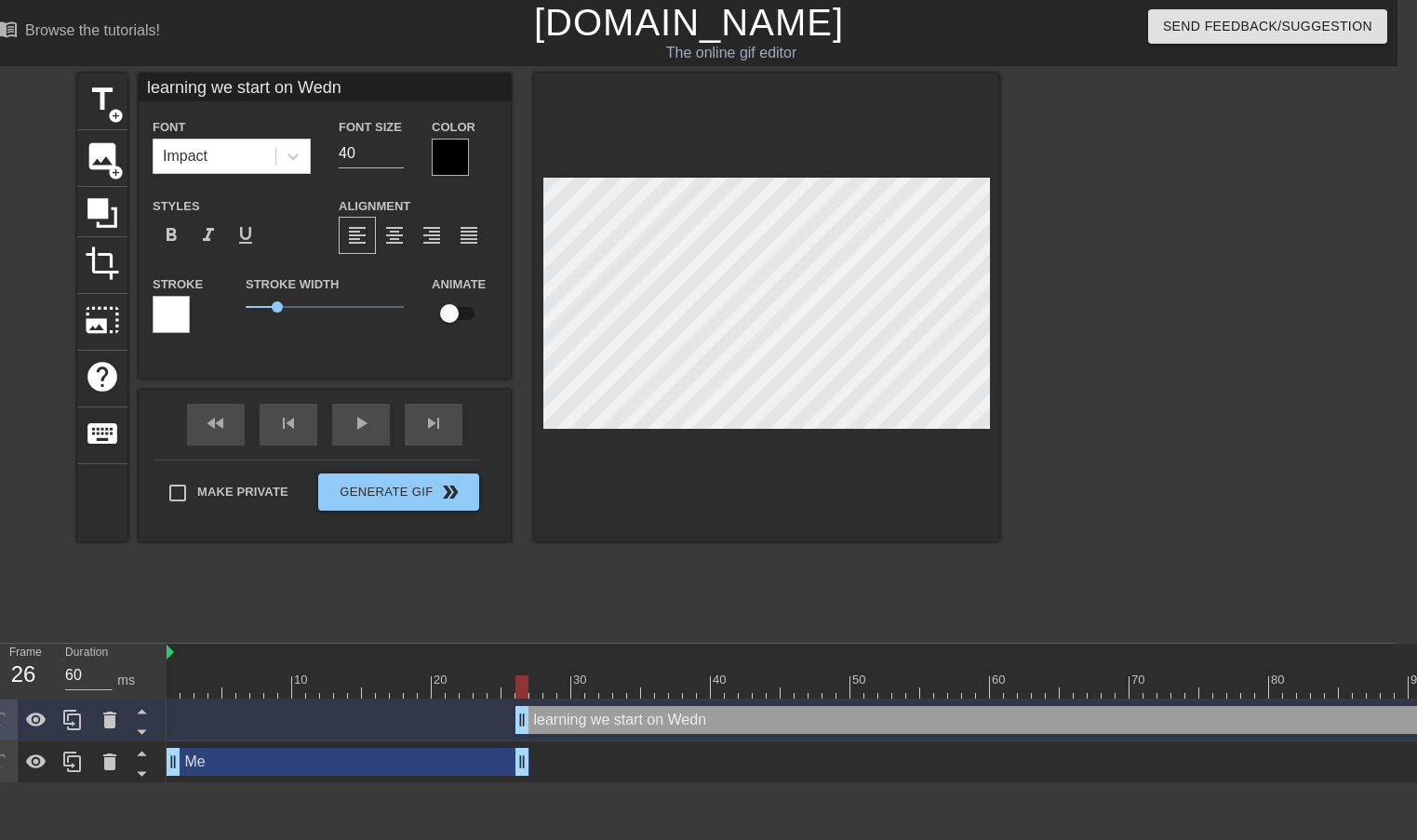 type on "learning we start on Wedne" 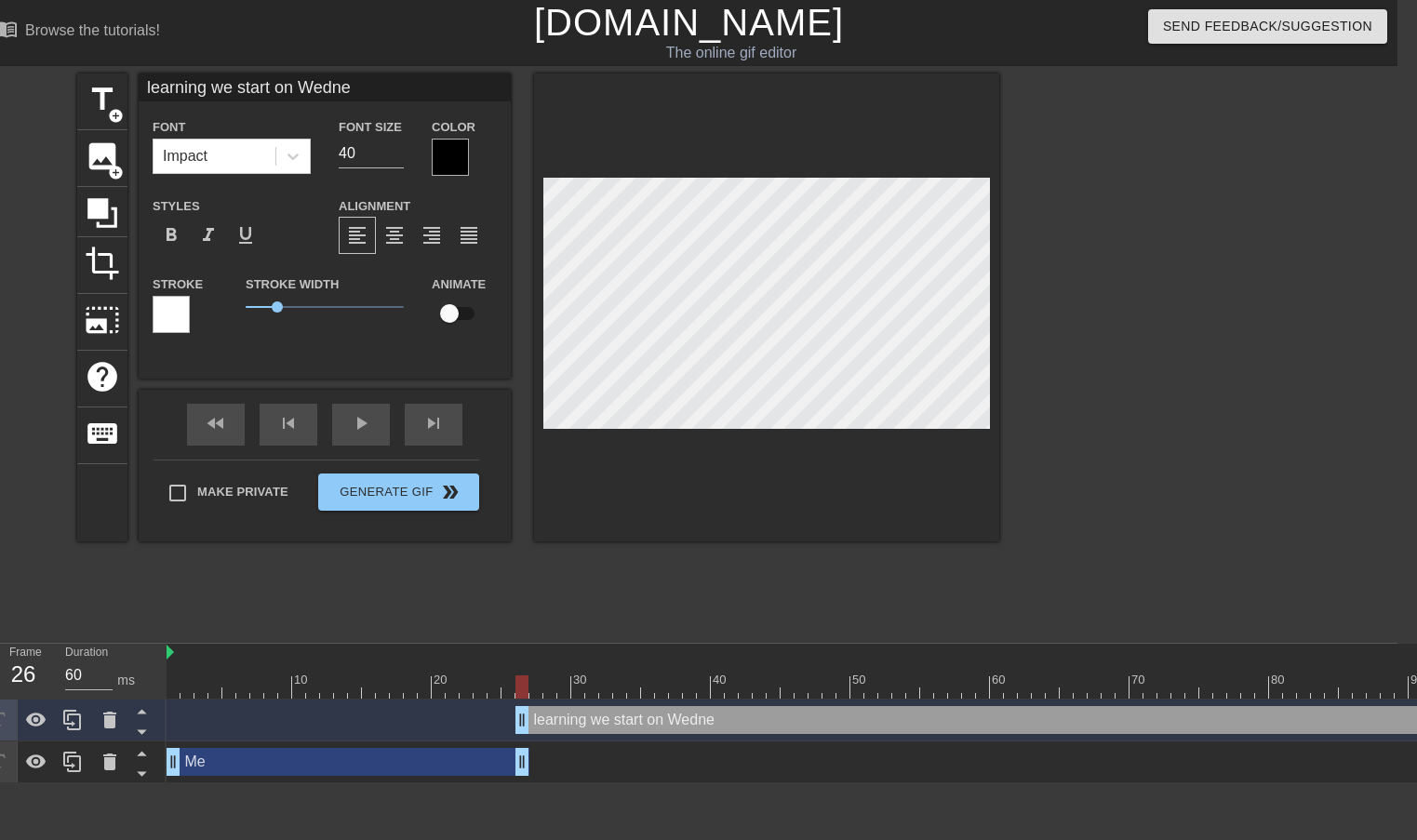 type on "learning we start on Wednes" 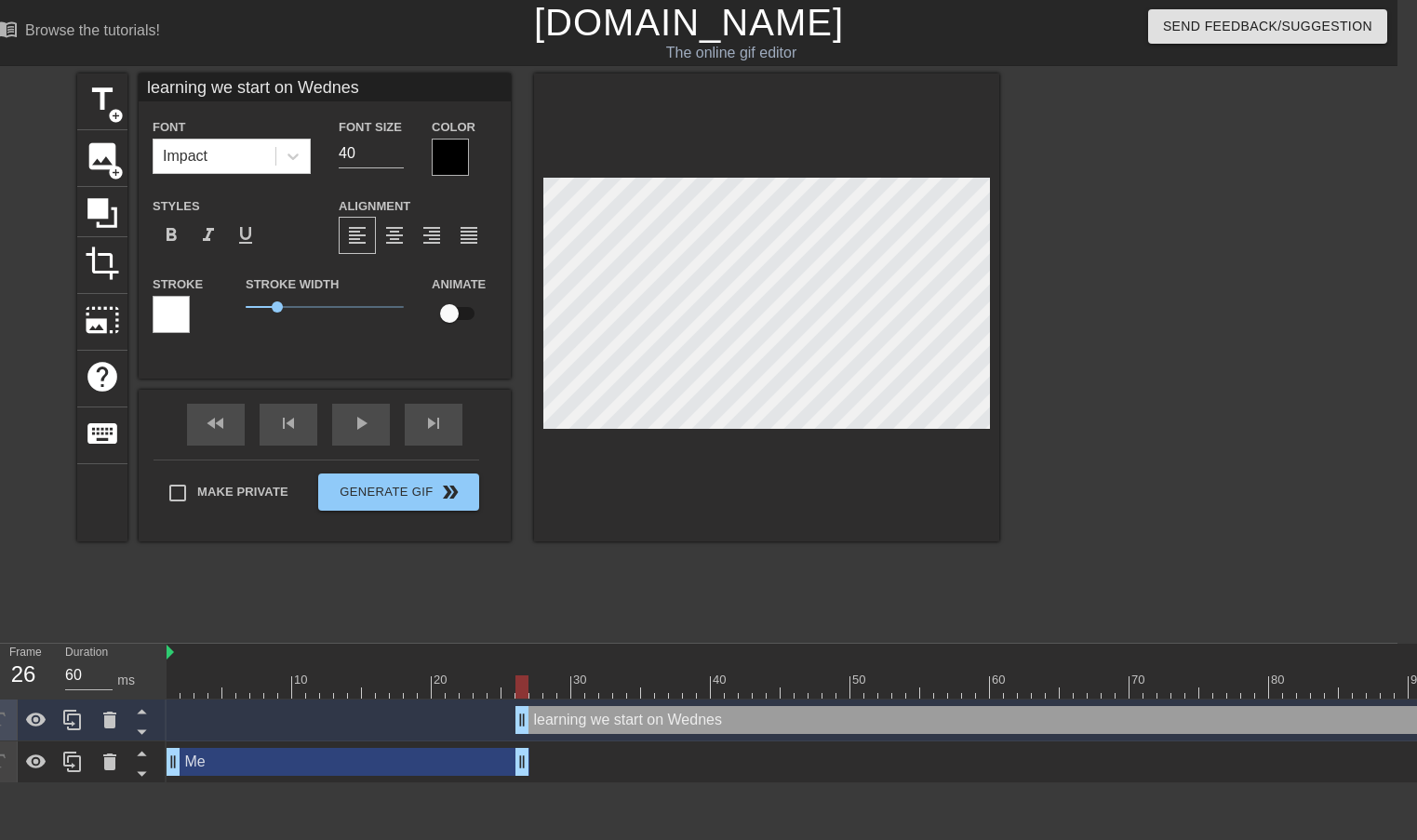 type on "learning we start on Wednesd" 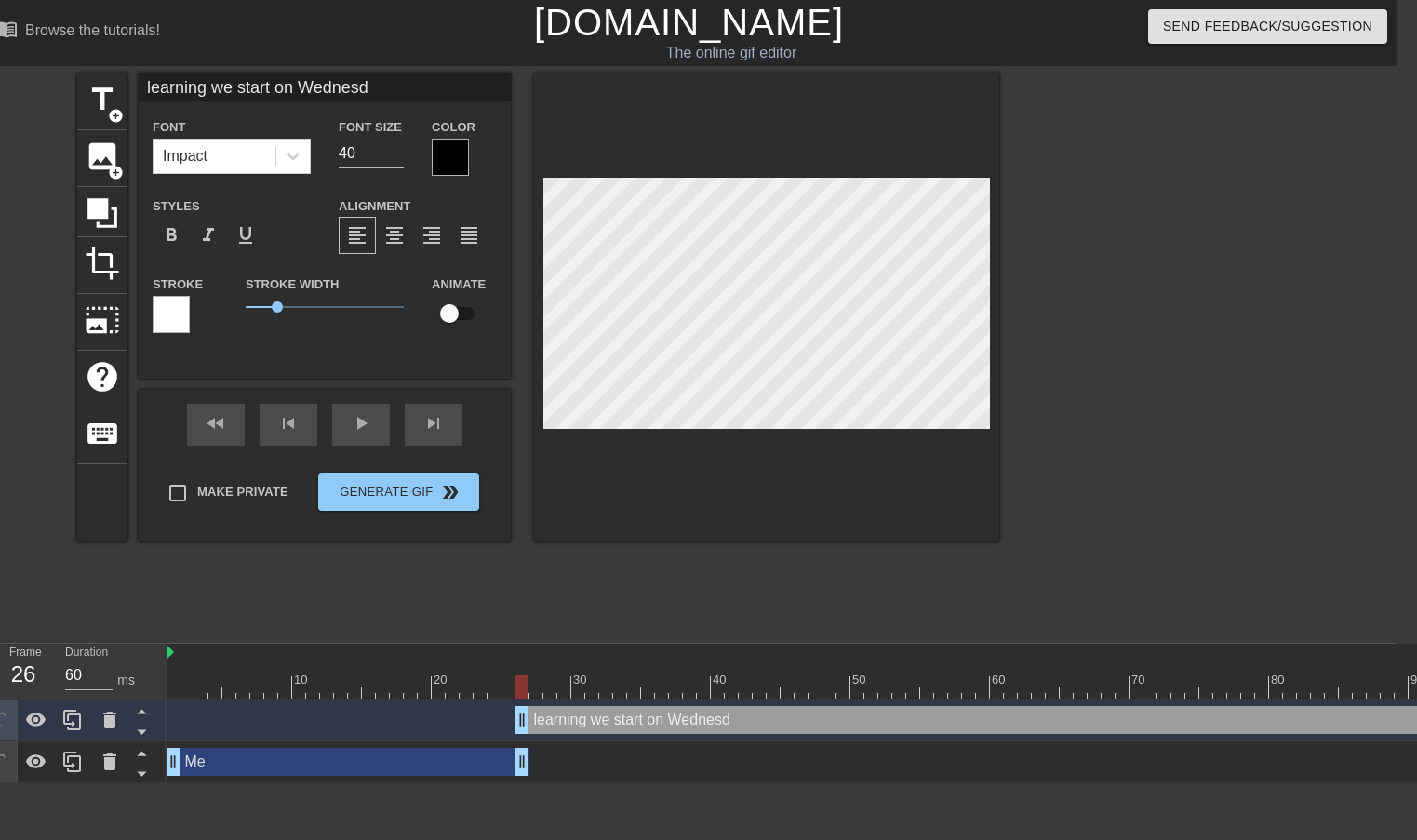 type on "learning we start on [GEOGRAPHIC_DATA]" 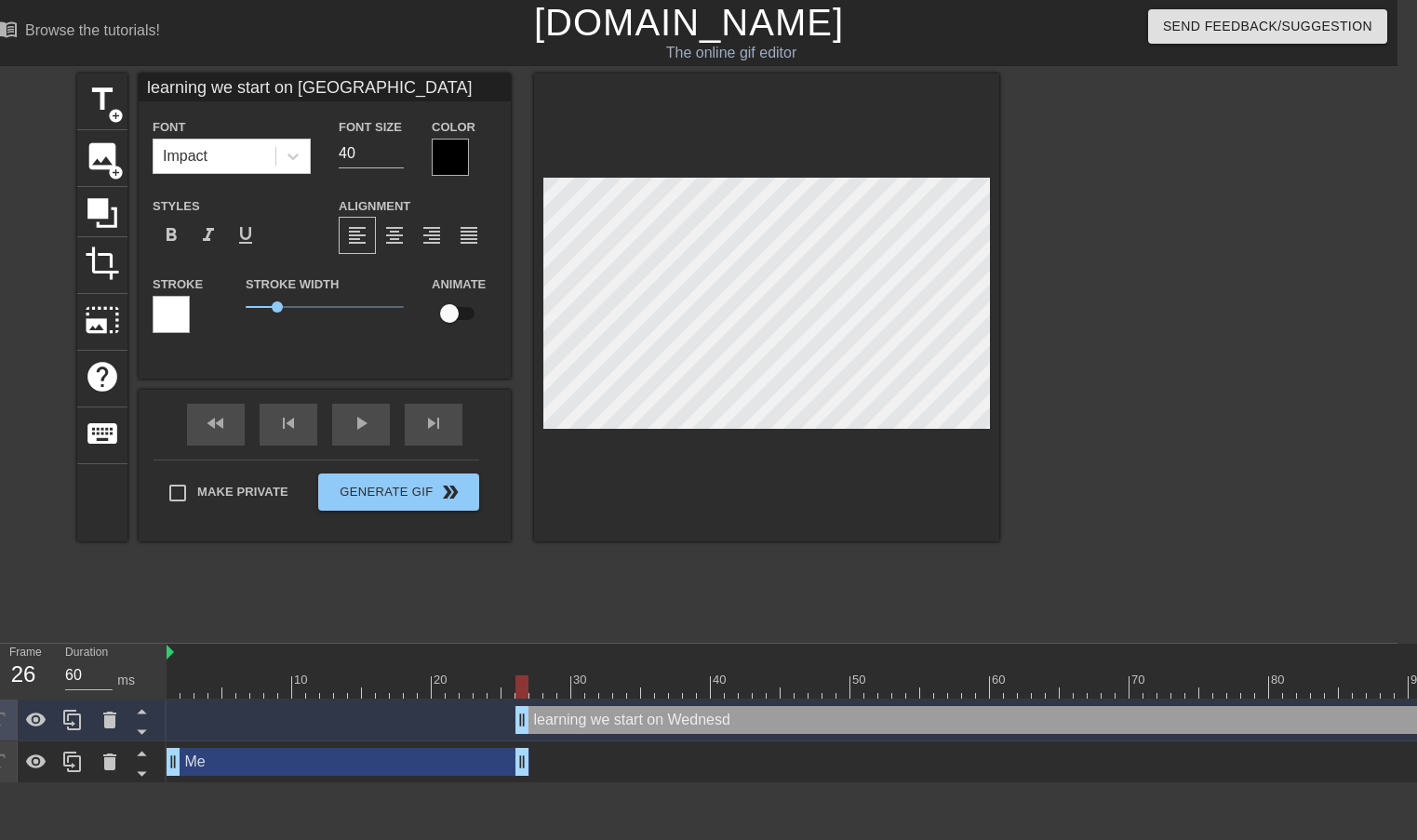 type on "learning we start [DATE]" 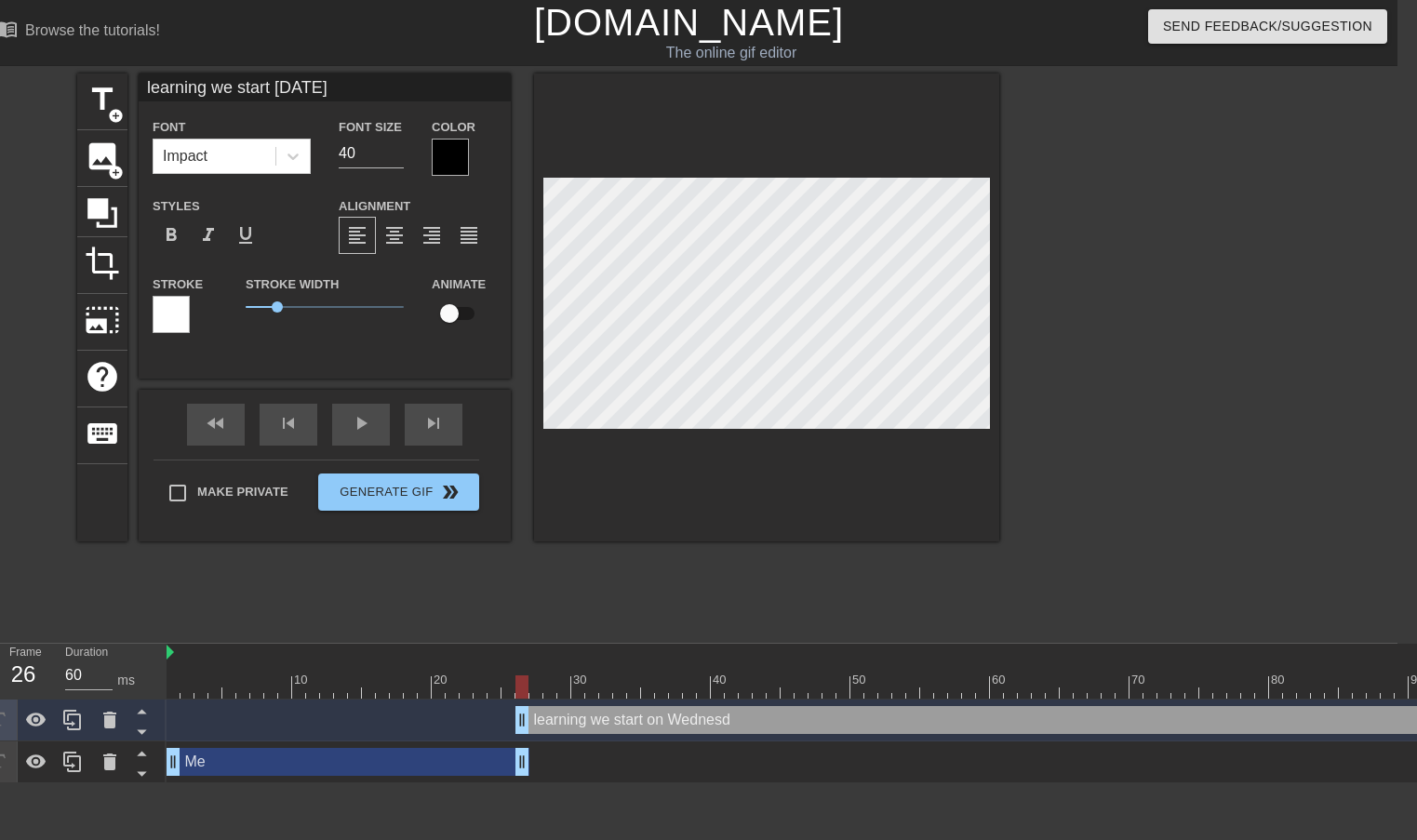scroll, scrollTop: 3, scrollLeft: 15, axis: both 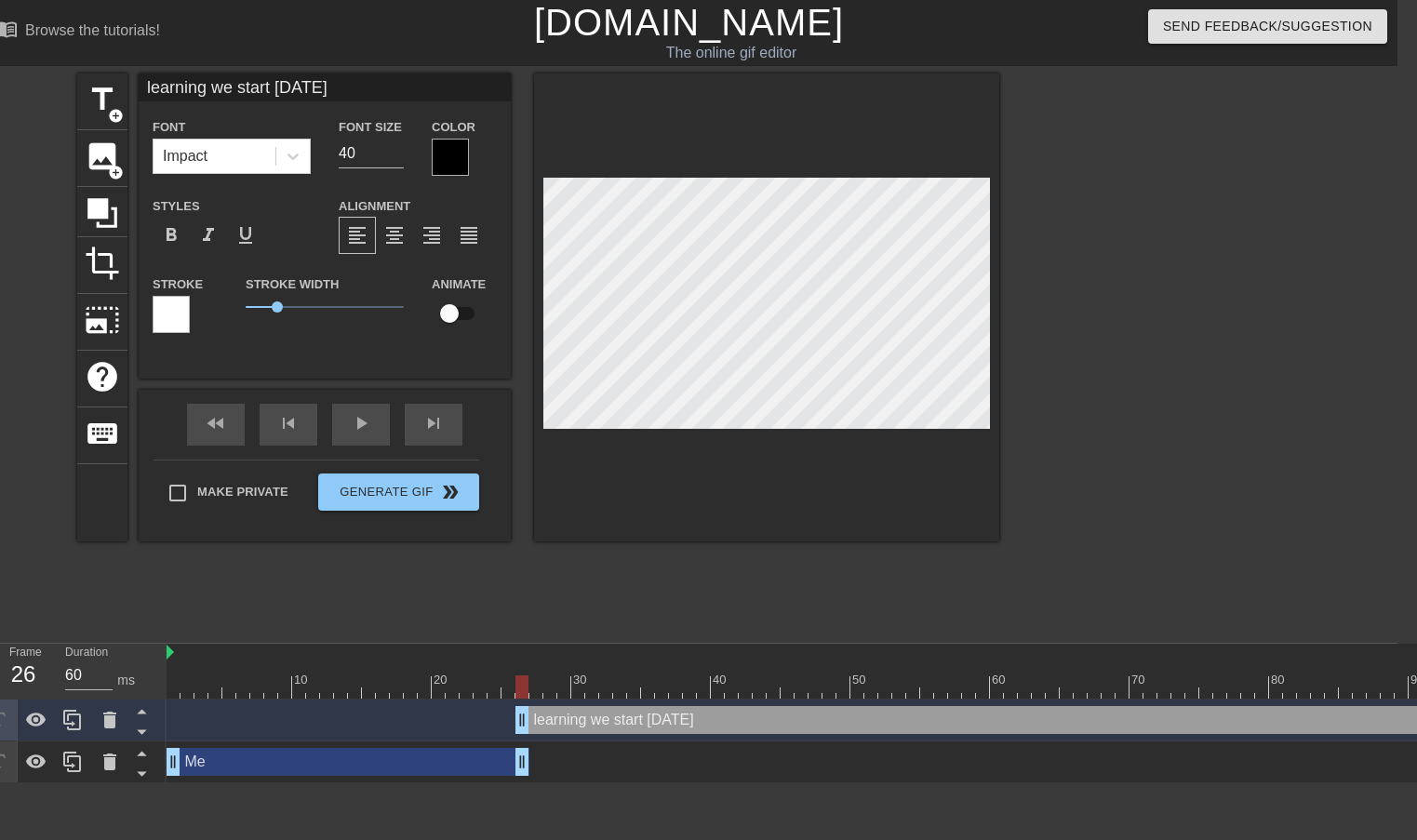 type on "learning we start on Wednesdays" 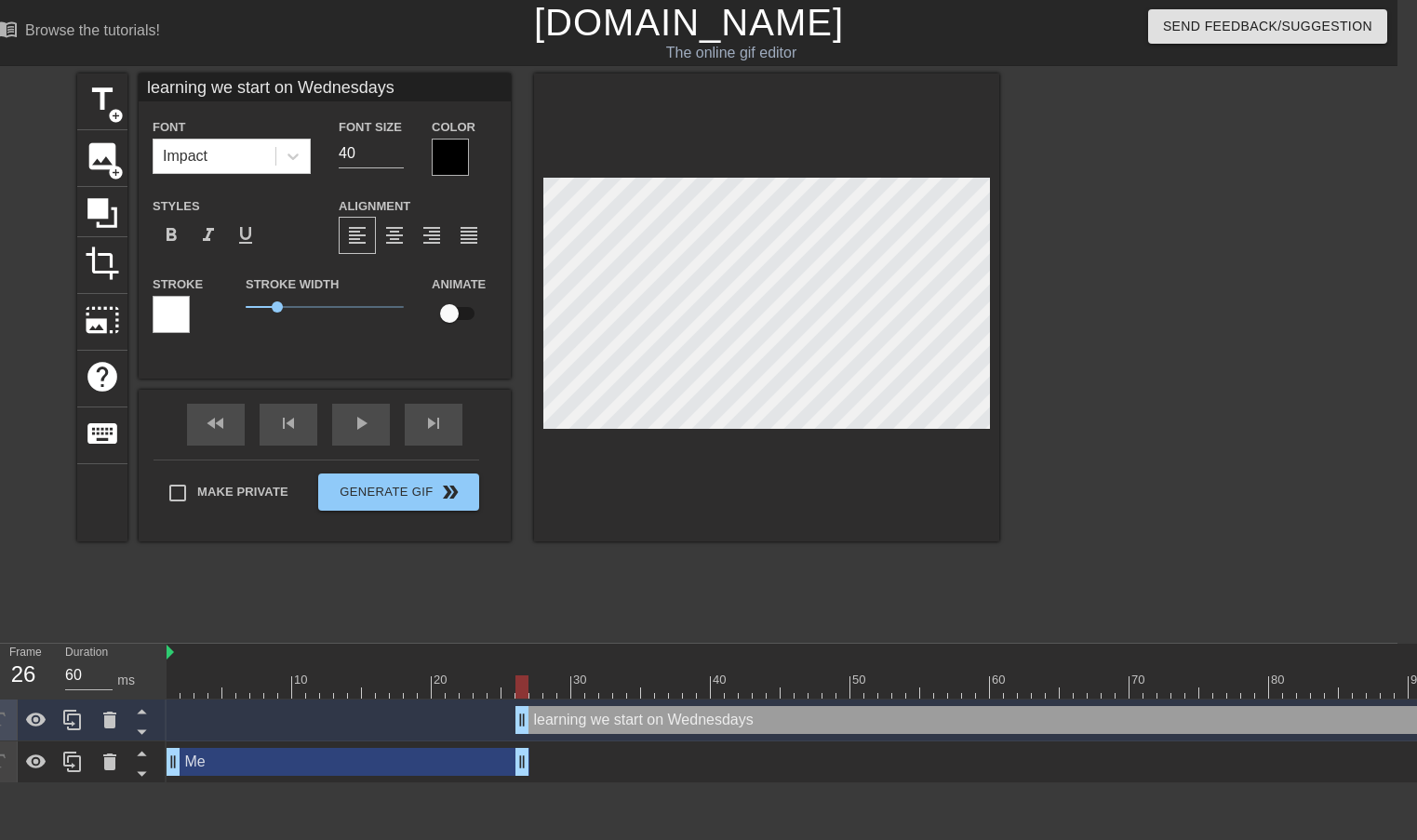 type on "learning we start on Wednesdays" 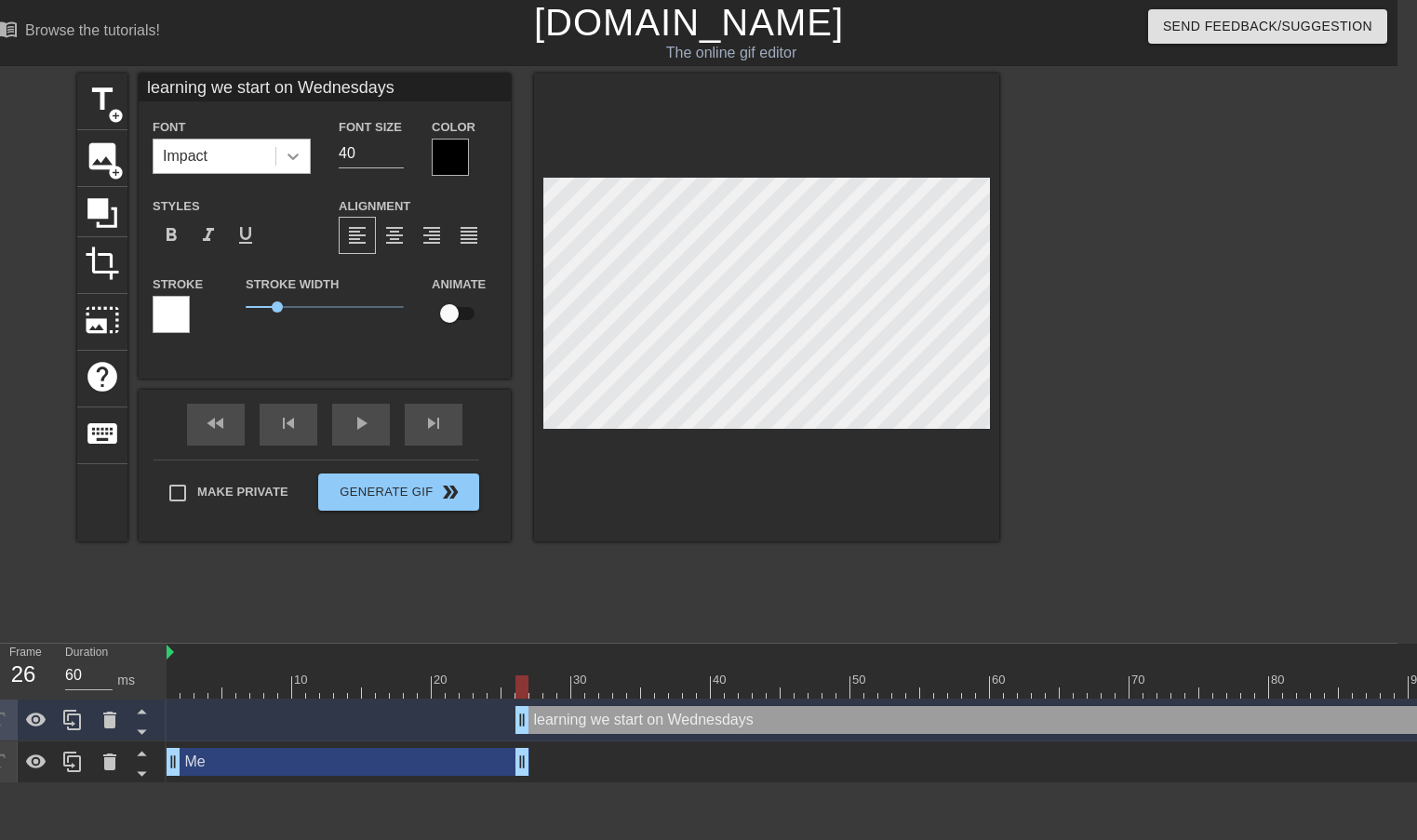 click 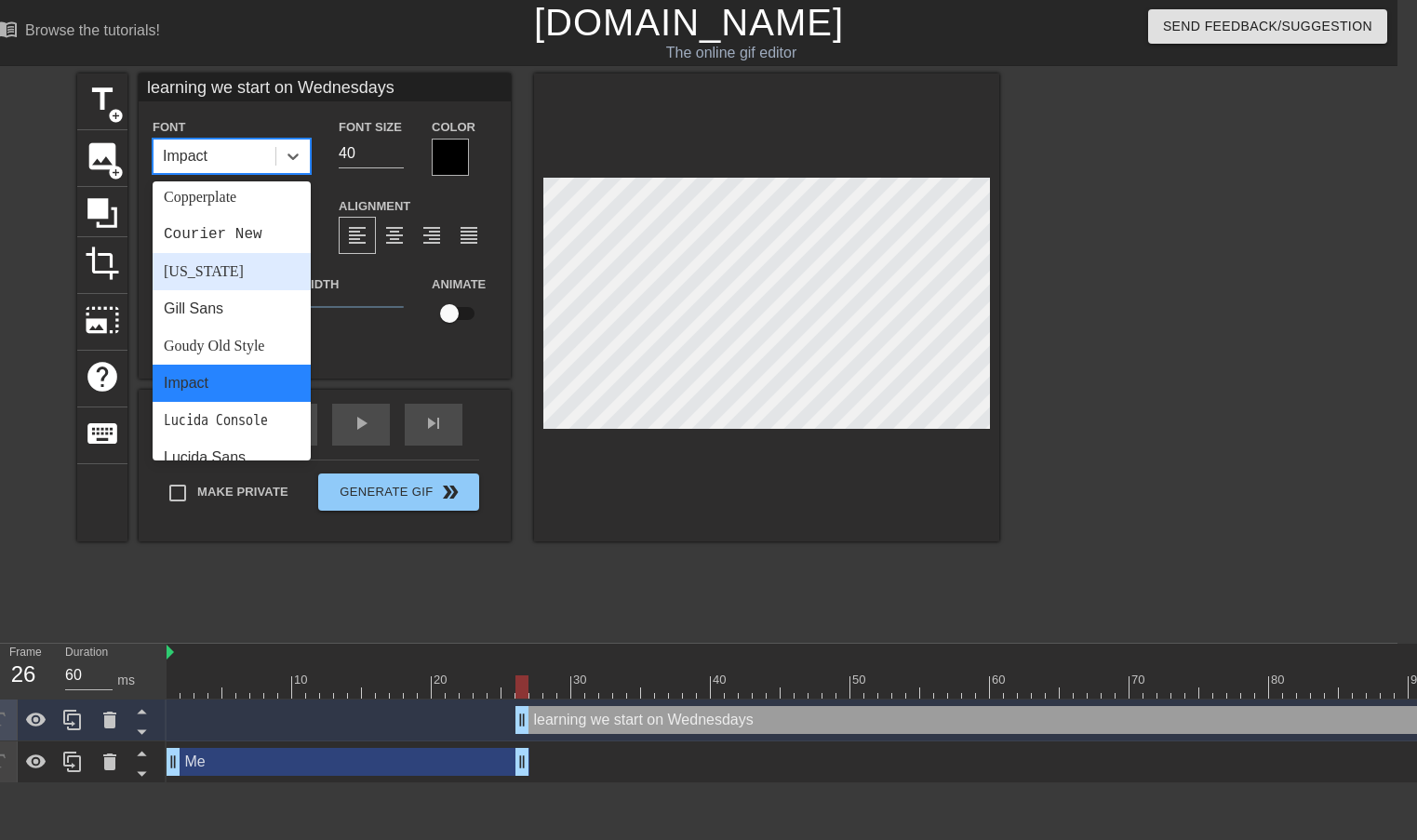 scroll, scrollTop: 306, scrollLeft: 0, axis: vertical 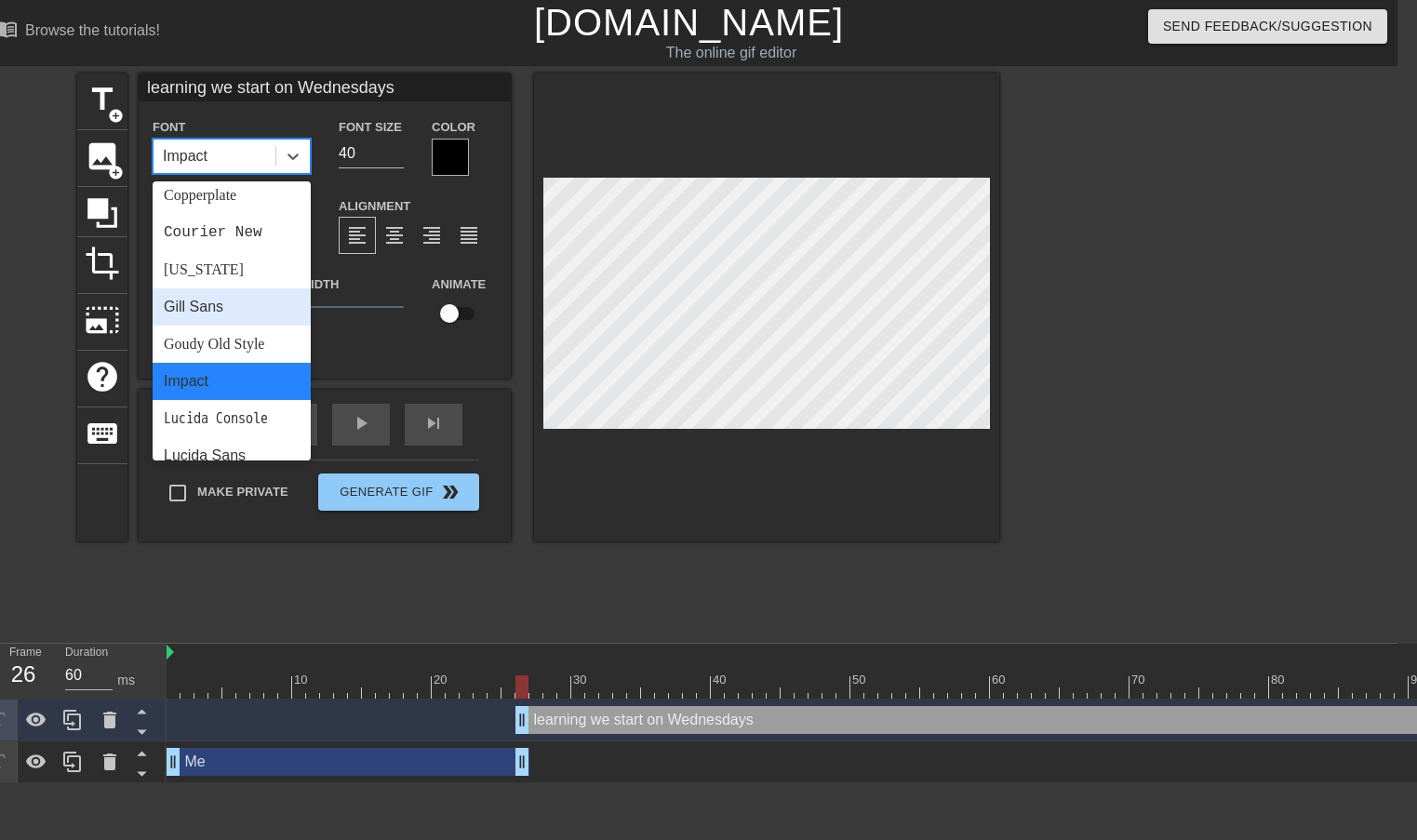 click on "Gill Sans" at bounding box center [232, 307] 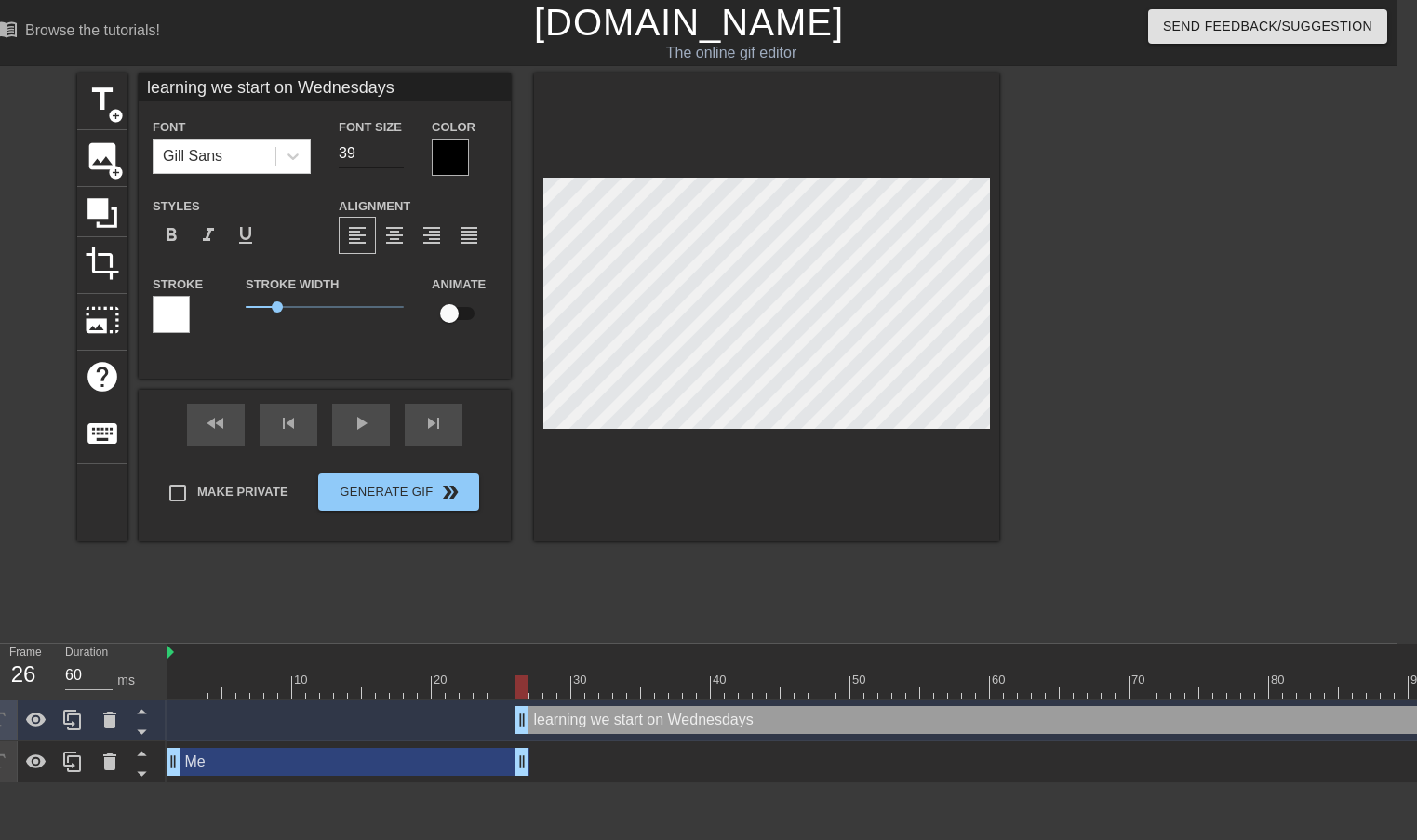 click on "39" at bounding box center [371, 153] 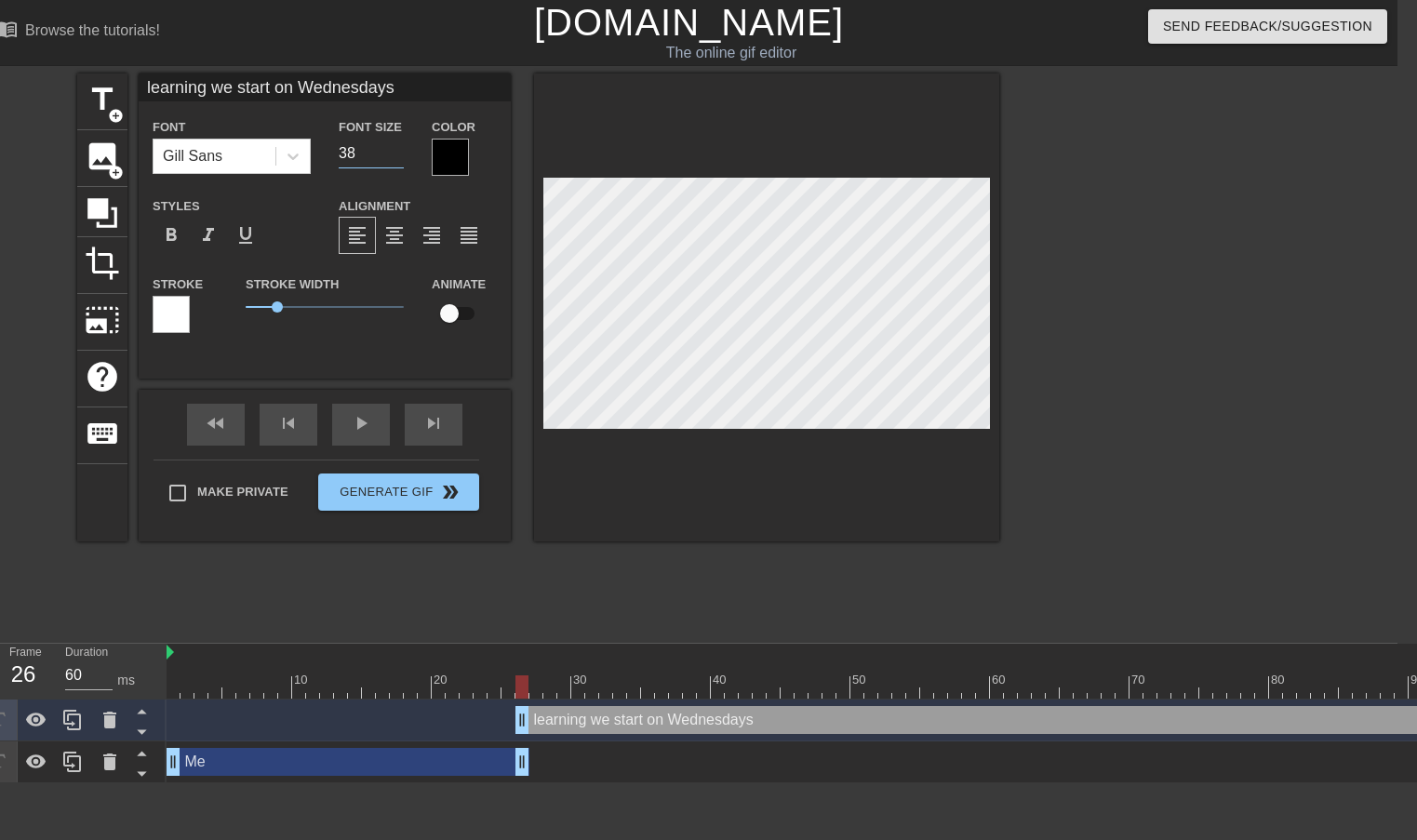click on "38" at bounding box center (371, 153) 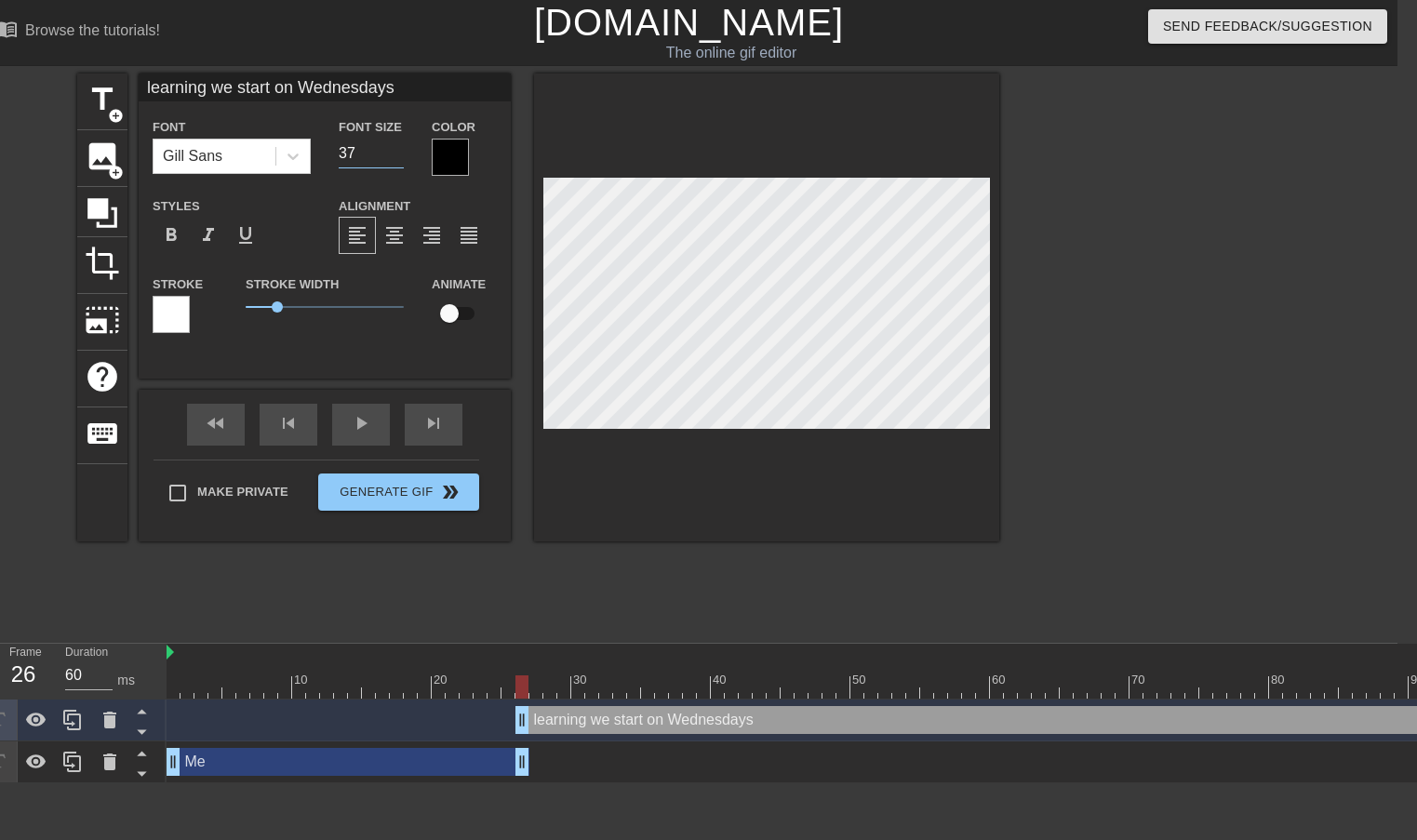 click on "37" at bounding box center (371, 153) 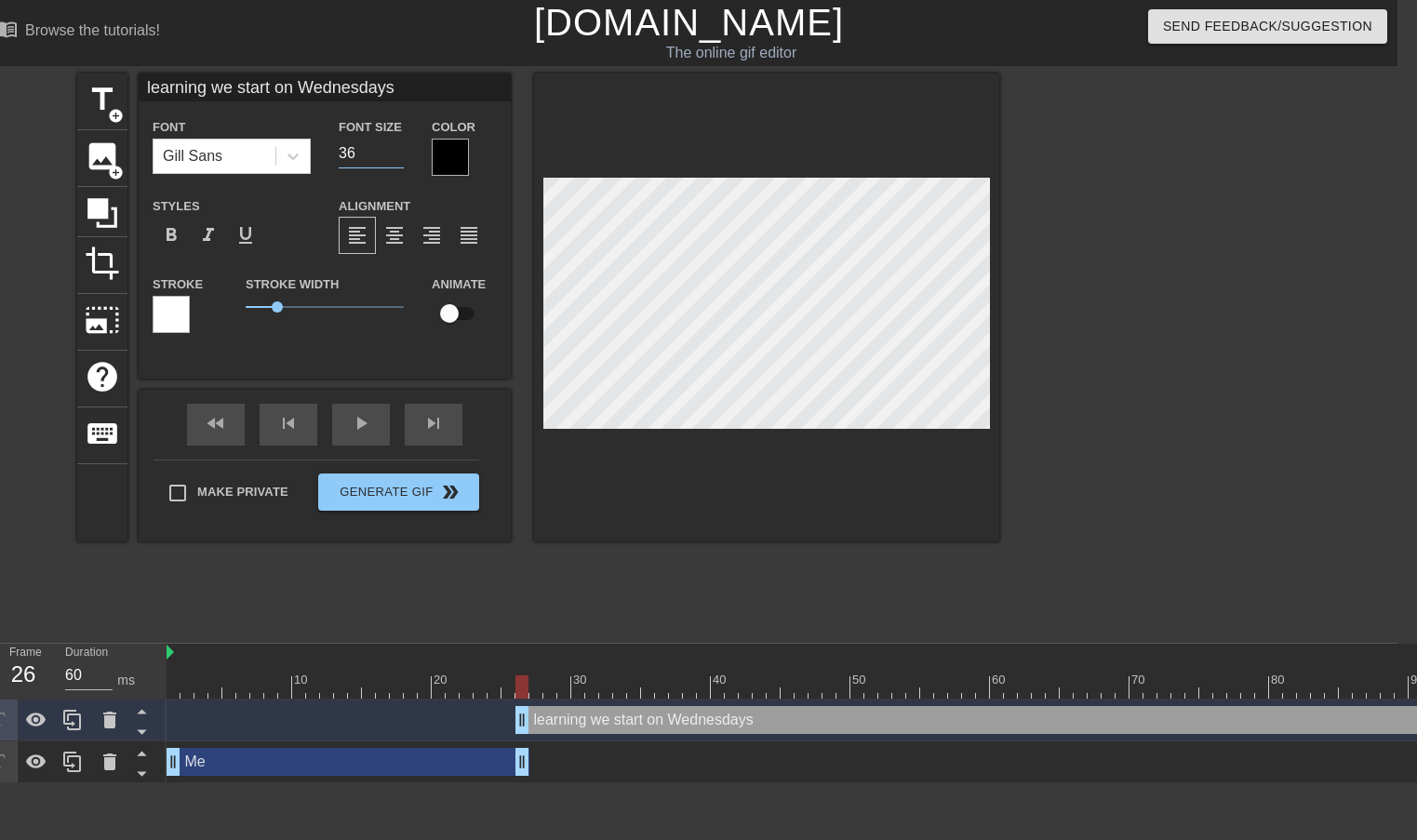 click on "36" at bounding box center (371, 153) 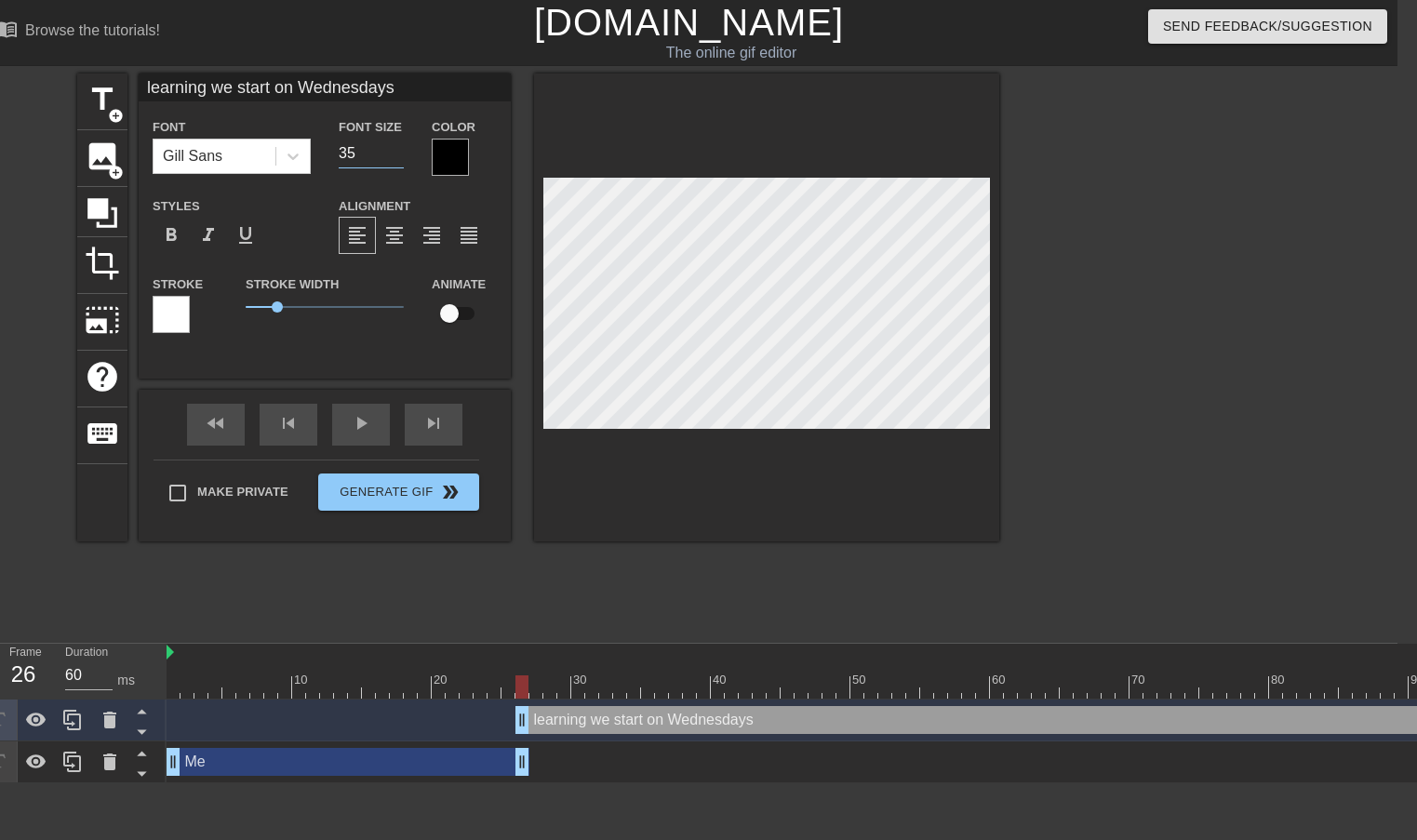 click on "35" at bounding box center (371, 153) 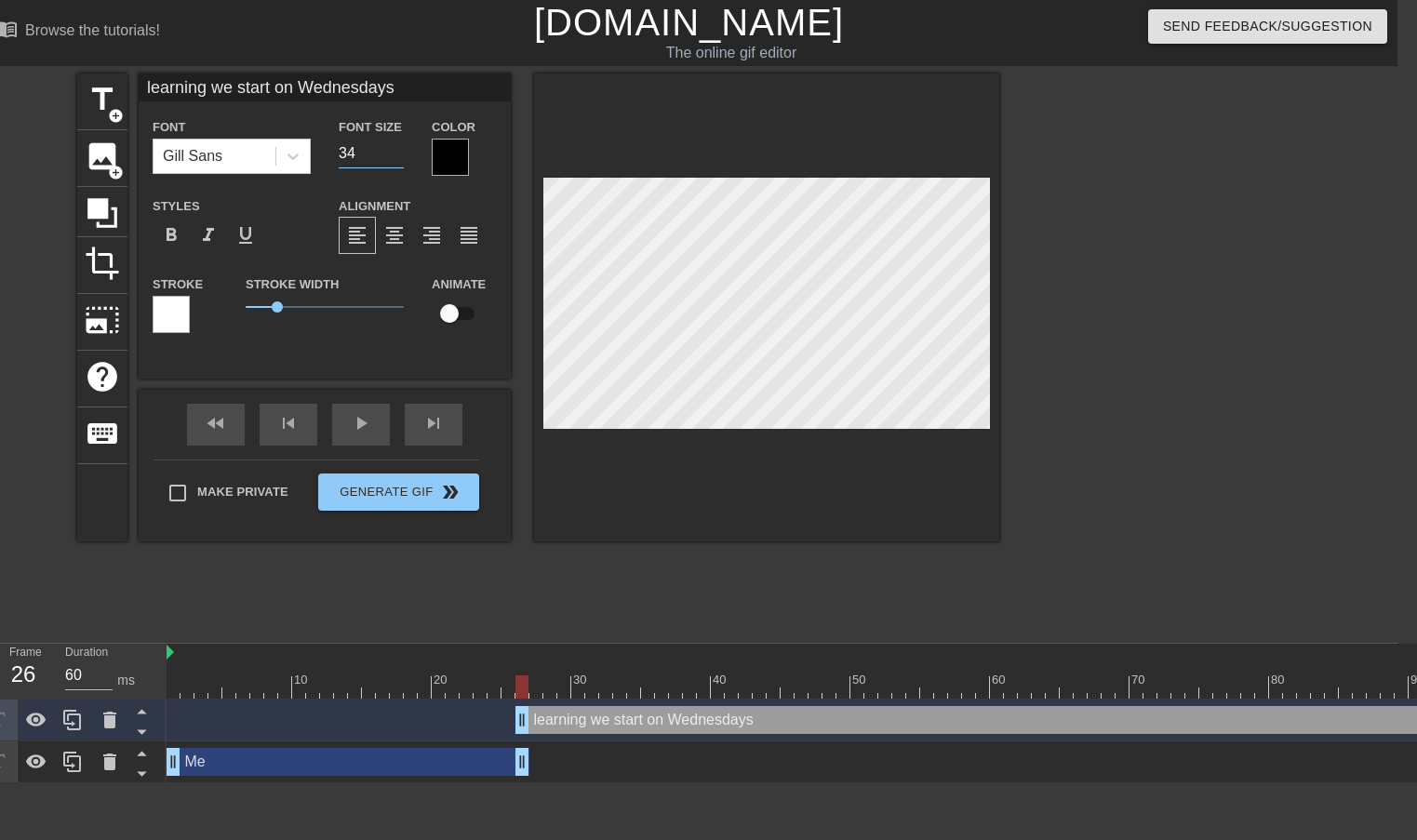 click on "34" at bounding box center [371, 153] 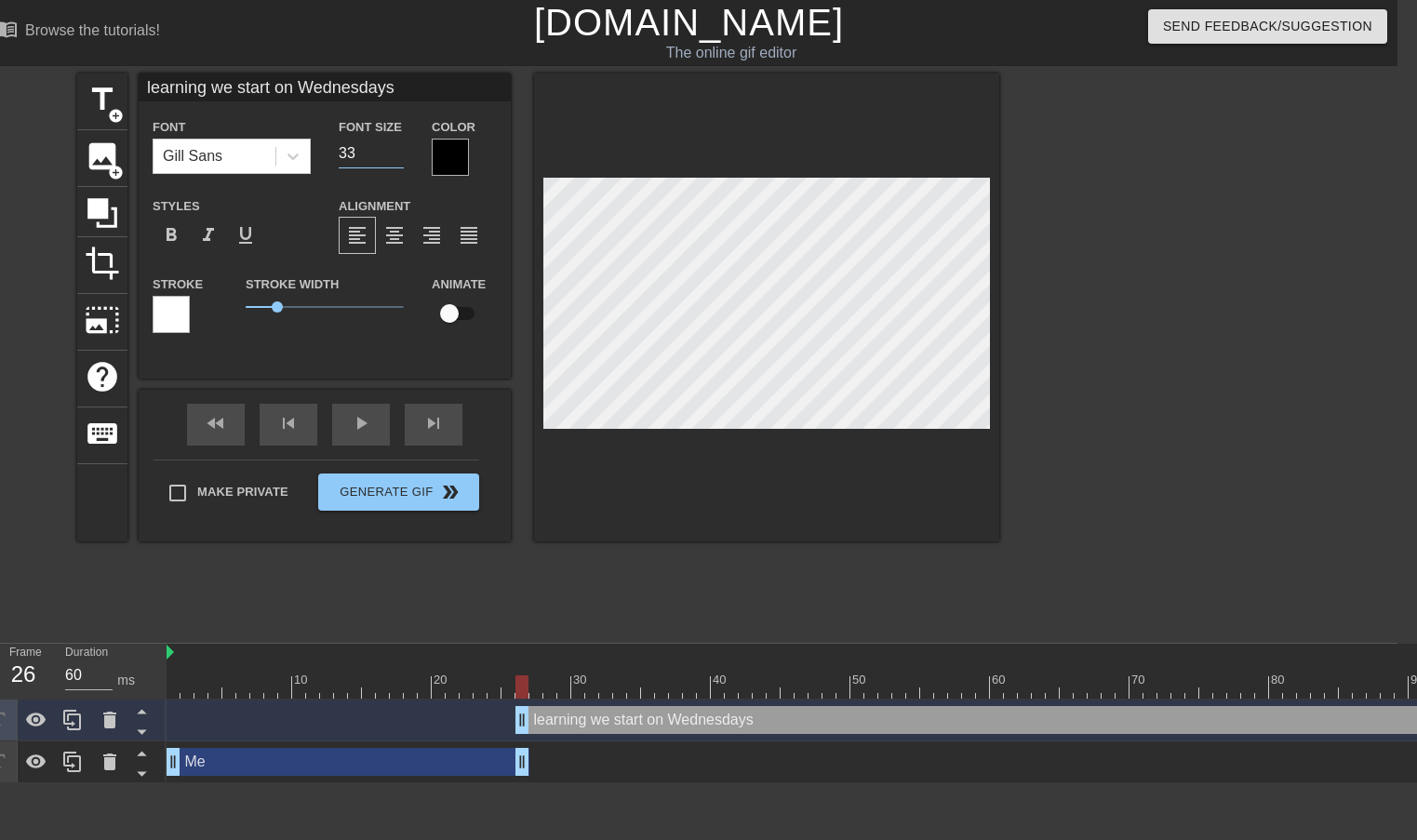 click on "33" at bounding box center [371, 153] 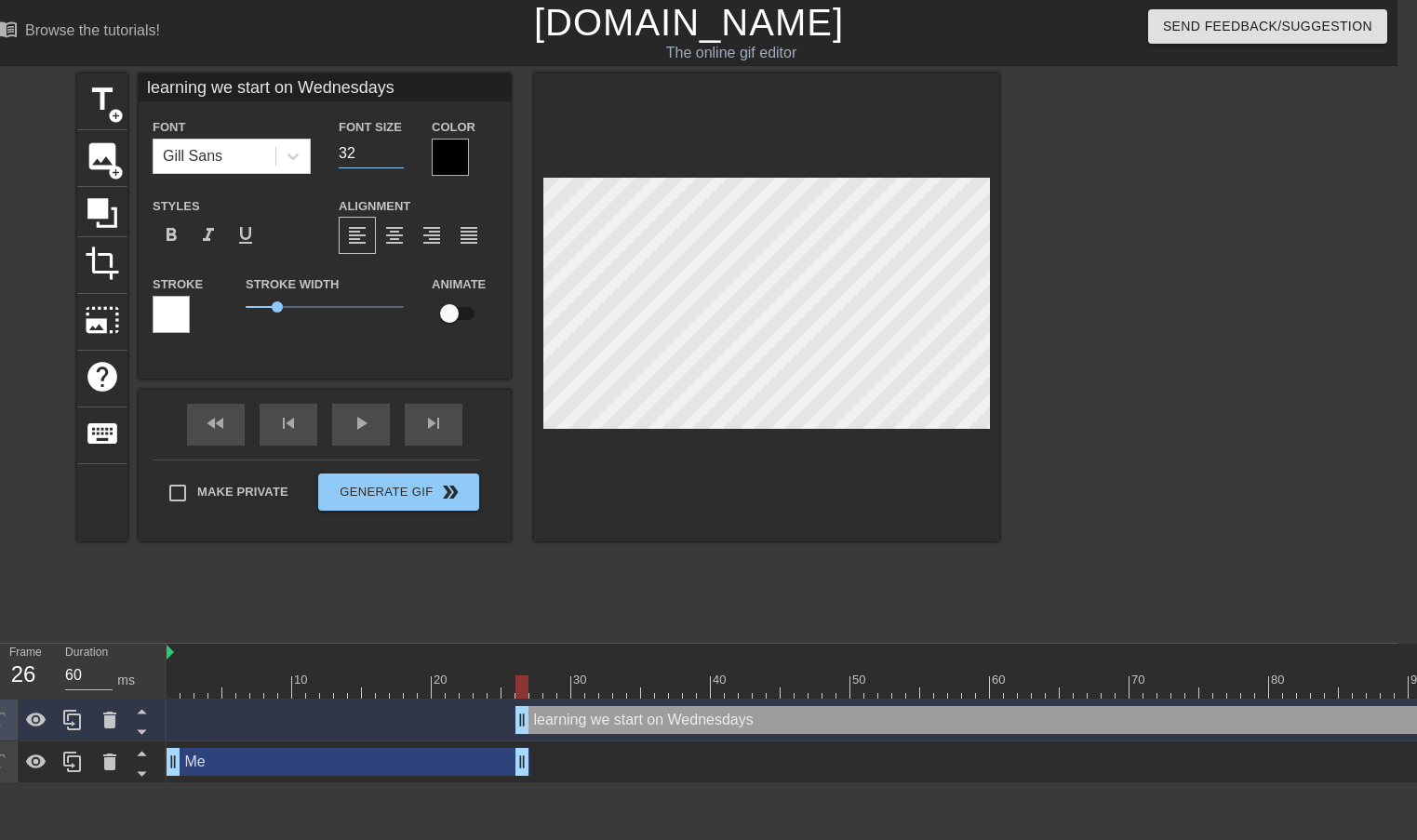 click on "32" at bounding box center (371, 153) 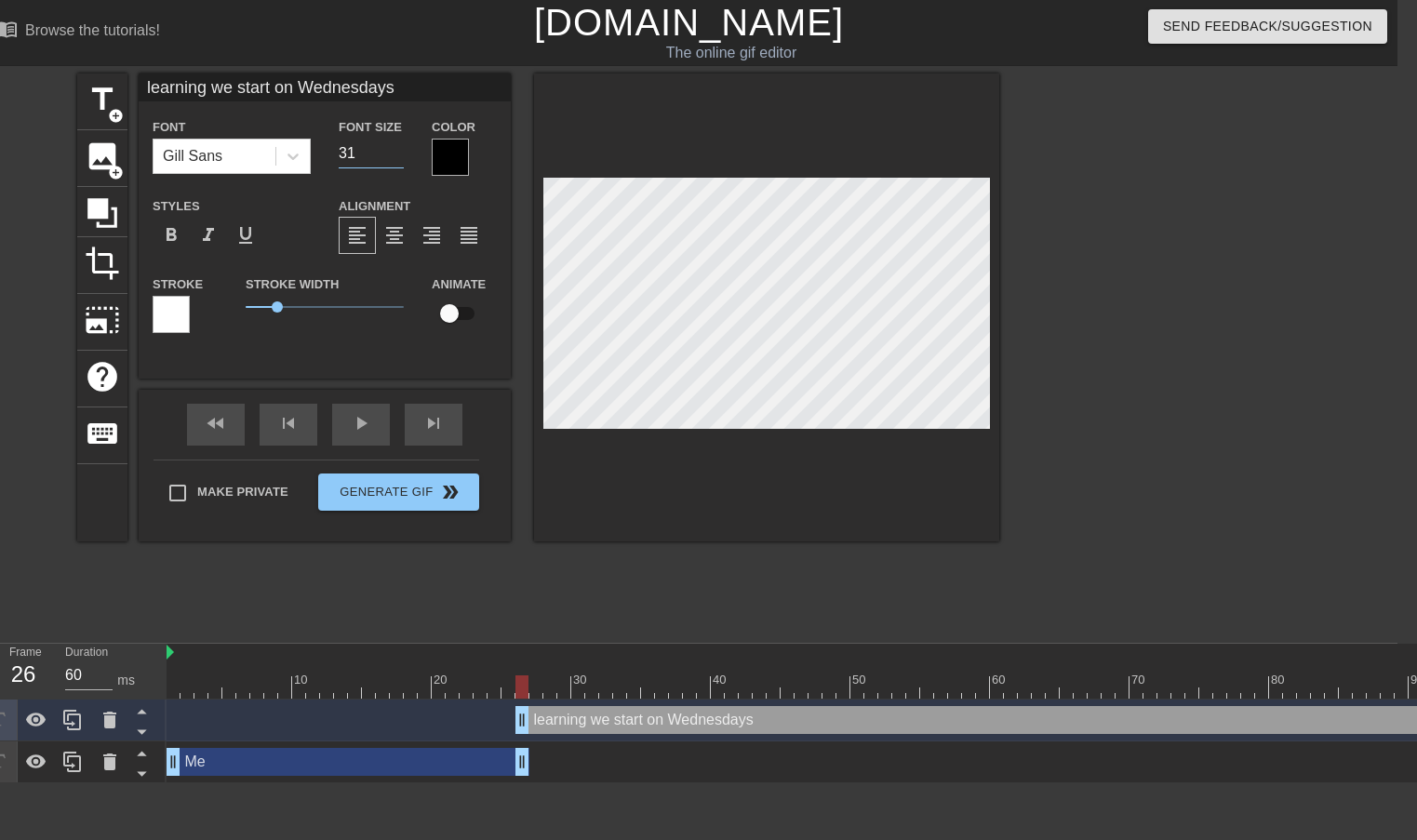 click on "31" at bounding box center [371, 153] 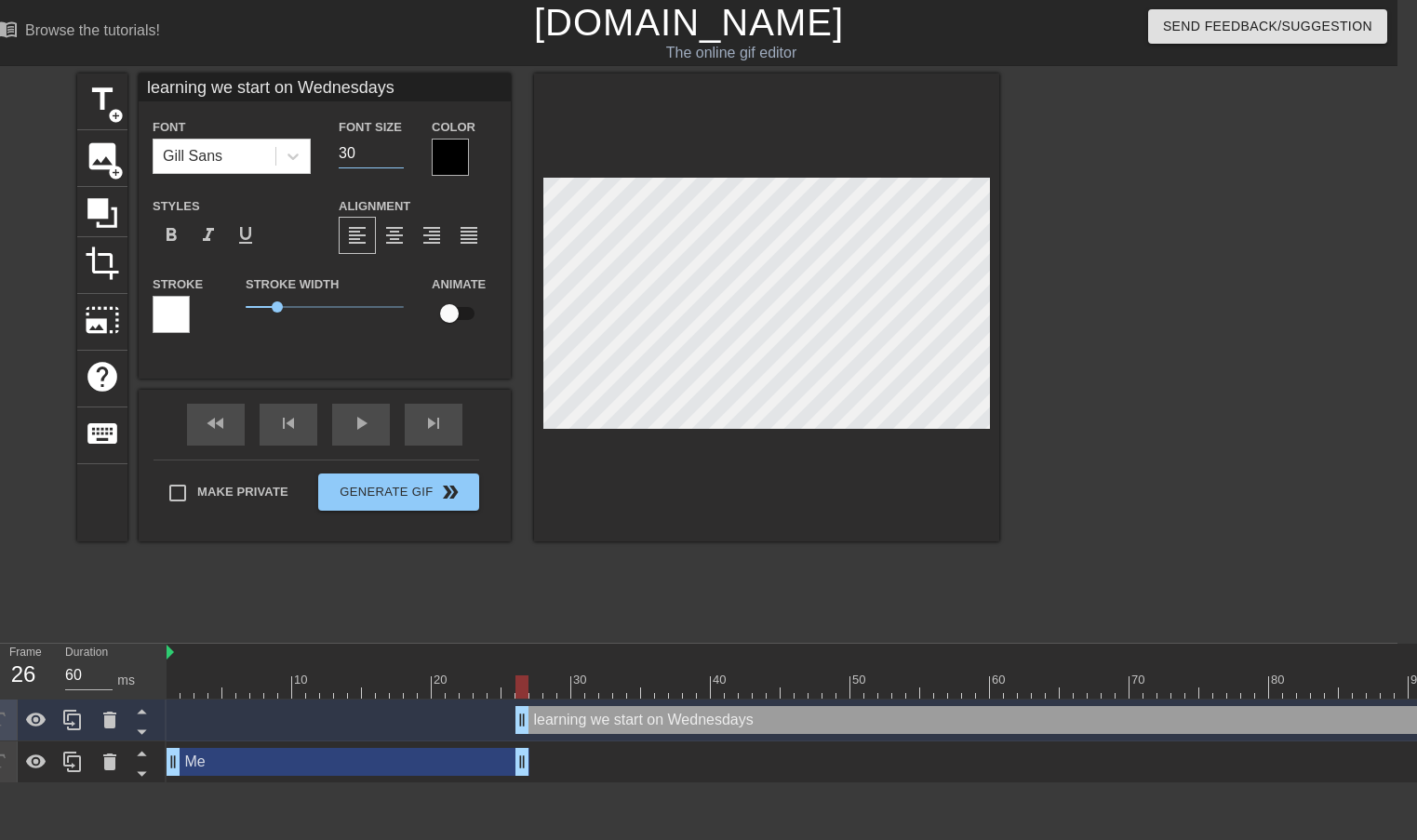click on "30" at bounding box center (371, 153) 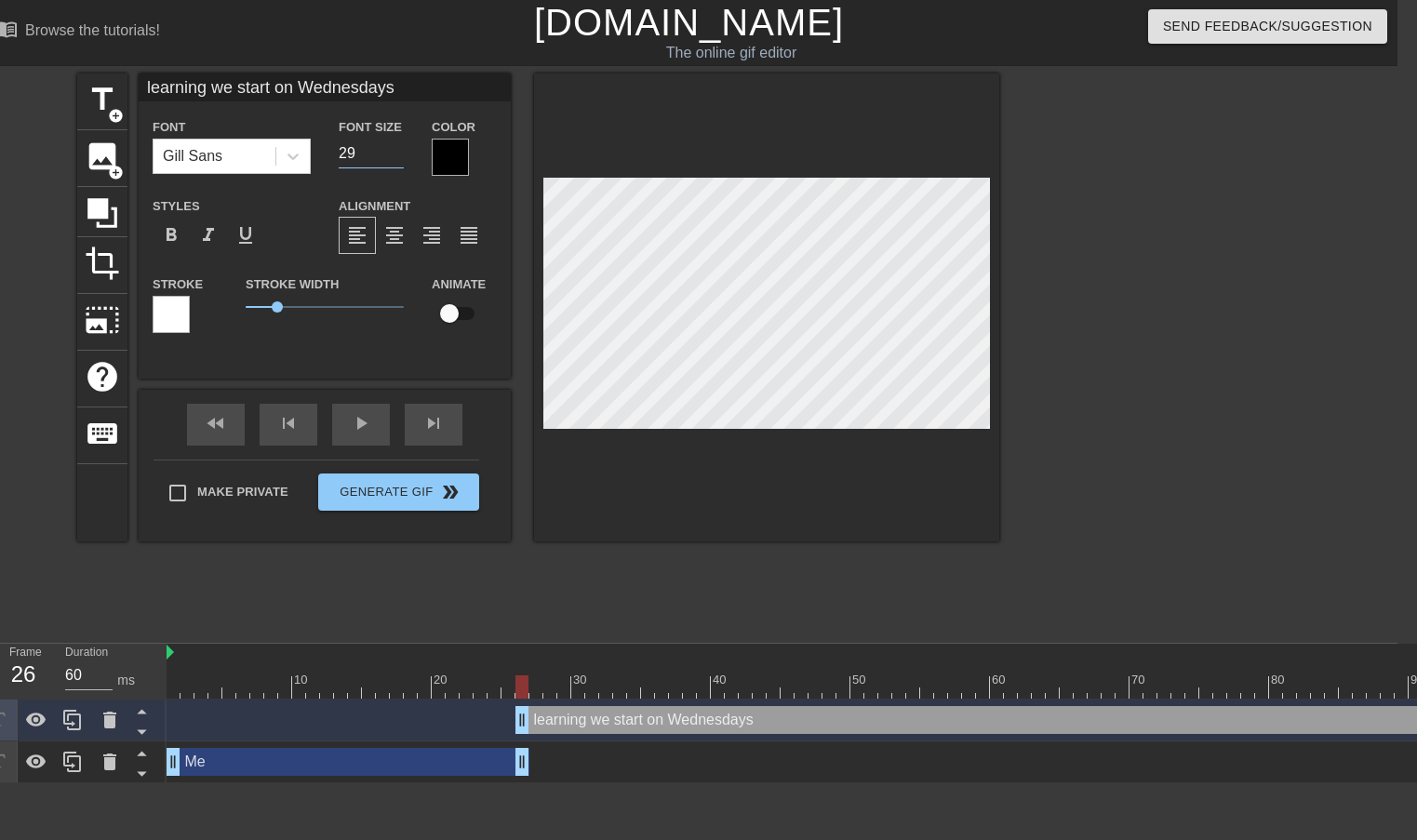 click on "29" at bounding box center [371, 153] 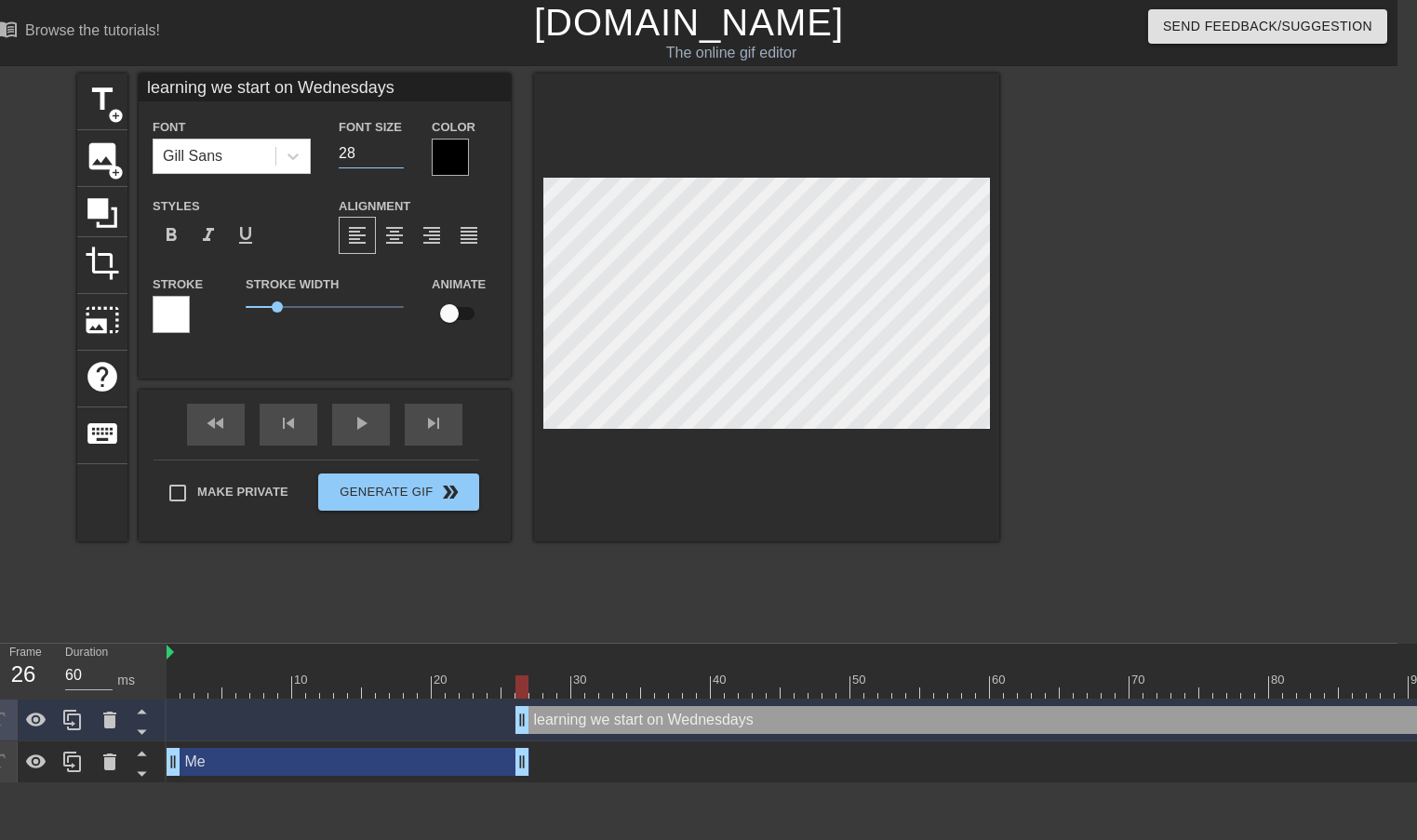 click on "28" at bounding box center (371, 153) 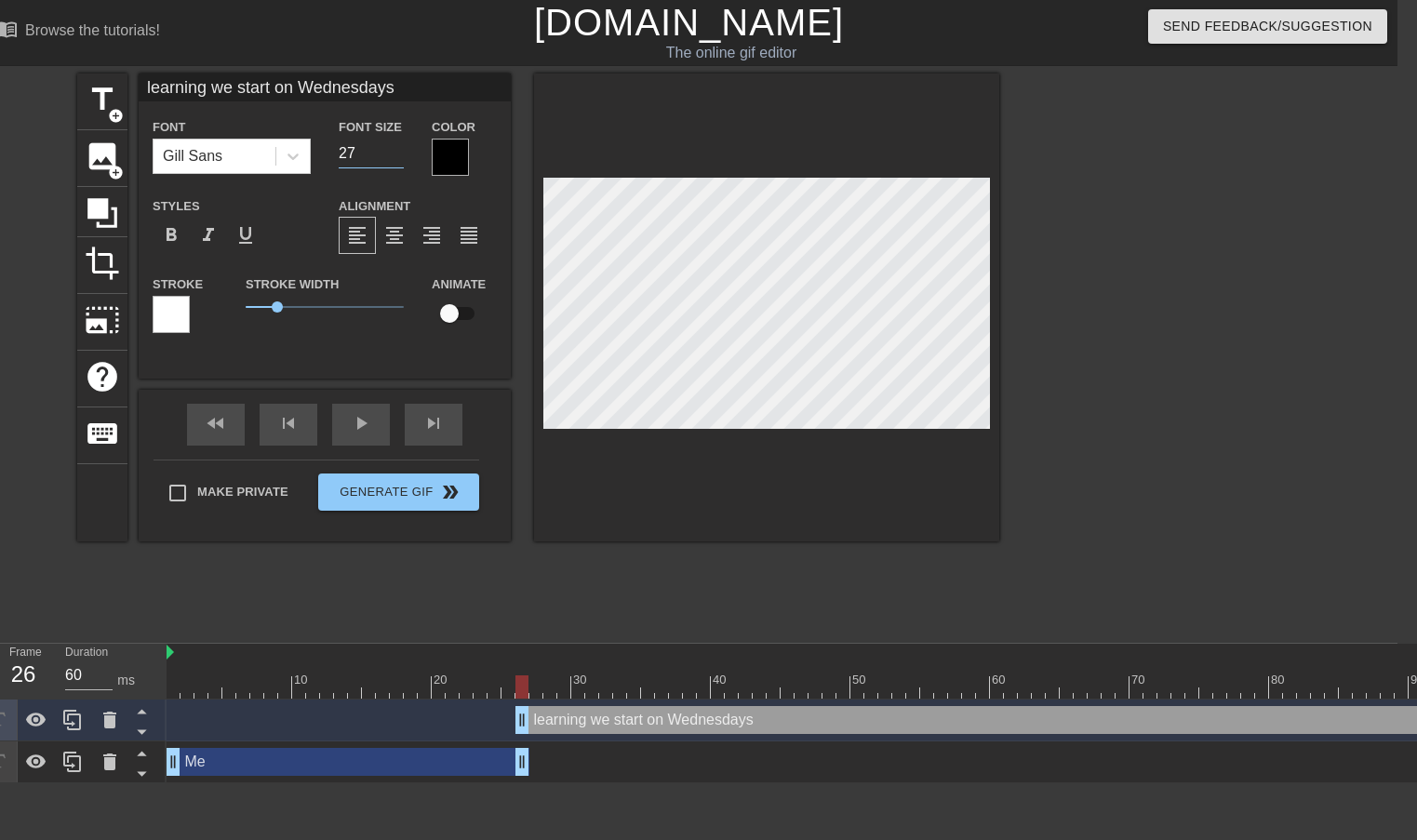 click on "27" at bounding box center [371, 153] 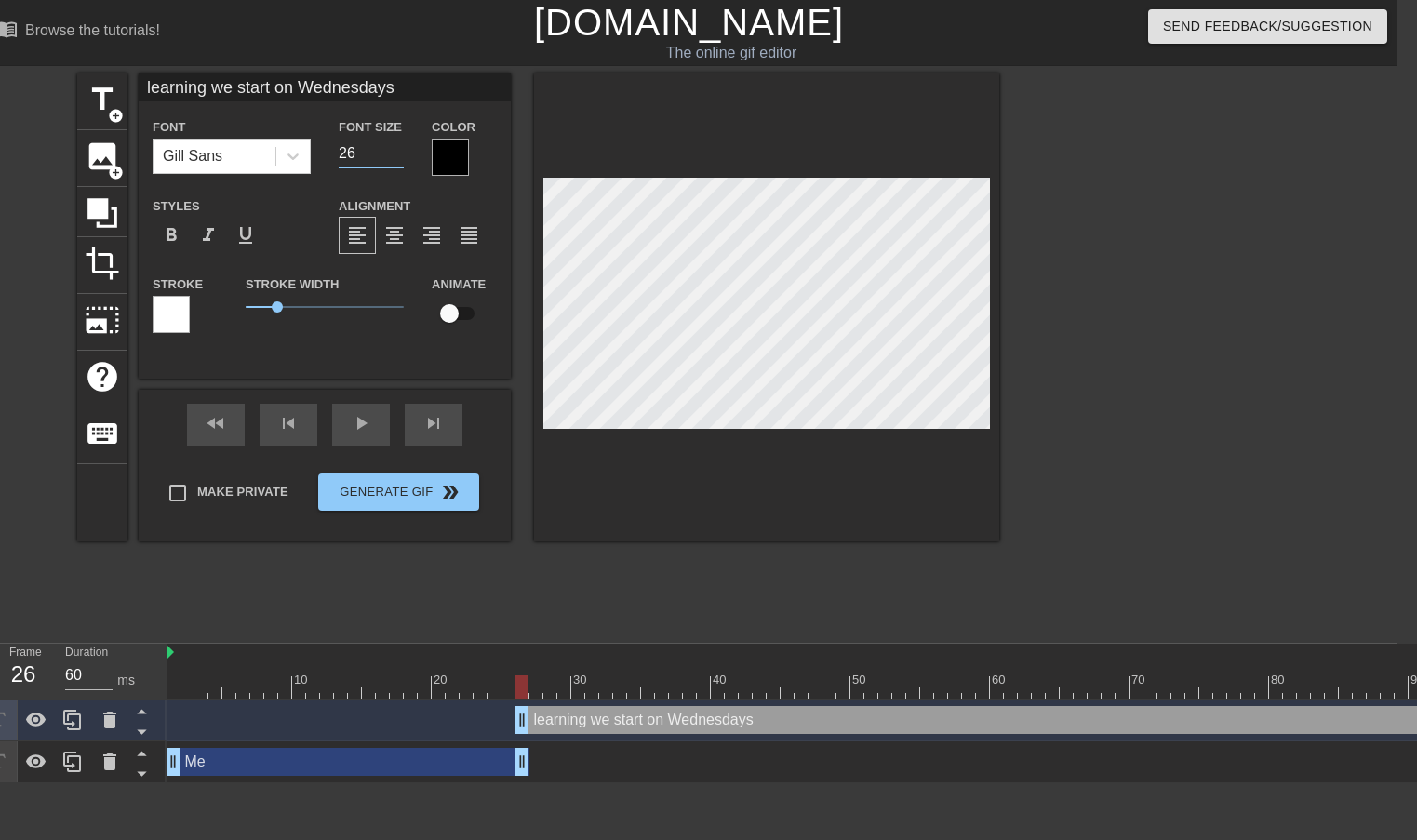 type on "26" 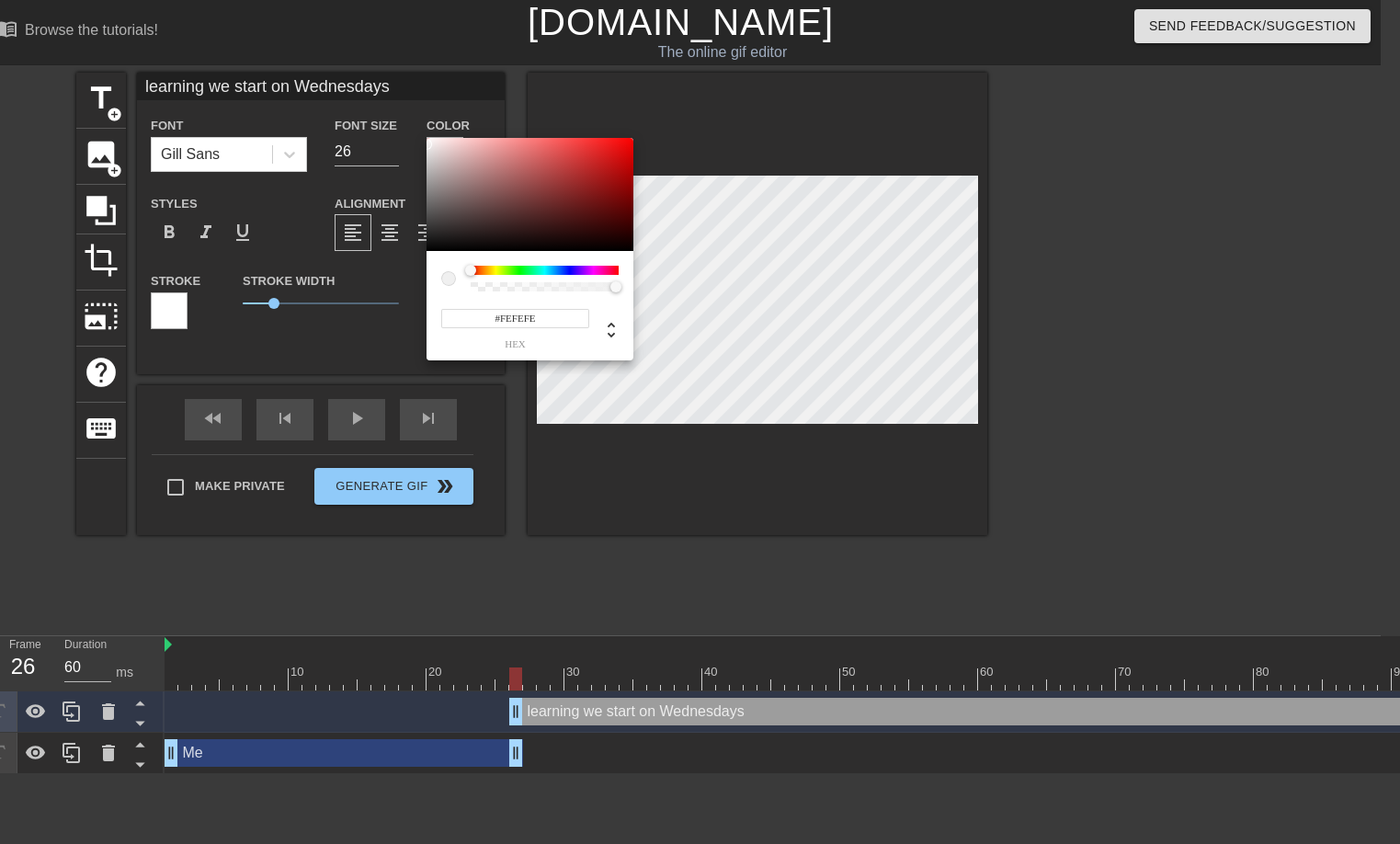 type on "#FFFFFF" 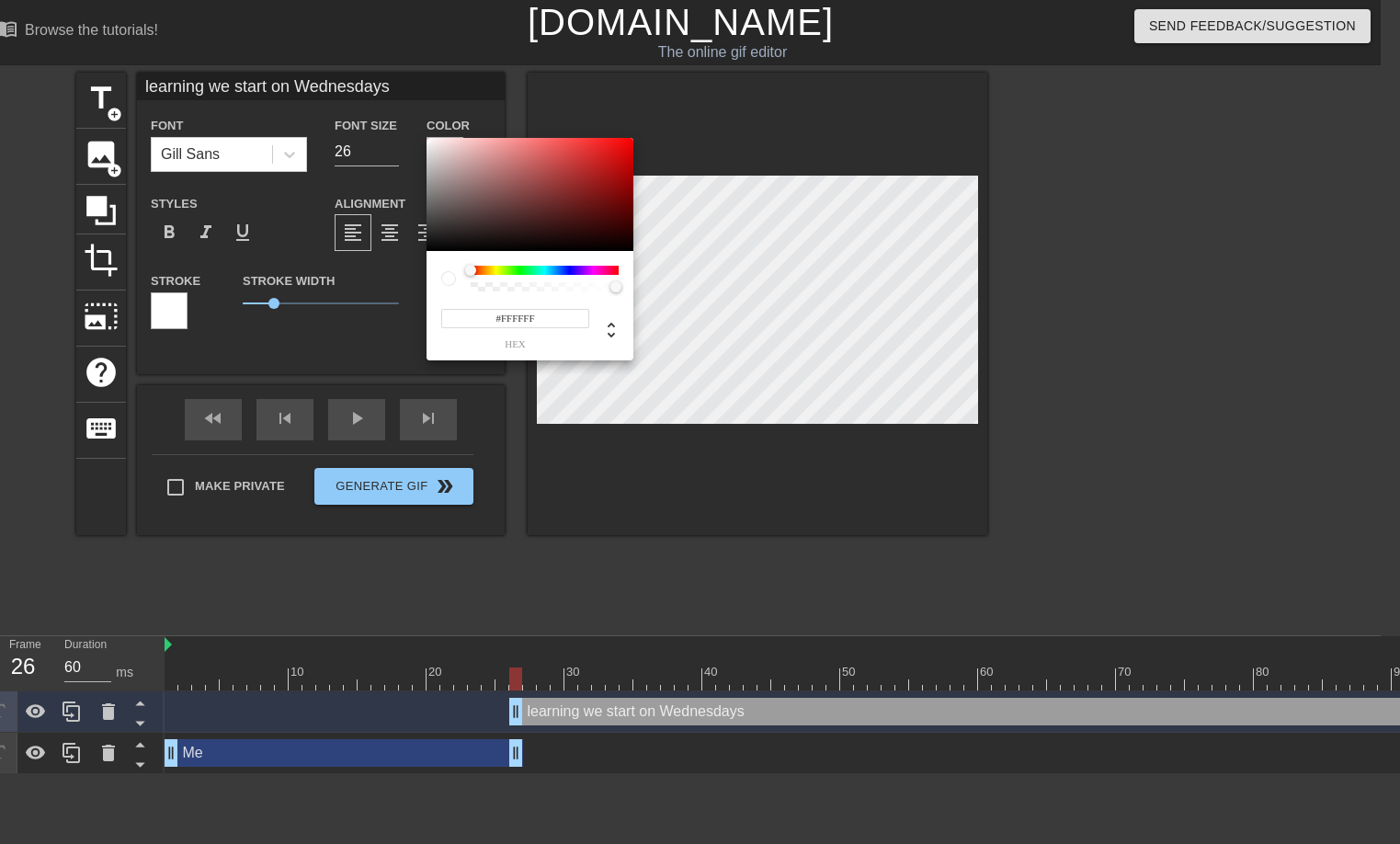 drag, startPoint x: 441, startPoint y: 157, endPoint x: 423, endPoint y: 131, distance: 31.6228 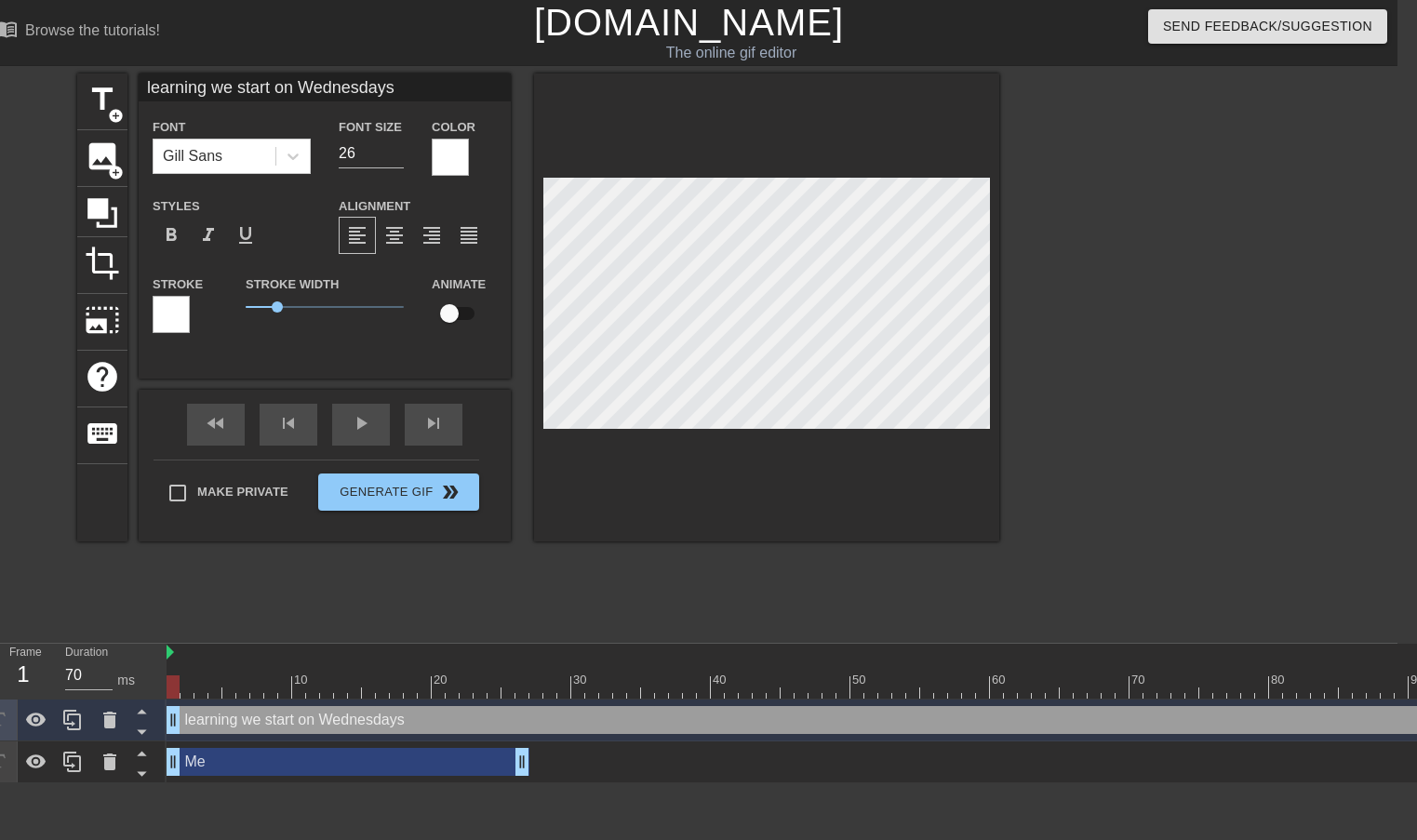 drag, startPoint x: 522, startPoint y: 723, endPoint x: 164, endPoint y: 725, distance: 358.0056 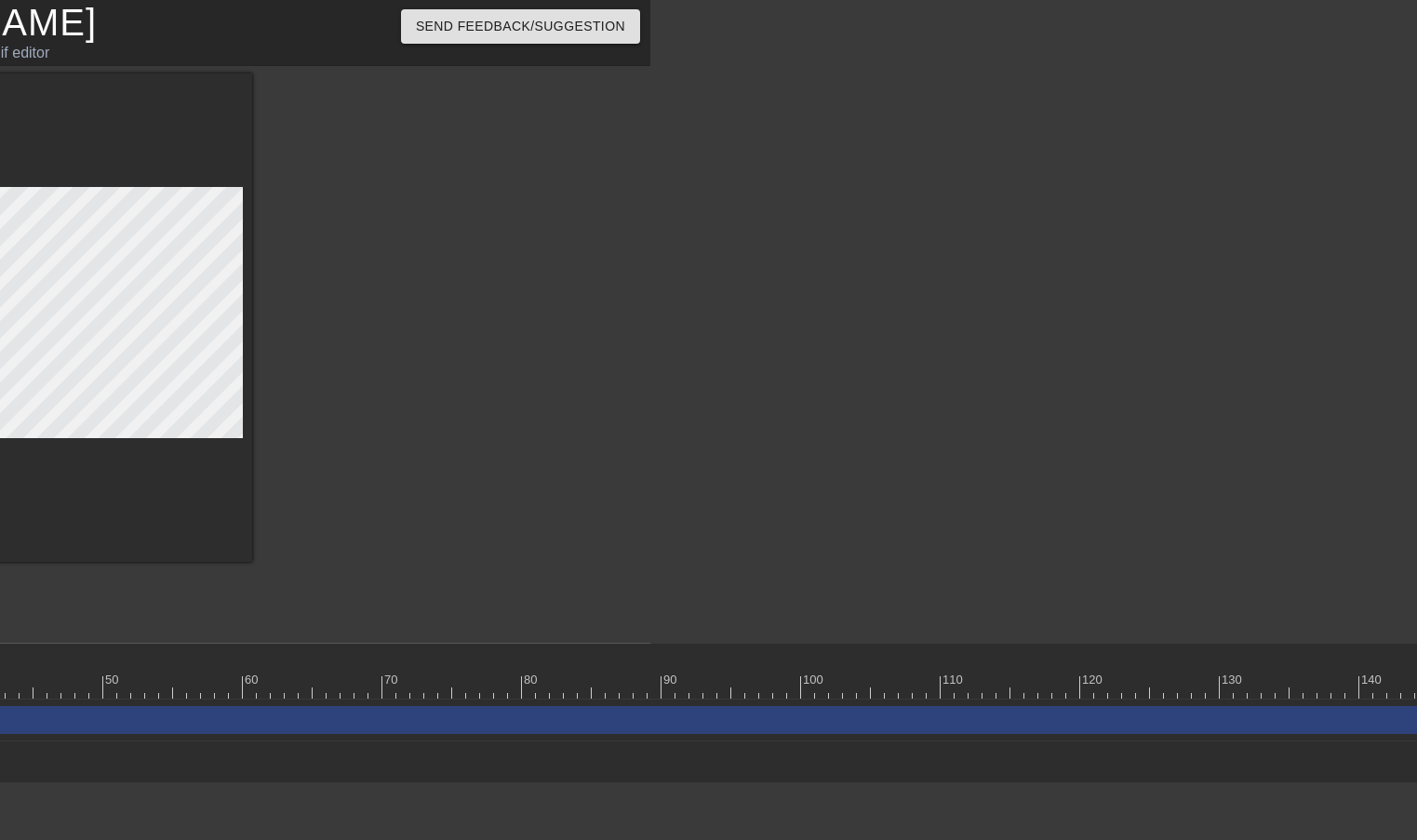 scroll, scrollTop: 0, scrollLeft: 881, axis: horizontal 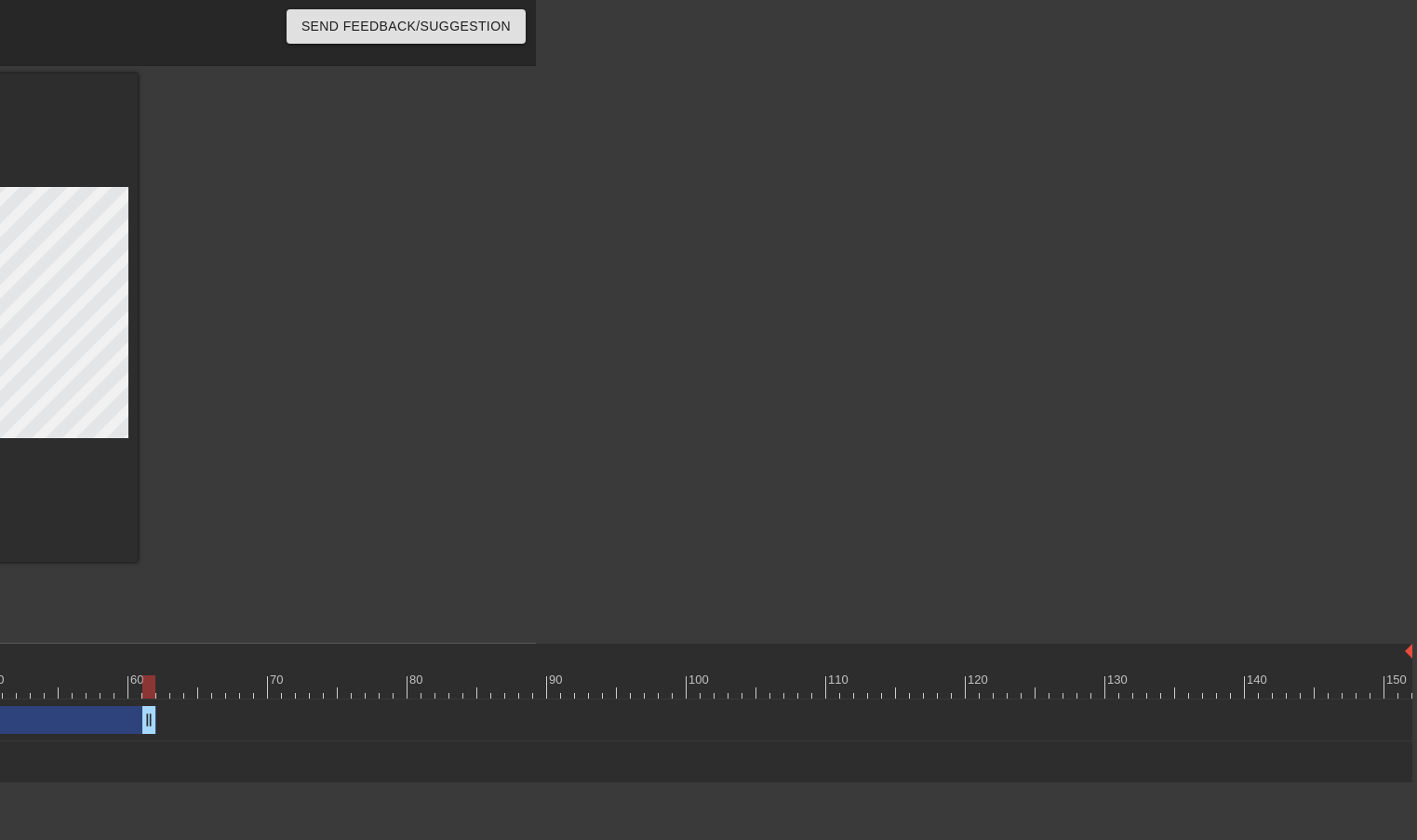 drag, startPoint x: 1405, startPoint y: 725, endPoint x: 154, endPoint y: 737, distance: 1251.0576 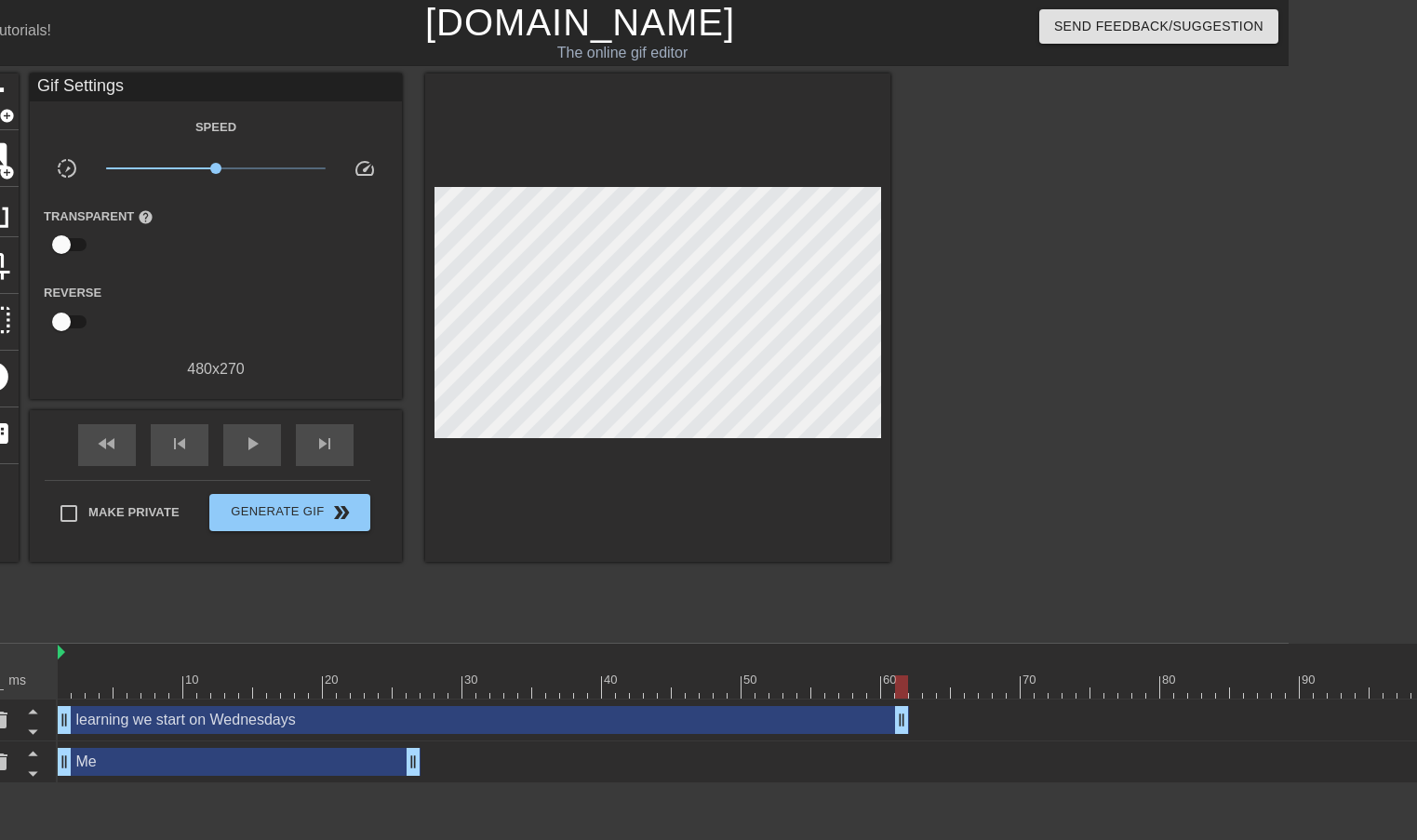 scroll, scrollTop: 0, scrollLeft: 109, axis: horizontal 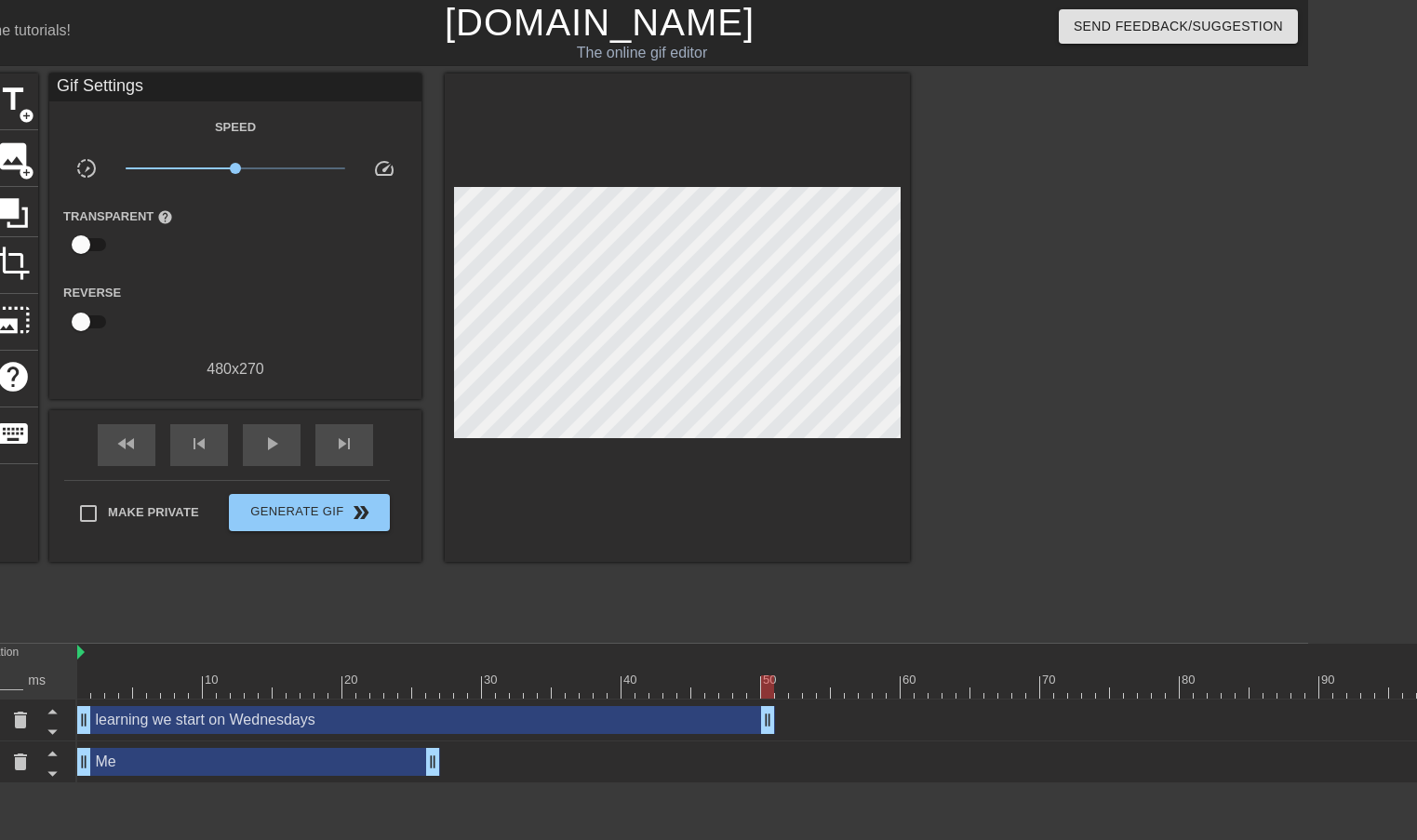 type on "70" 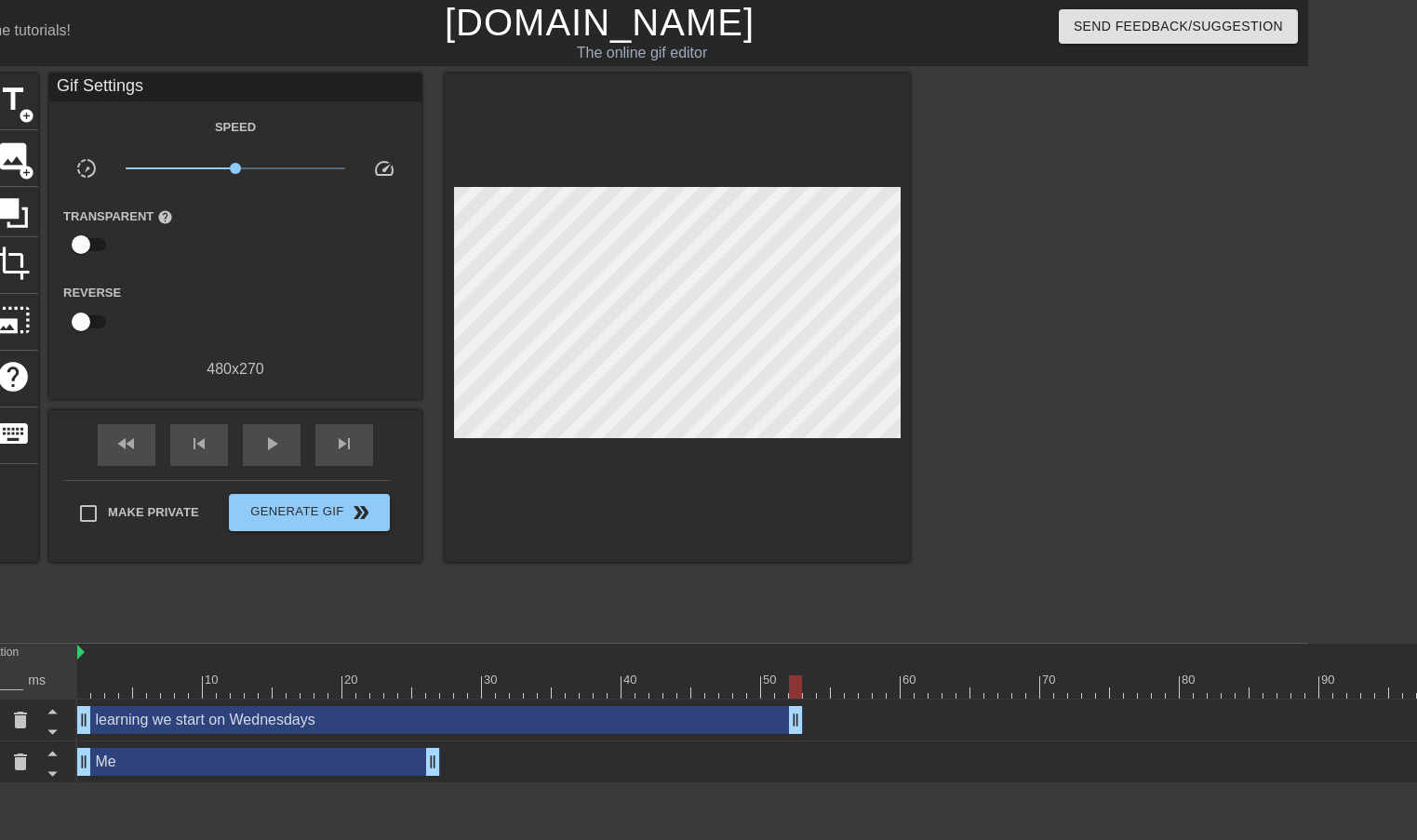 drag, startPoint x: 922, startPoint y: 715, endPoint x: 793, endPoint y: 725, distance: 129.38702 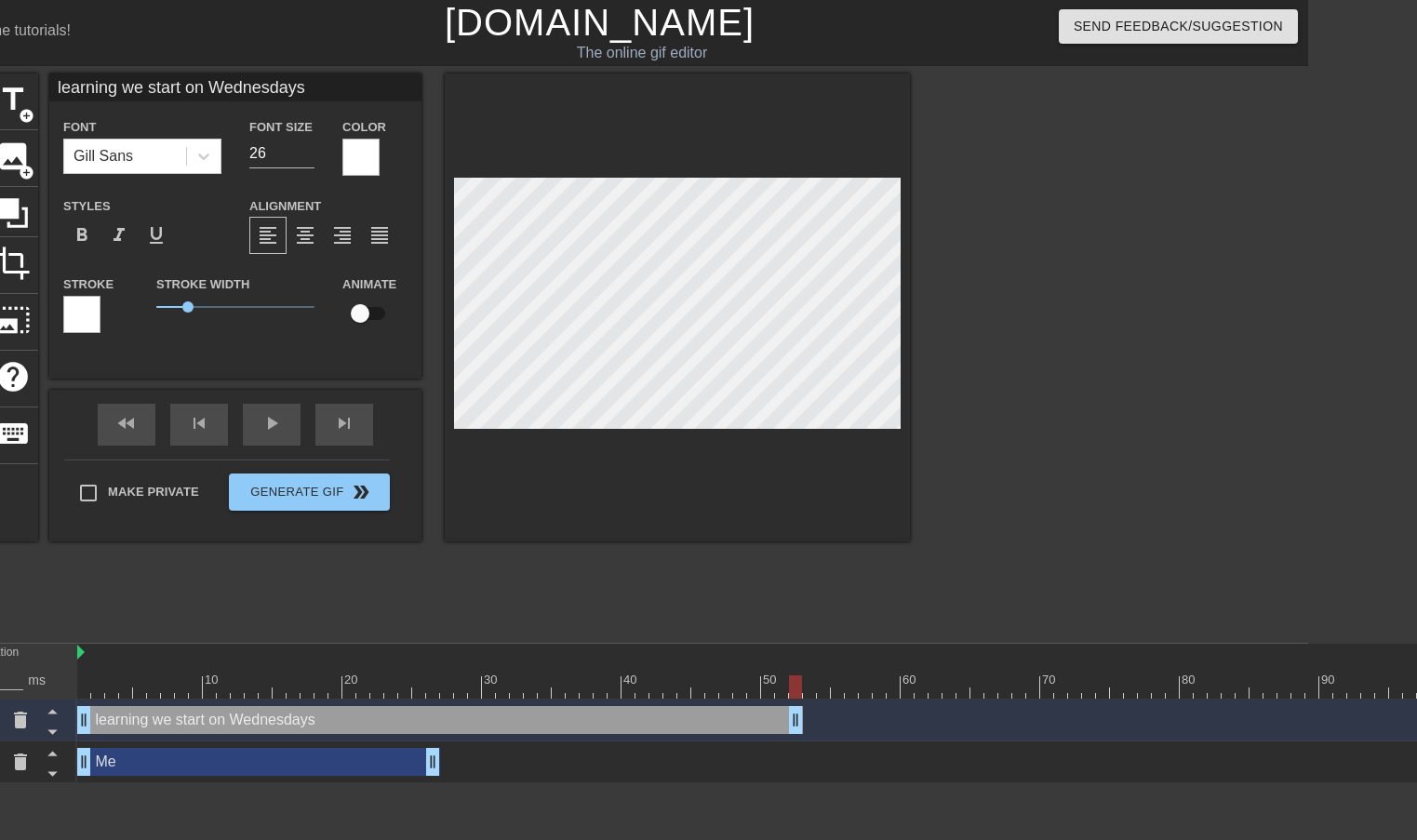 scroll, scrollTop: 3, scrollLeft: 10, axis: both 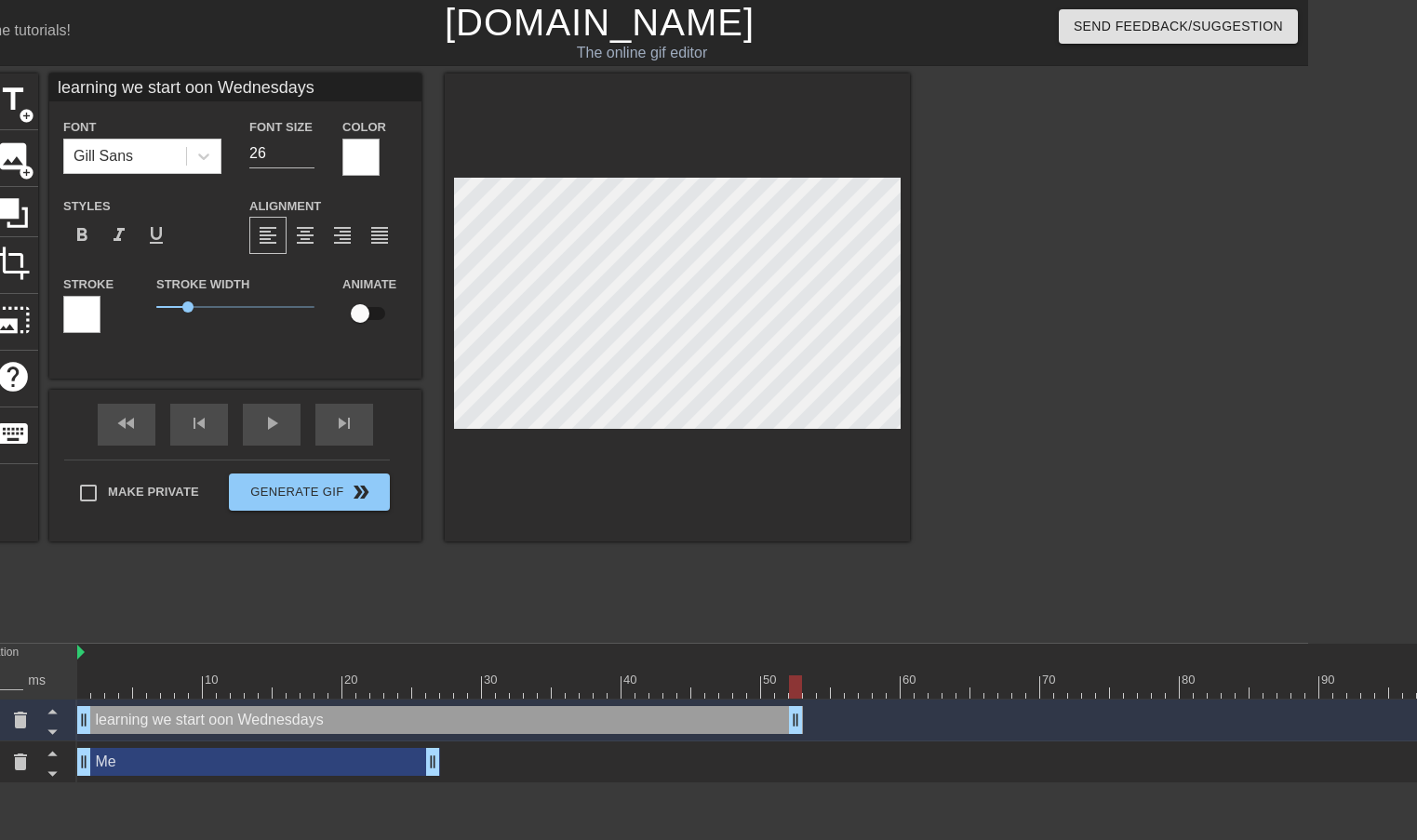 type on "learning we start ouon Wednesdays" 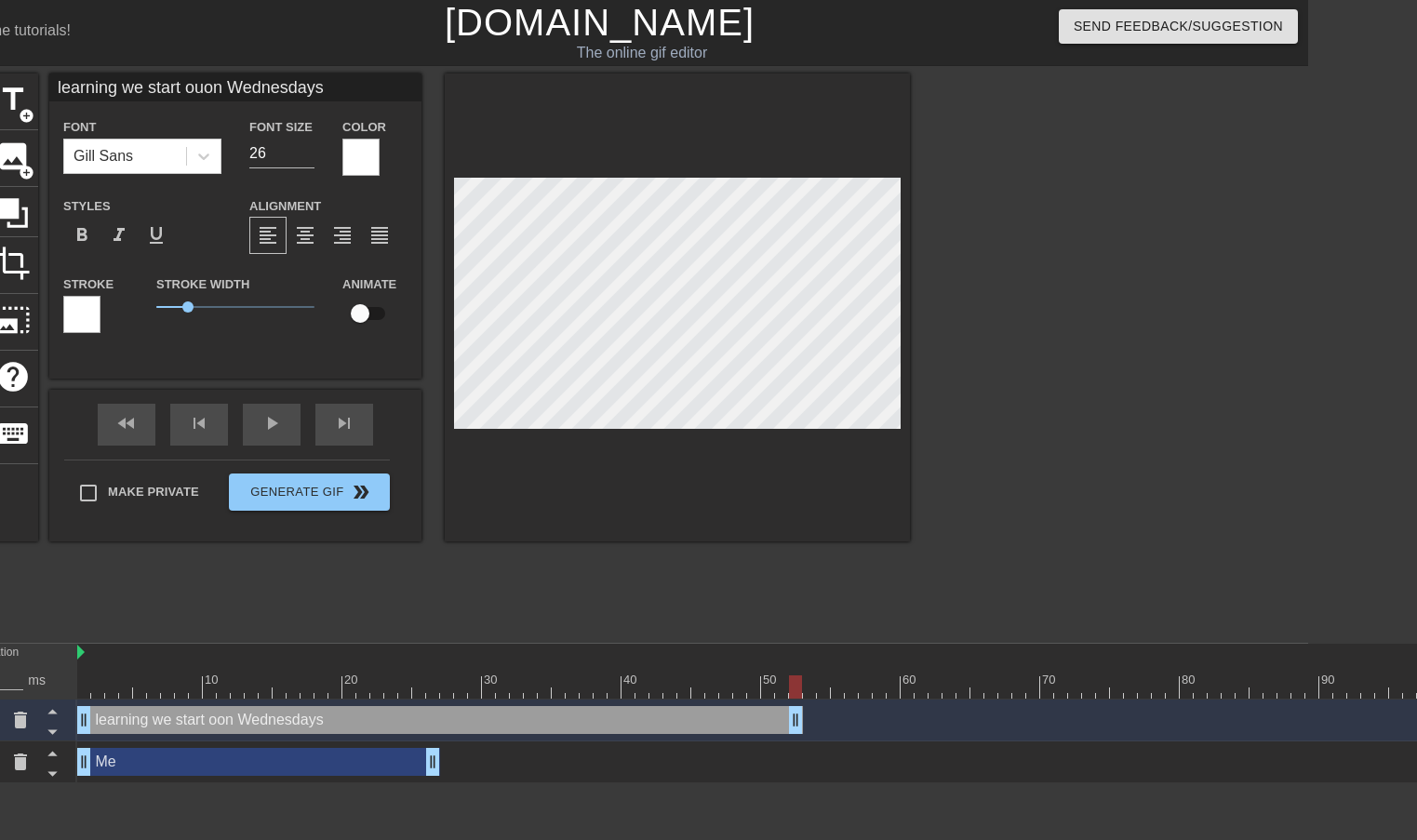 type on "learning we start ouron Wednesdays" 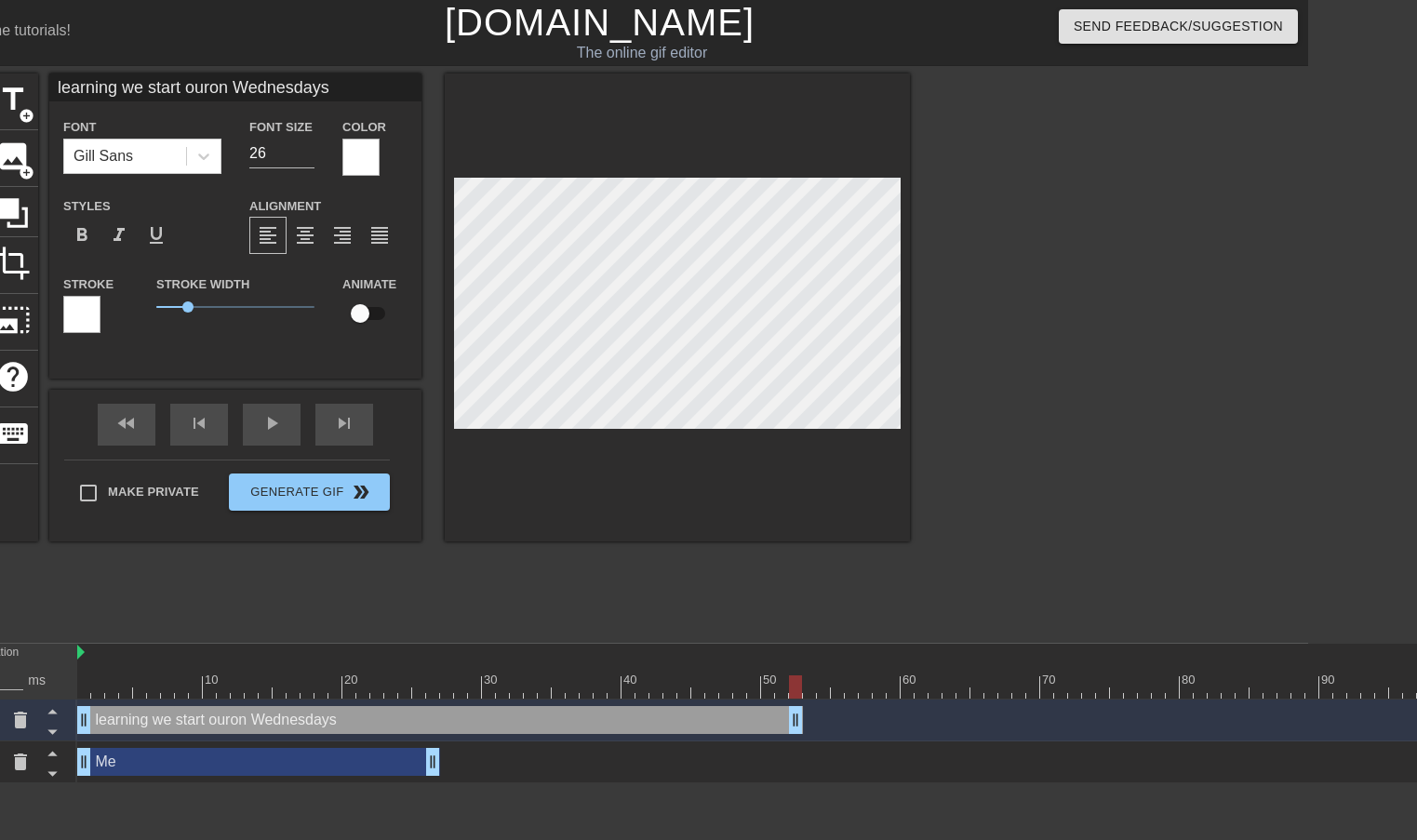 type on "learning we start our on Wednesdays" 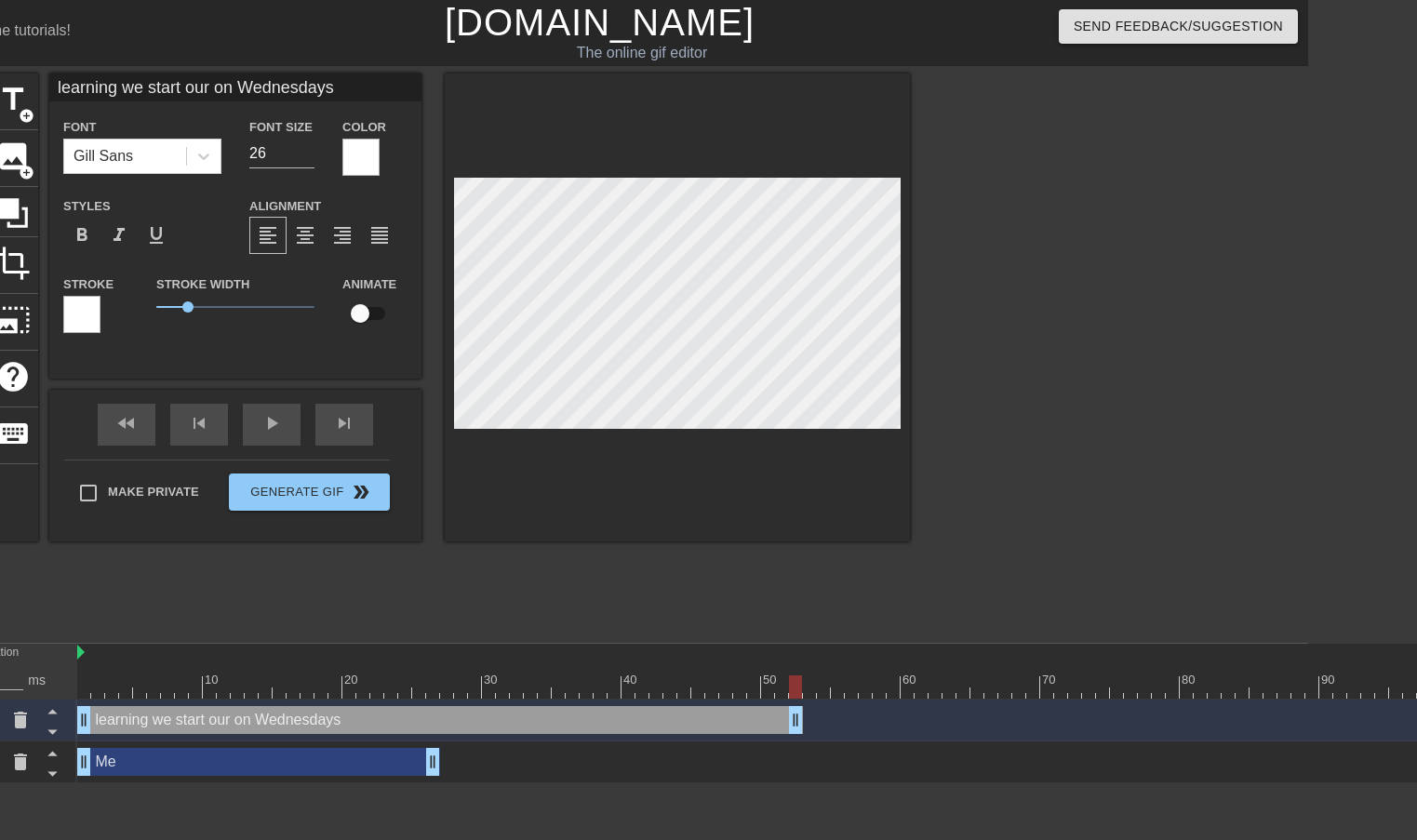 type on "learning we start our won Wednesdays" 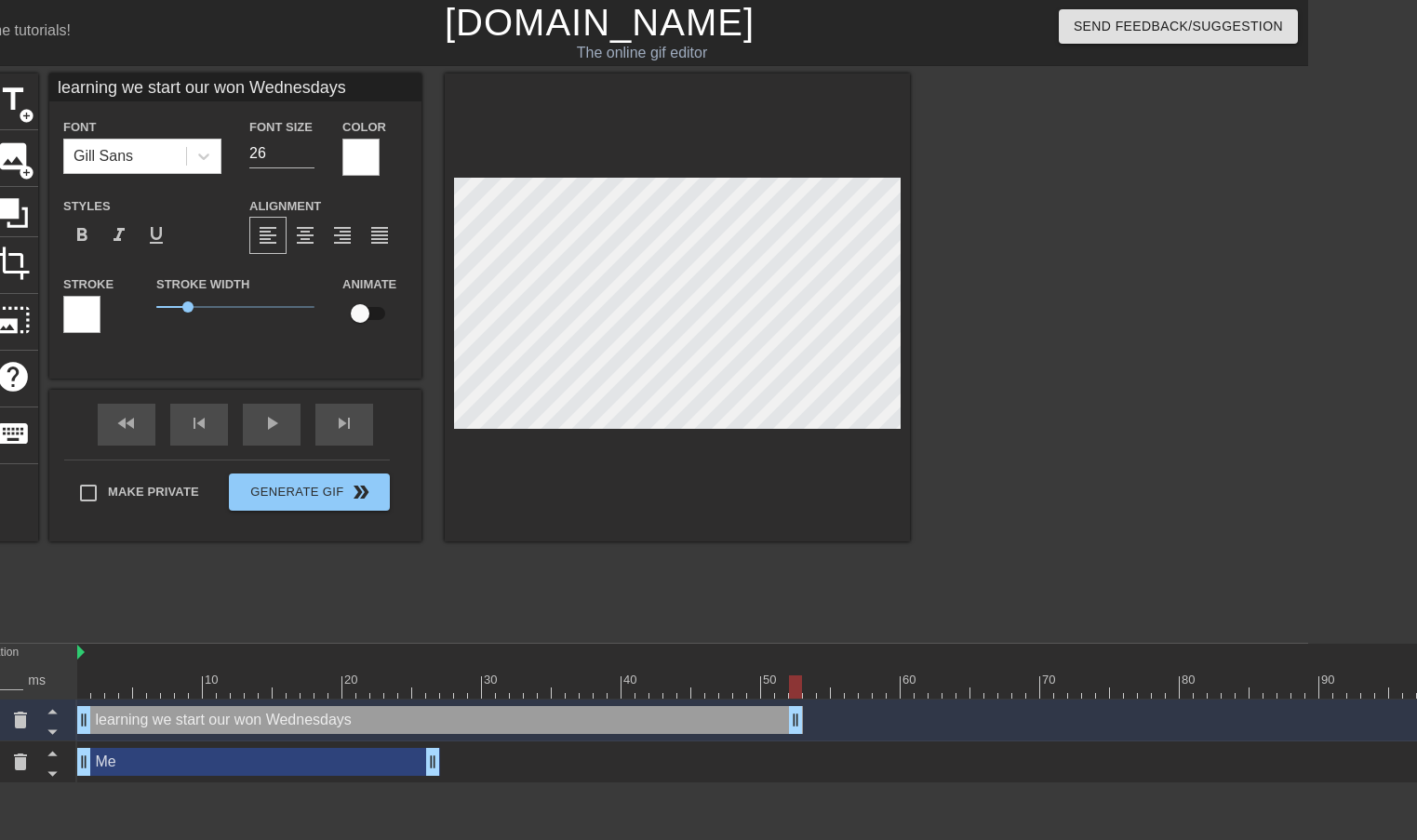 type on "learning we start our weon Wednesdays" 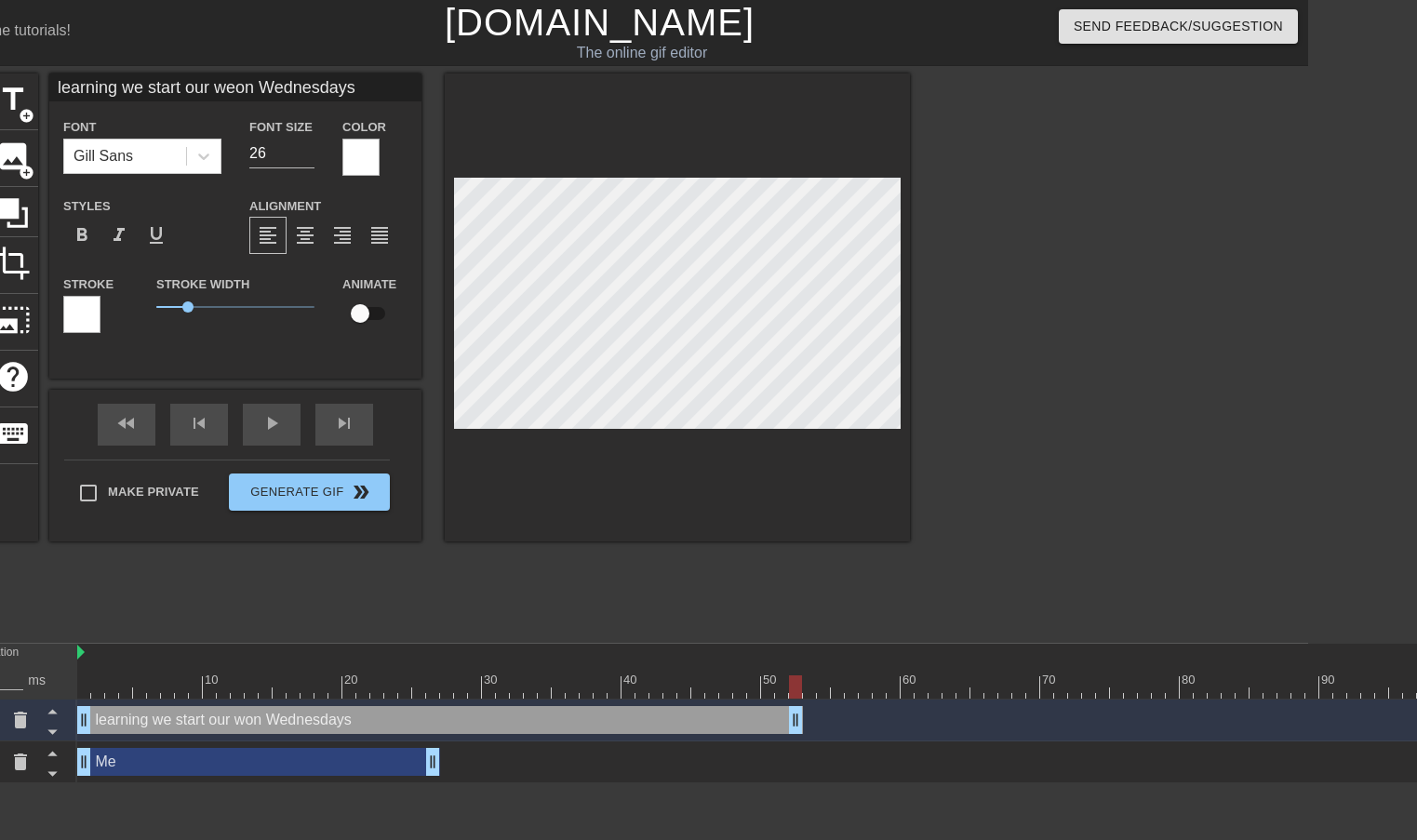 type on "learning we start our weeon Wednesdays" 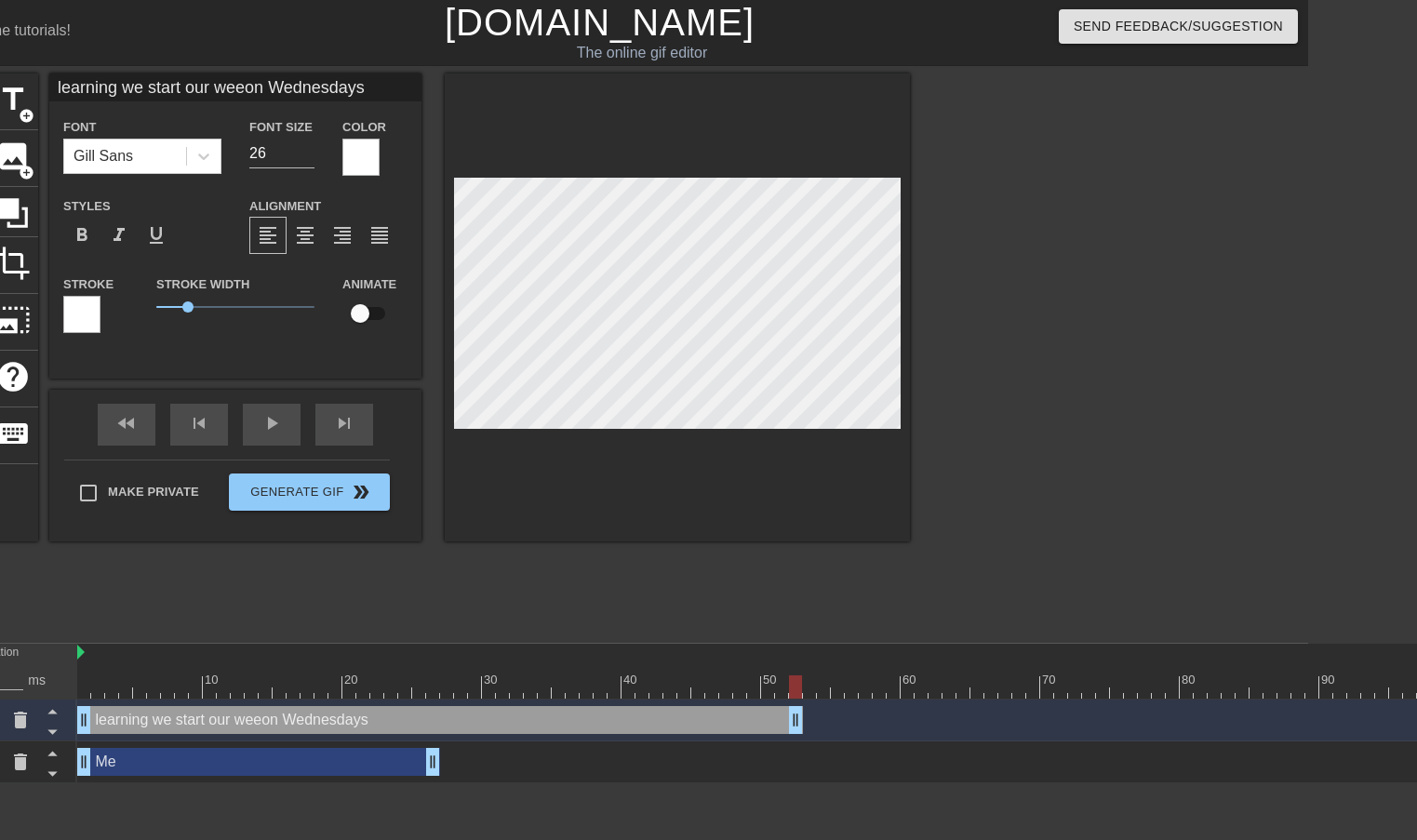 type on "learning we start our weekon Wednesdays" 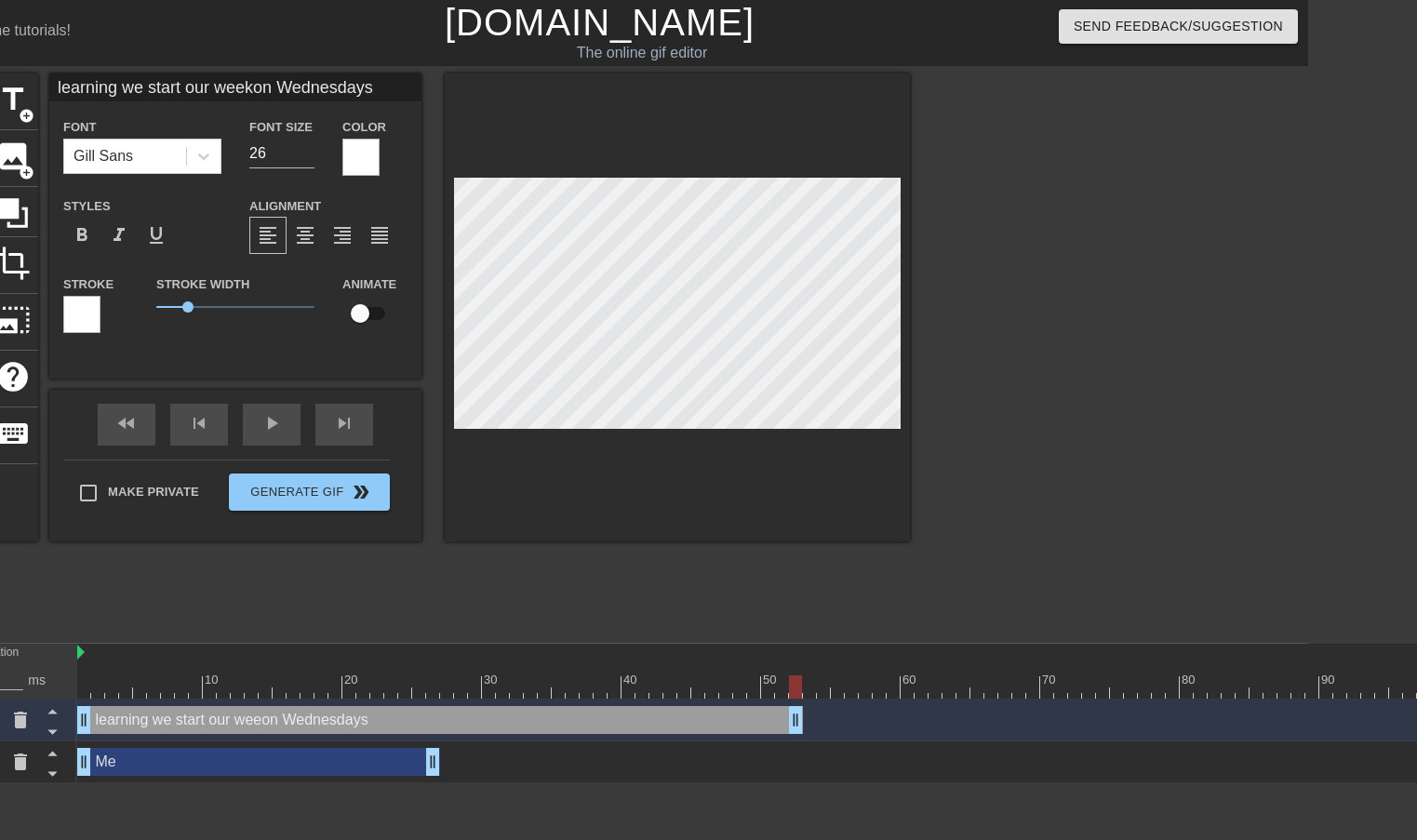 scroll, scrollTop: 3, scrollLeft: 14, axis: both 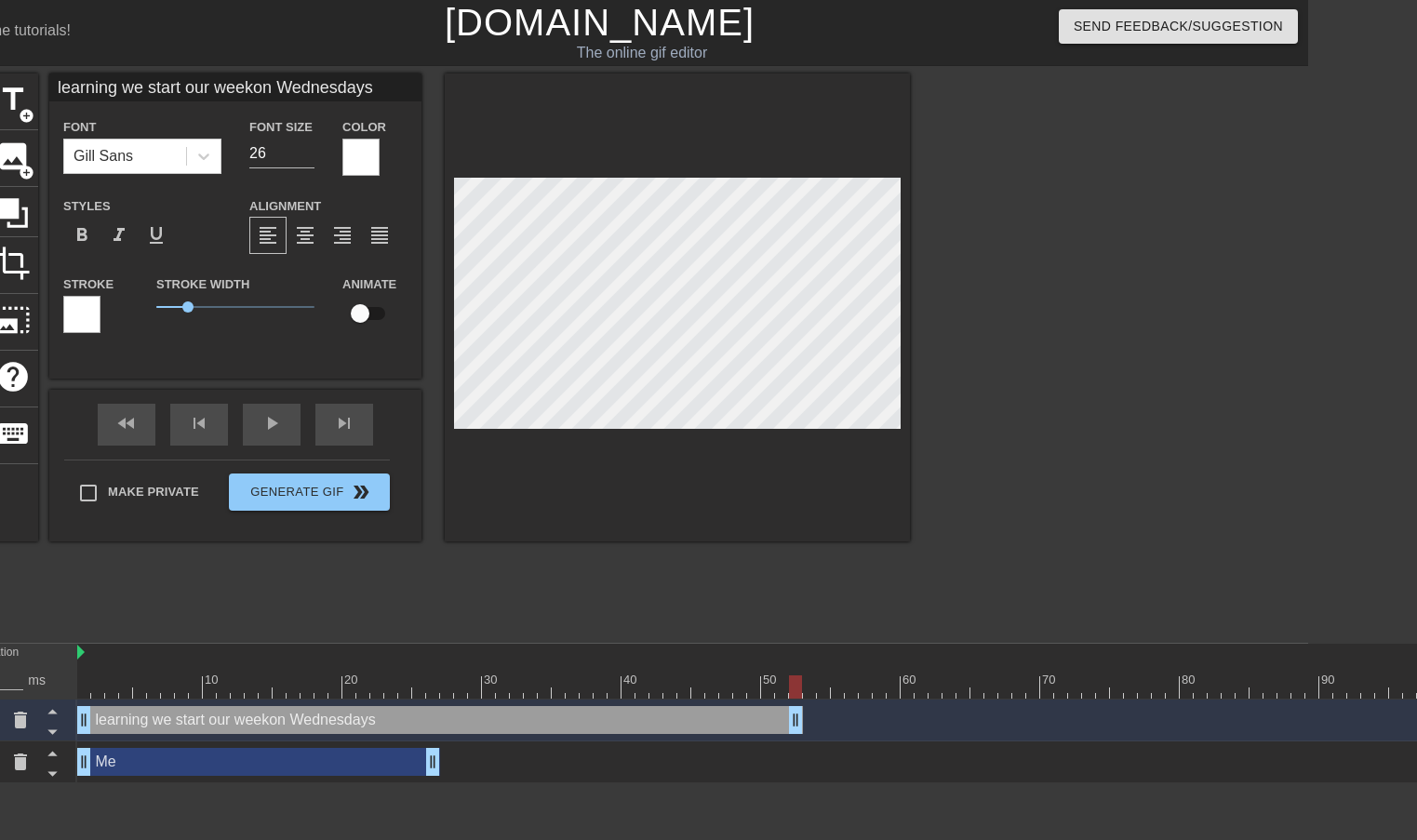 type on "learning we start our weeon Wednesdays" 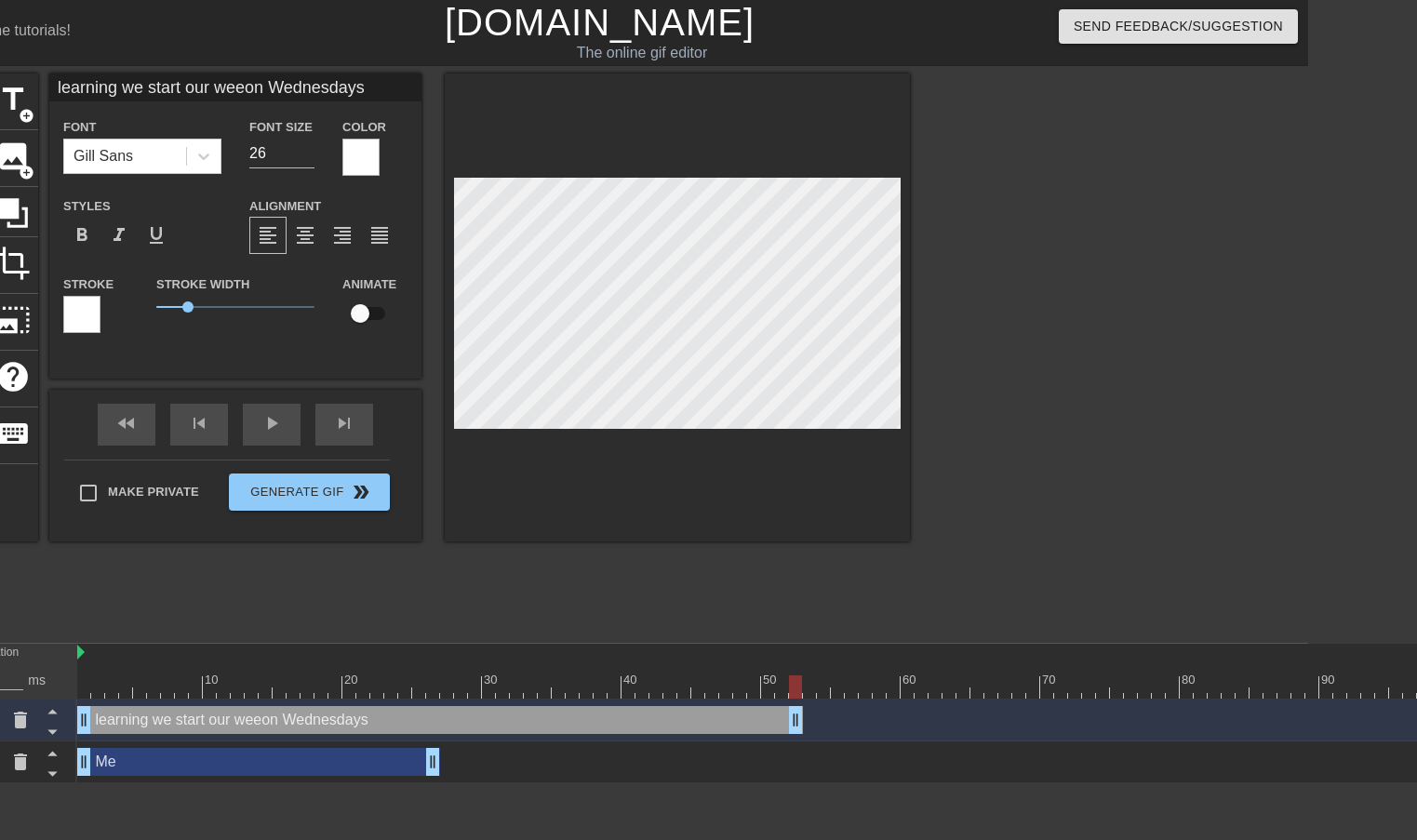 type on "learning we start our weon Wednesdays" 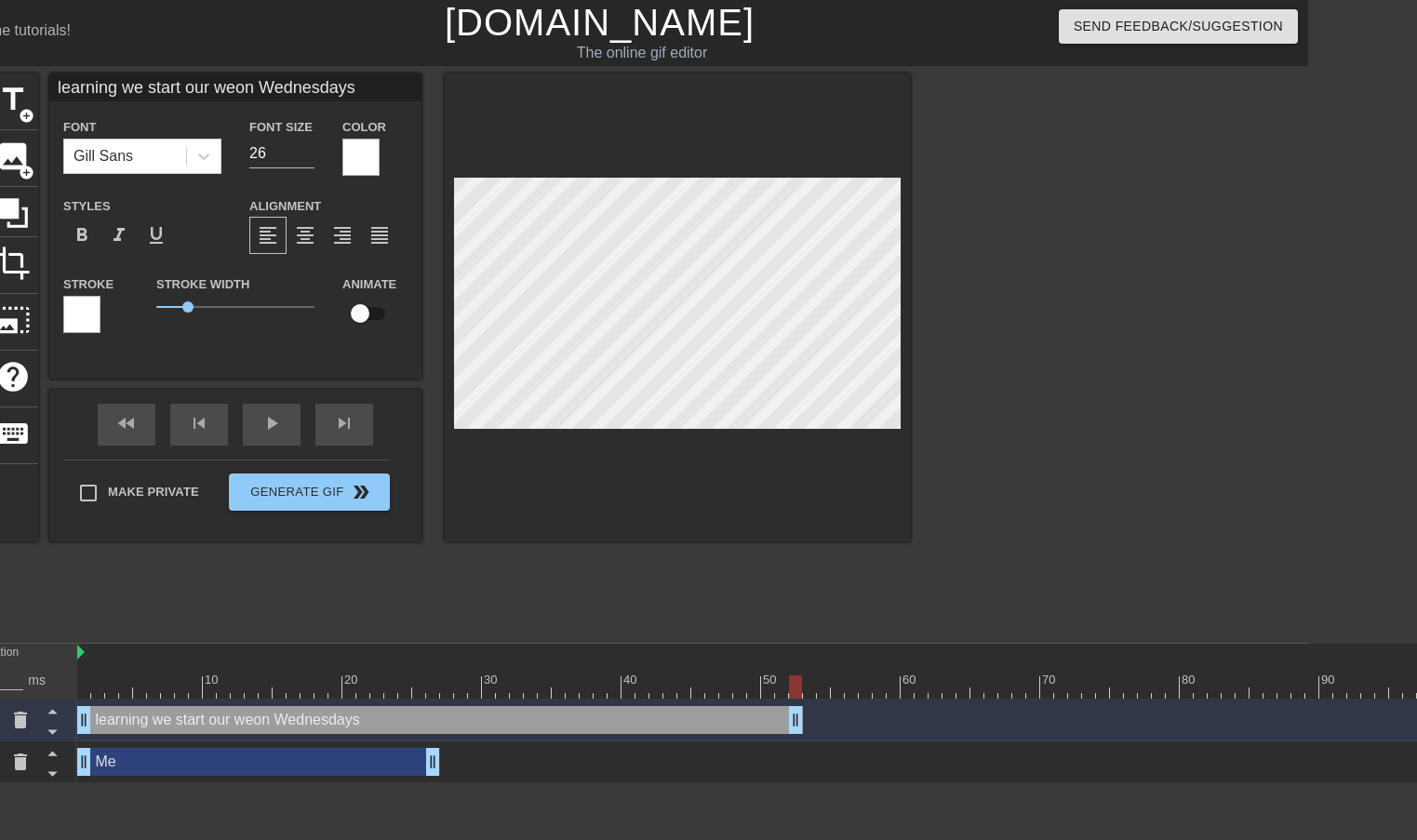 type on "learning we start our won Wednesdays" 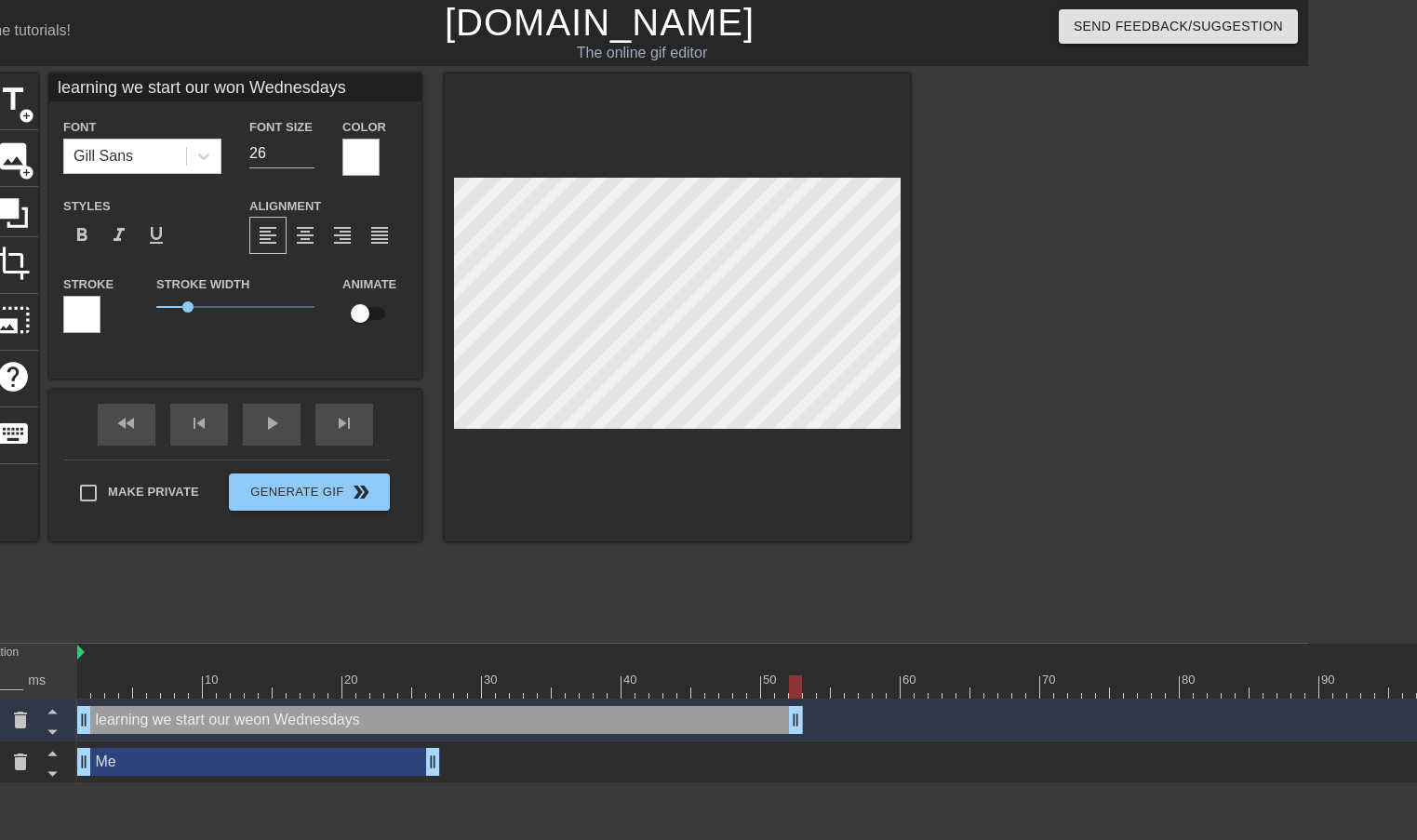 type on "learning we start our on Wednesdays" 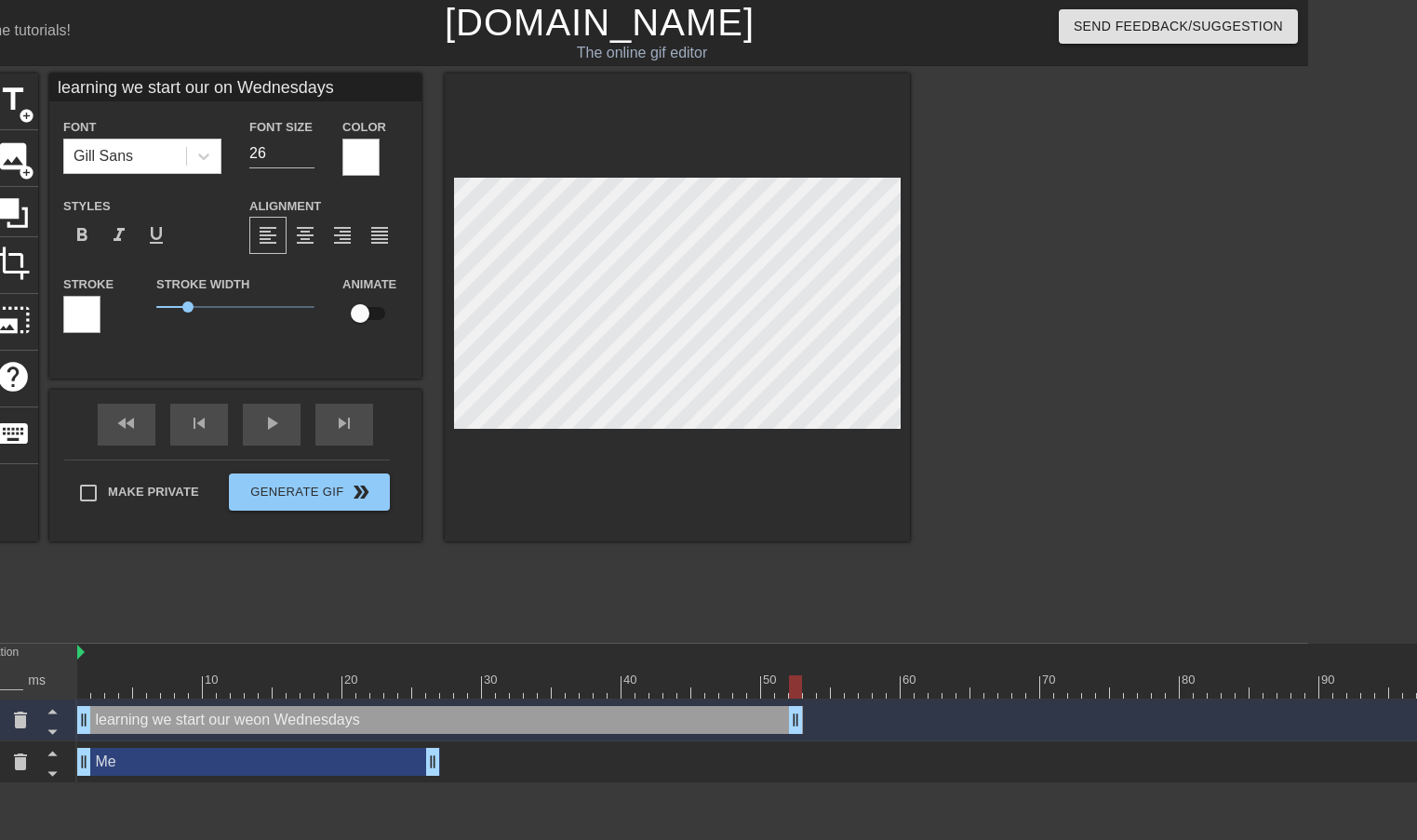 type on "learning we start our on Wednesdays" 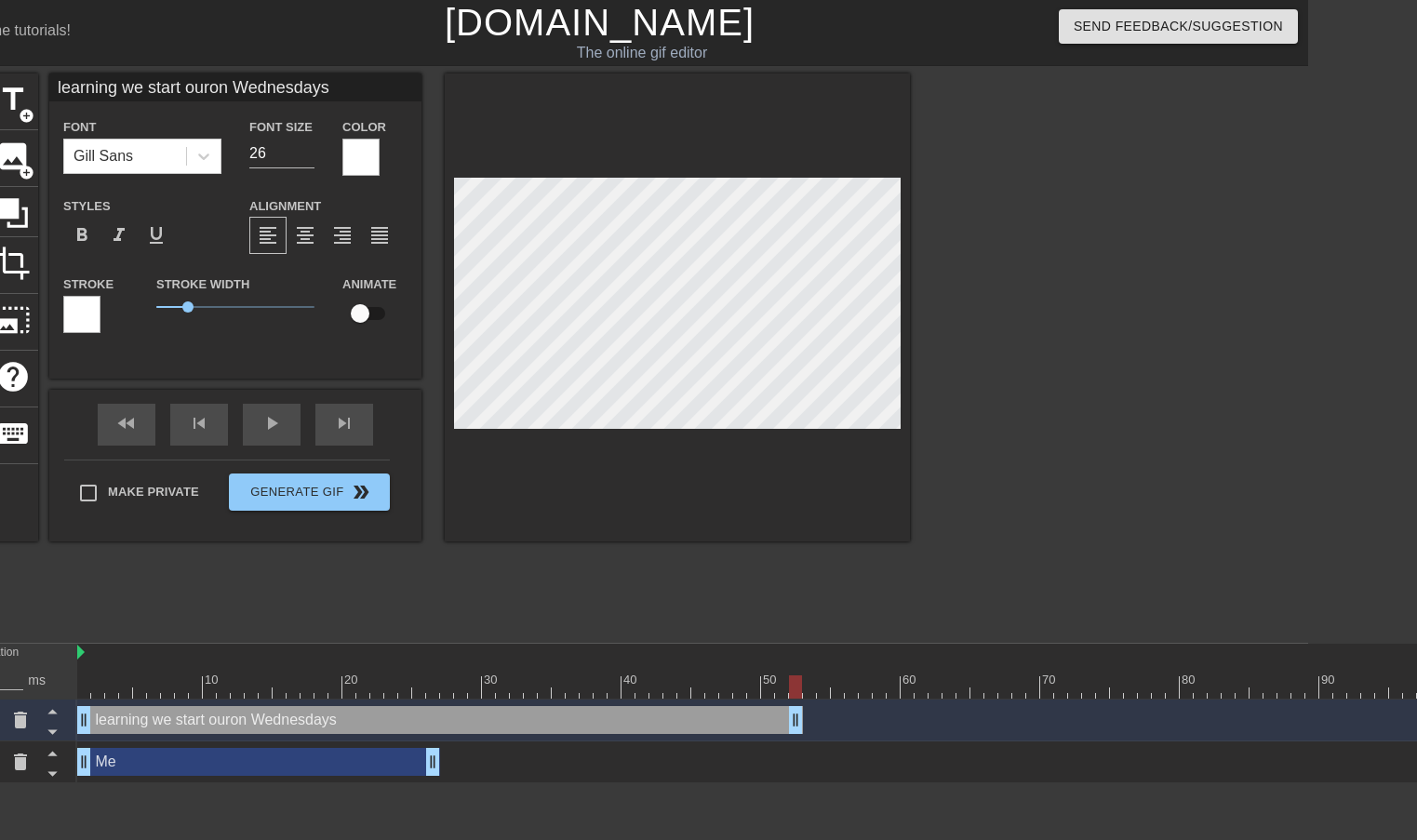 type on "learning we start ouon Wednesdays" 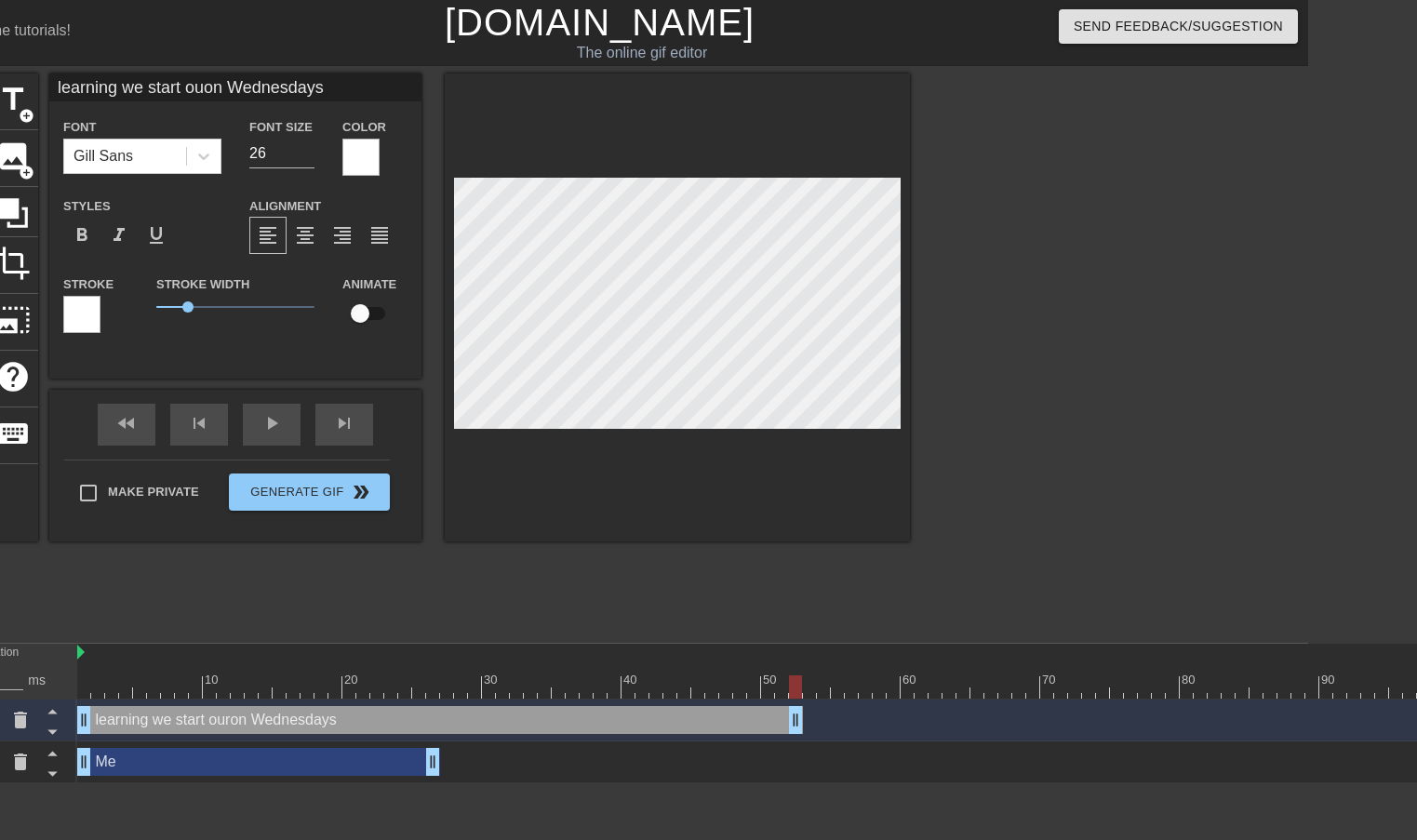type on "learning we start oon Wednesdays" 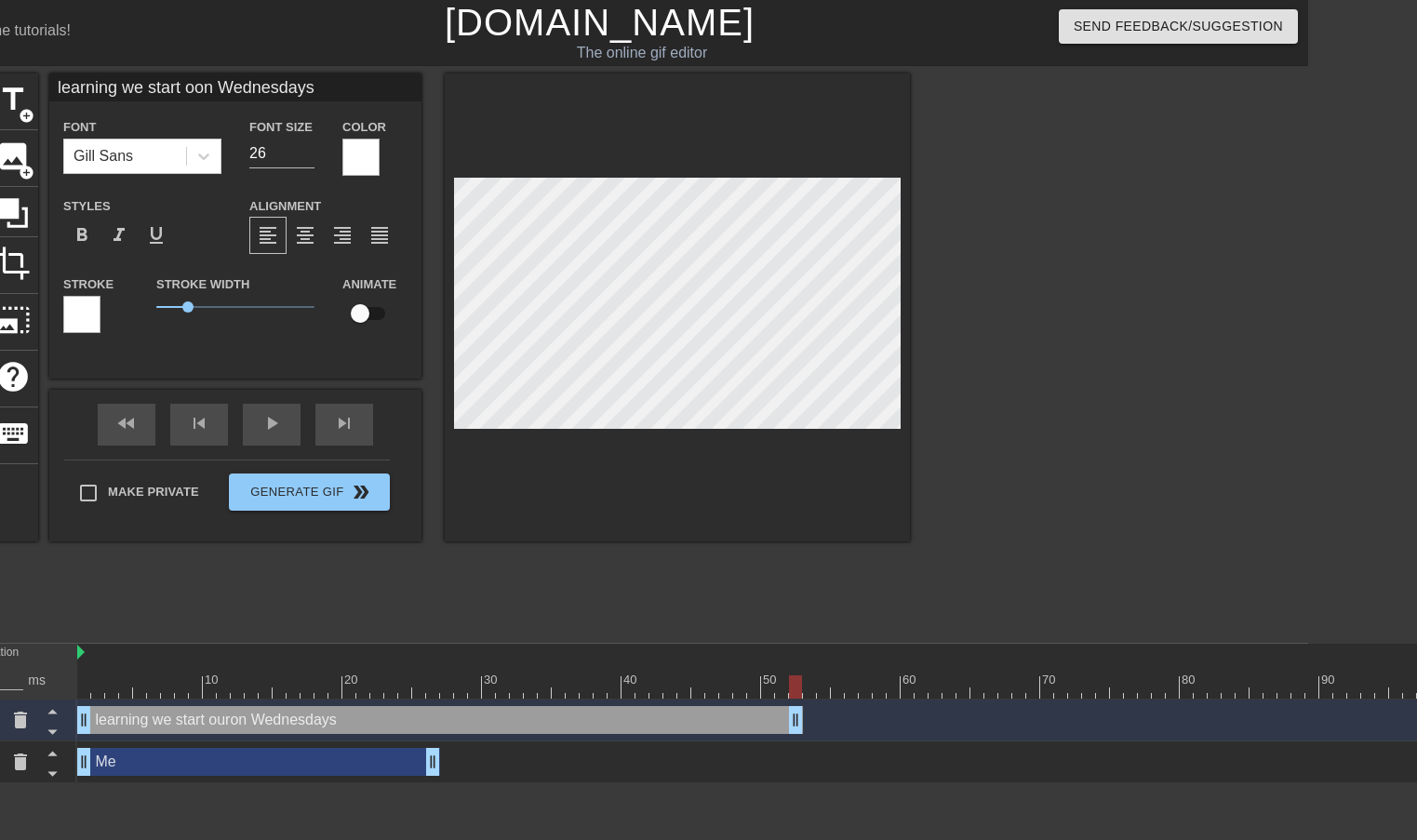 type on "learning we start on Wednesdays" 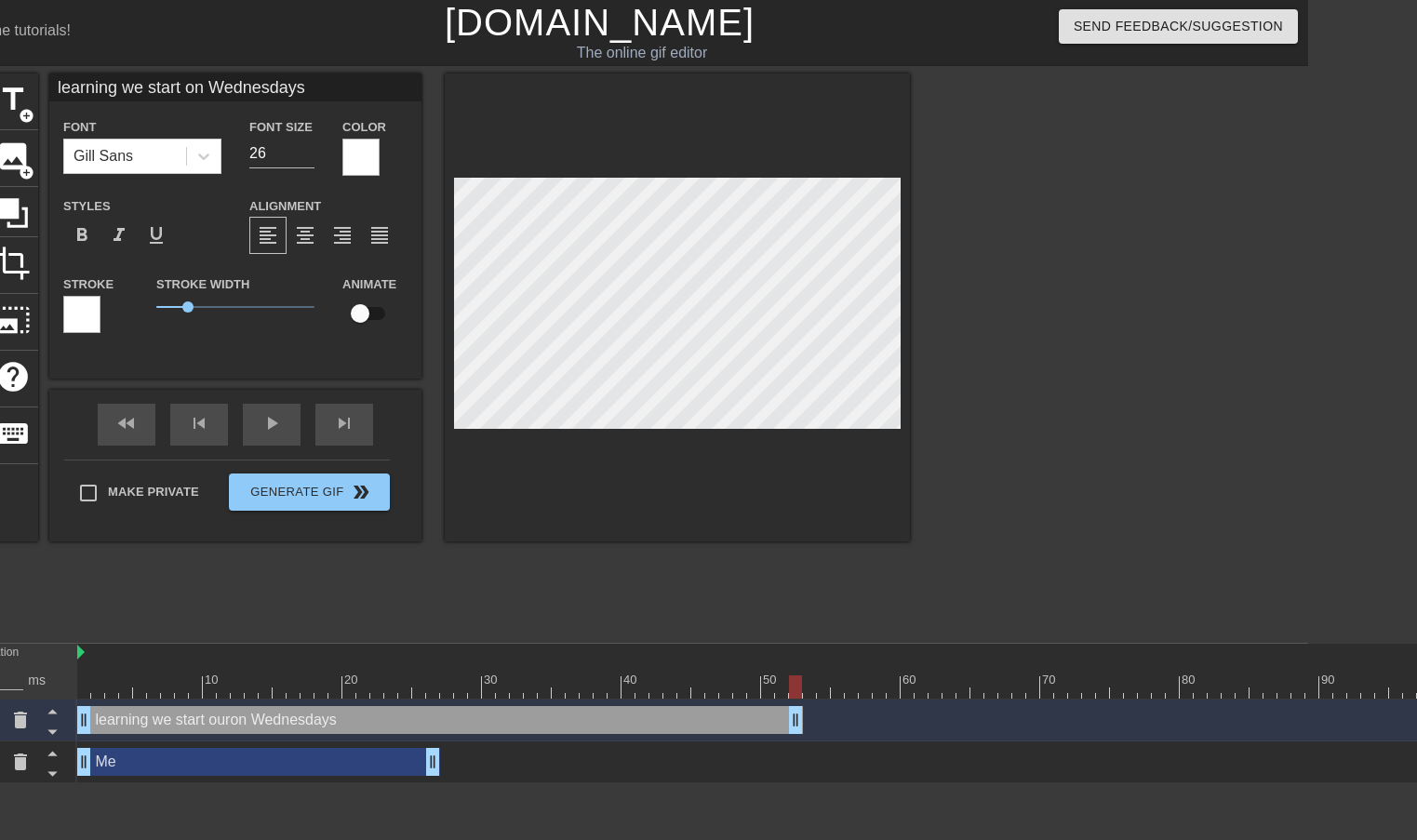 type on "learning we start on Wednesdays" 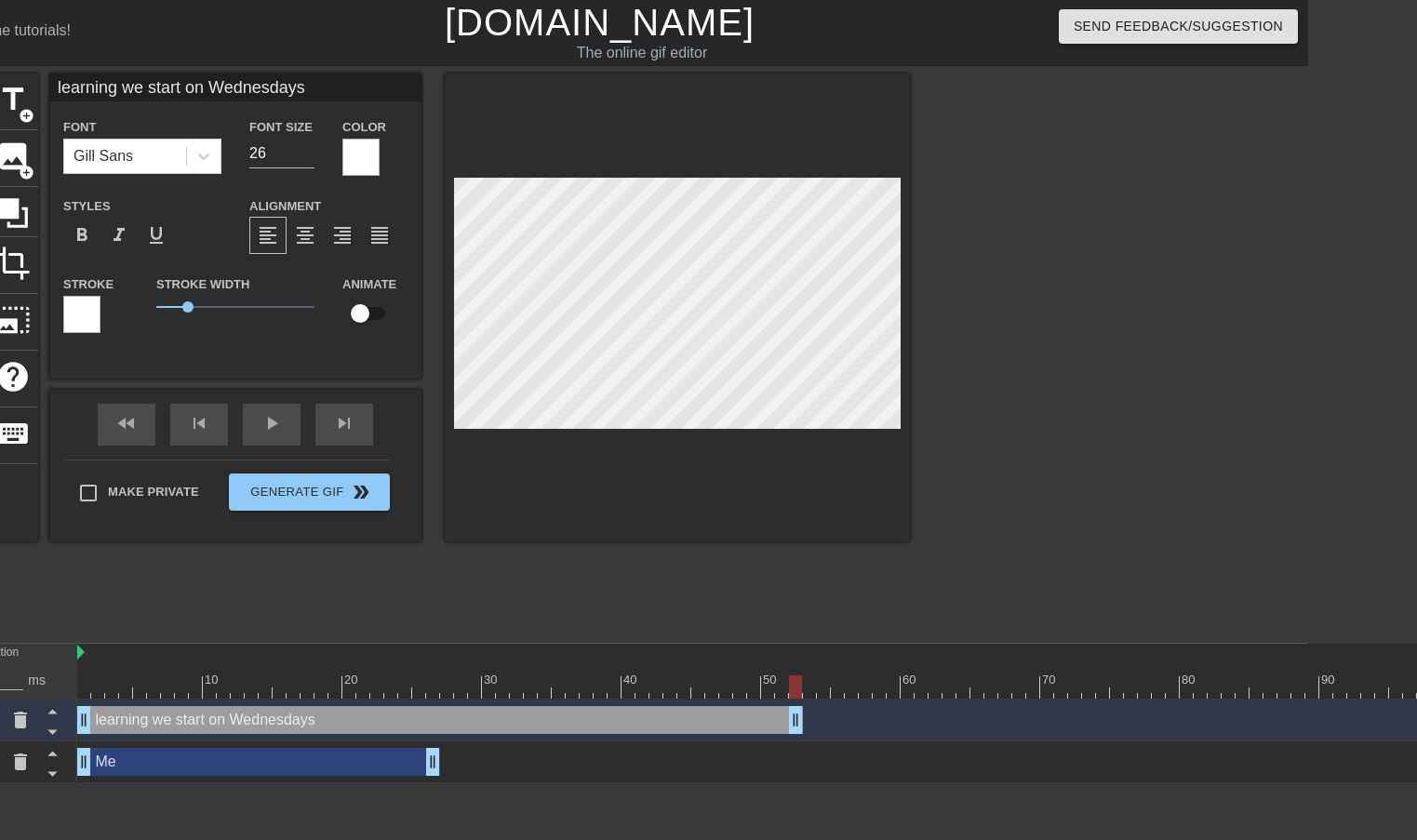 type on "learning we starton Wednesdays" 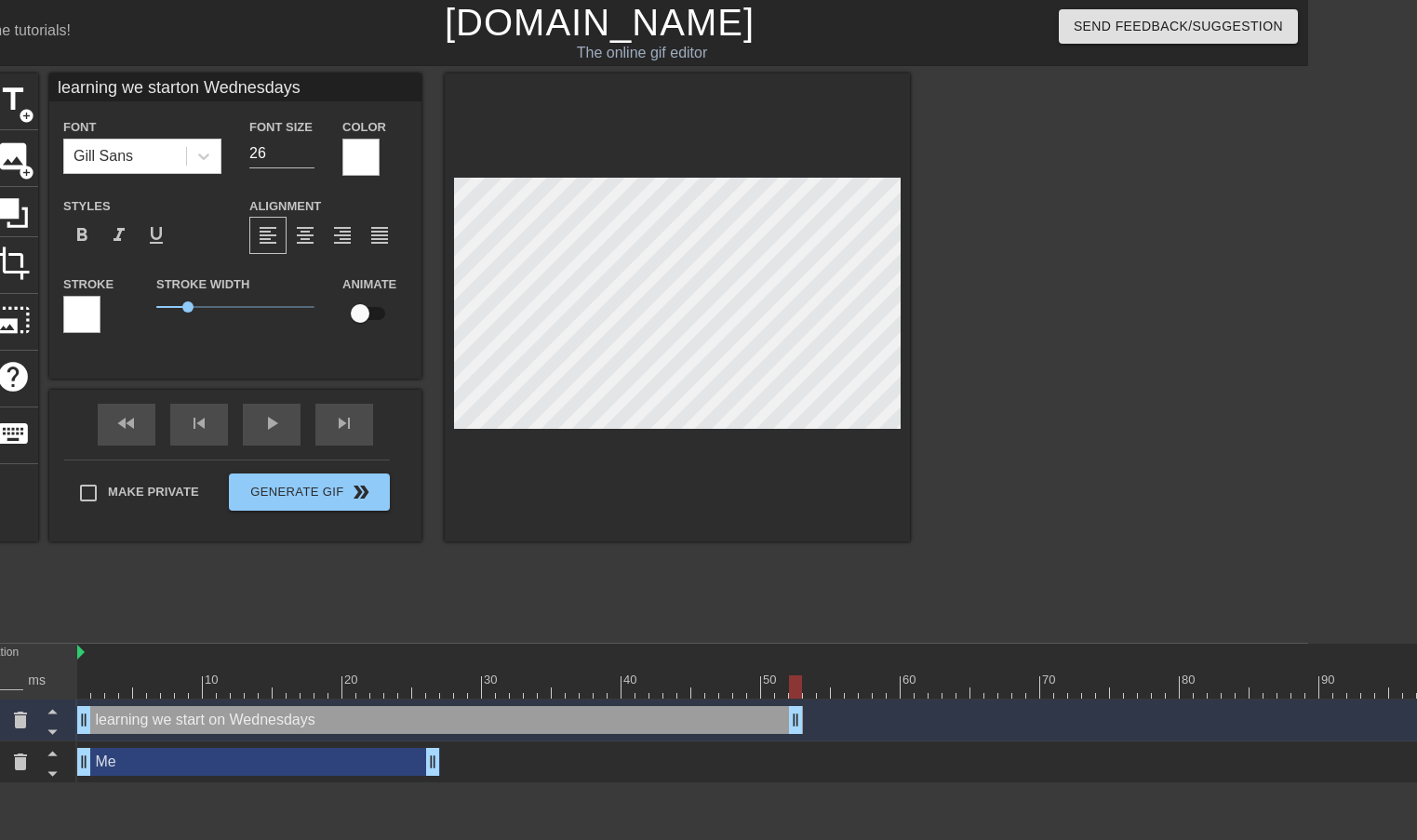 type on "learning we [PERSON_NAME] Wednesdays" 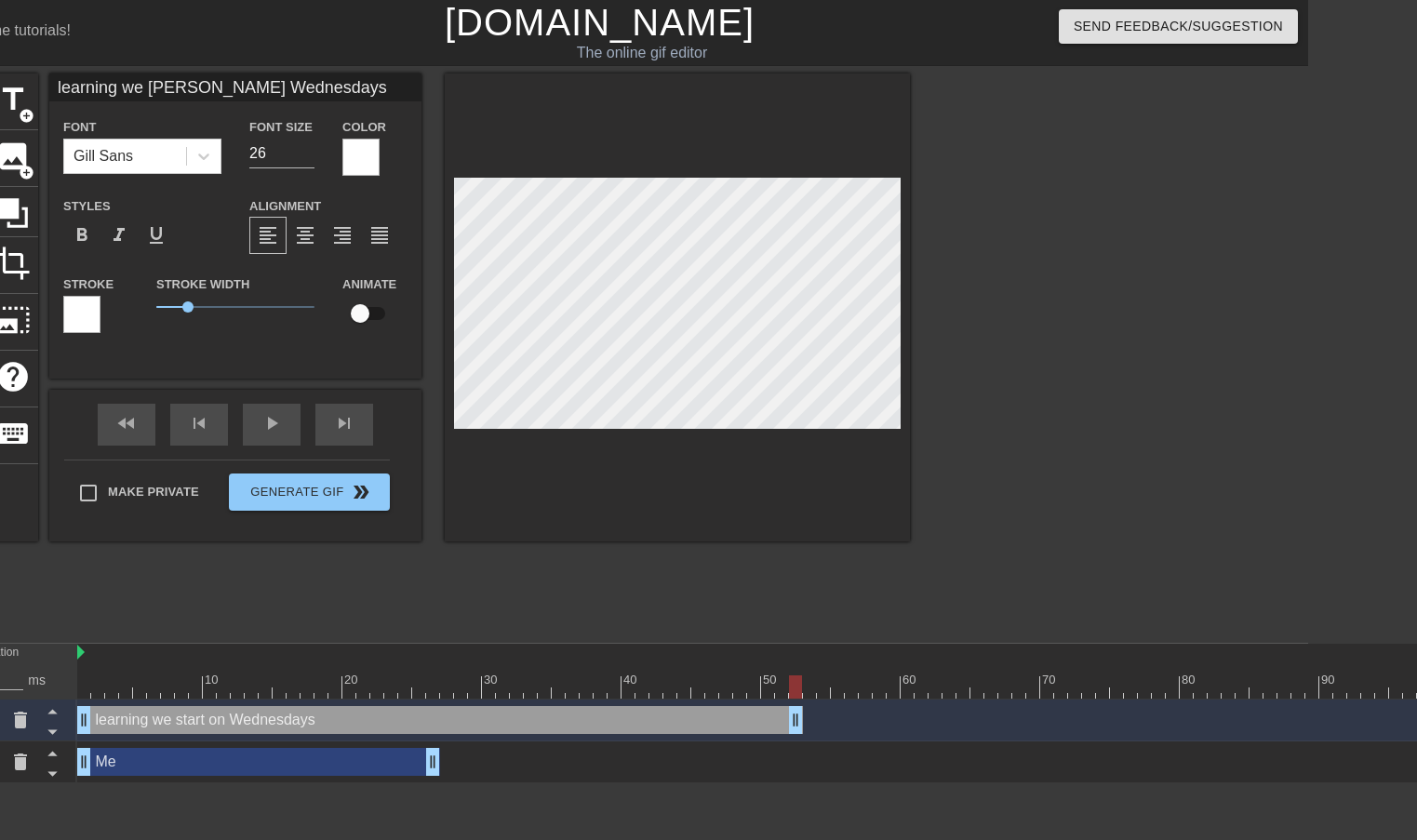 type on "learning we staon Wednesdays" 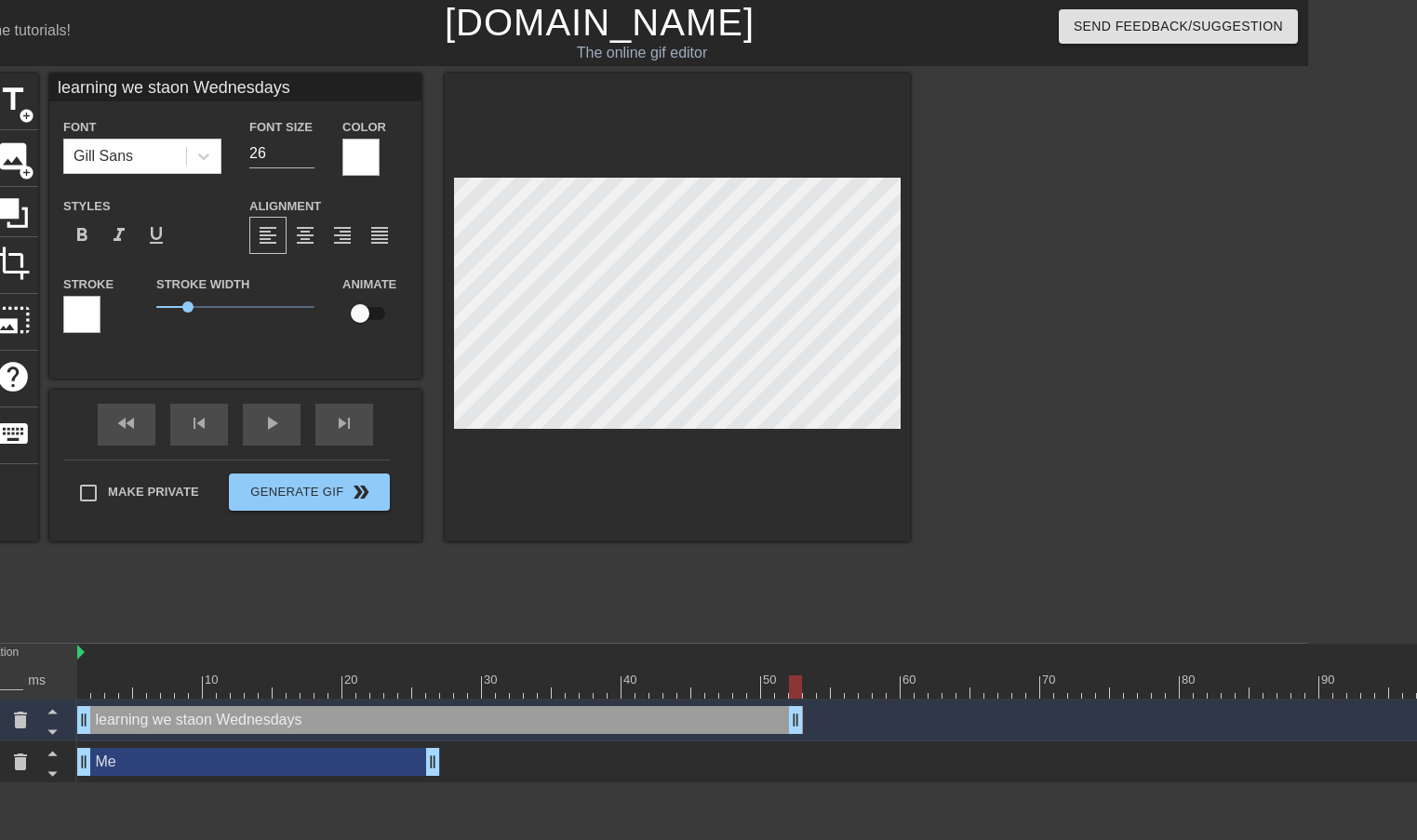 scroll, scrollTop: 3, scrollLeft: 9, axis: both 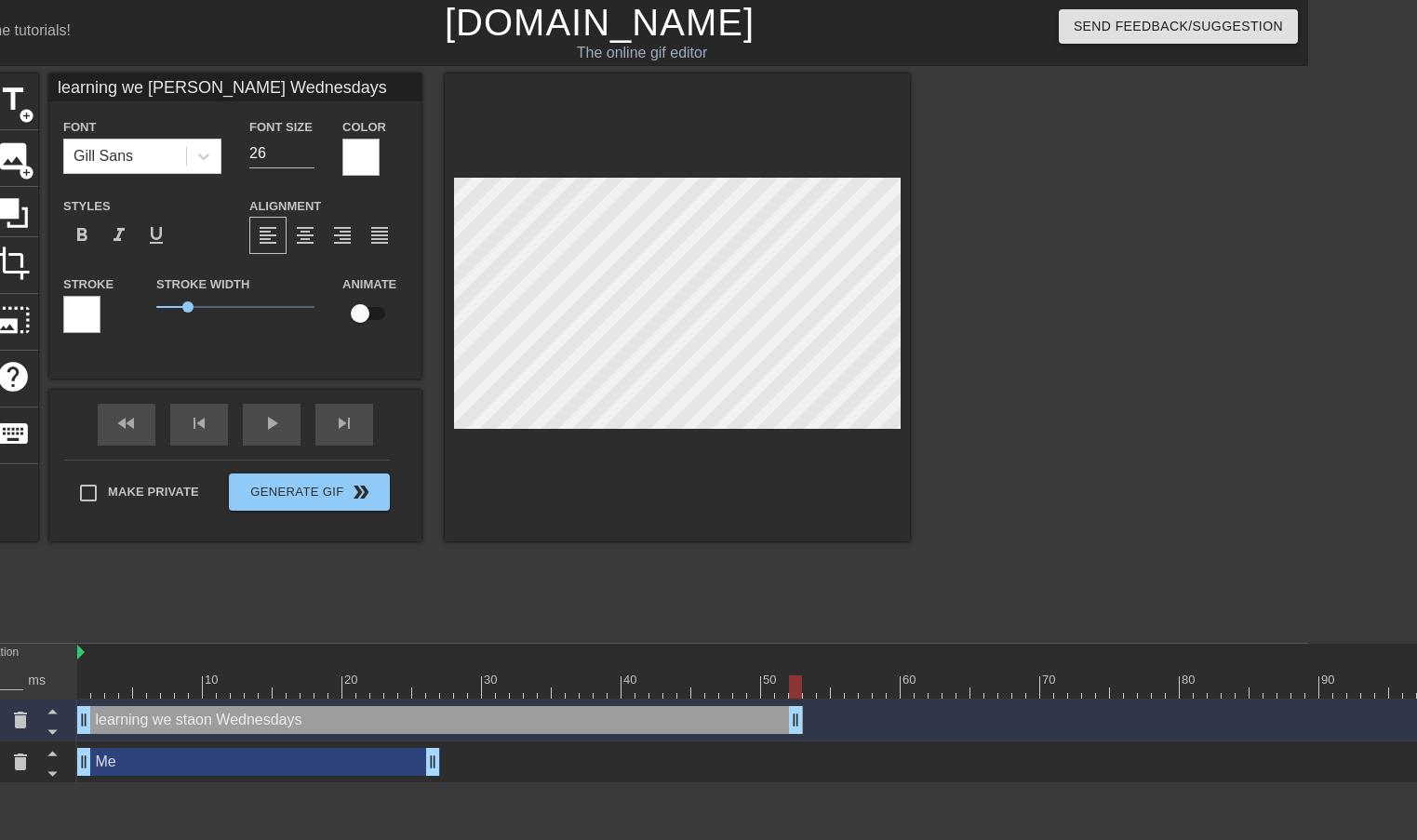 type on "learning we [PERSON_NAME] Wednesdays" 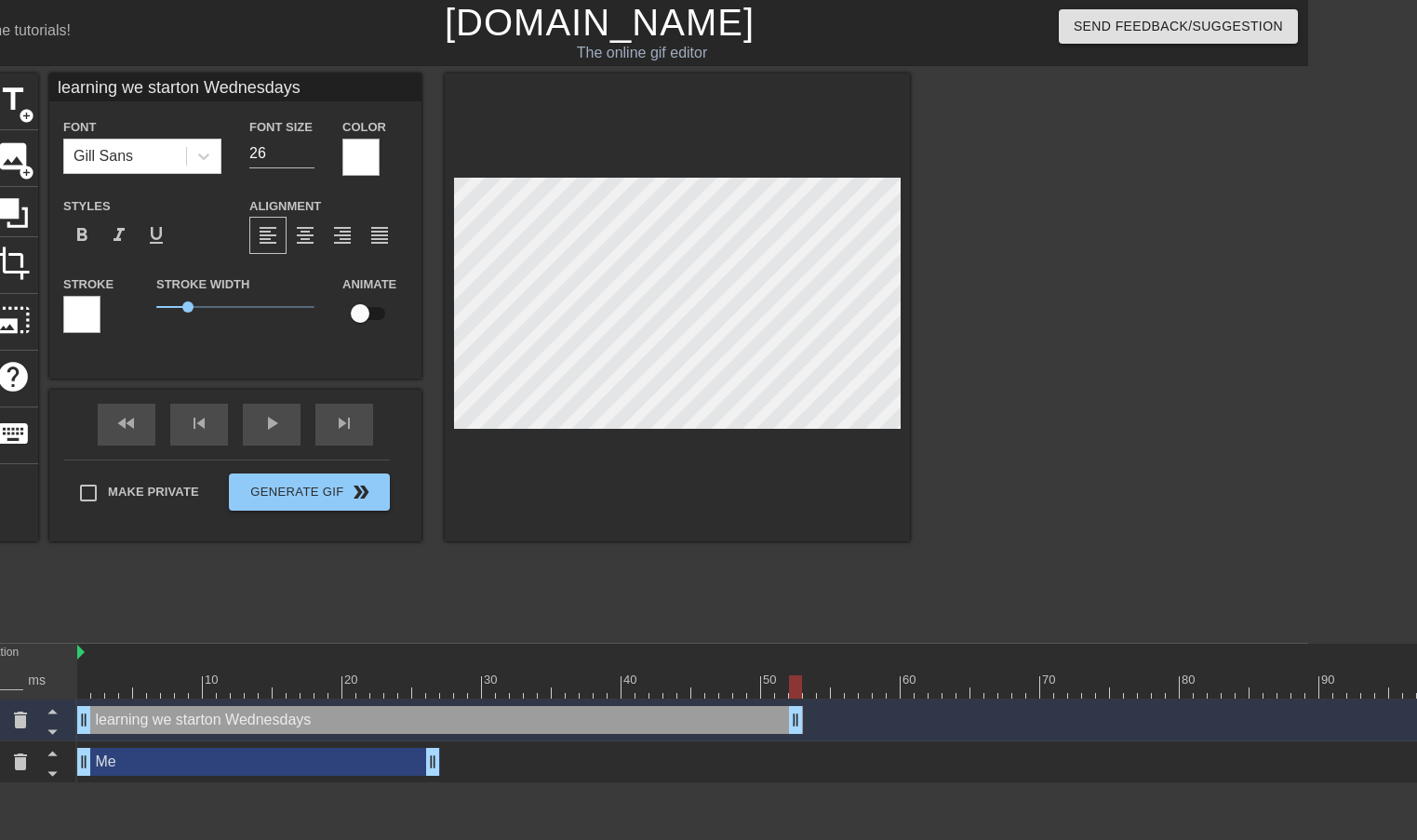 type on "learning we start on Wednesdays" 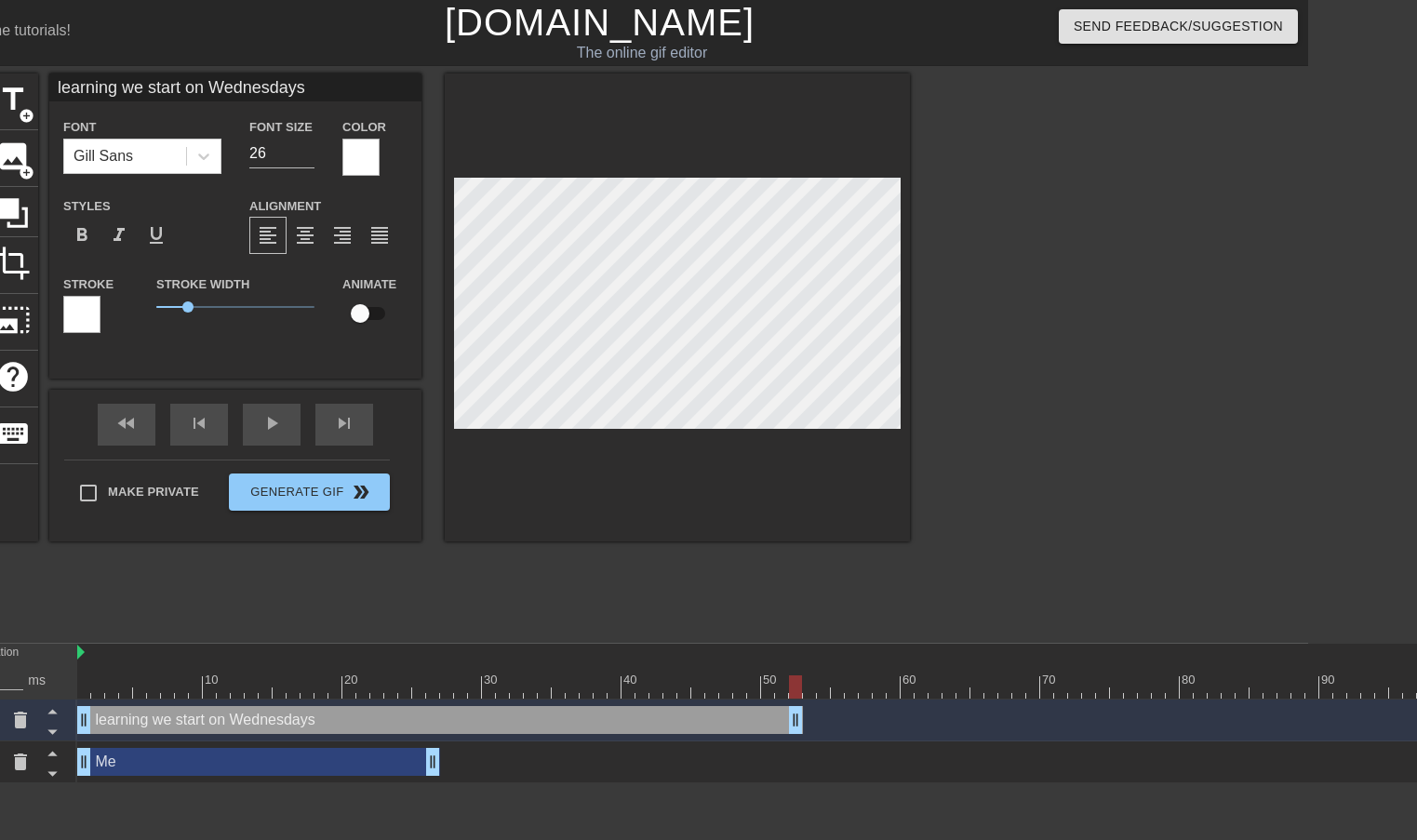 type on "learning we start son Wednesdays" 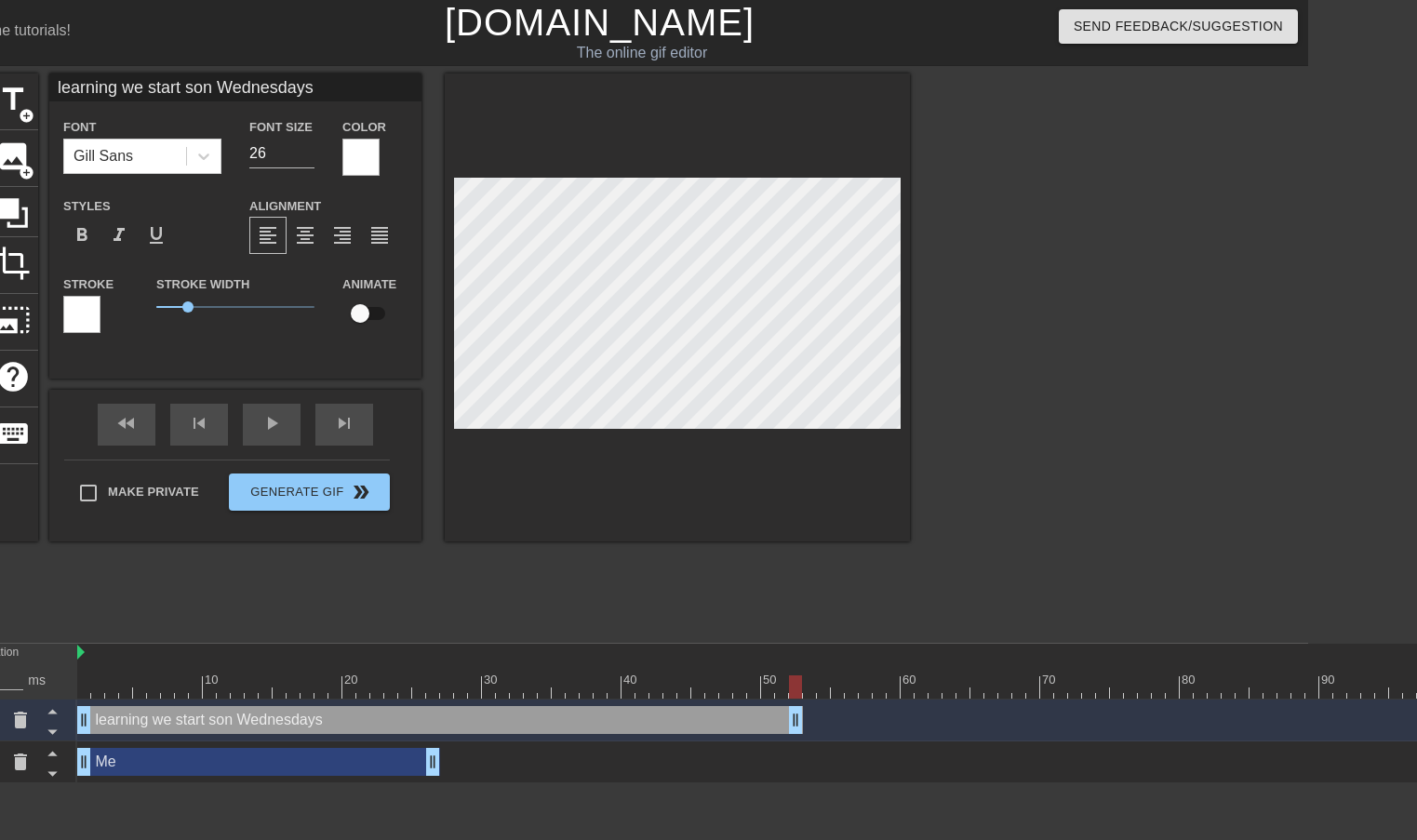 type on "learning we start scon Wednesdays" 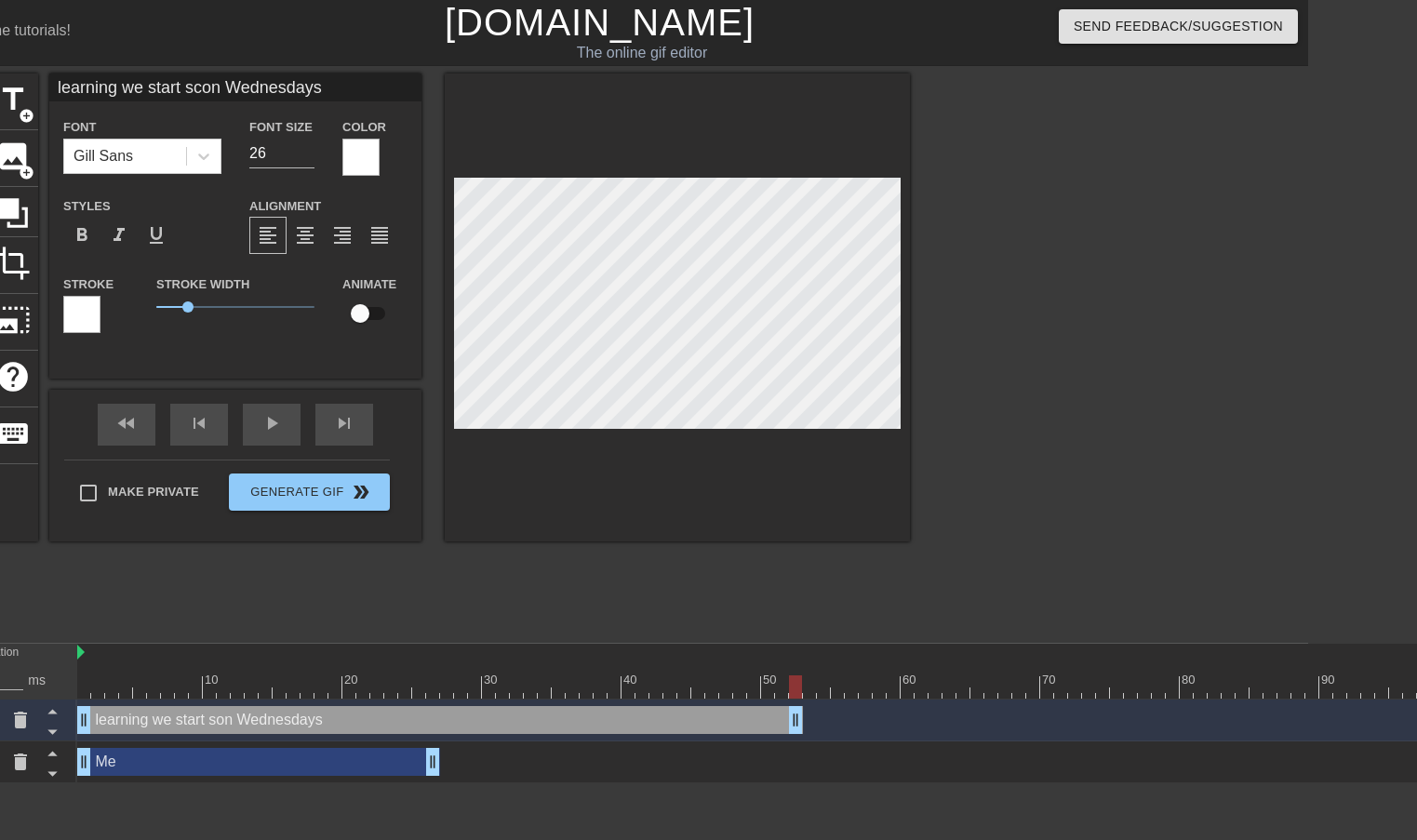 type on "learning we start scon Wednesdays" 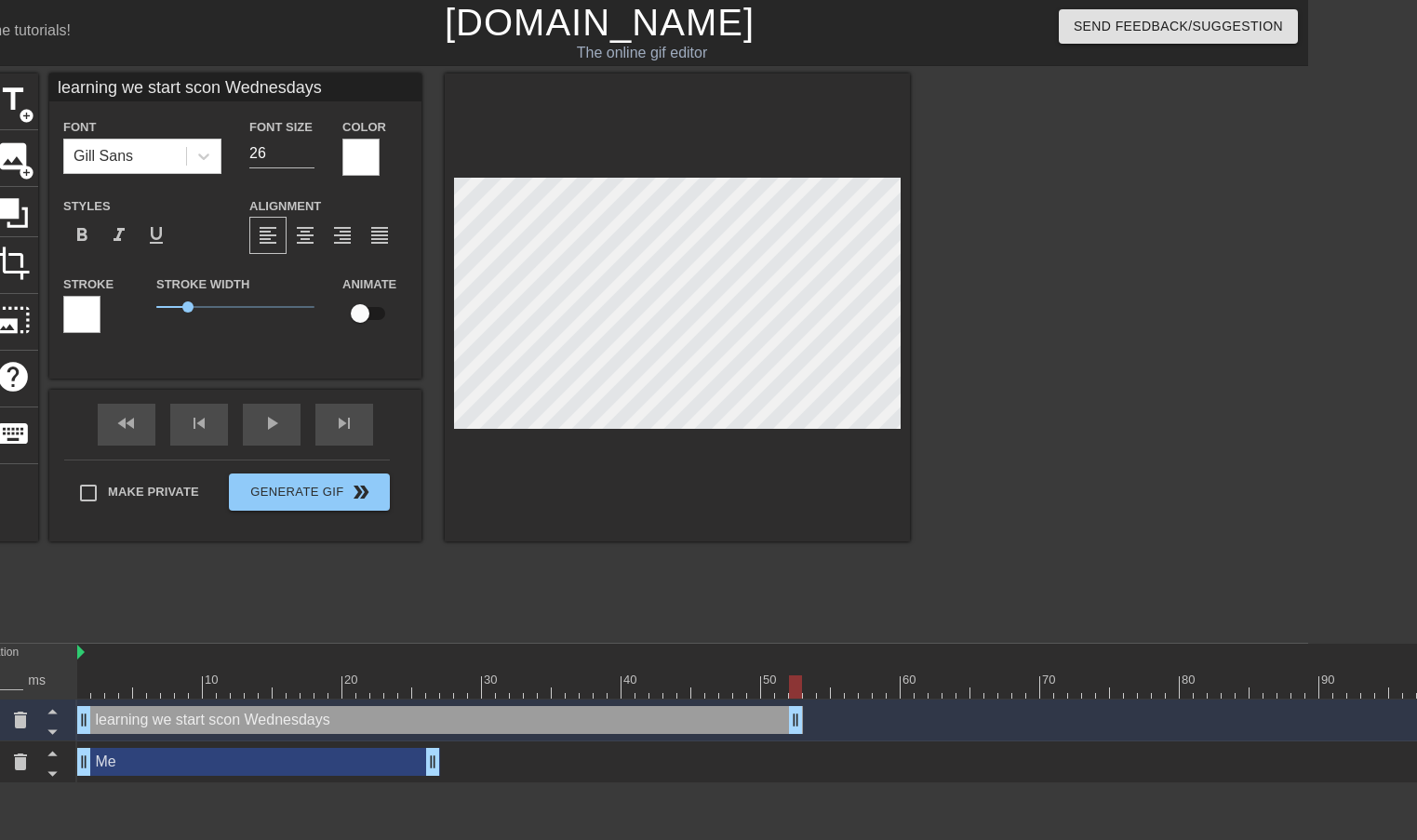 type on "learning we start schon Wednesdays" 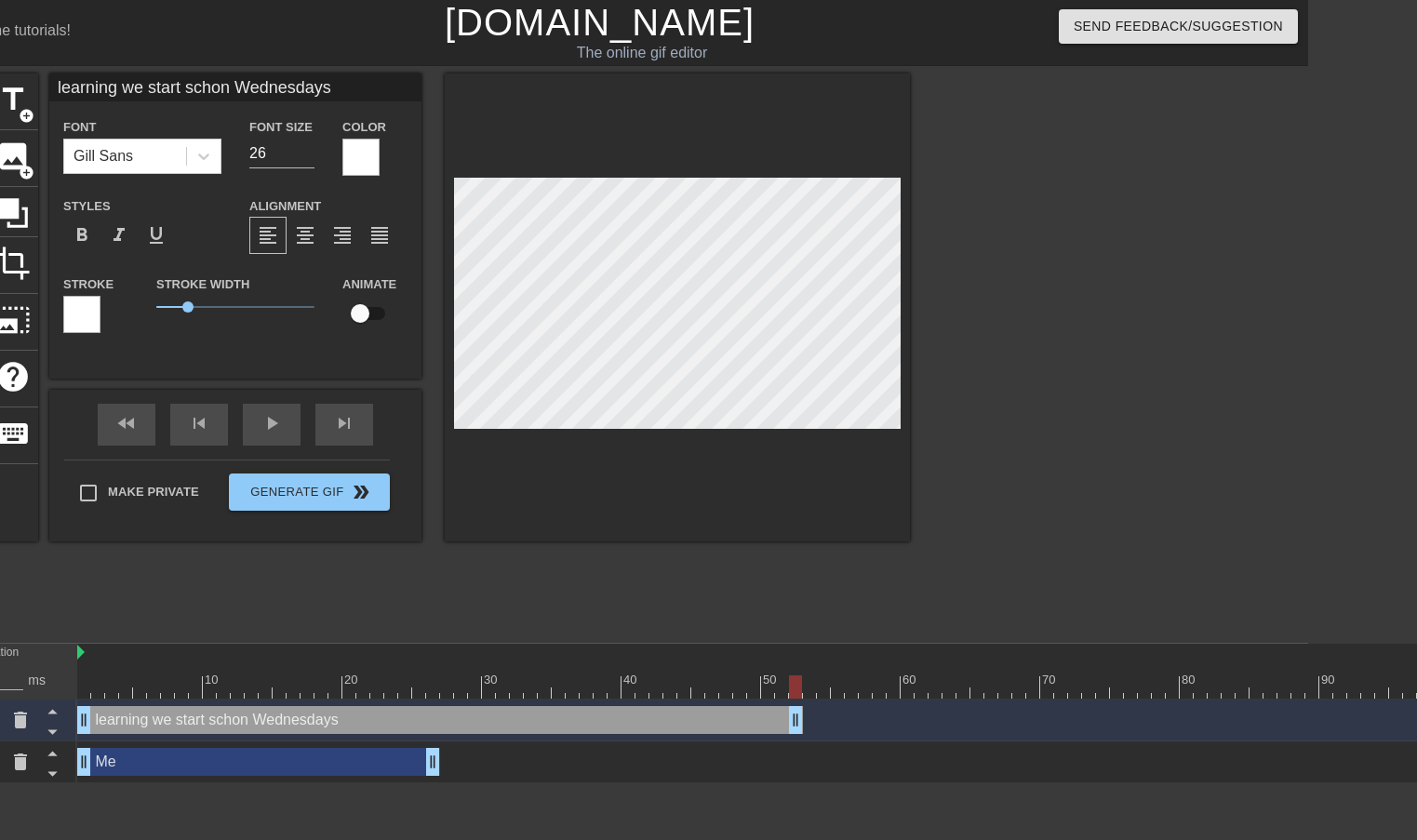 type on "learning we start [PERSON_NAME] Wednesdays" 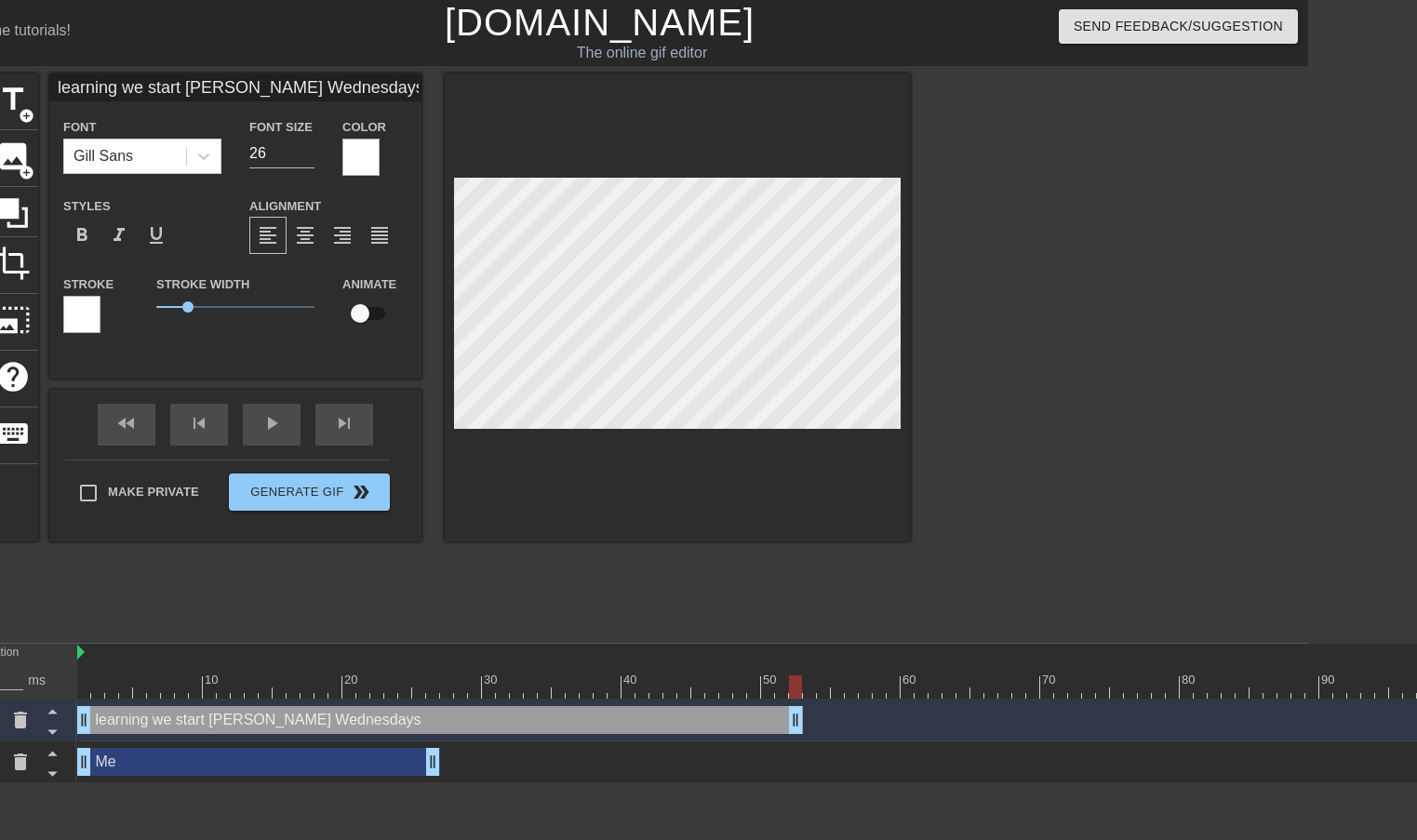 type on "learning we start schooon Wednesdays" 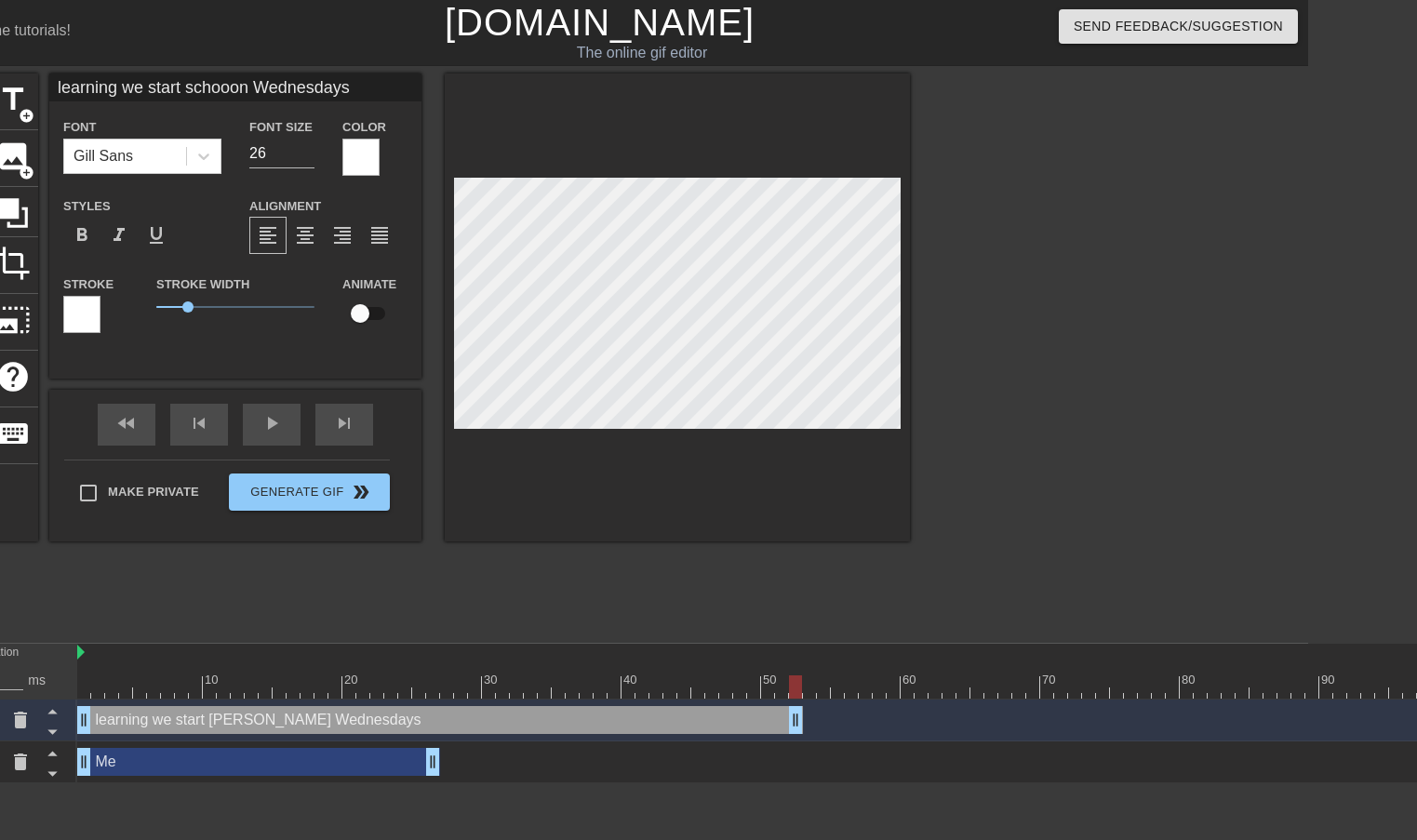 type on "learning we start schooon Wednesdays" 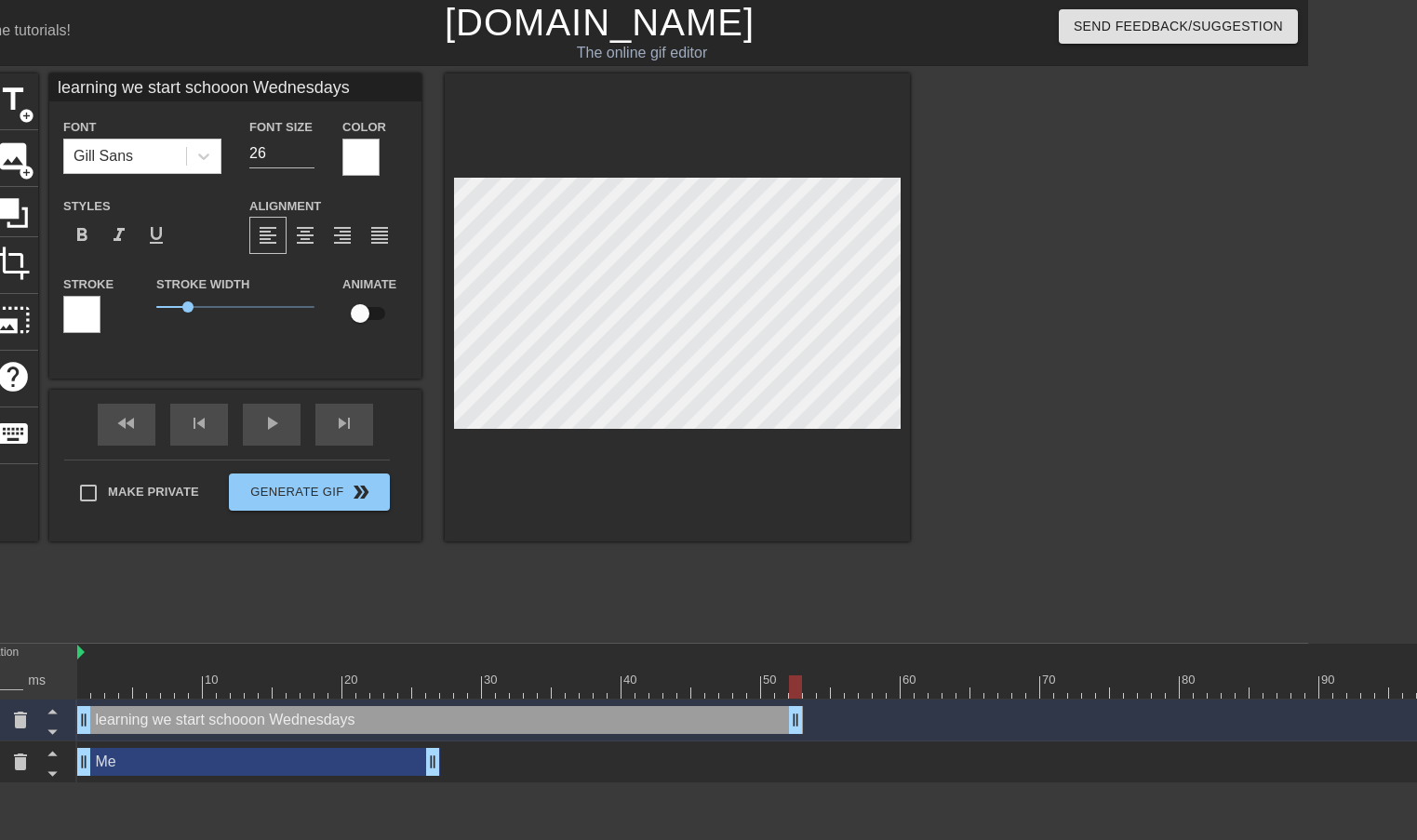 type on "learning we start schoolon Wednesdays" 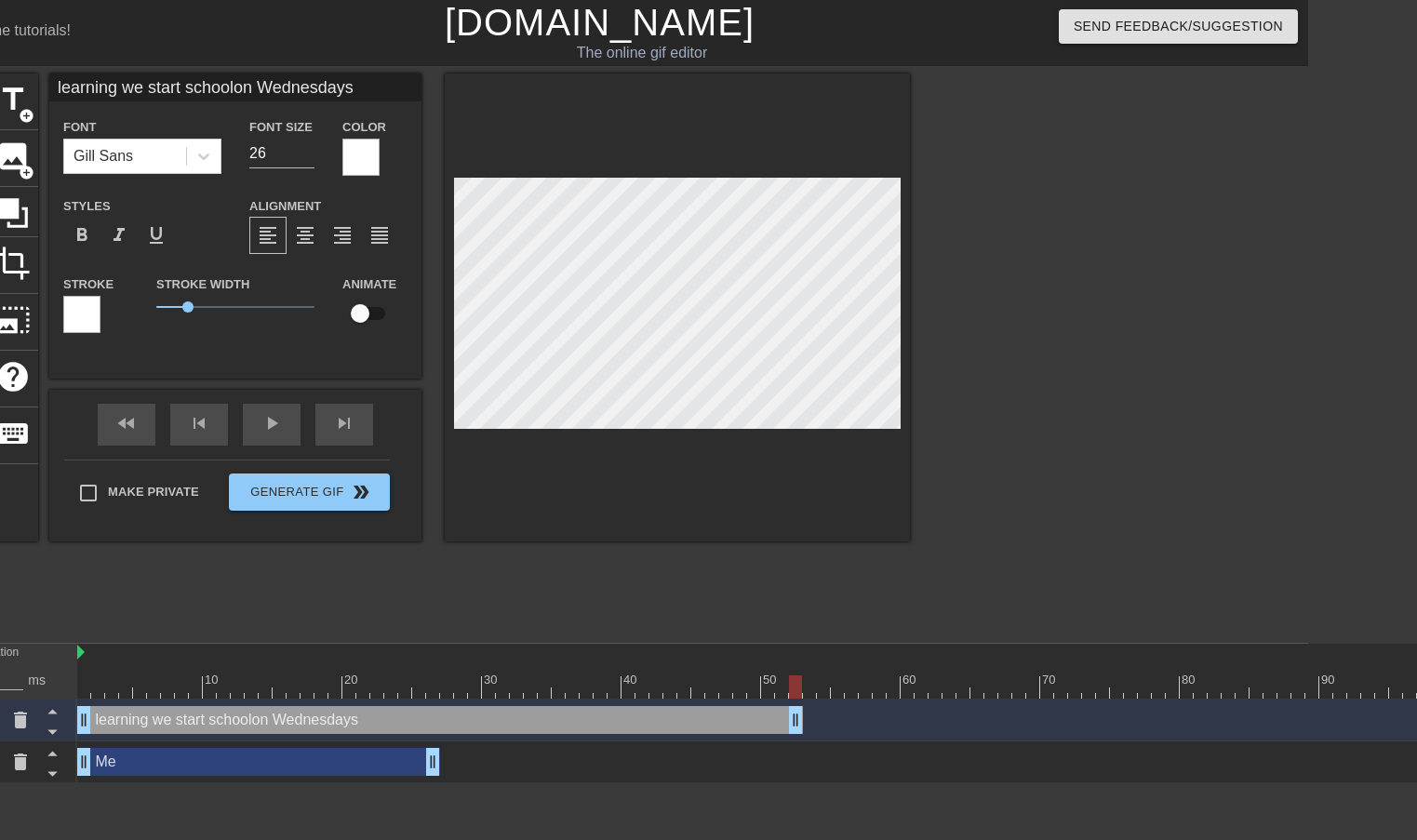 type on "learning we start school on Wednesdays" 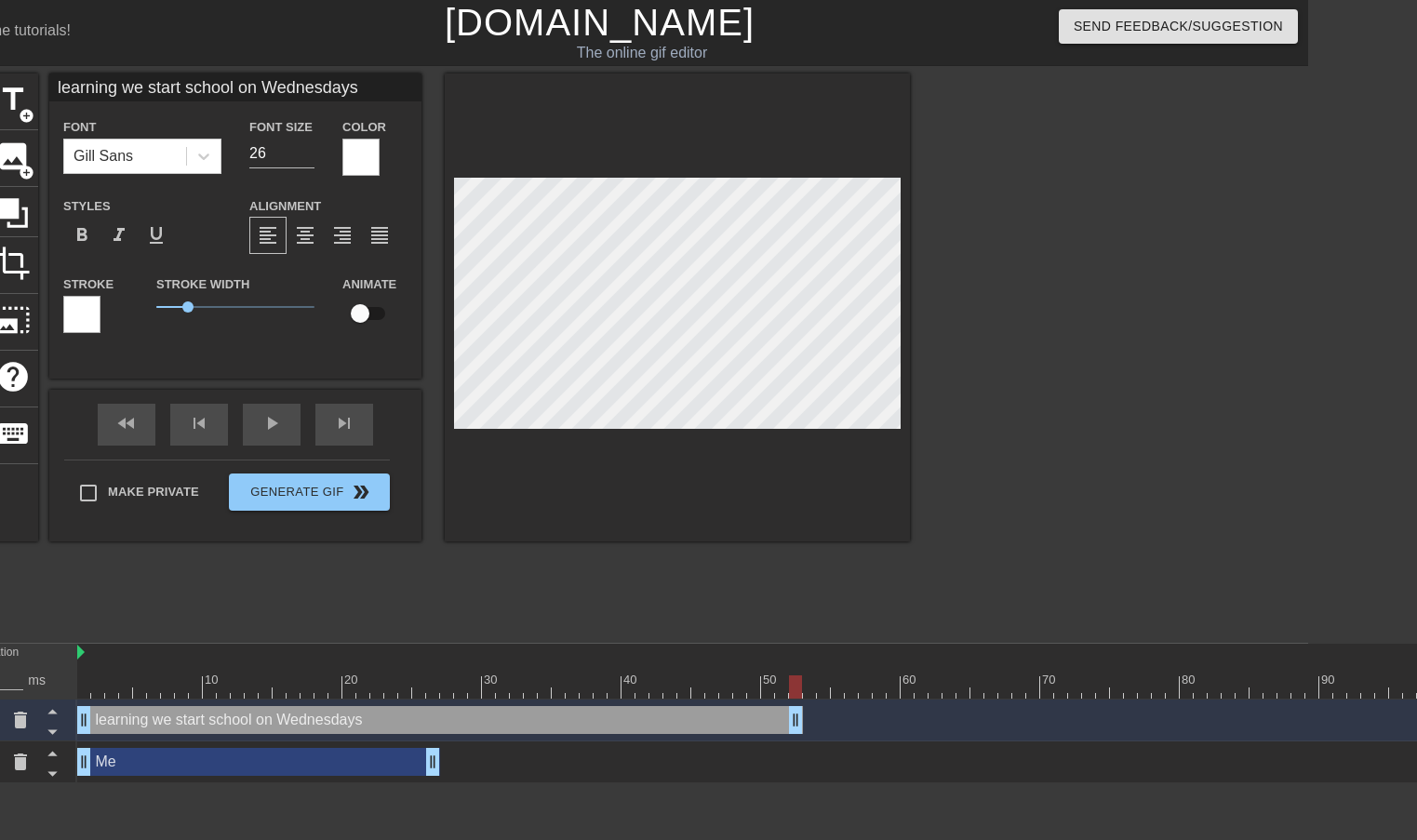 type on "learning we start school won Wednesdays" 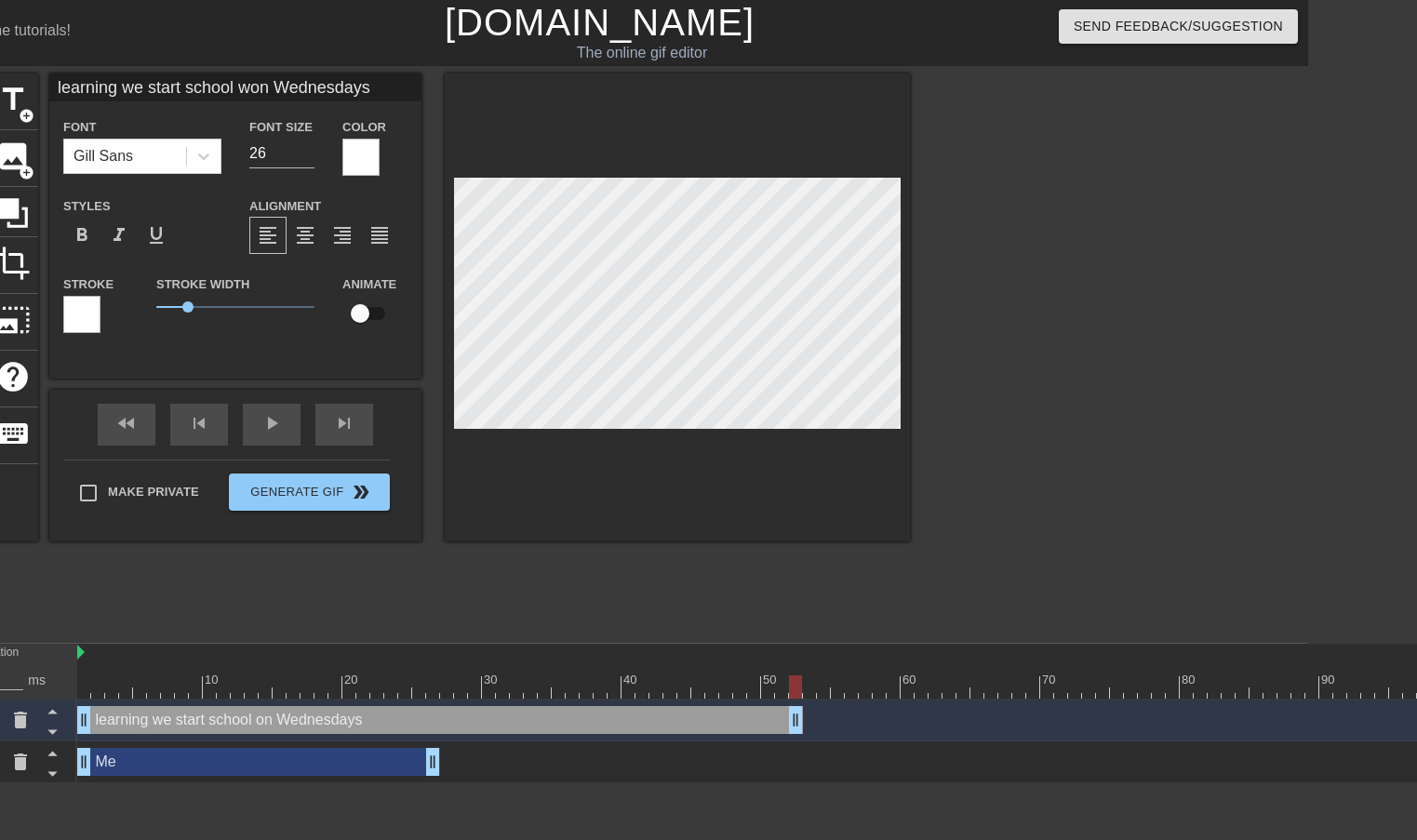 type on "learning we start school weon Wednesdays" 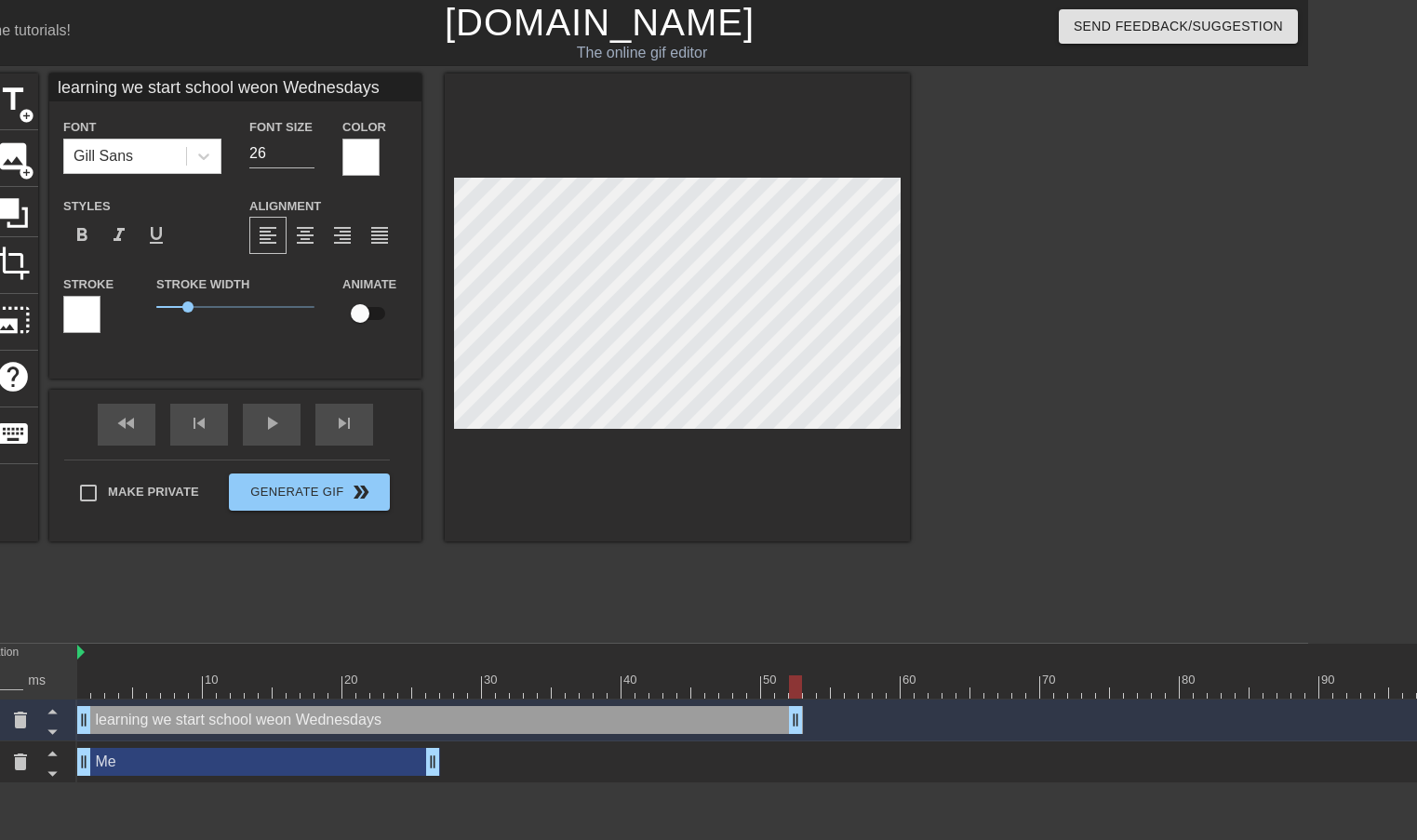 type on "learning we start school weeon Wednesdays" 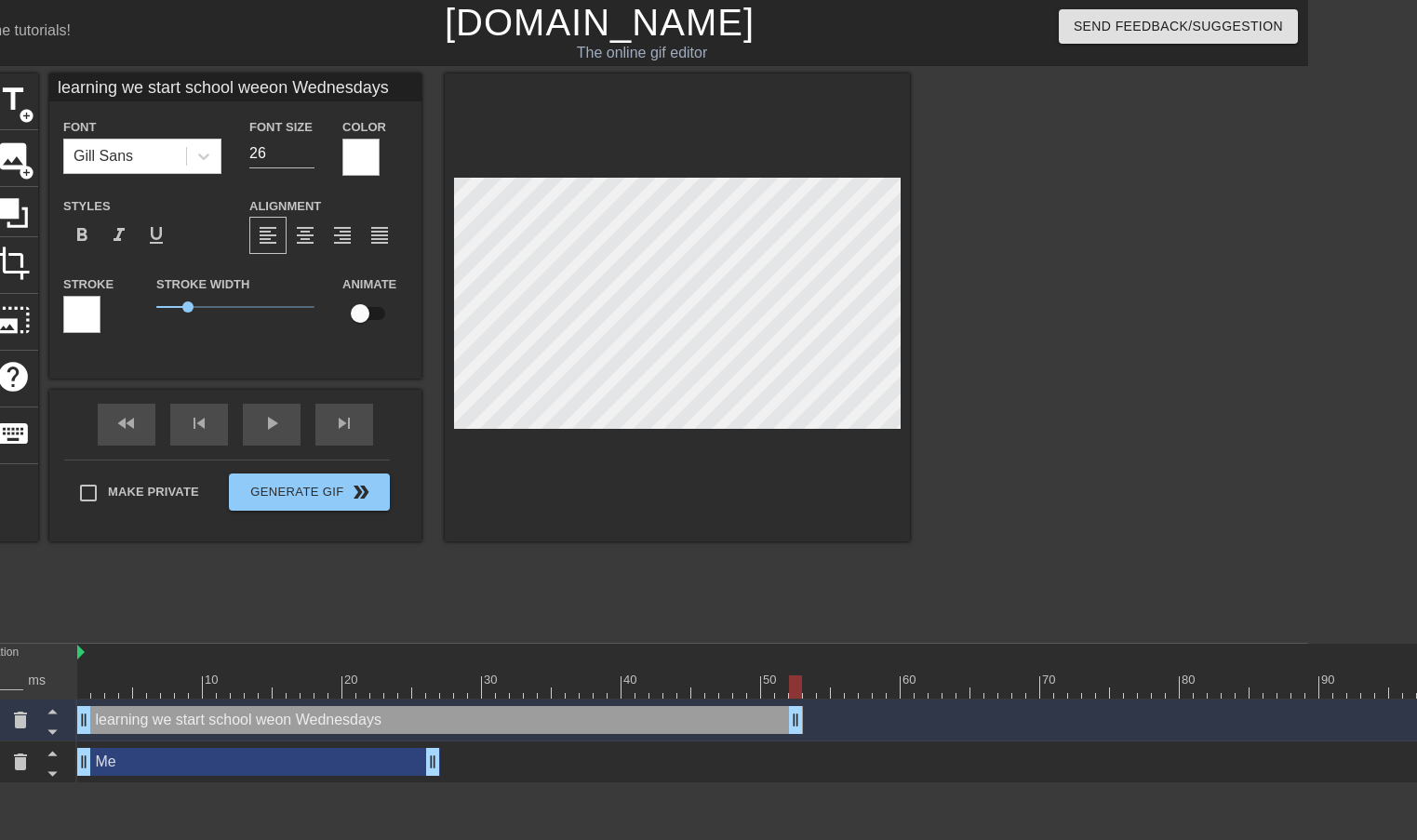 type on "learning we start school weeon Wednesdays" 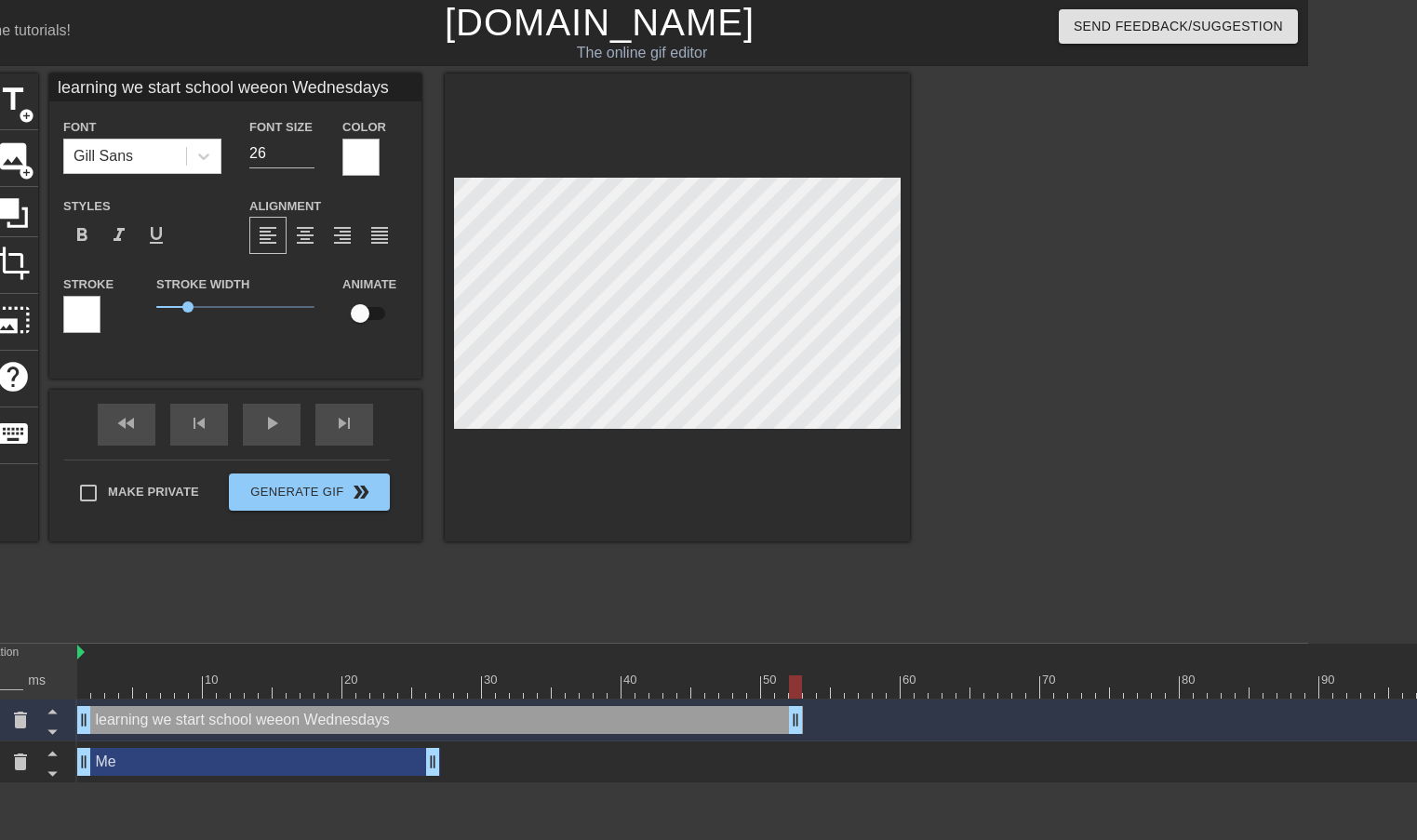 type on "learning we start school weekon Wednesdays" 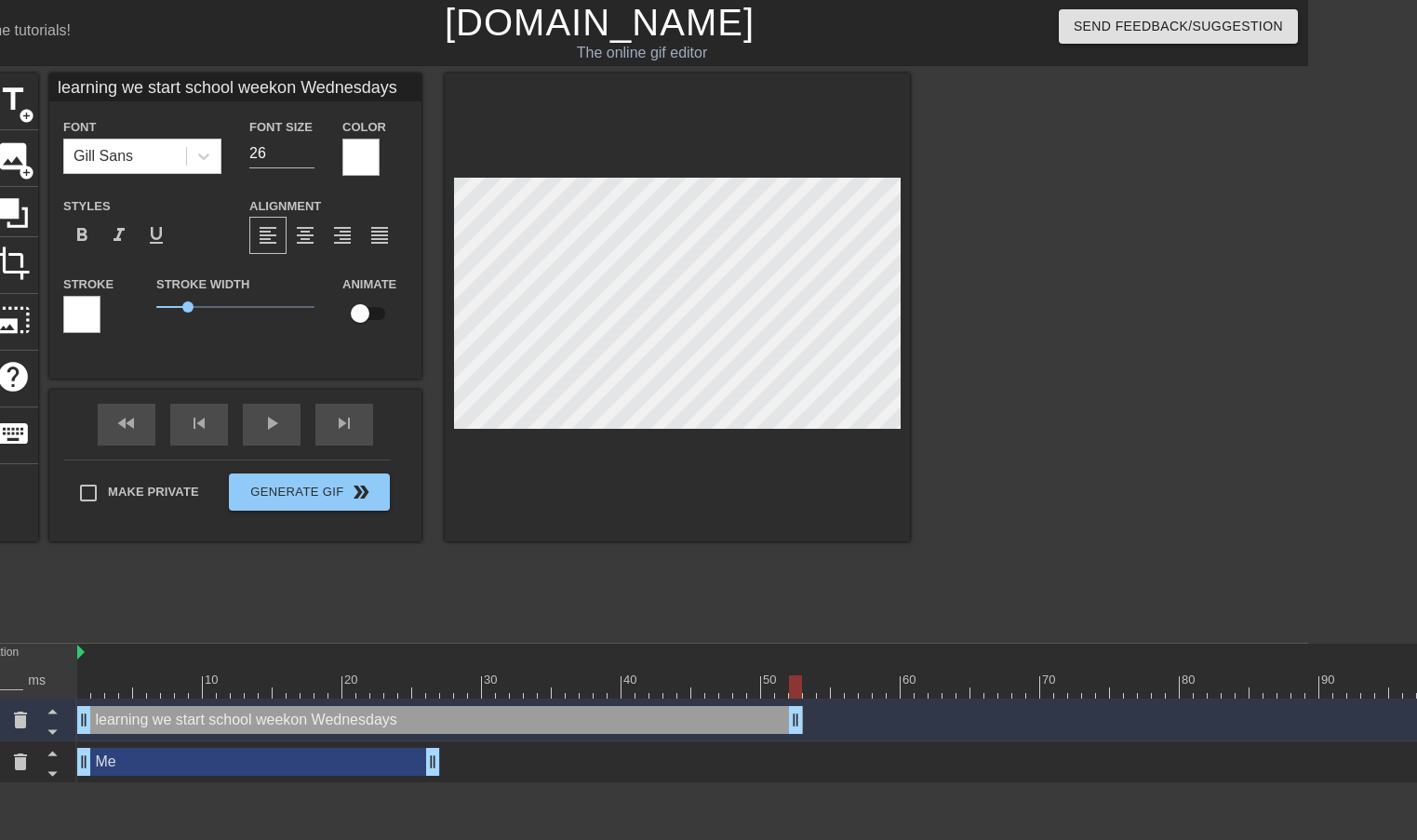 type on "learning we start school weekson Wednesdays" 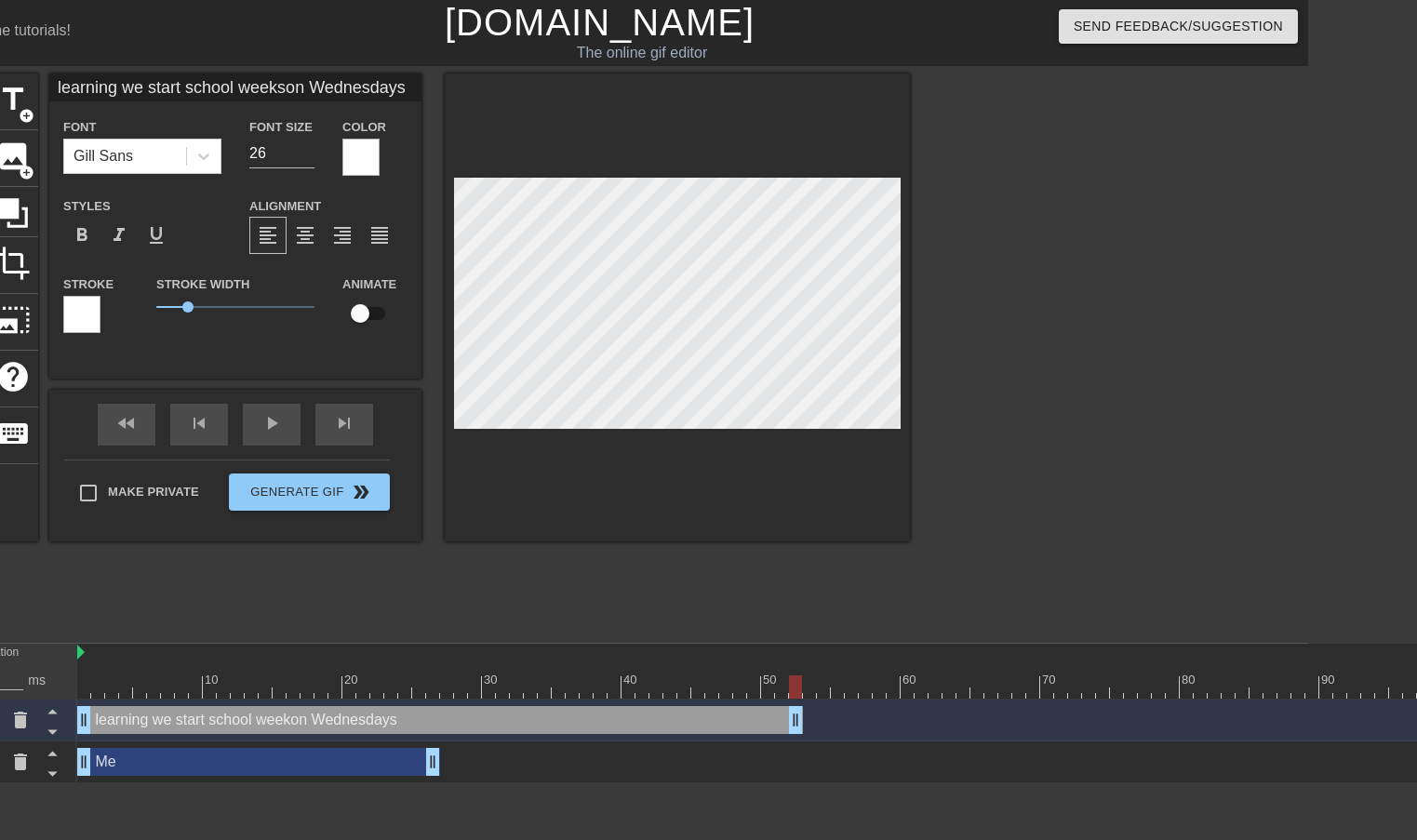 scroll, scrollTop: 3, scrollLeft: 16, axis: both 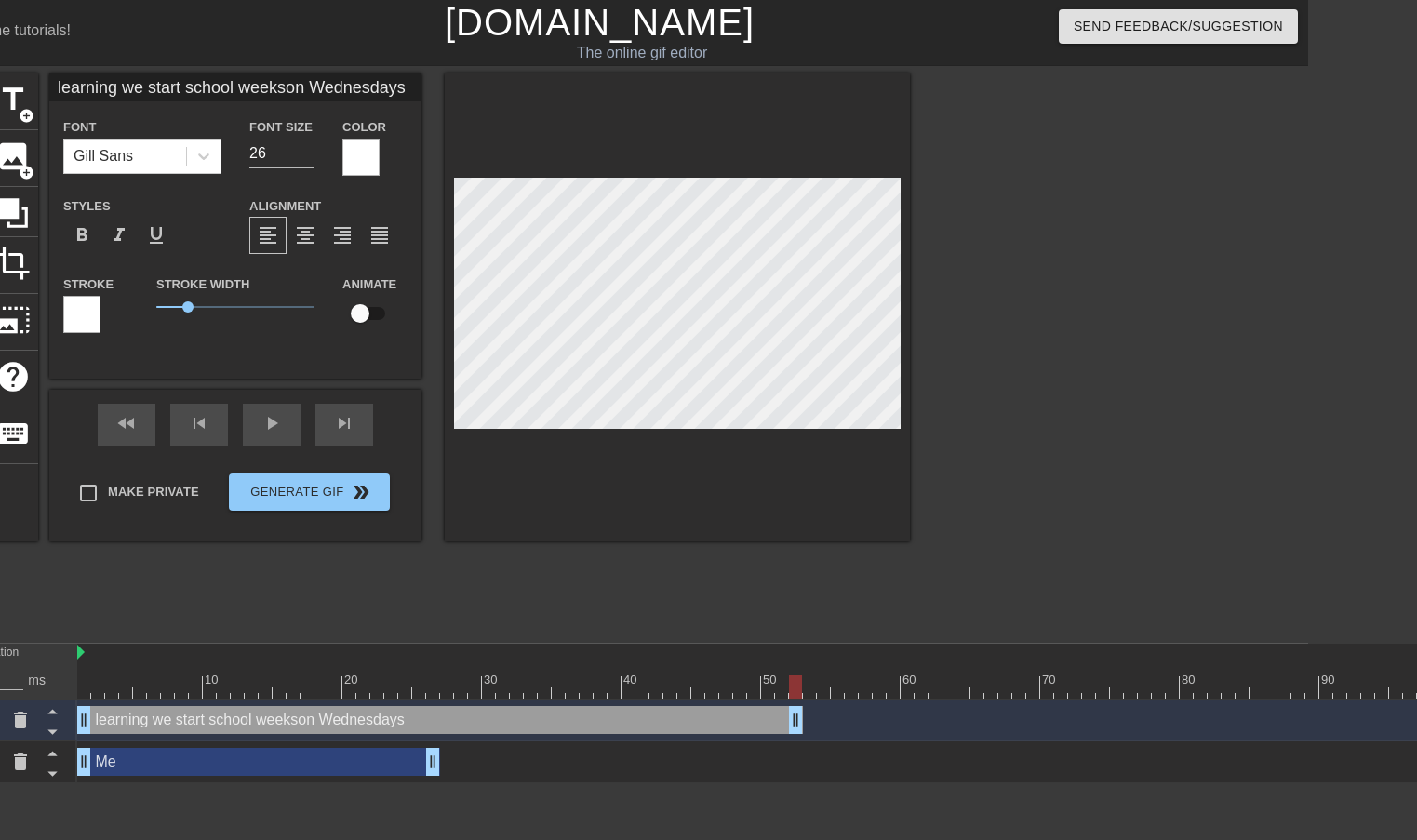 type on "learning we start school weeks on Wednesdays" 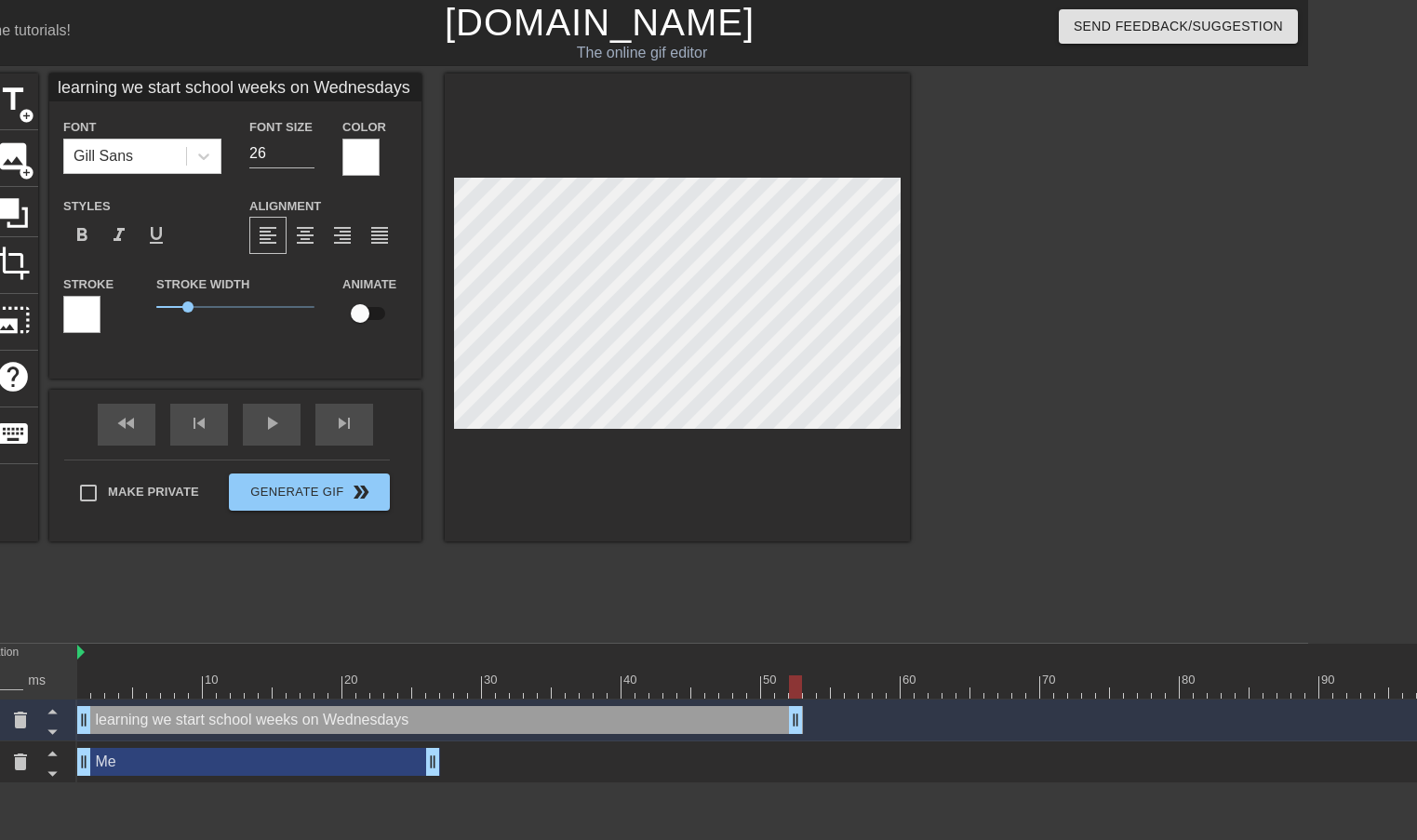 type on "learning we start school weeks on Wednesdays" 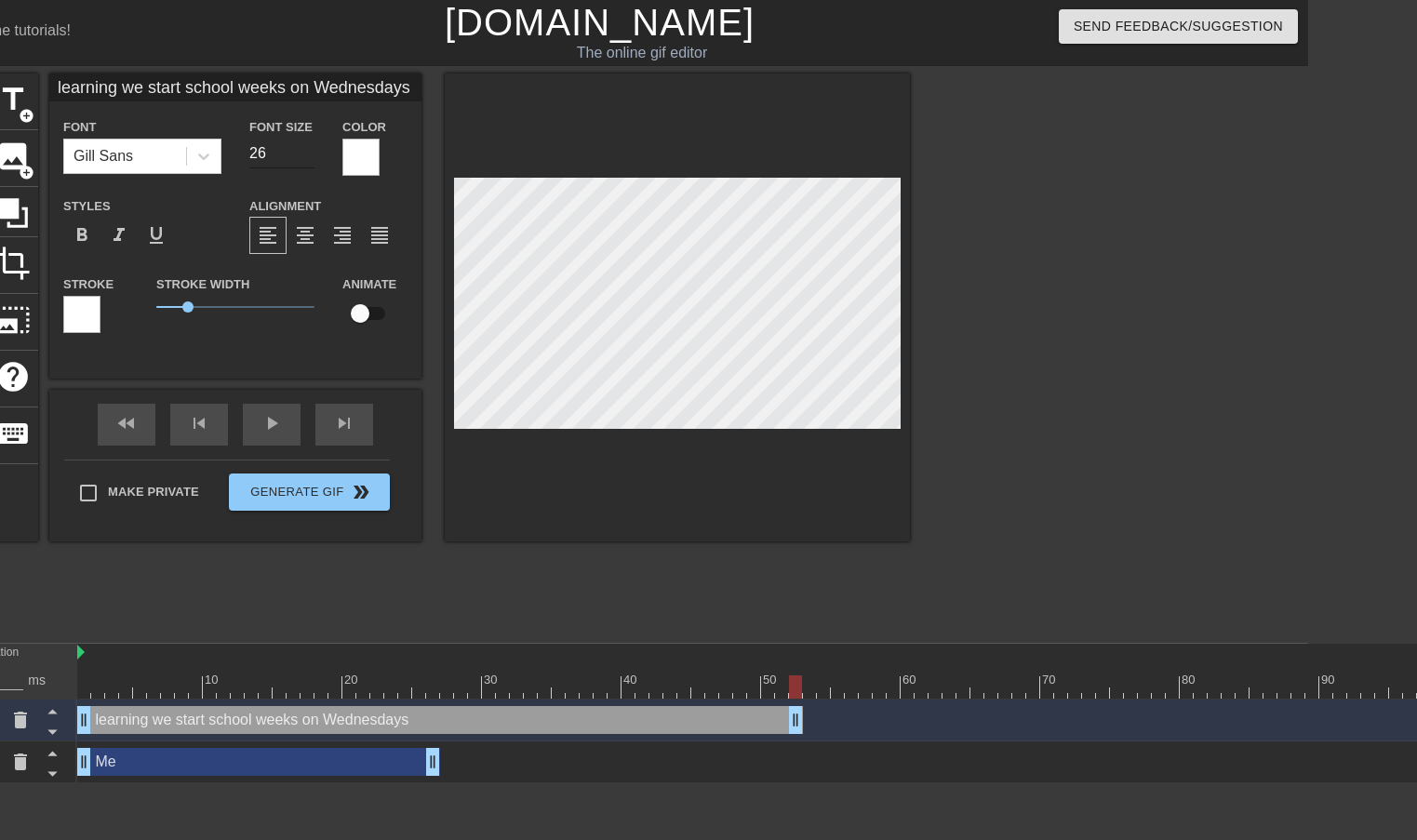 click on "26" at bounding box center (282, 153) 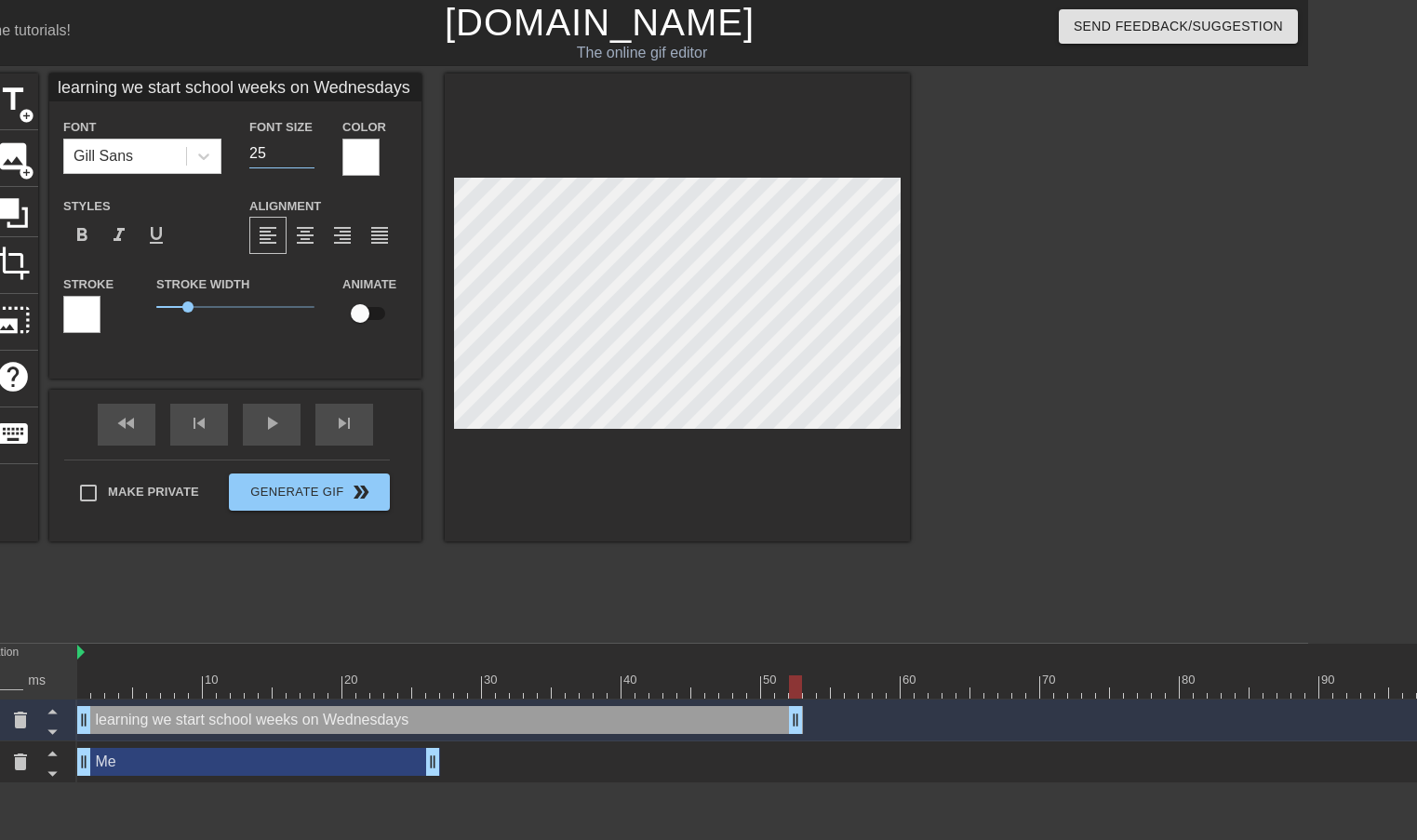 click on "25" at bounding box center [282, 153] 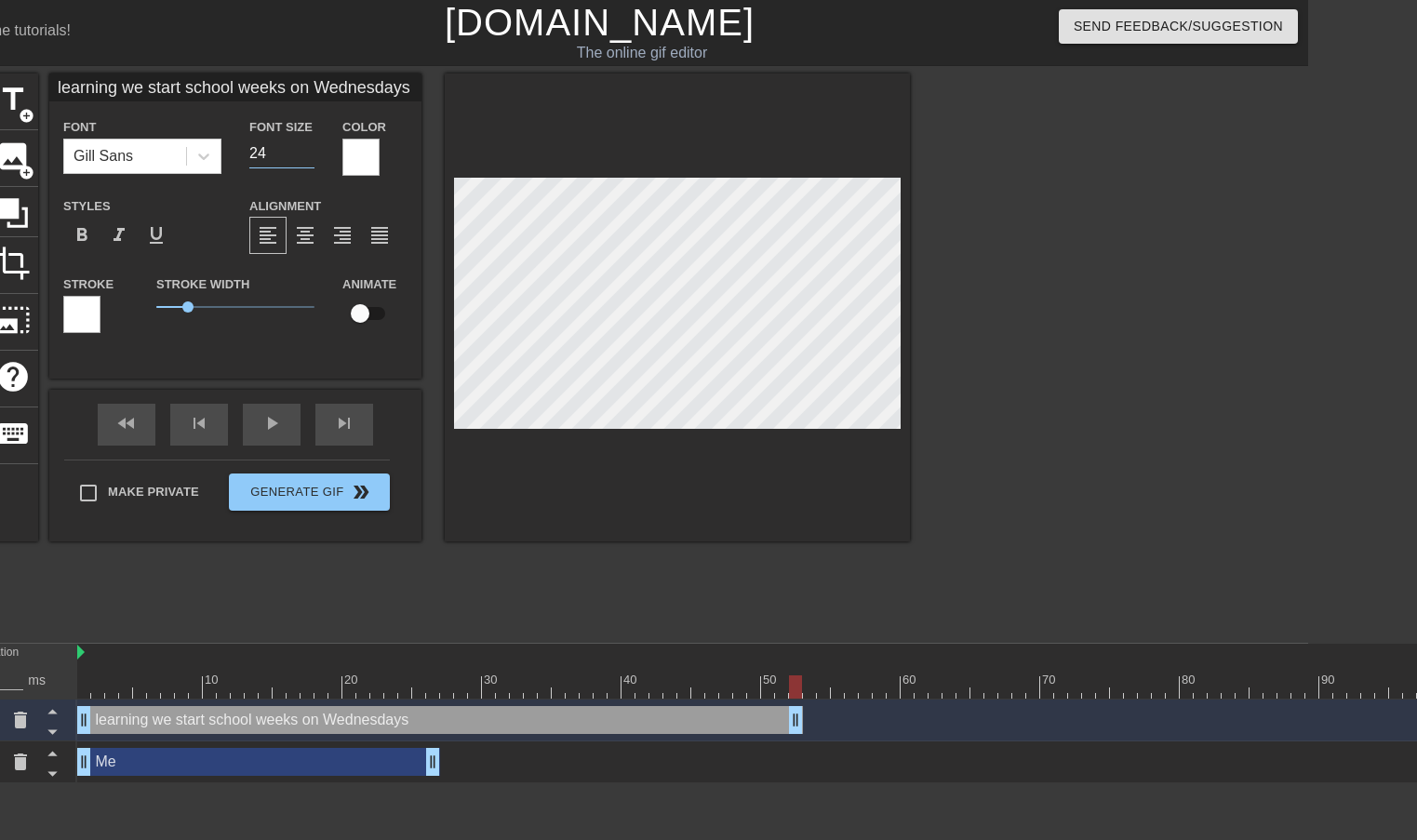 click on "24" at bounding box center (282, 153) 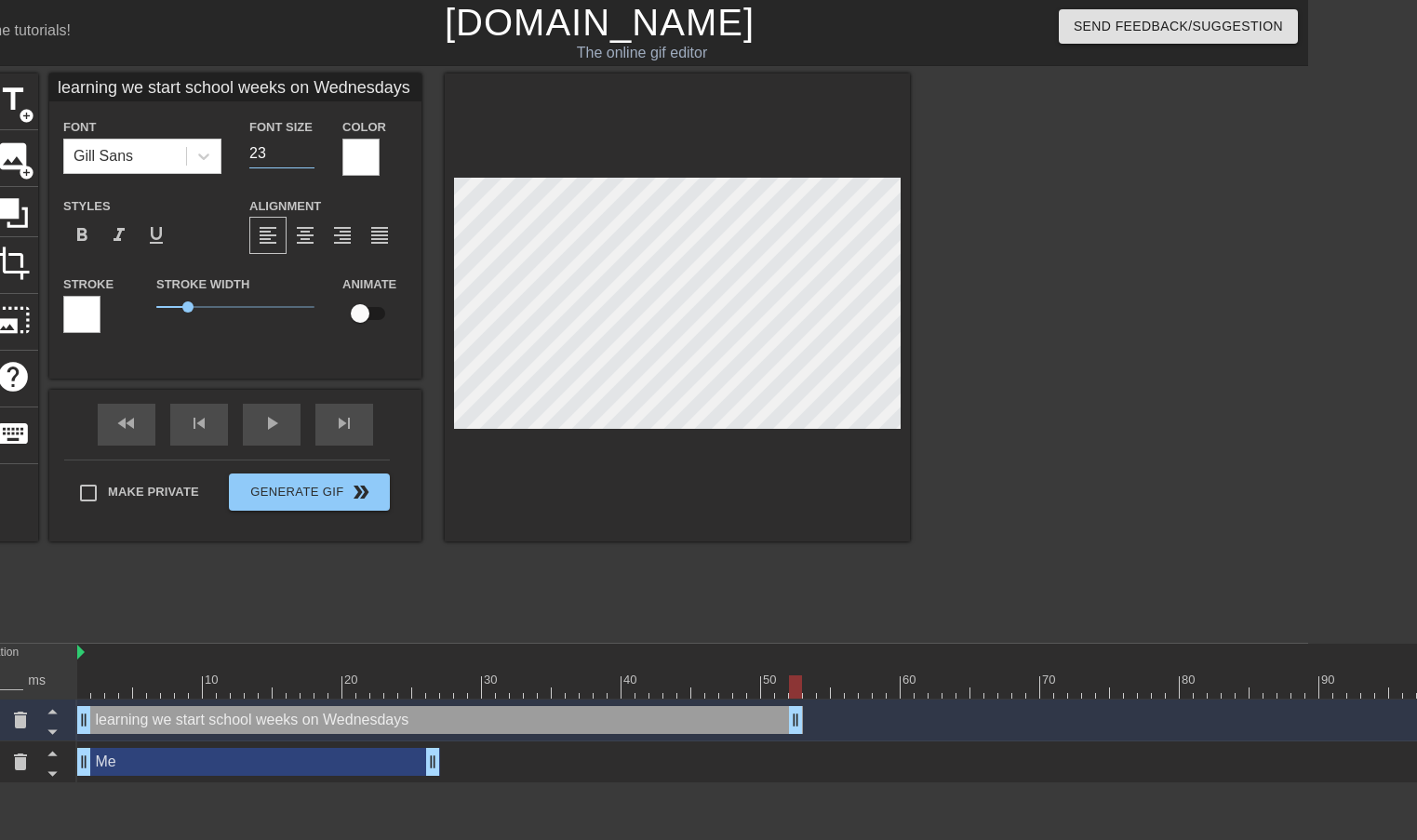 click on "23" at bounding box center [282, 153] 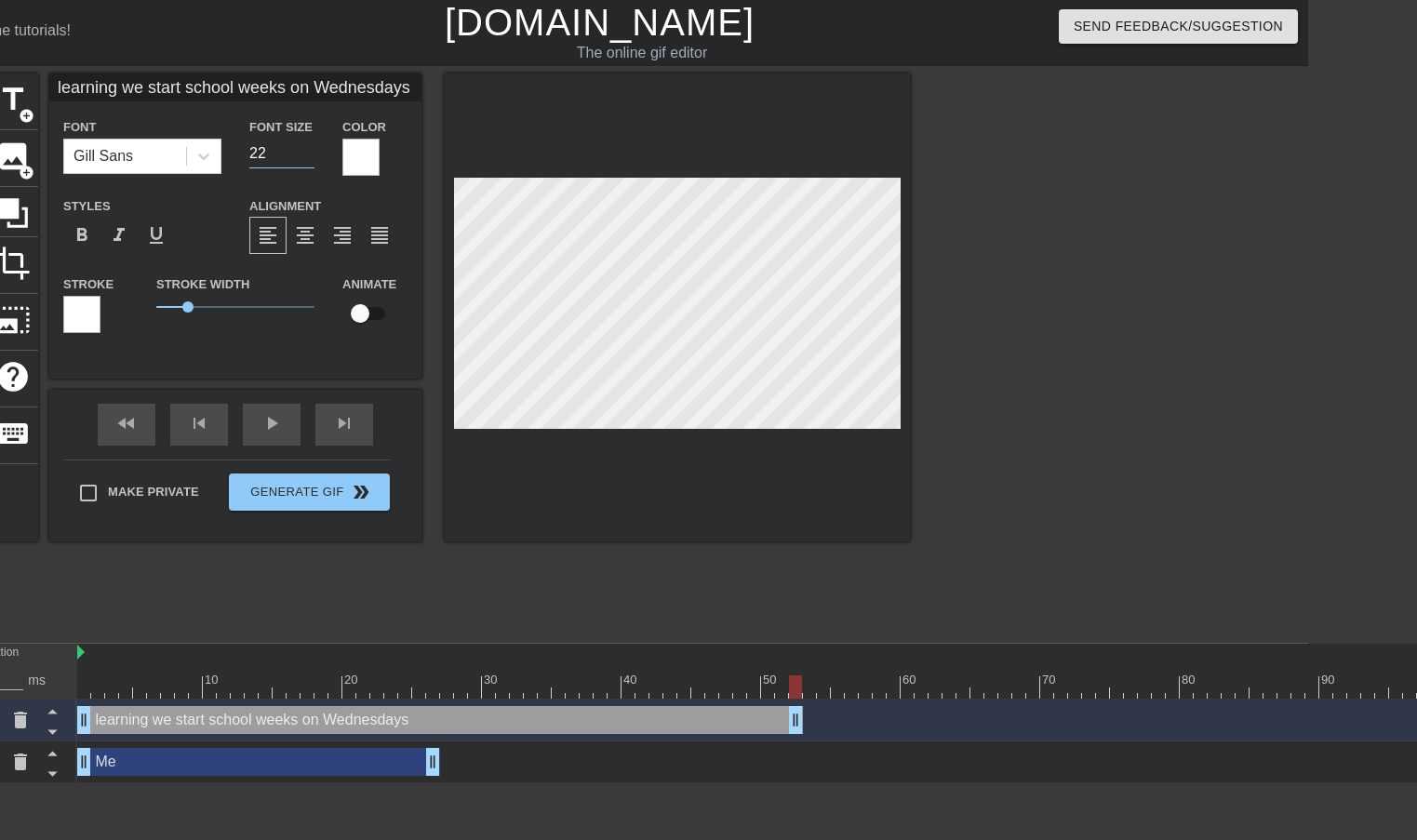 type on "22" 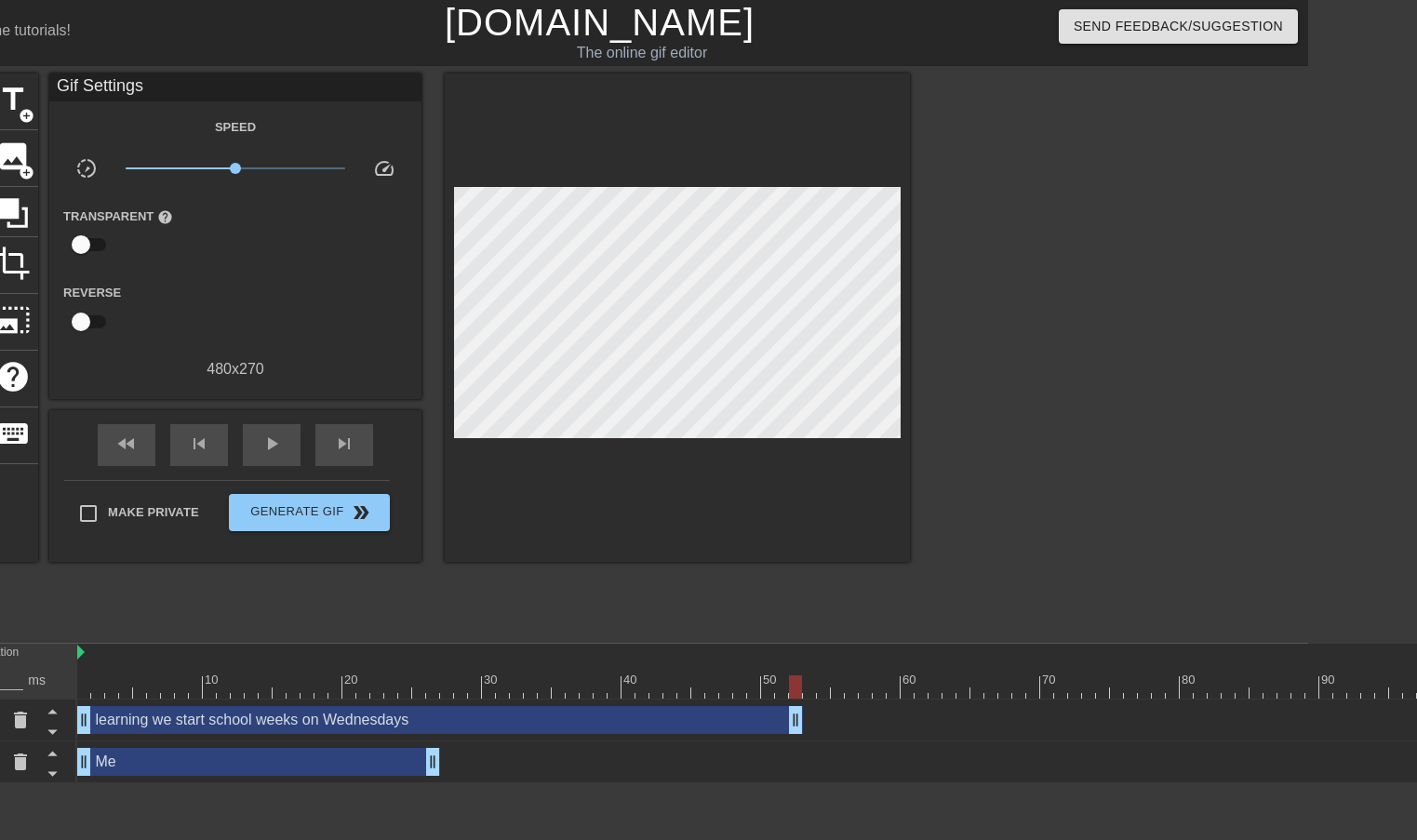 click at bounding box center [1072, 353] 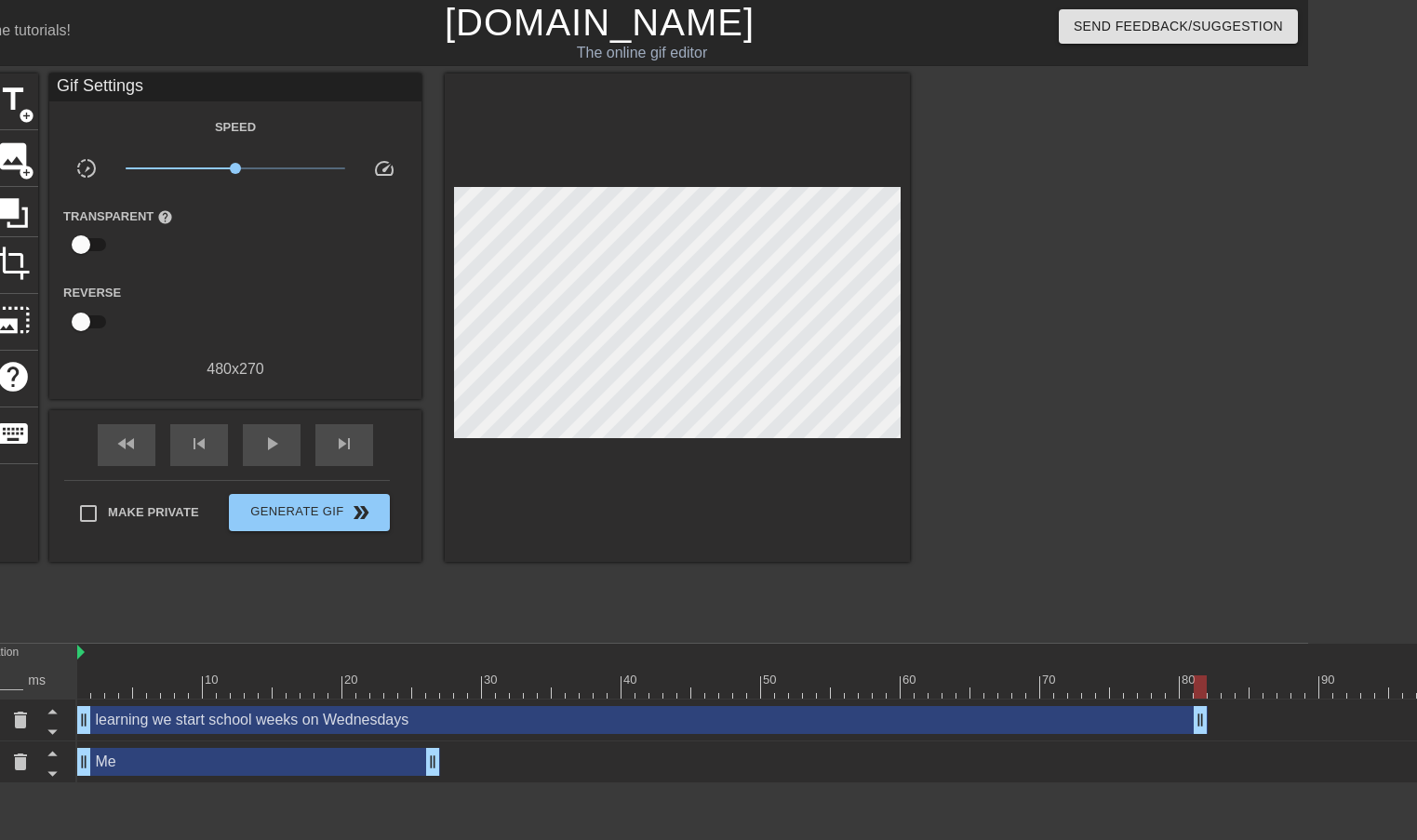 type on "60" 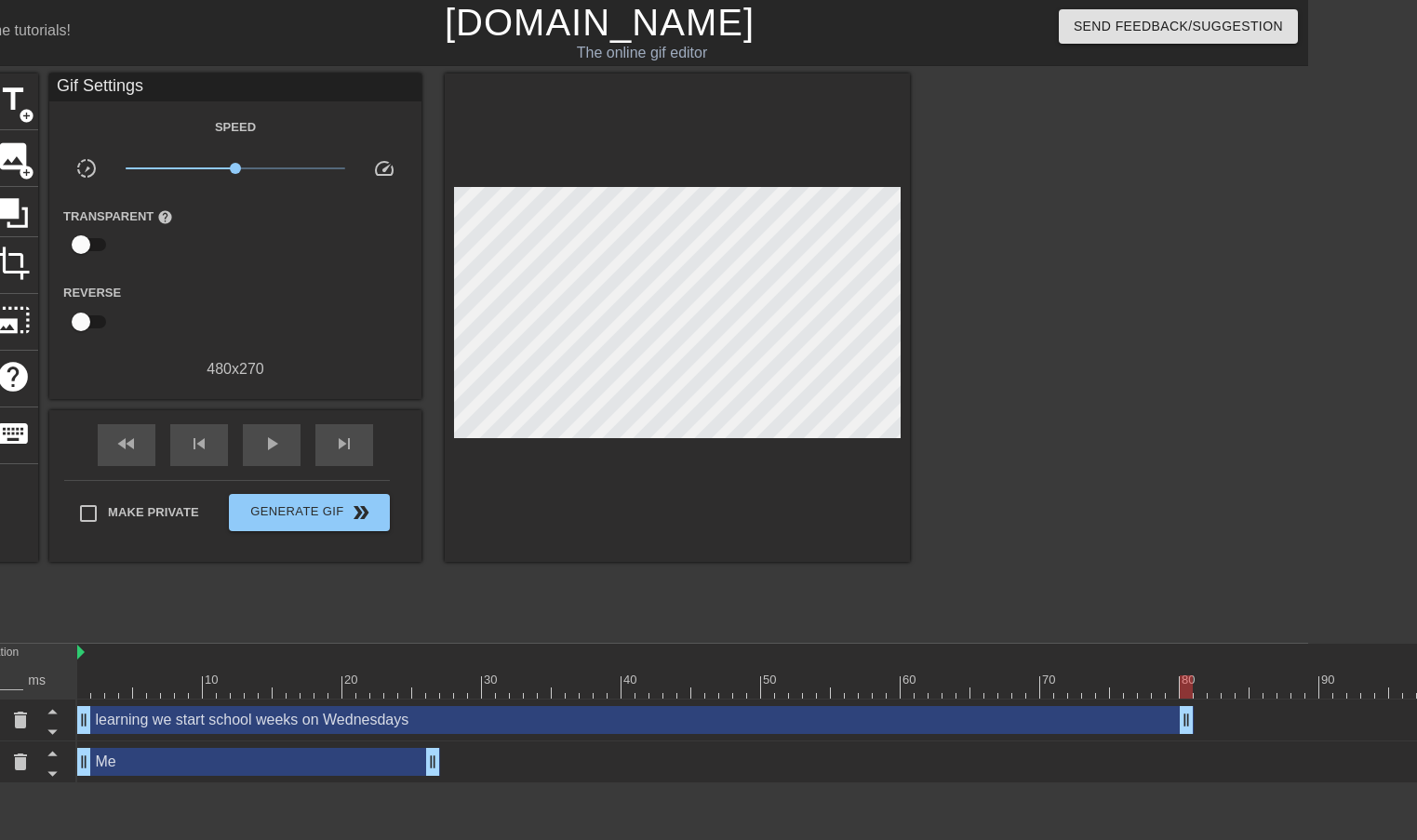 drag, startPoint x: 793, startPoint y: 719, endPoint x: 1187, endPoint y: 725, distance: 394.04568 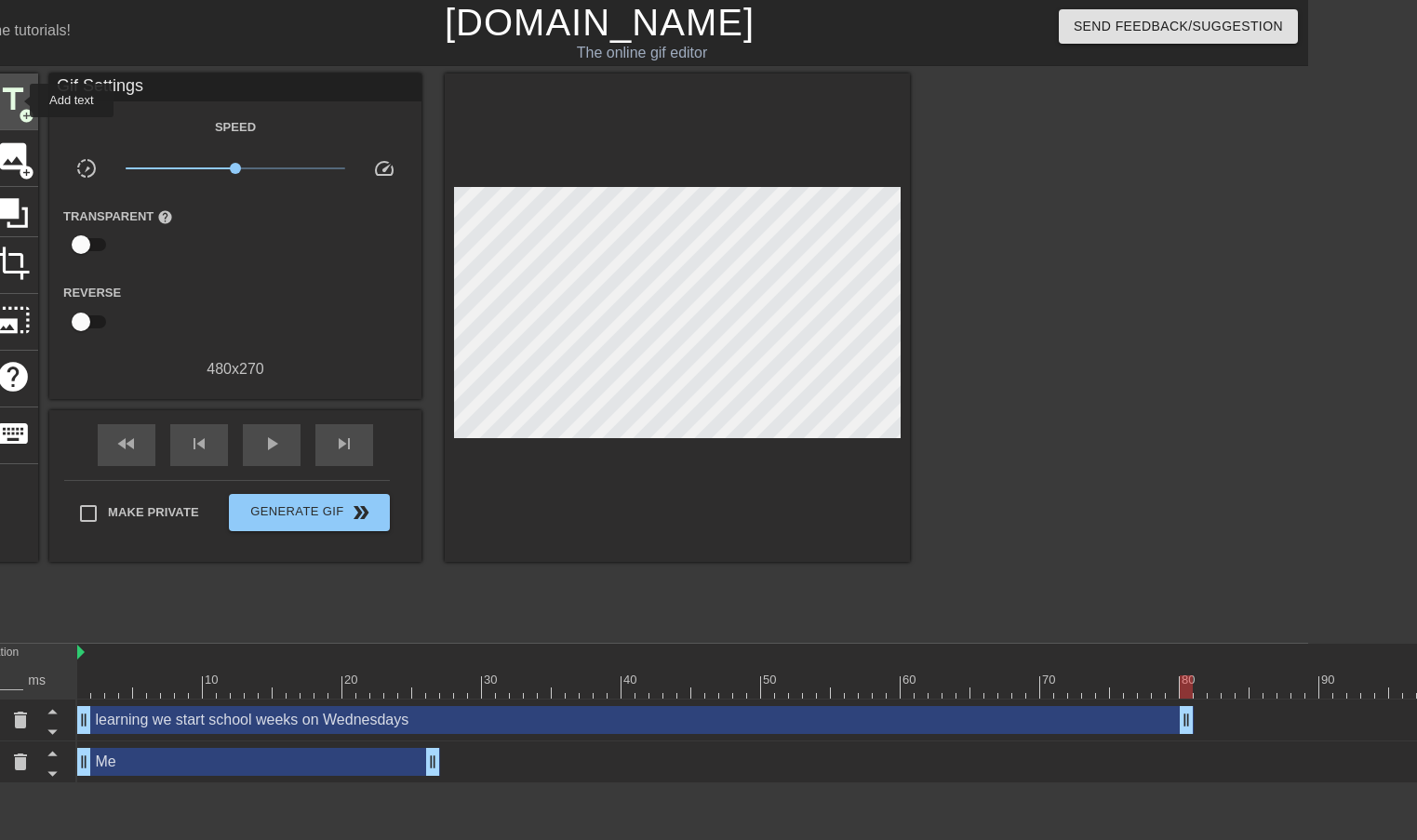 click on "title" at bounding box center [13, 100] 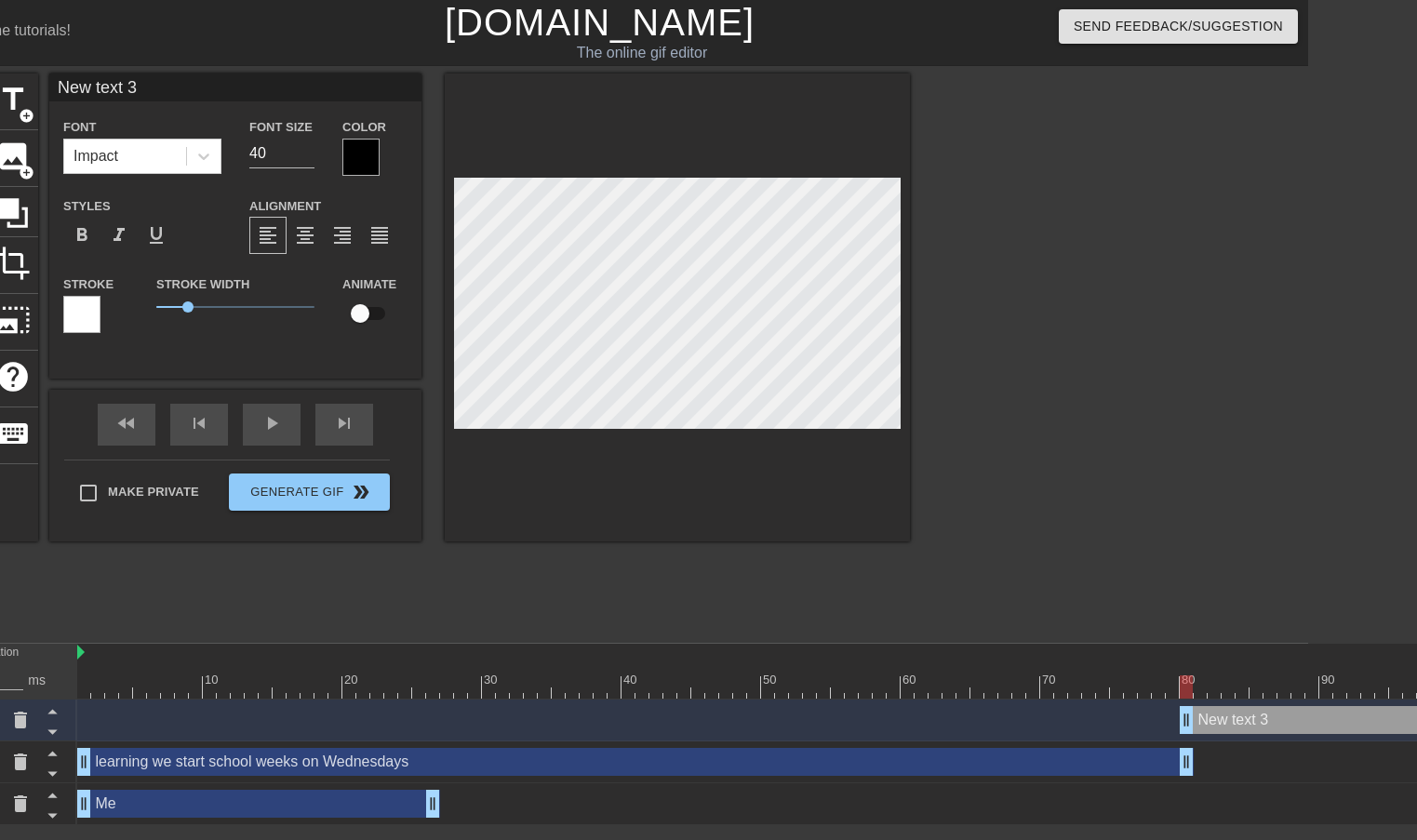 click on "learning we start school weeks on Wednesdays drag_handle drag_handle" at bounding box center (635, 762) 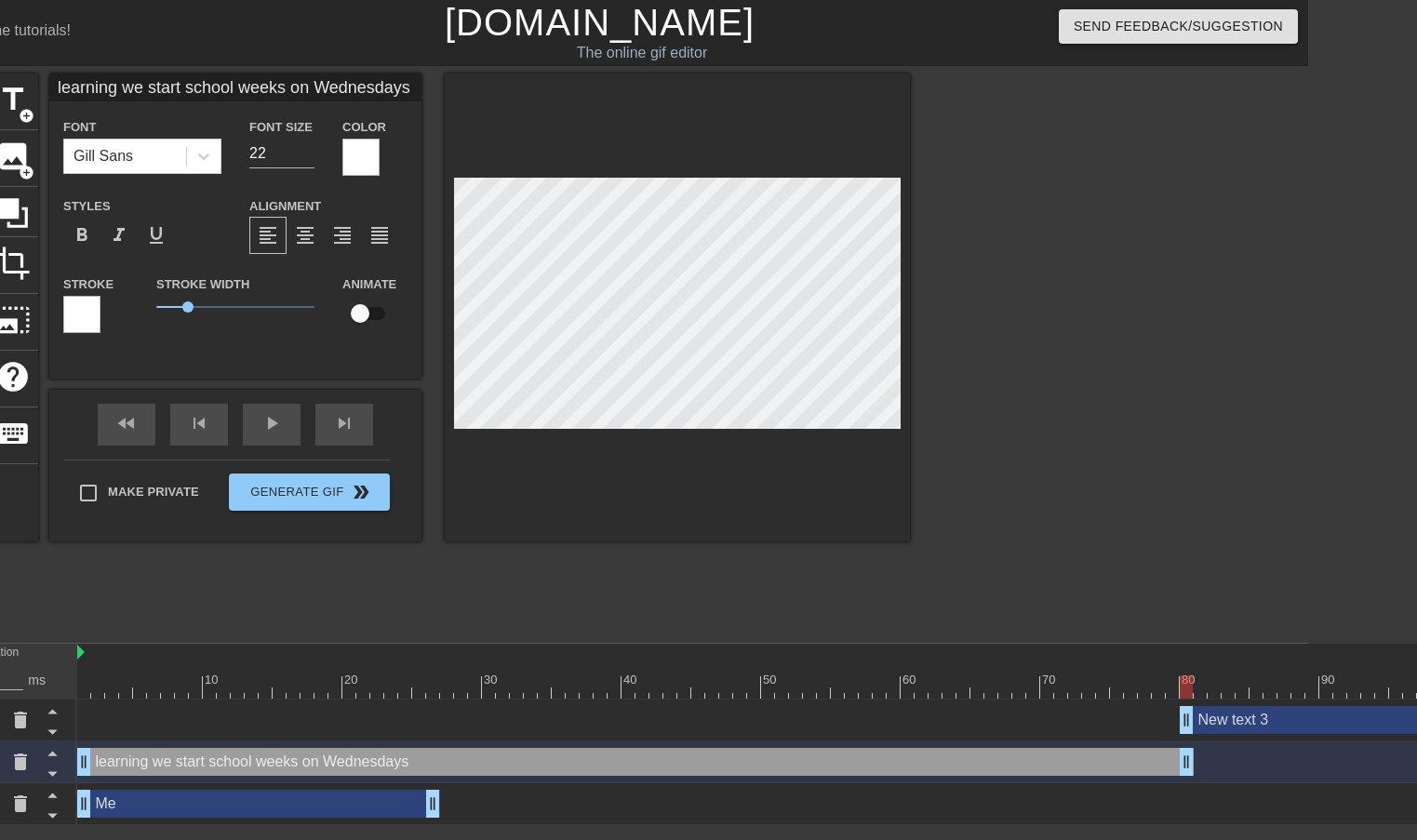 drag, startPoint x: 315, startPoint y: 765, endPoint x: 207, endPoint y: 849, distance: 136.82105 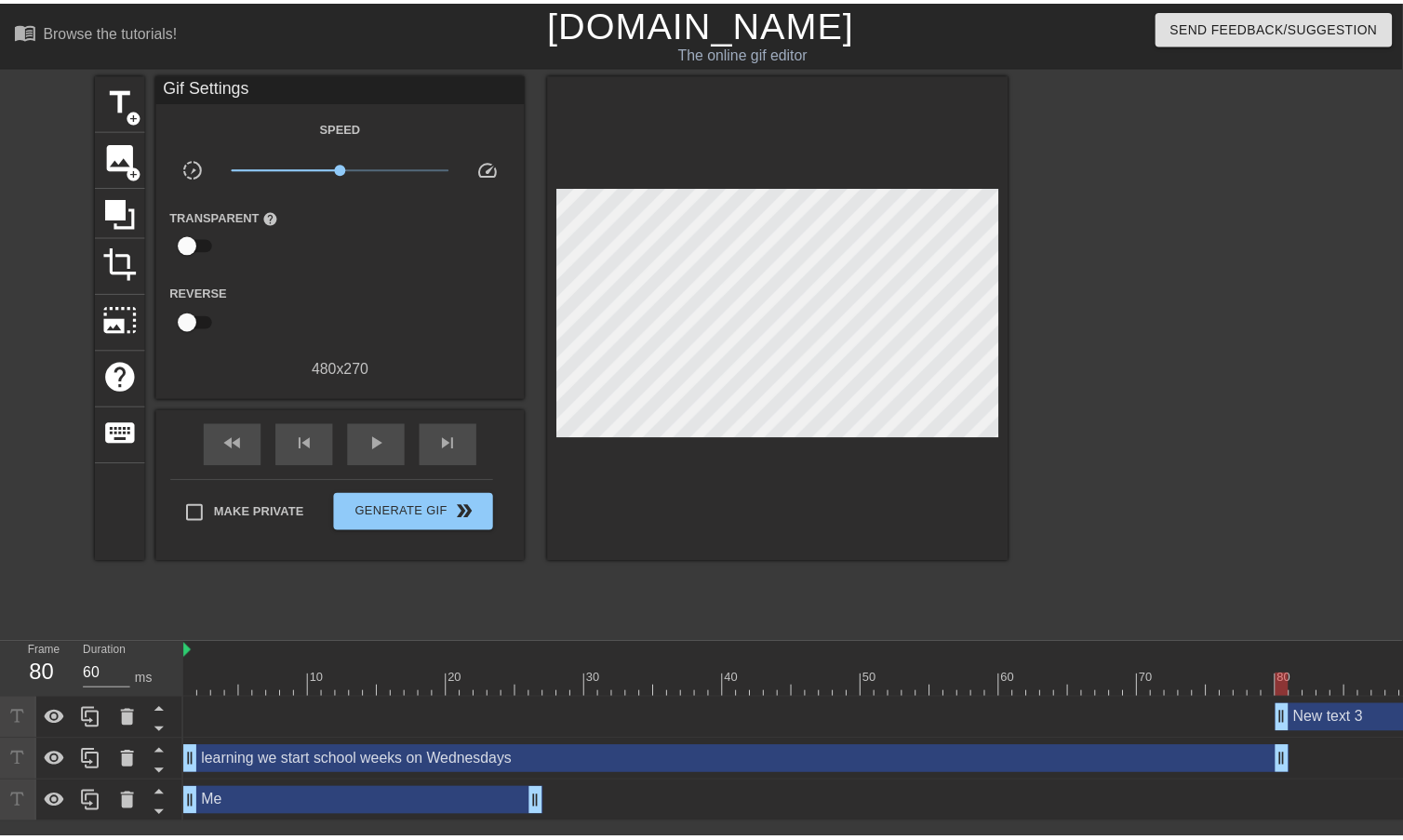 scroll, scrollTop: 0, scrollLeft: 0, axis: both 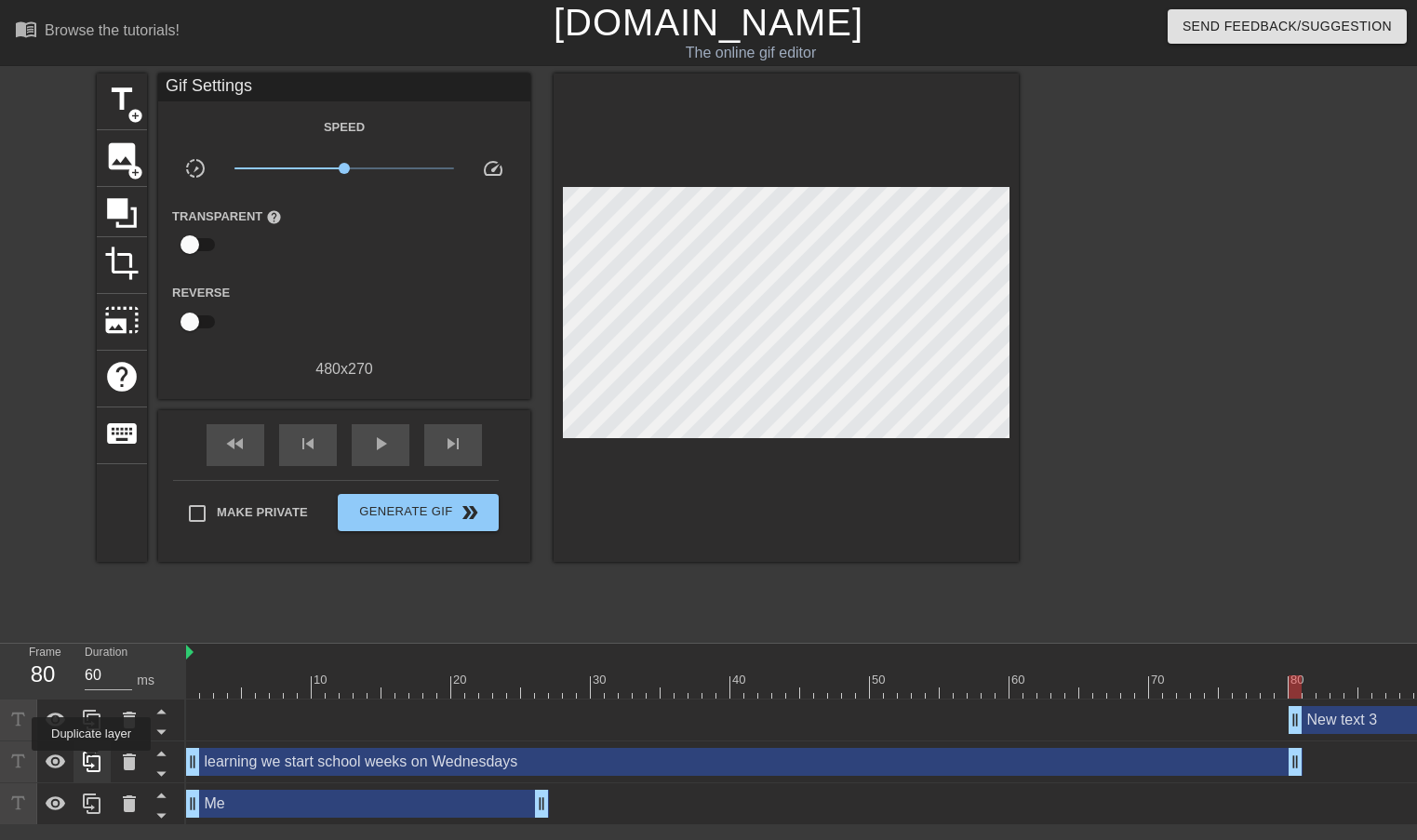 click 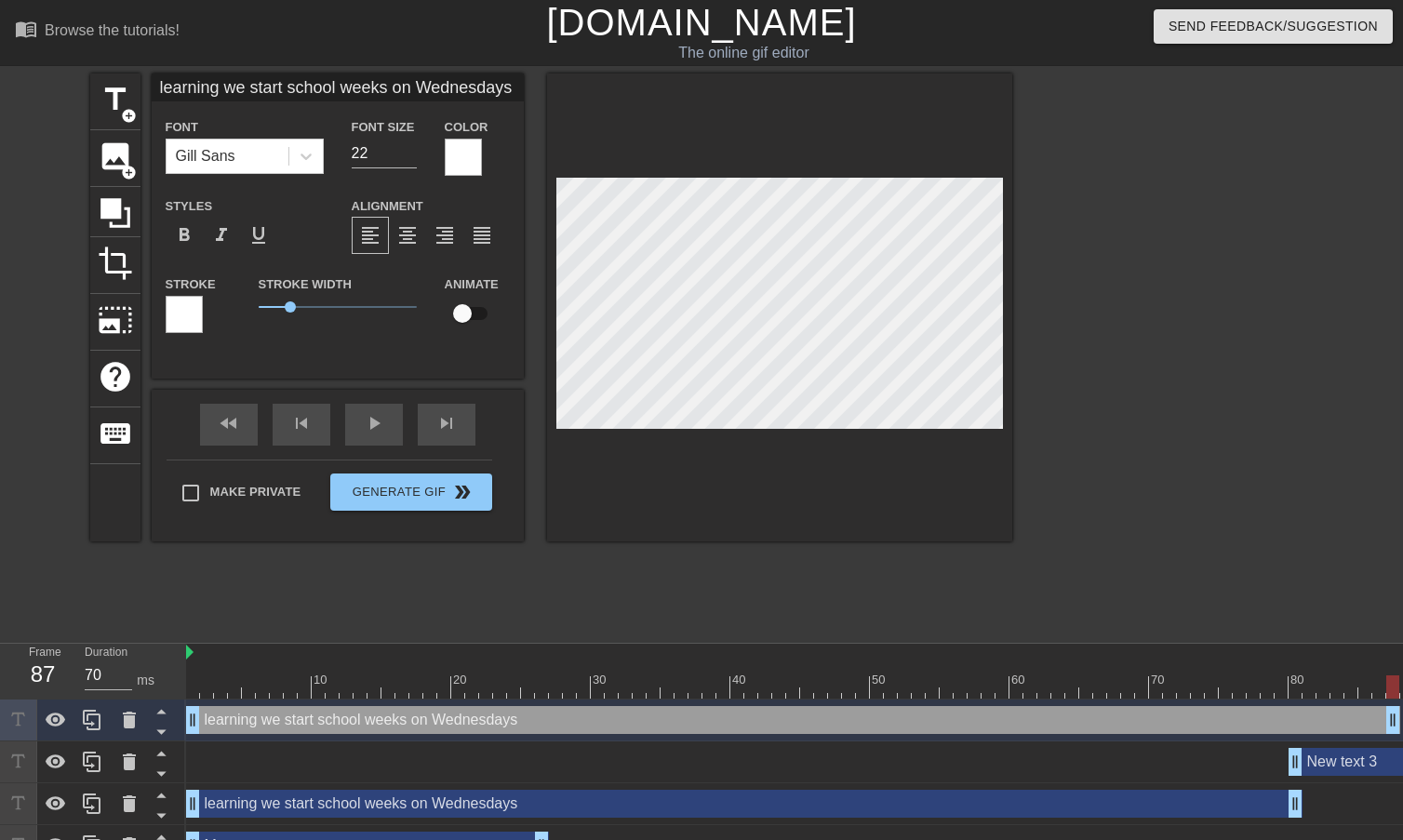 drag, startPoint x: 1297, startPoint y: 718, endPoint x: 1389, endPoint y: 706, distance: 92.779308 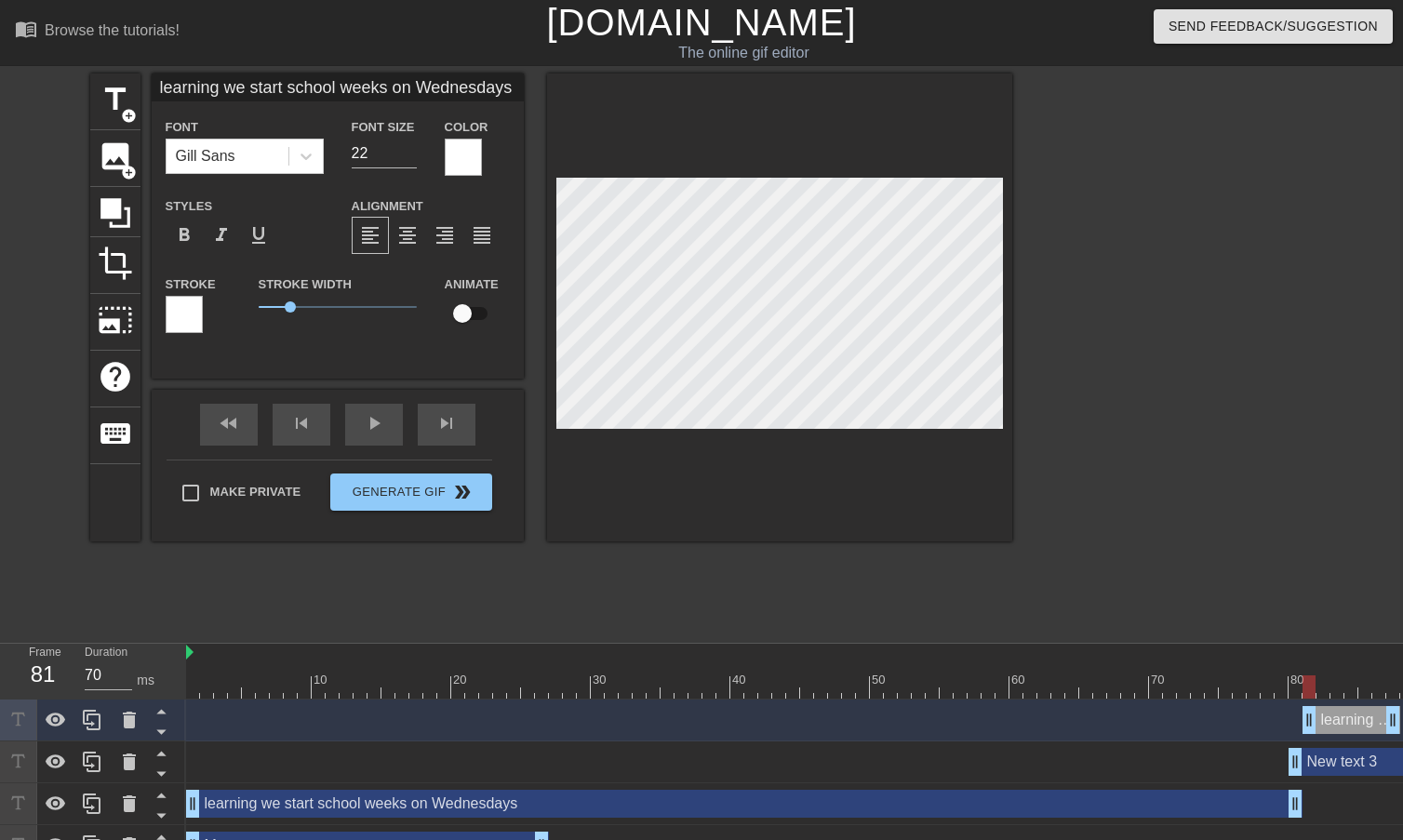 drag, startPoint x: 192, startPoint y: 718, endPoint x: 1308, endPoint y: 727, distance: 1116.0363 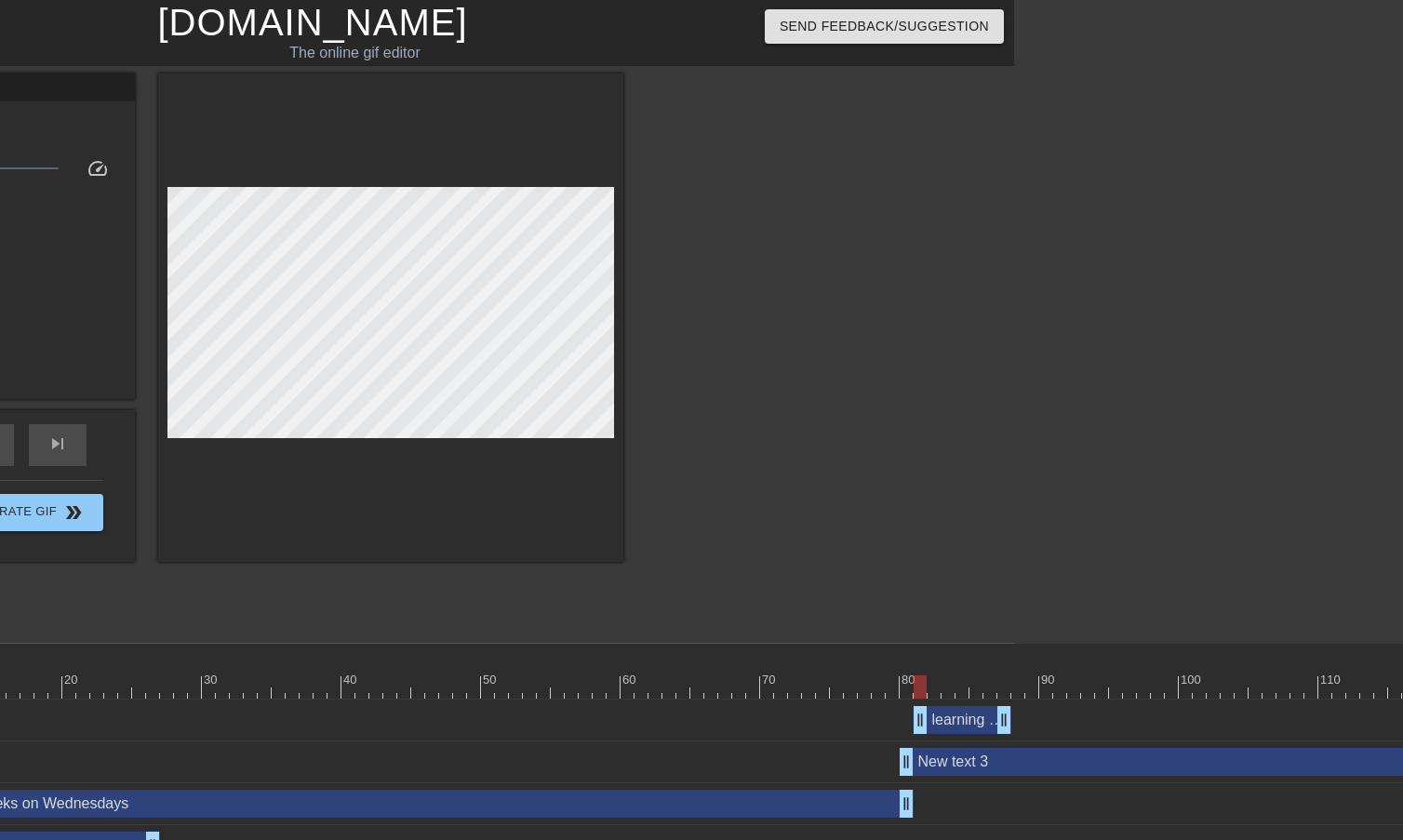 scroll, scrollTop: 0, scrollLeft: 408, axis: horizontal 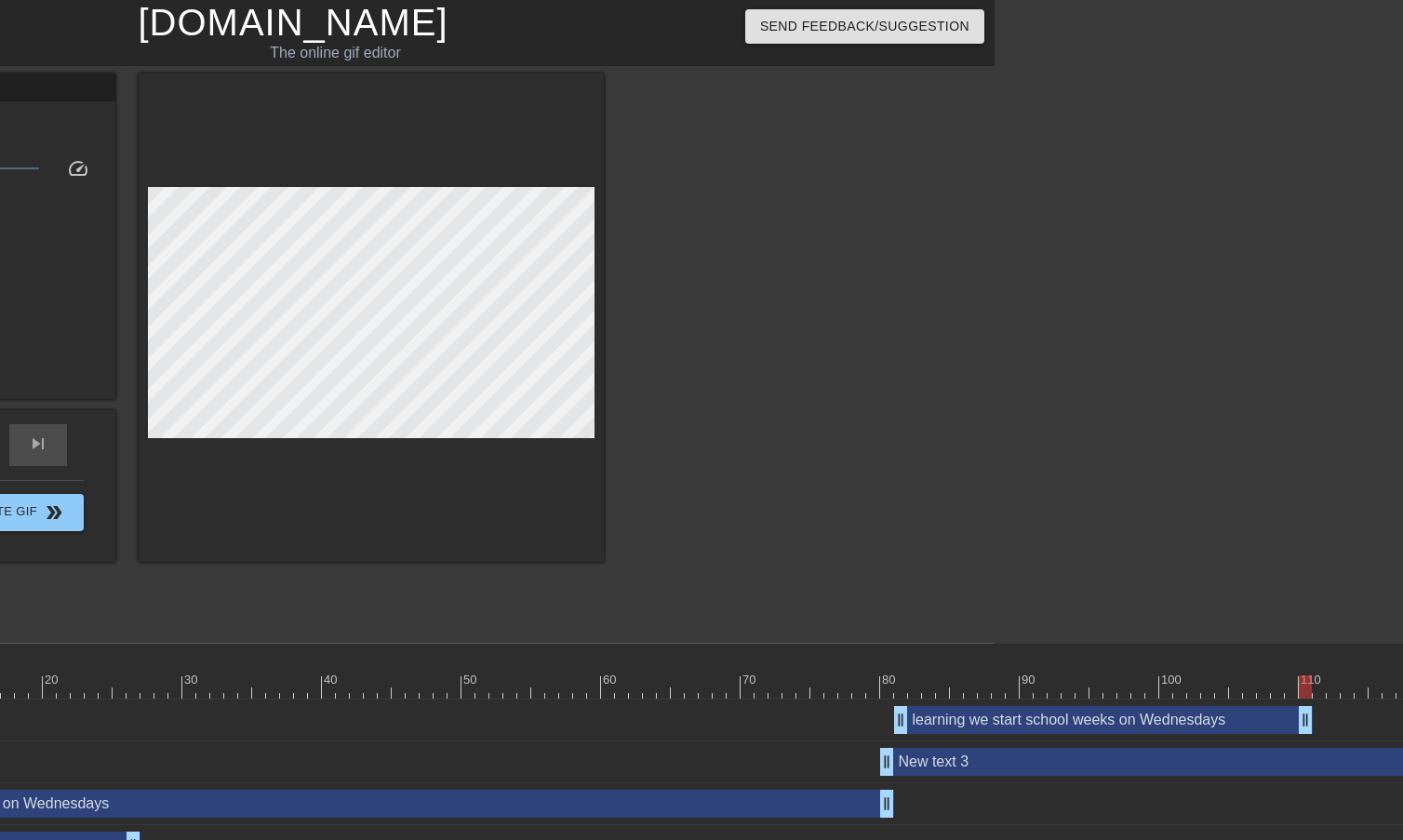 drag, startPoint x: 984, startPoint y: 721, endPoint x: 1304, endPoint y: 701, distance: 320.62439 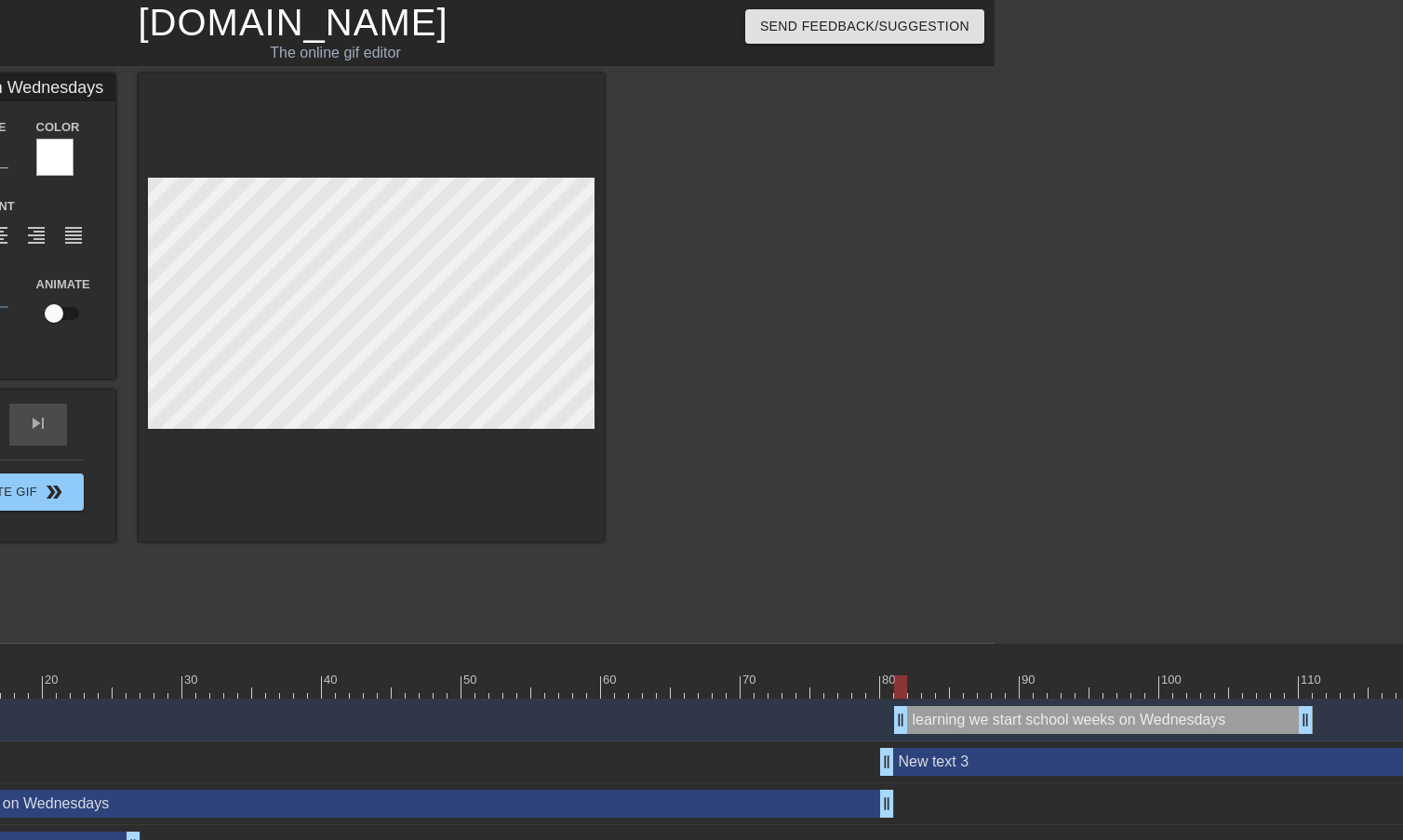scroll, scrollTop: 3, scrollLeft: 15, axis: both 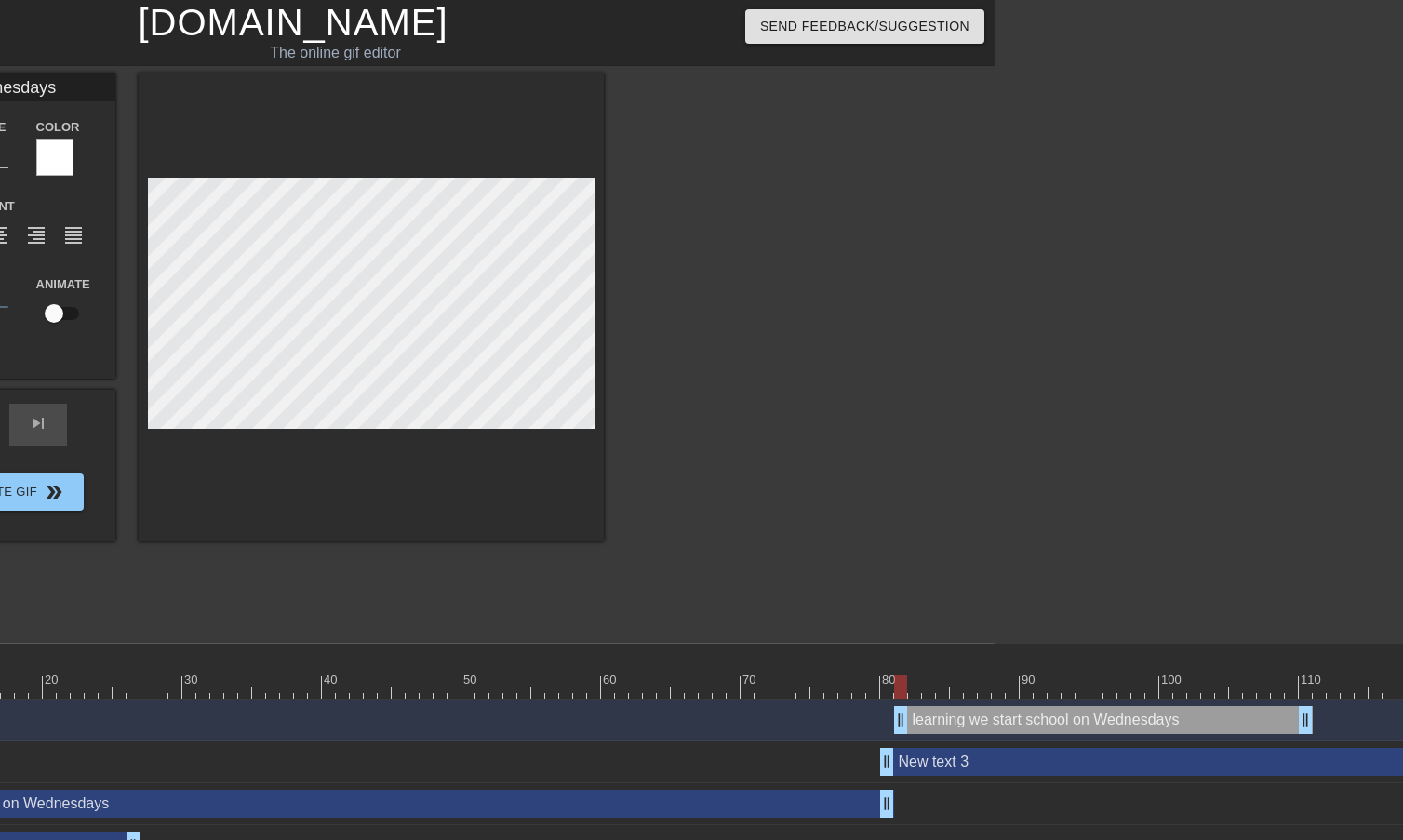 type on "learning we start school  [DATE]" 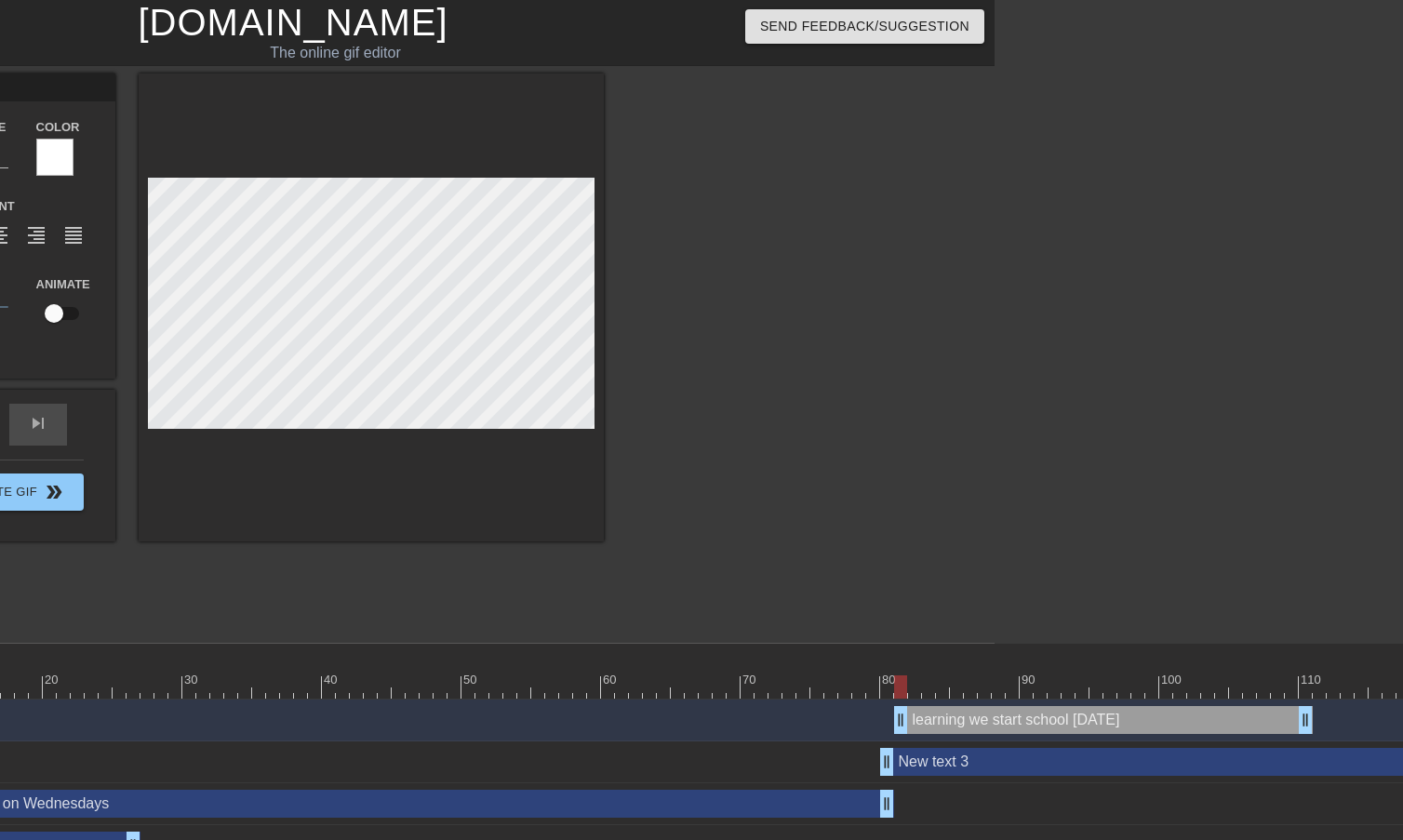 type on "learning we start school  on [GEOGRAPHIC_DATA]" 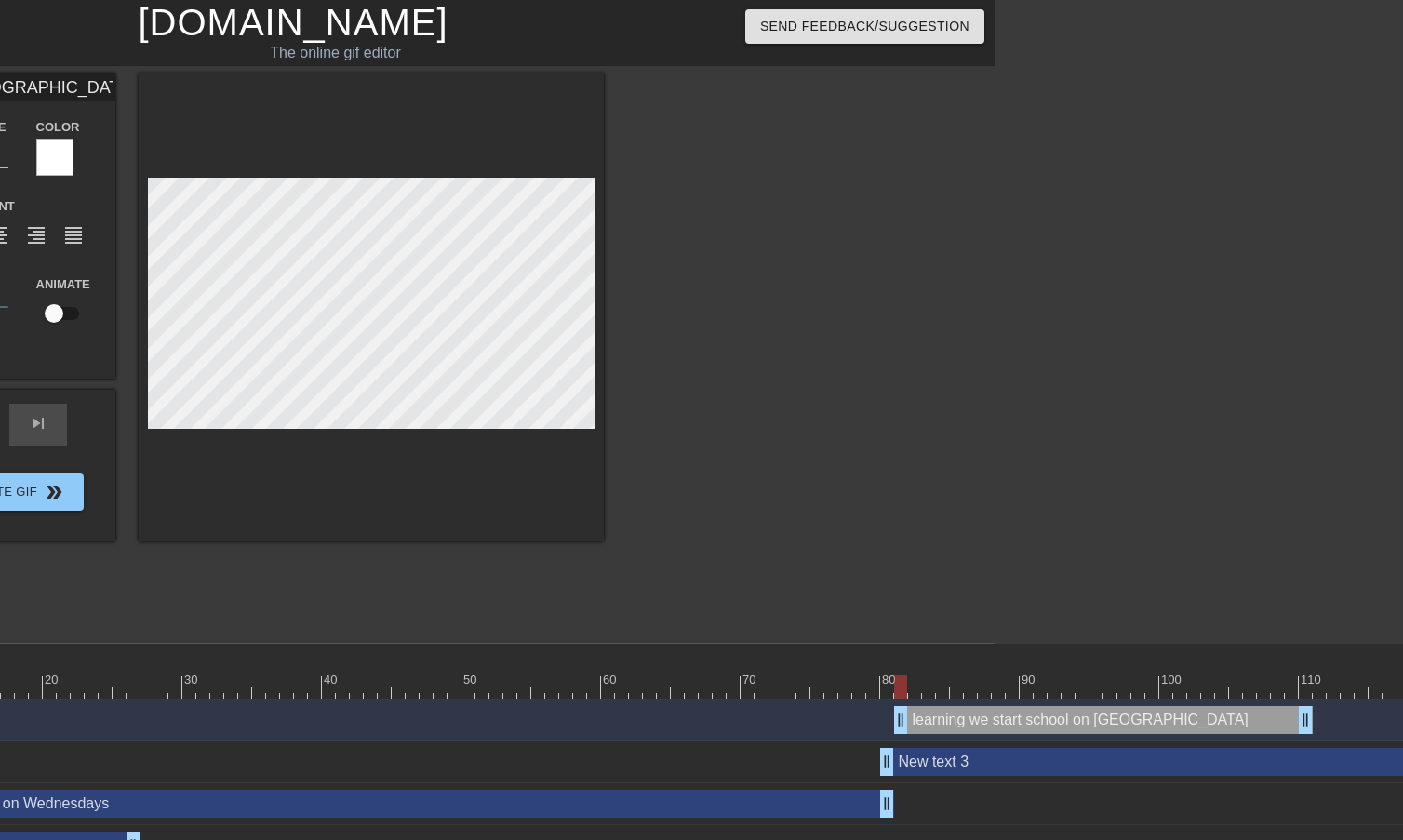 type on "learning we start school  on [GEOGRAPHIC_DATA]" 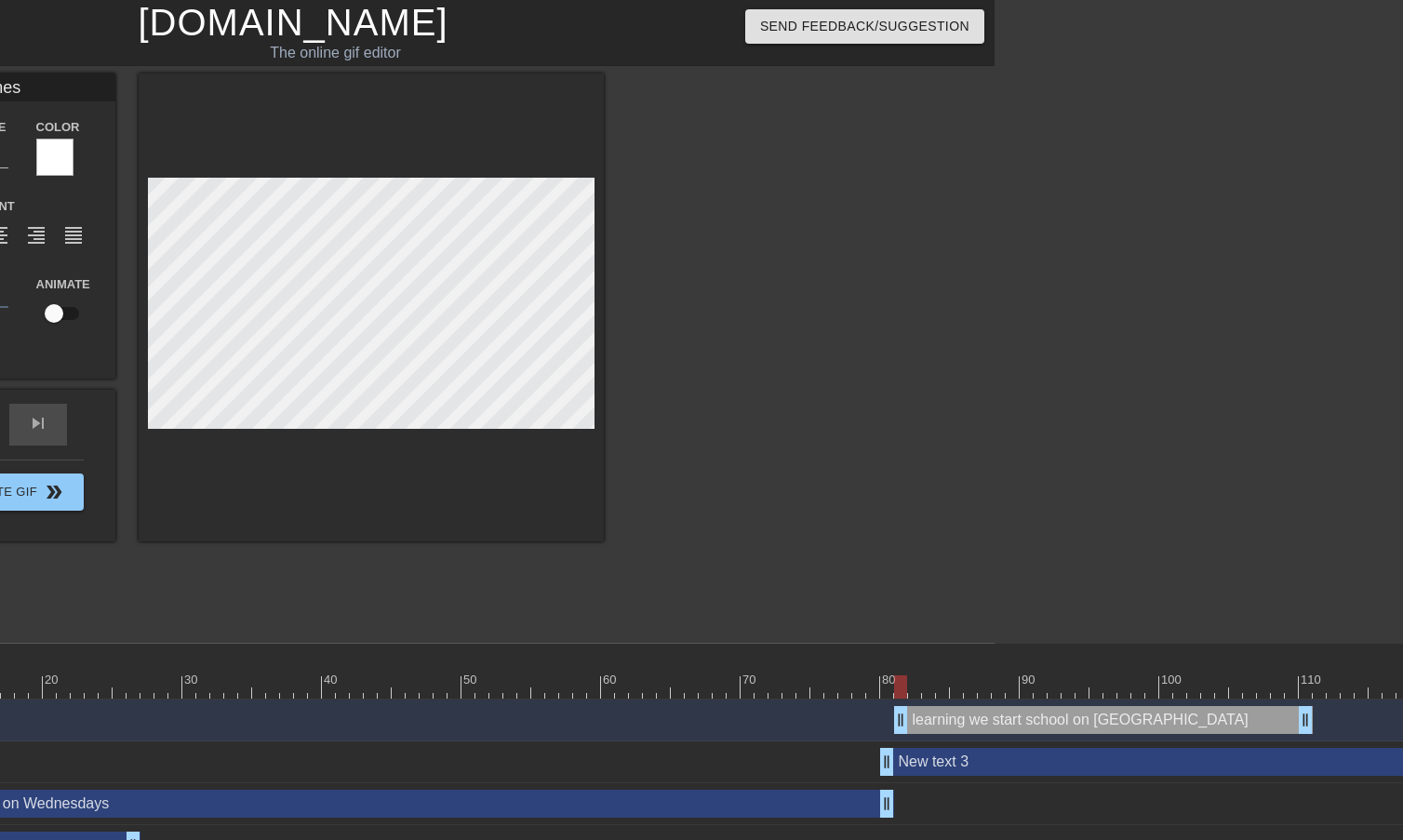 type on "learning we start school  on Wedne" 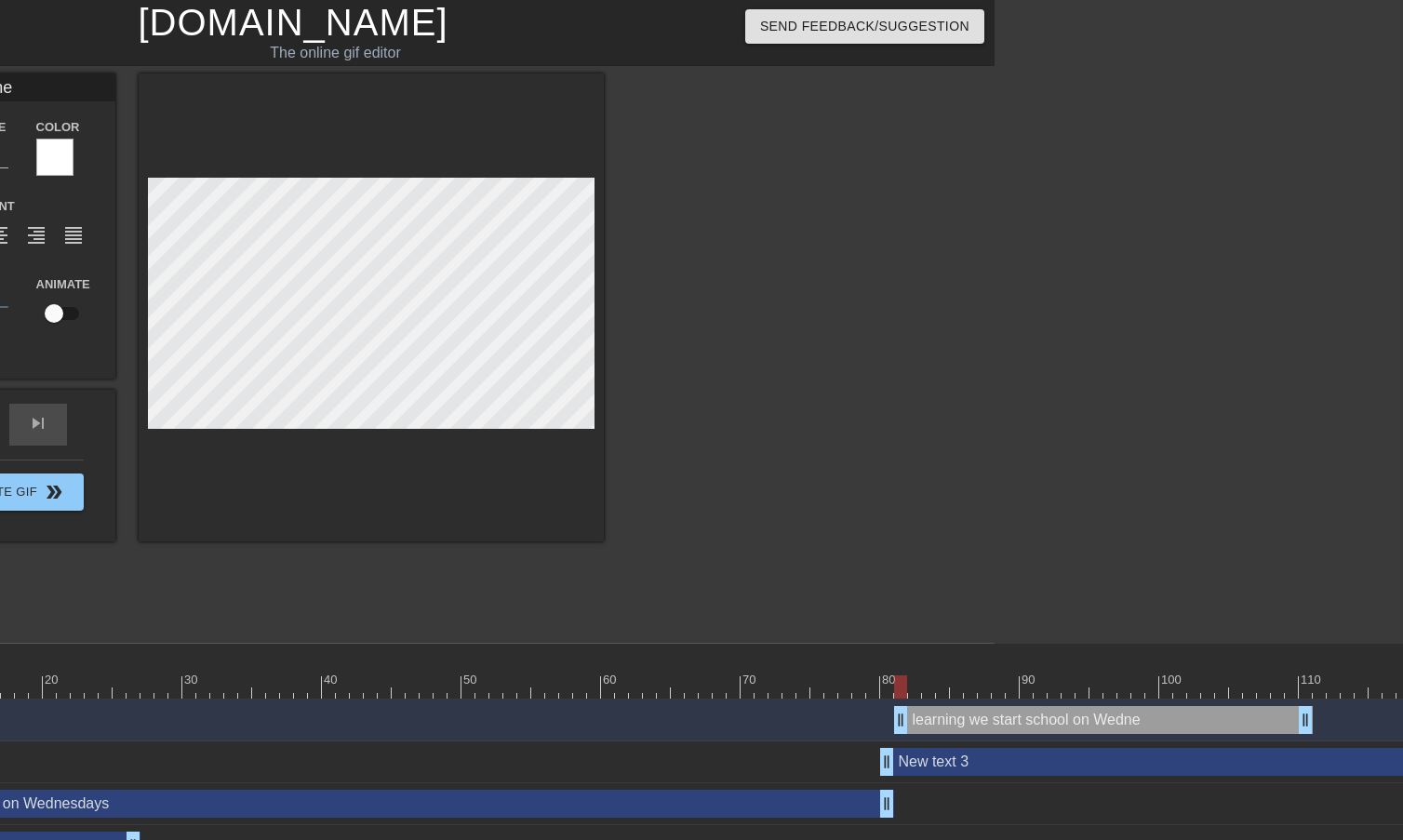type on "learning we start school  on Wedn" 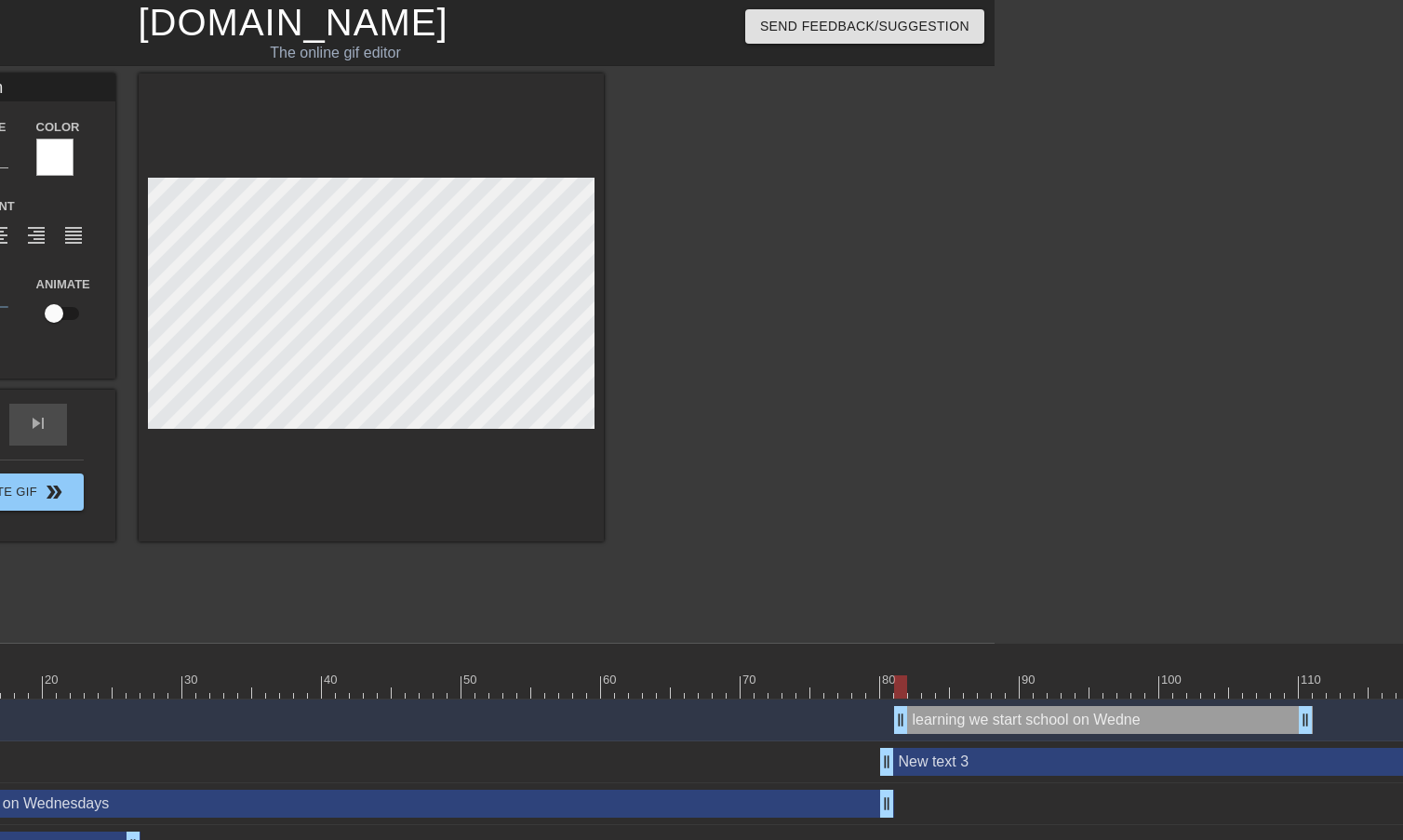 type on "learning we start school  [DATE]" 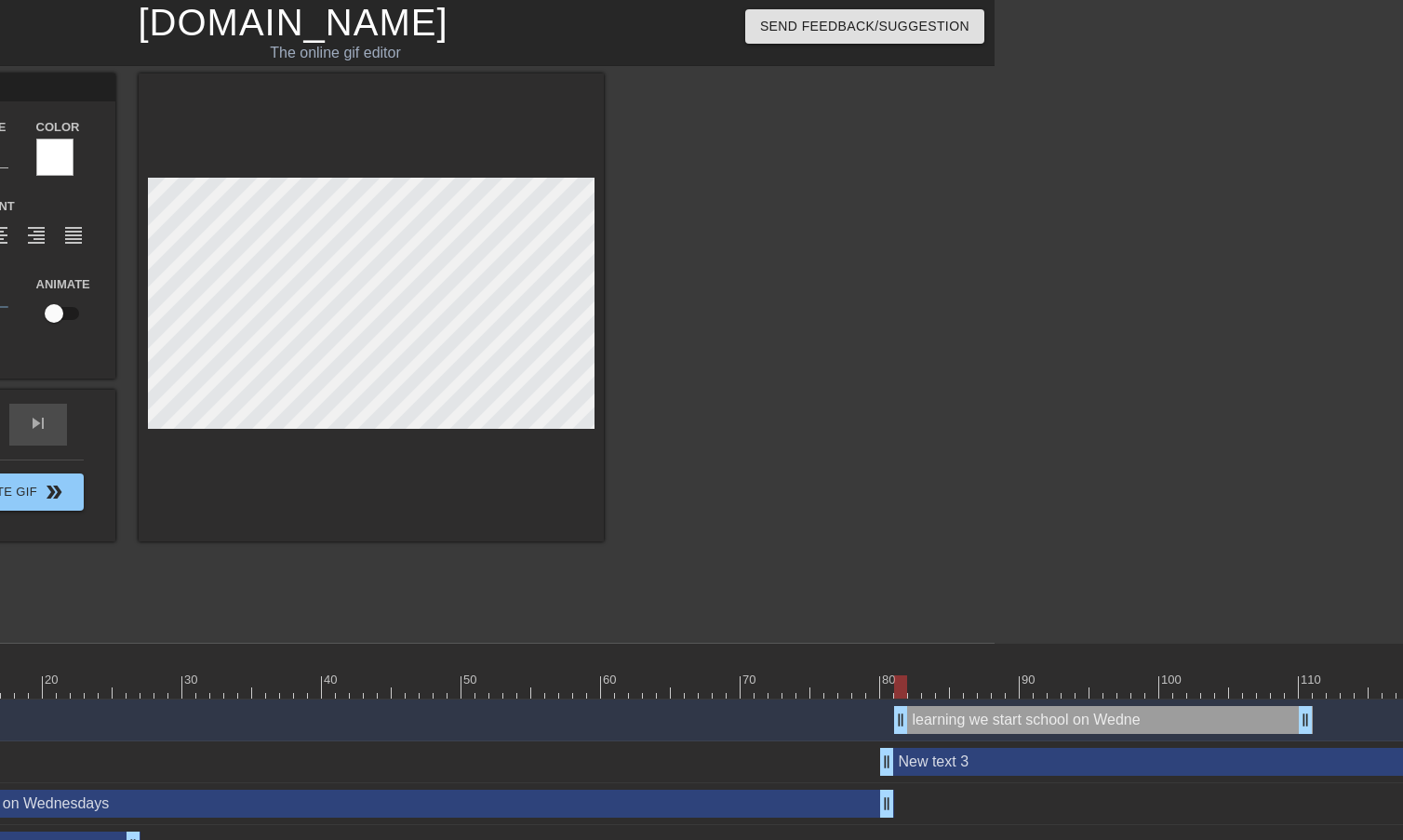 type on "learning we start school  on We" 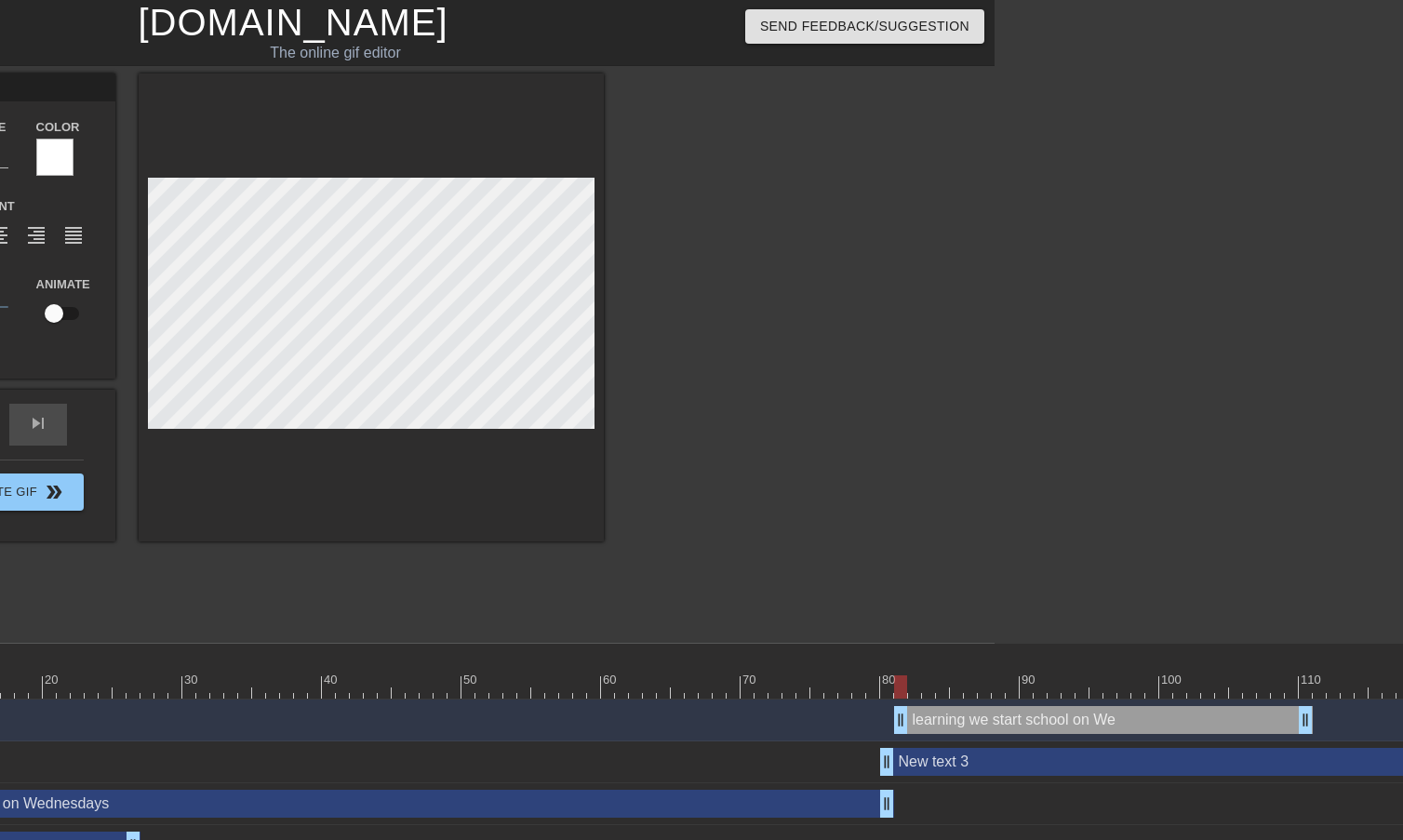 type on "learning we start school  on W" 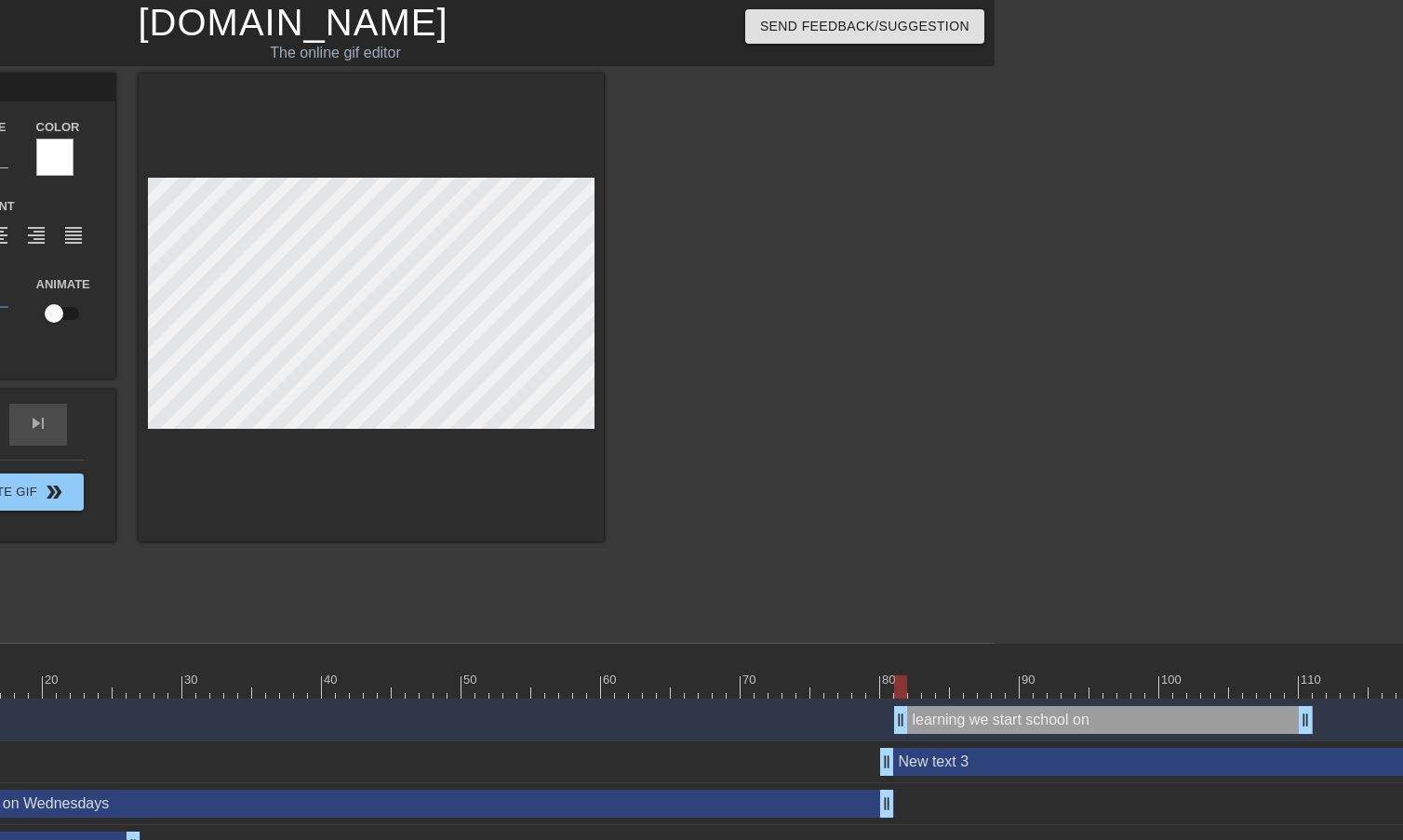 type on "learning we start school  o" 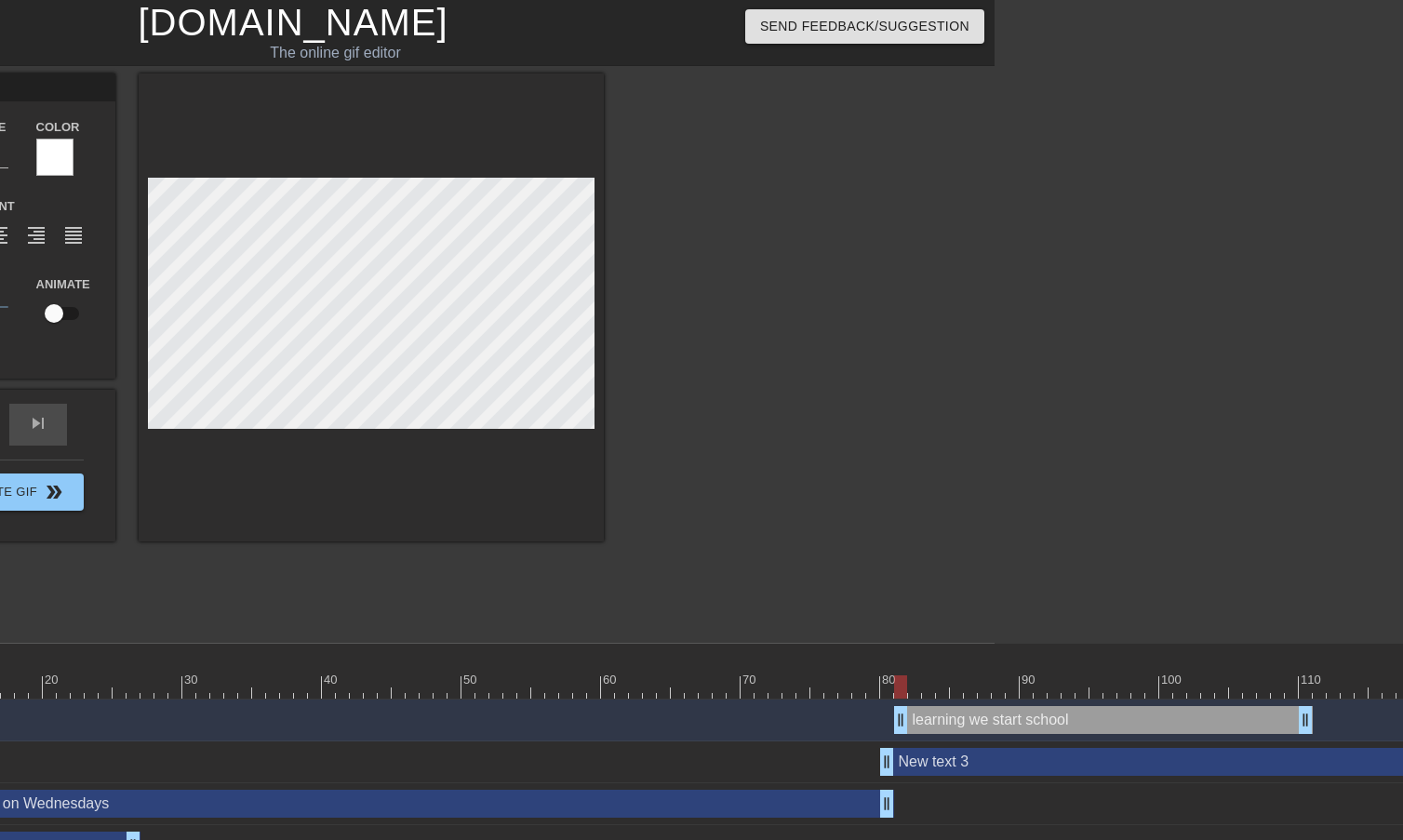 type on "learning we start school" 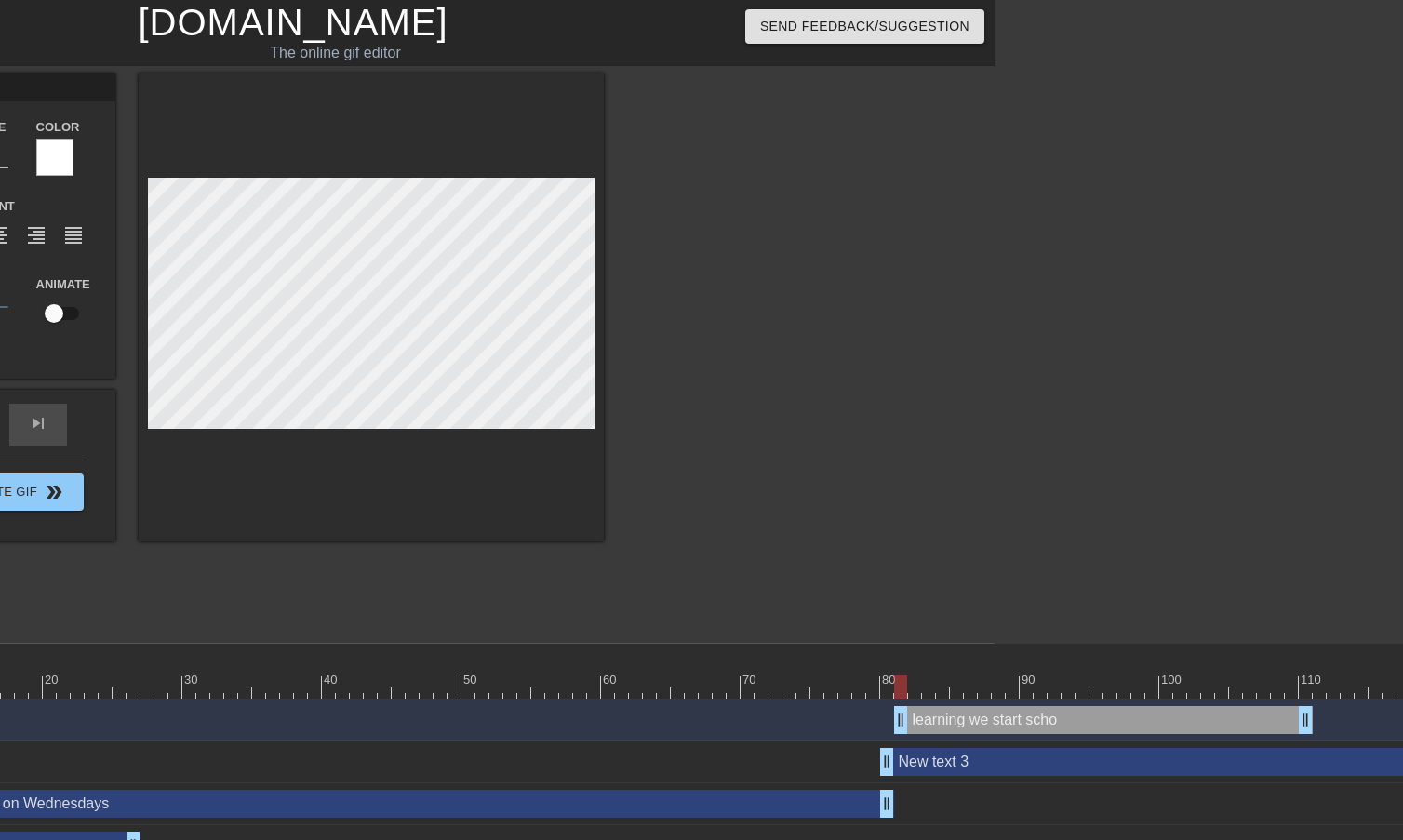 type on "learning we start sch" 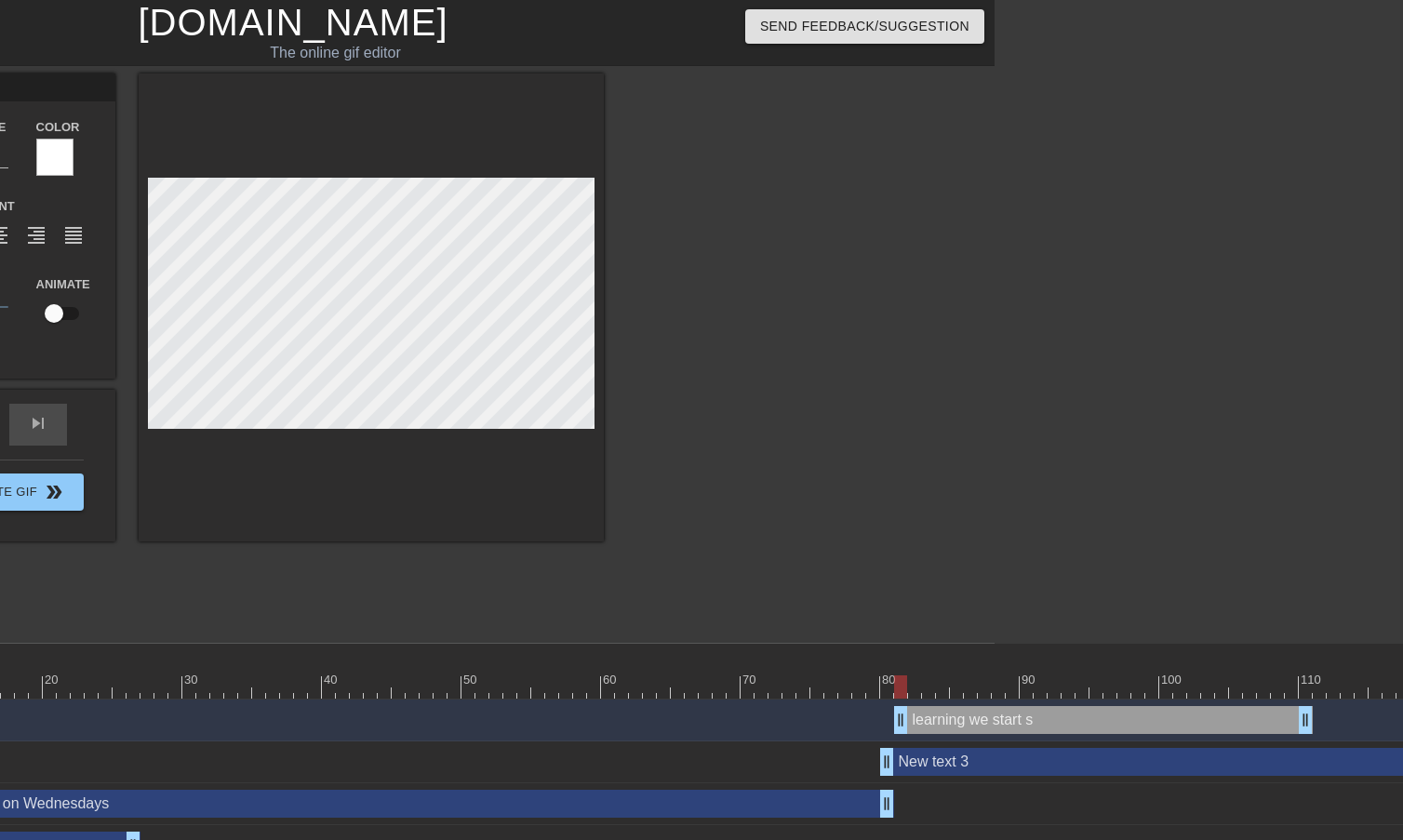 type 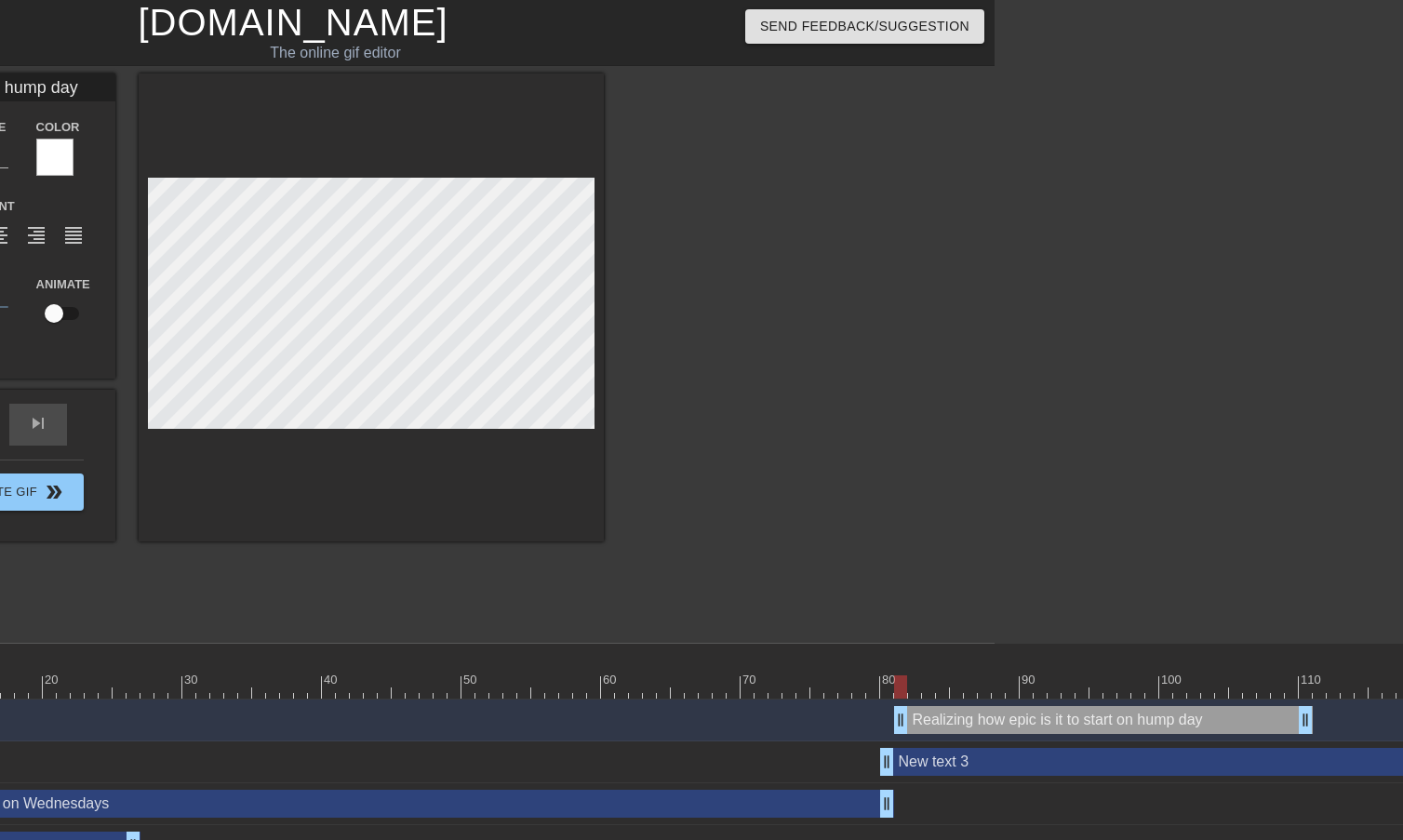 scroll, scrollTop: 3, scrollLeft: 21, axis: both 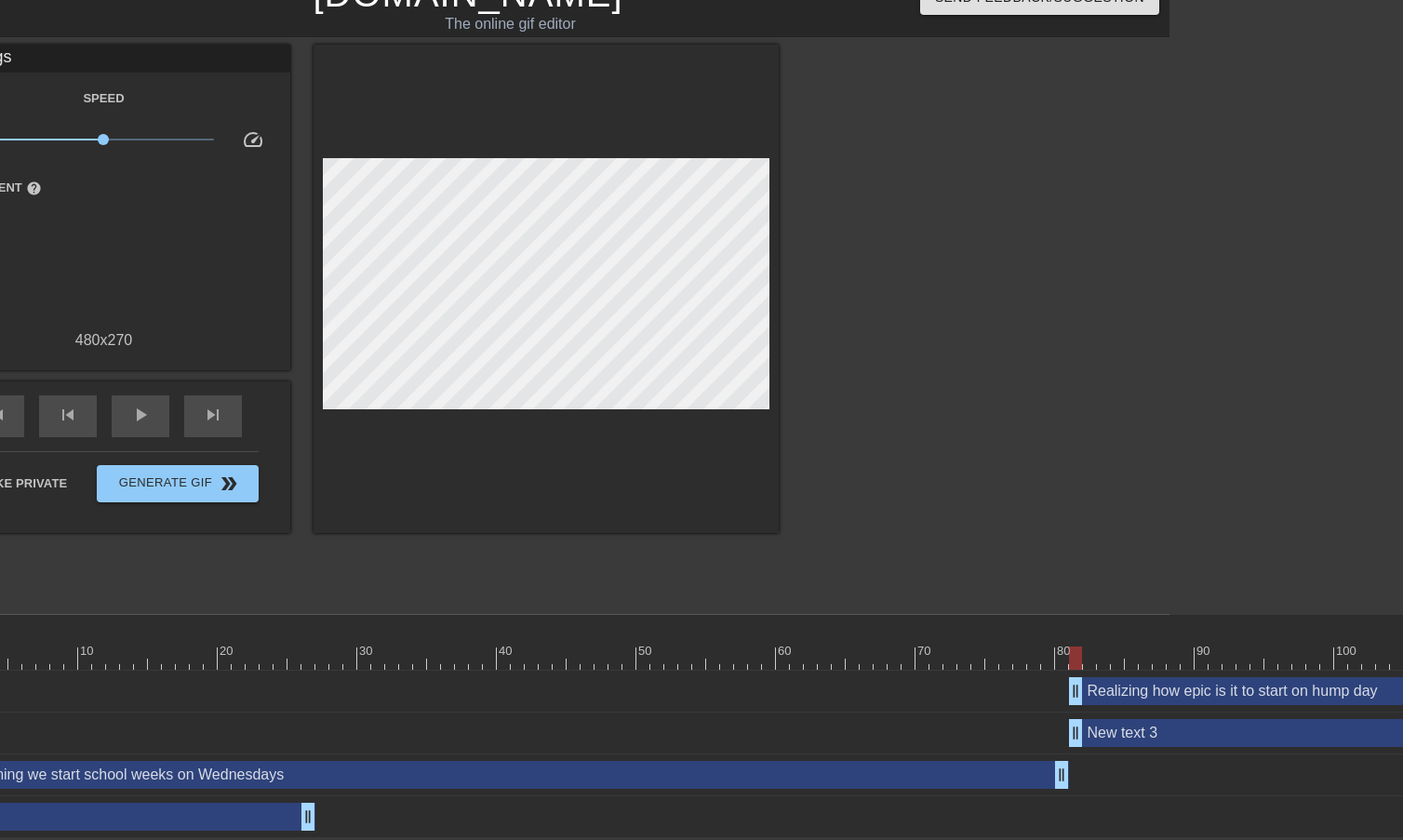 drag, startPoint x: 1061, startPoint y: 740, endPoint x: 1072, endPoint y: 736, distance: 11.7047 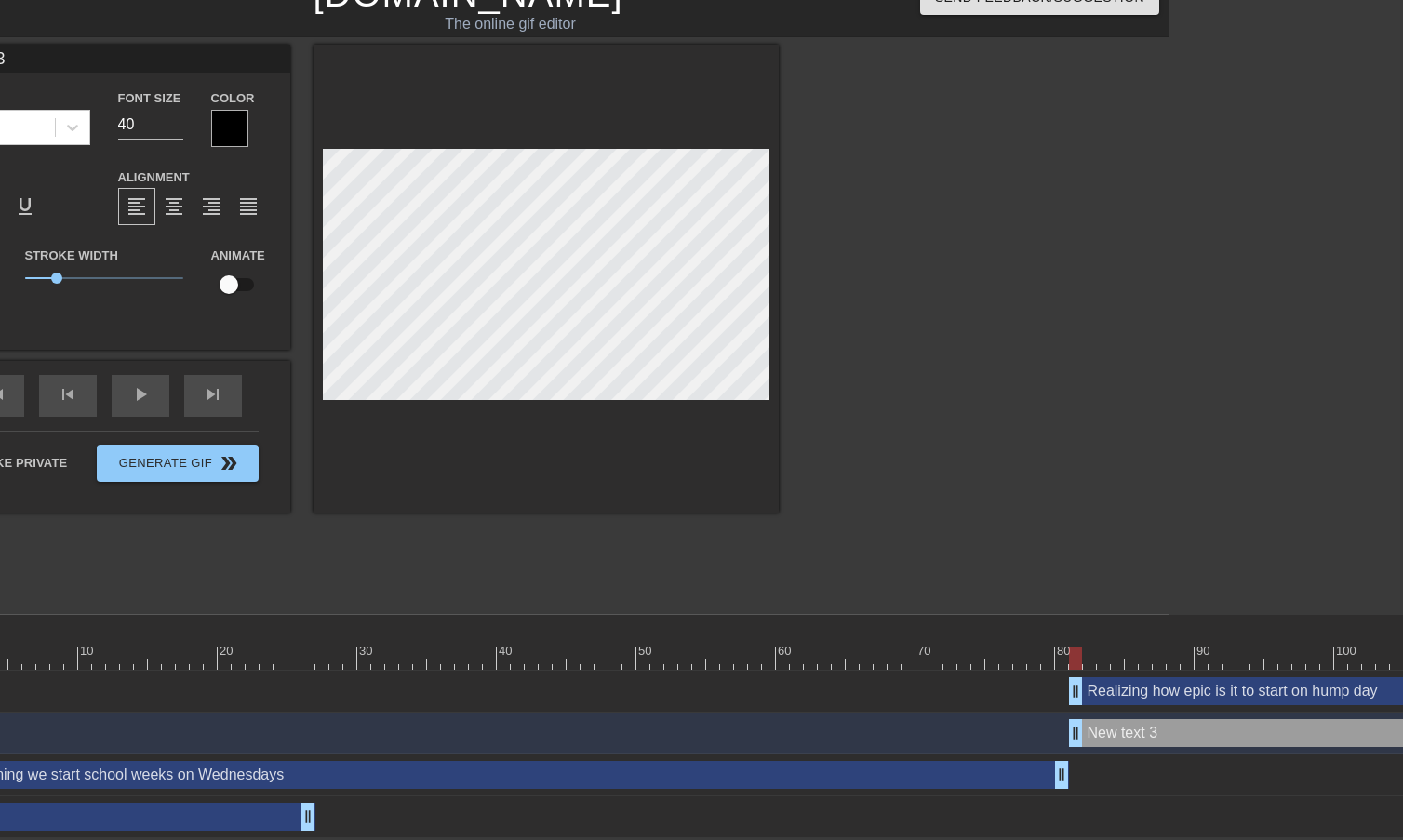 scroll, scrollTop: 3, scrollLeft: 5, axis: both 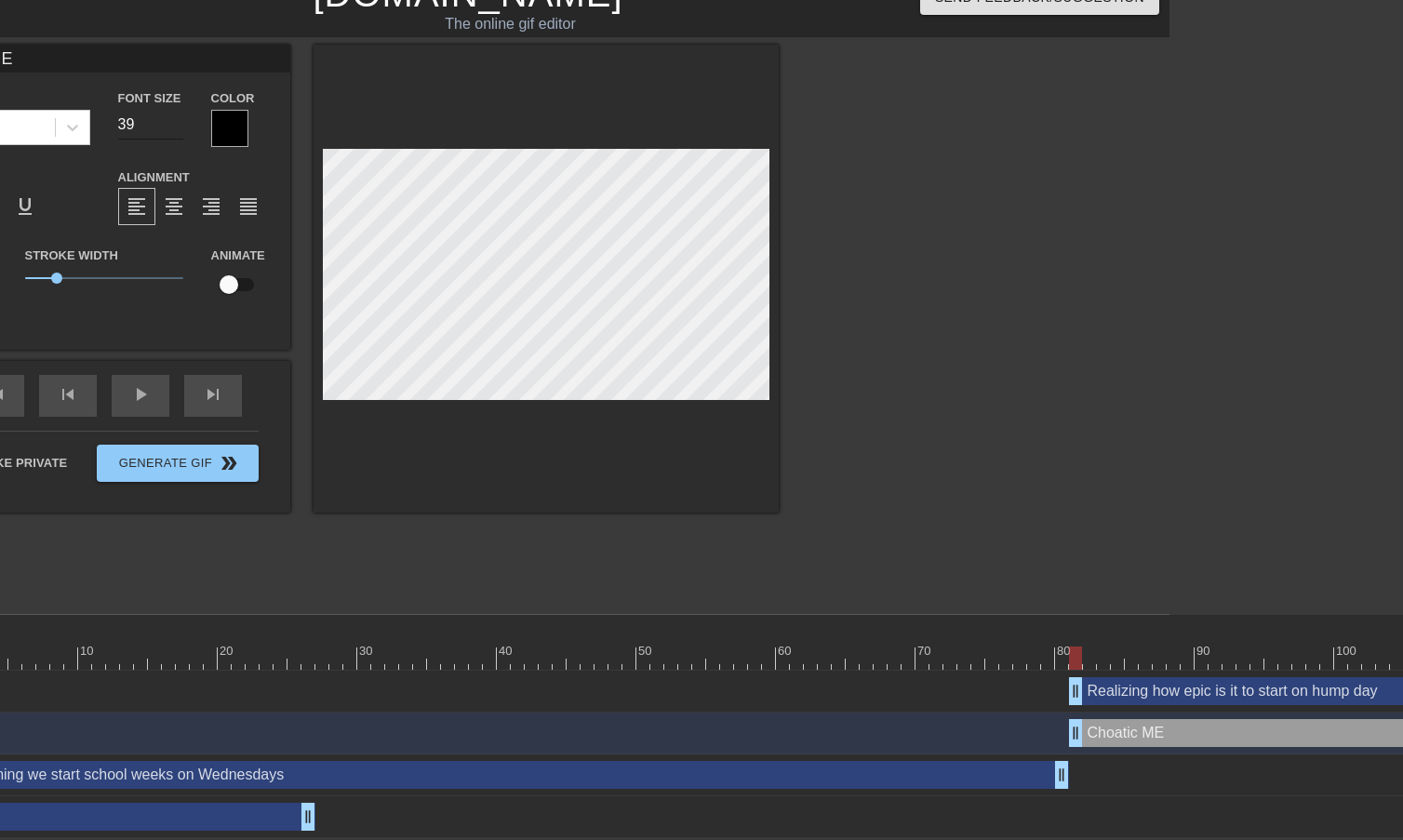 click on "39" at bounding box center [151, 125] 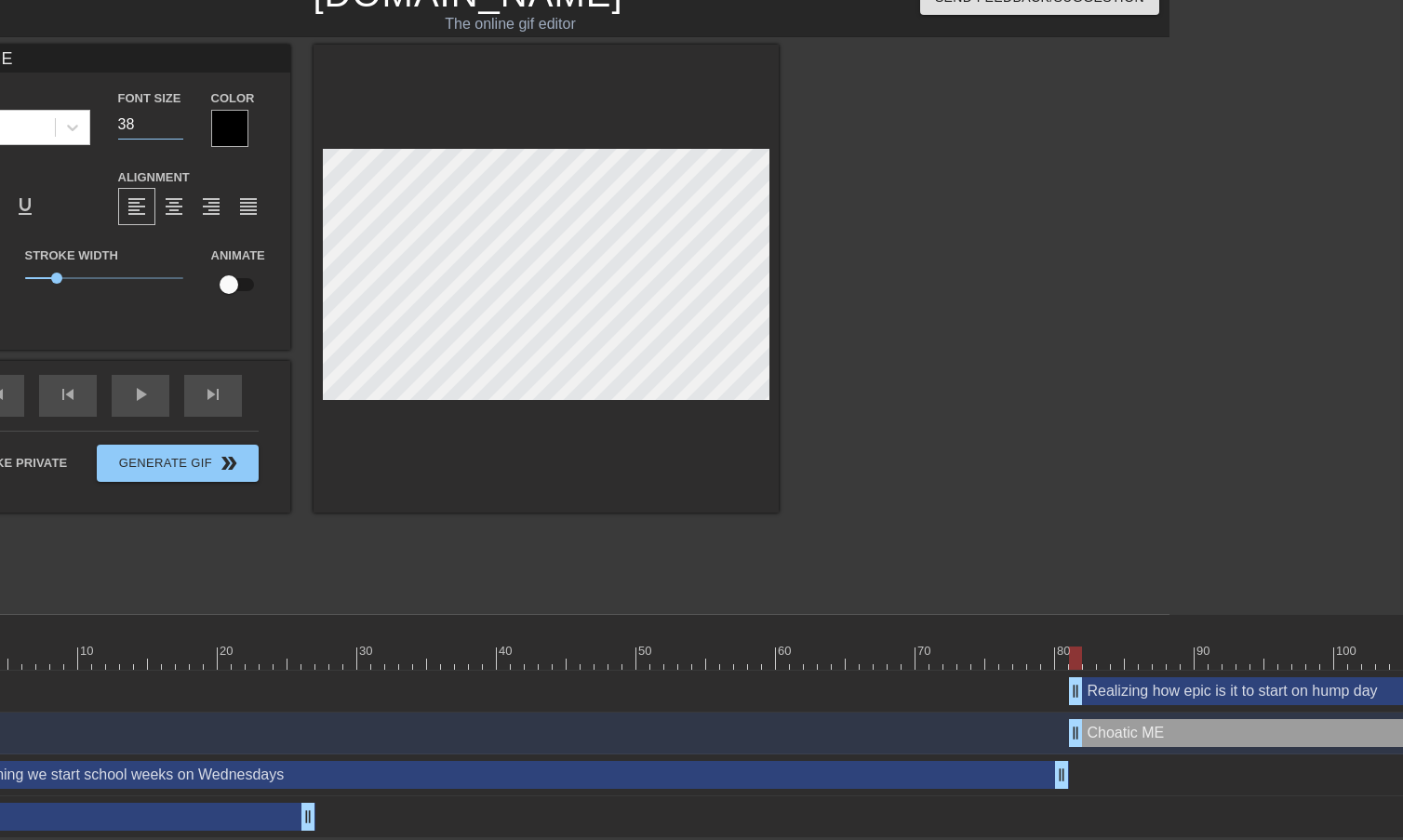 click on "38" at bounding box center [151, 125] 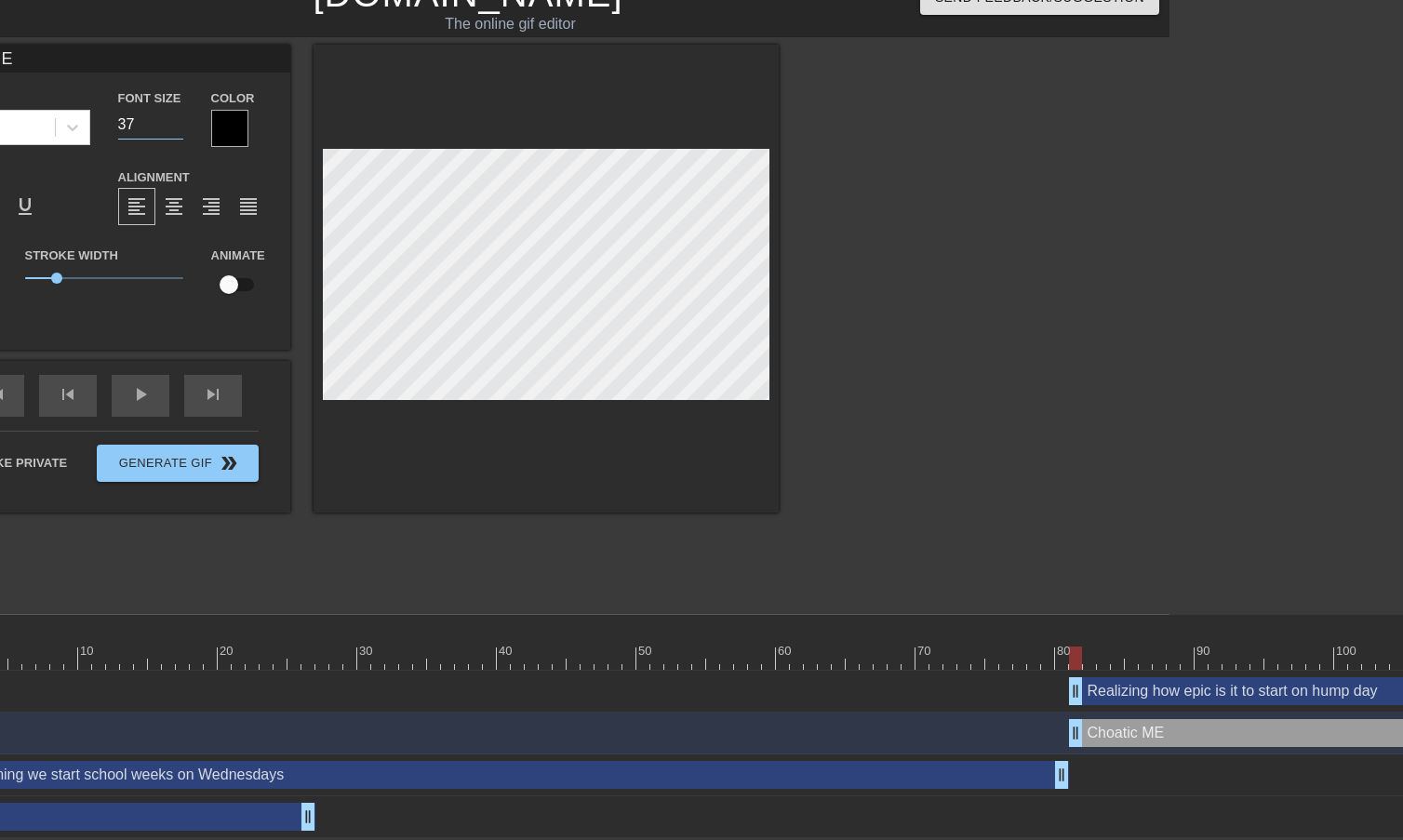 click on "37" at bounding box center [151, 125] 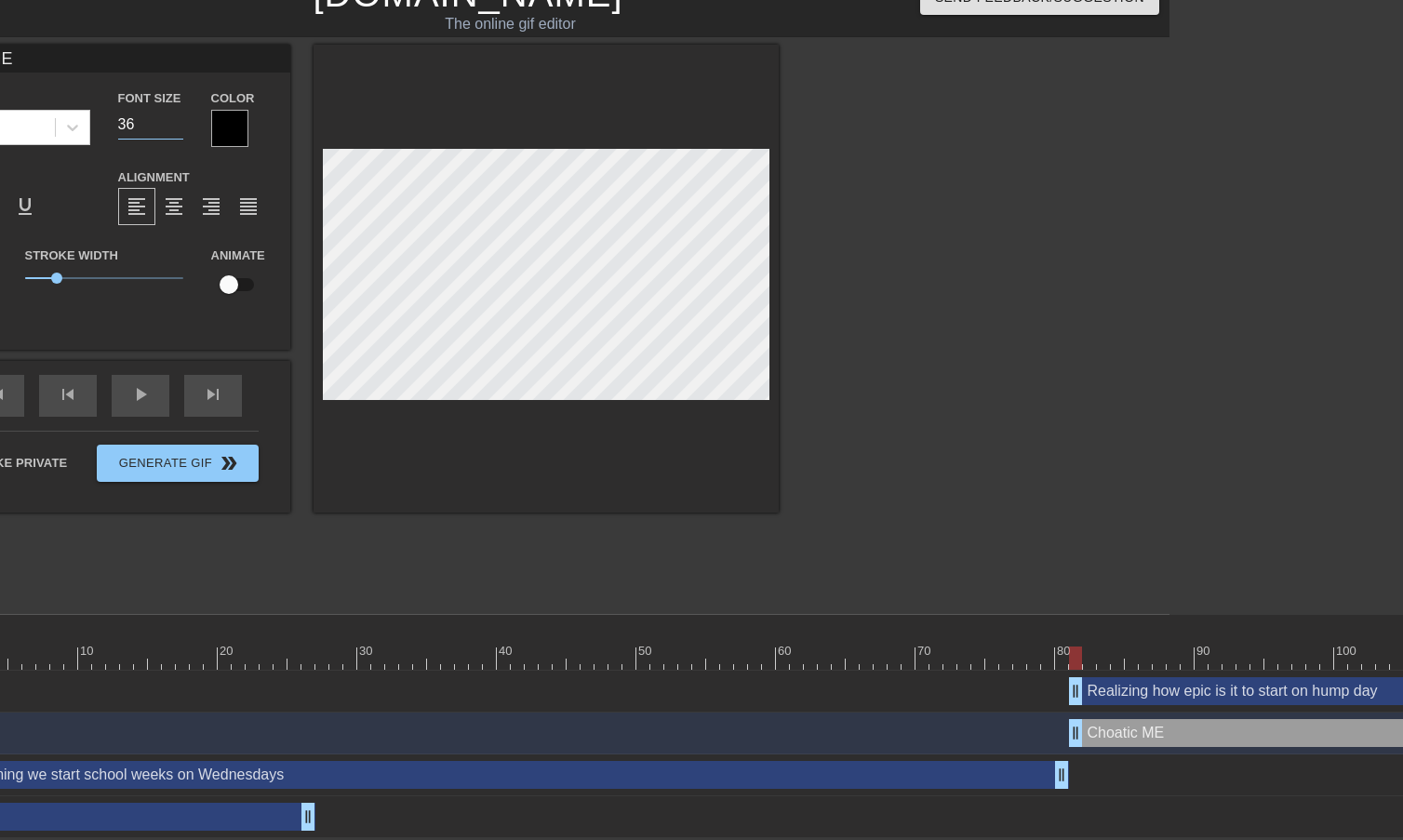 click on "36" at bounding box center (151, 125) 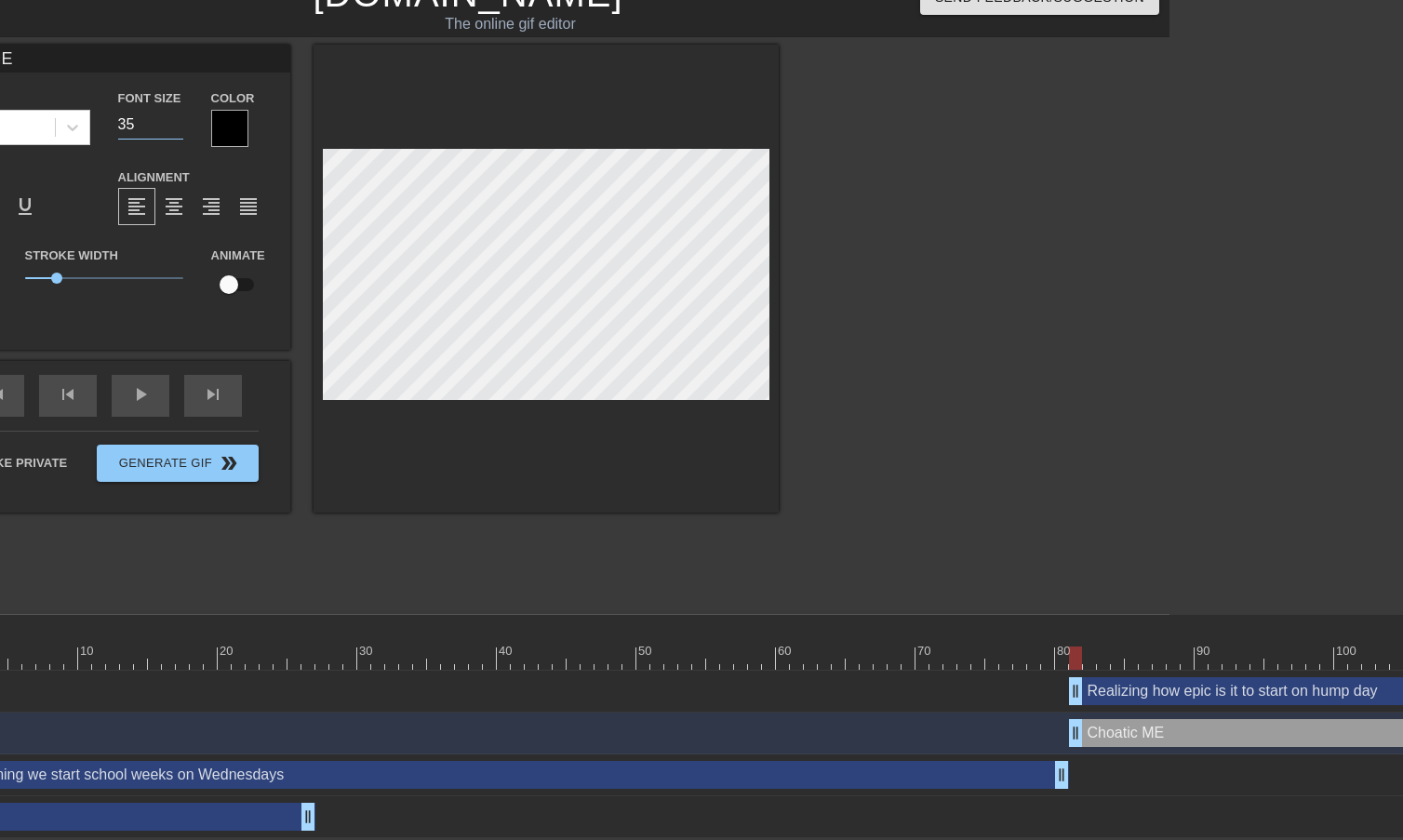 click on "35" at bounding box center [151, 125] 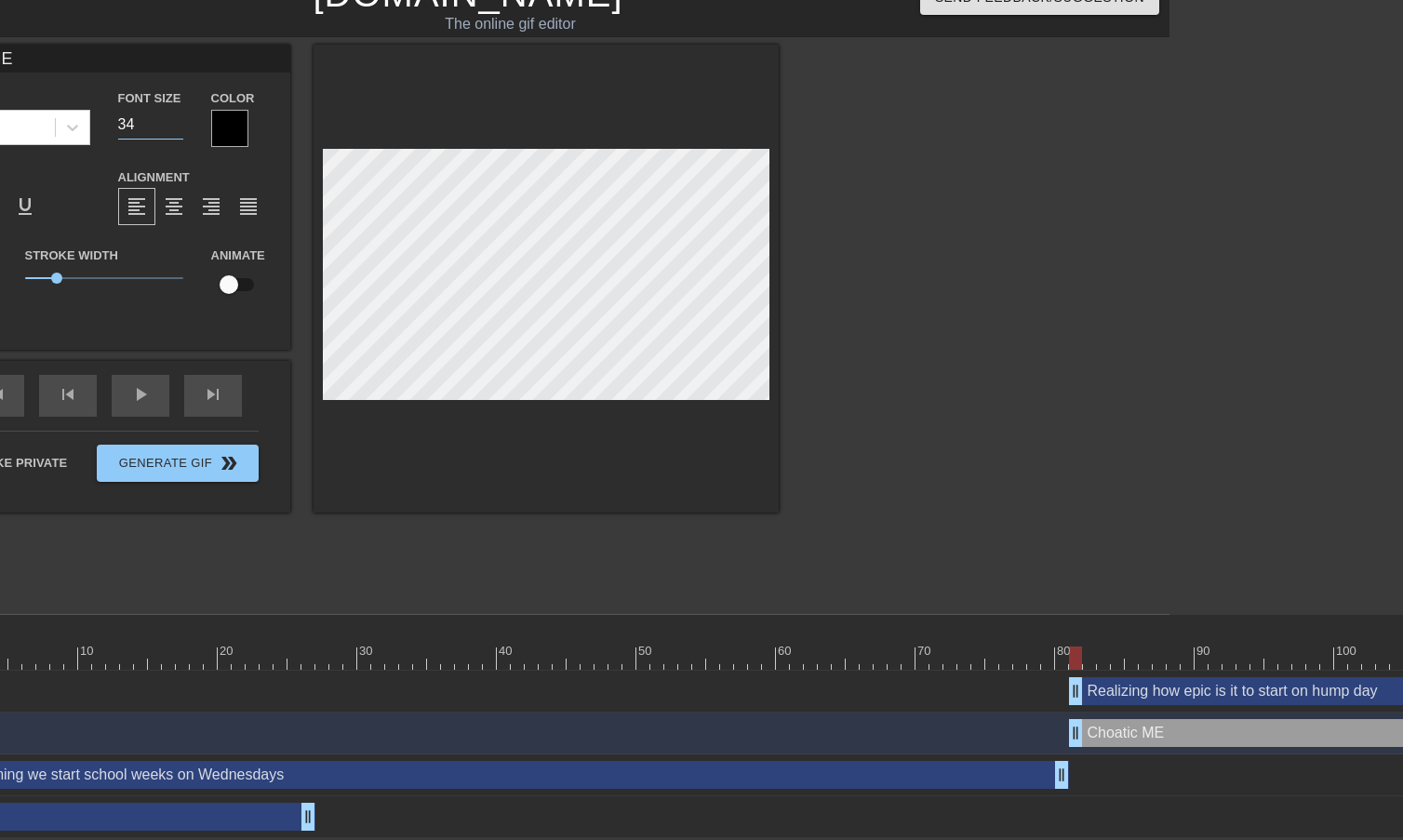 click on "34" at bounding box center (151, 125) 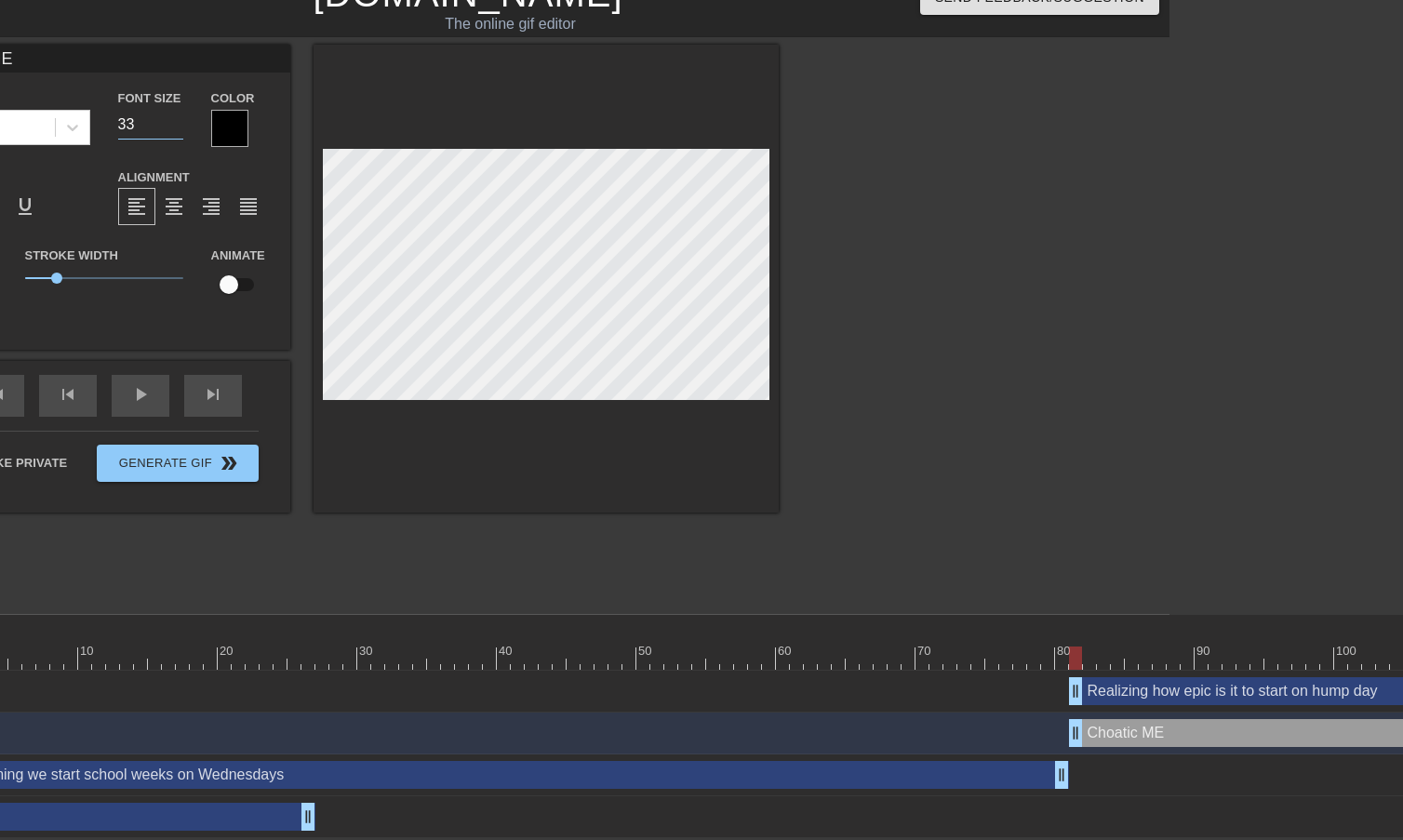 click on "33" at bounding box center [151, 125] 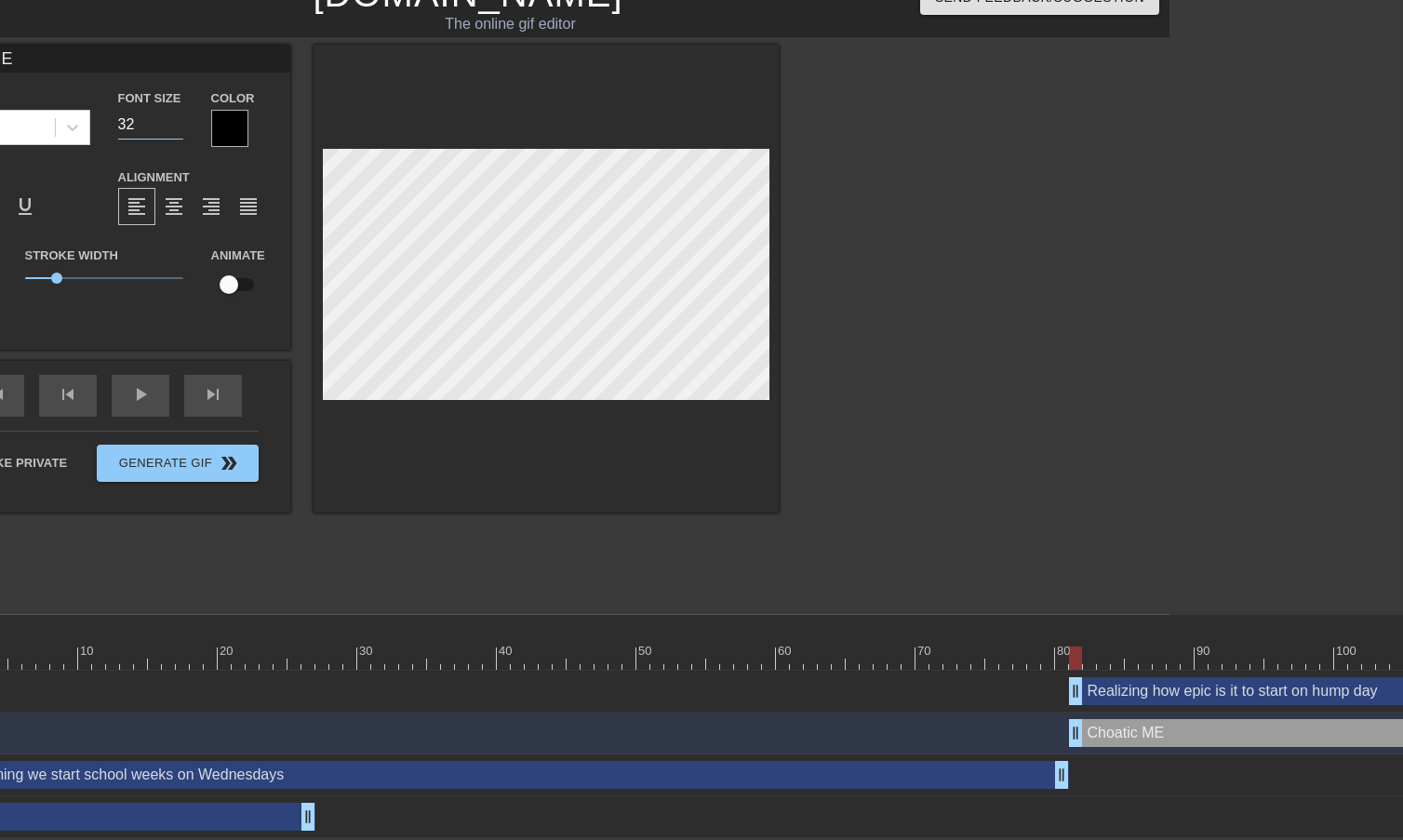 click on "32" at bounding box center [151, 125] 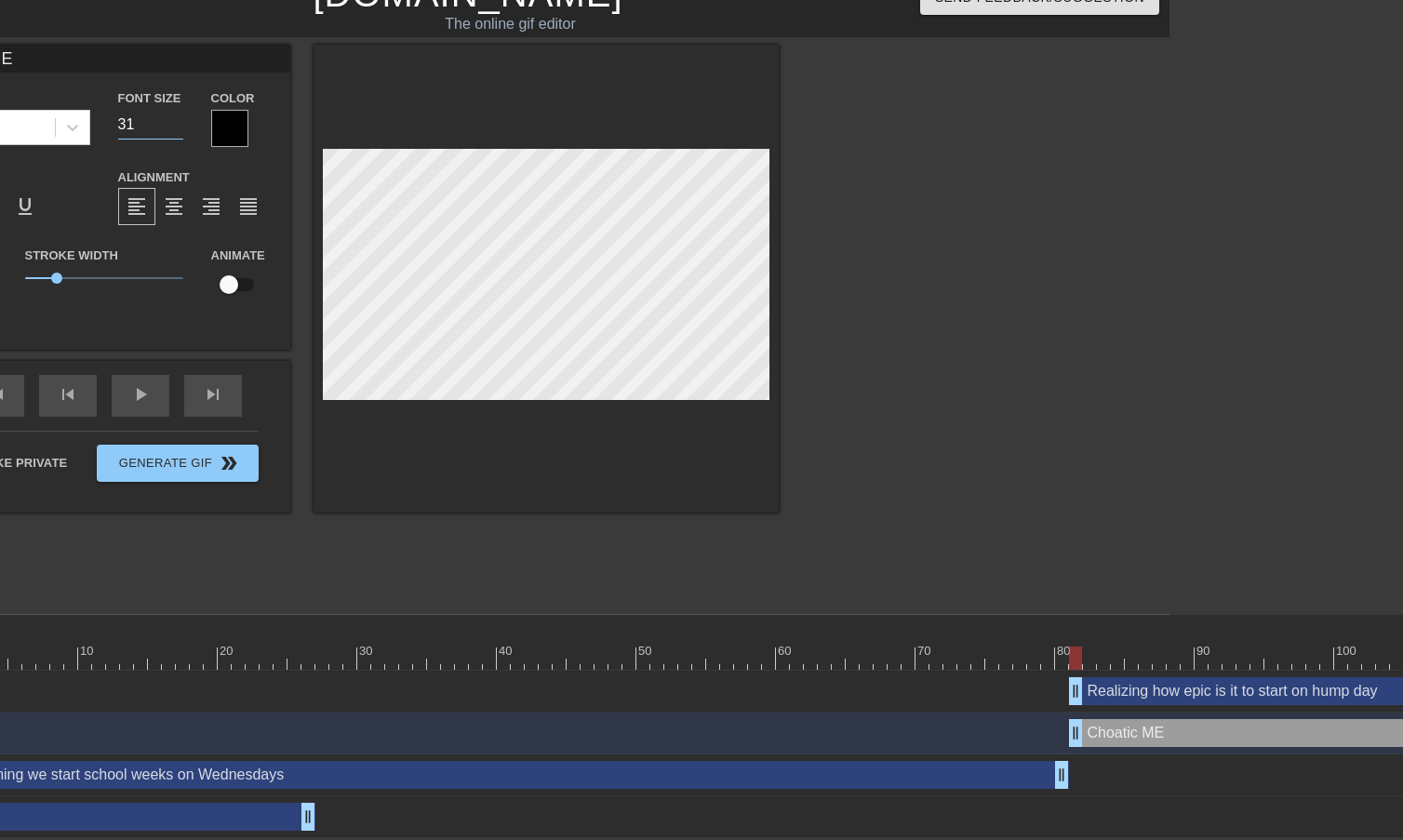 click on "31" at bounding box center [151, 125] 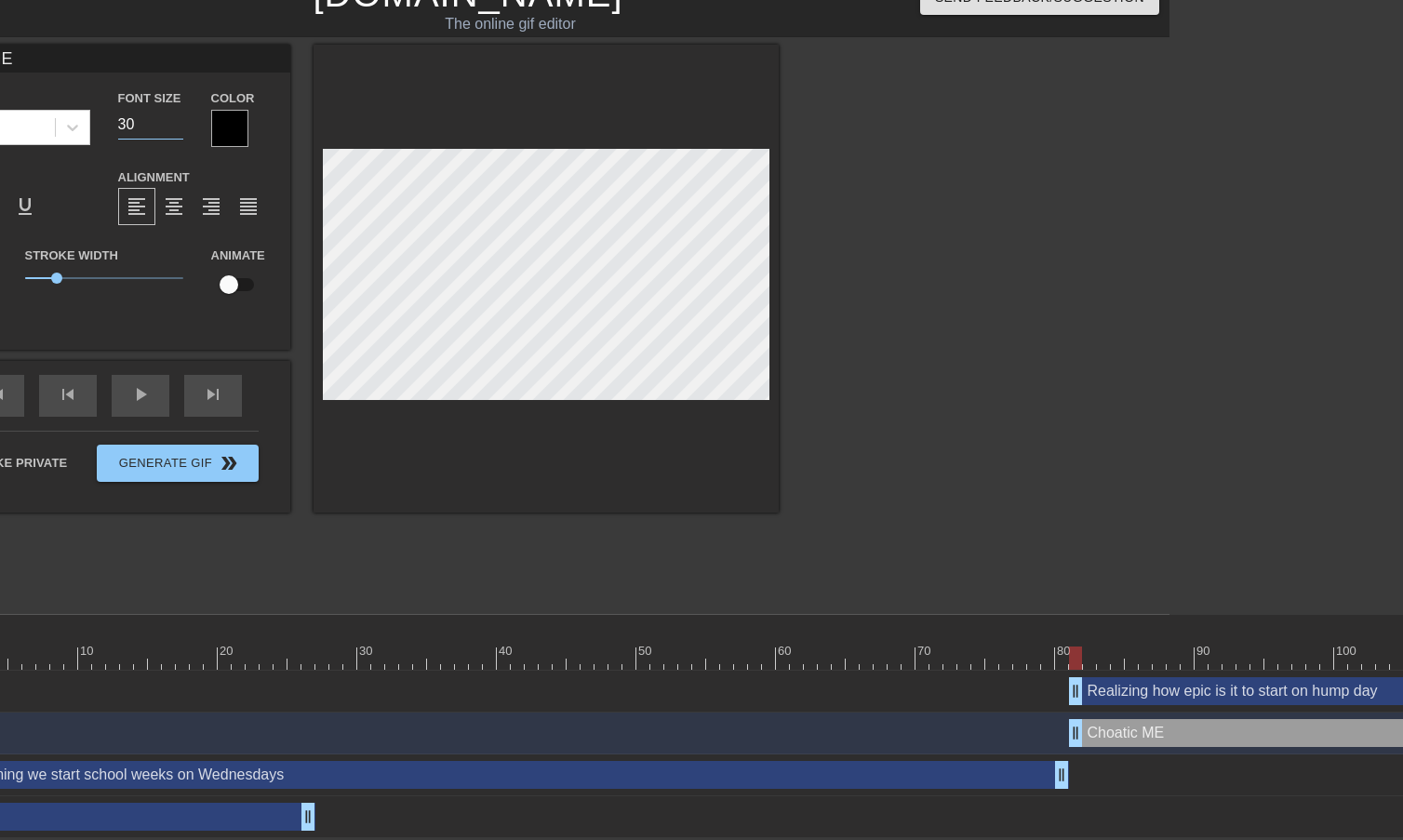 click on "30" at bounding box center (151, 125) 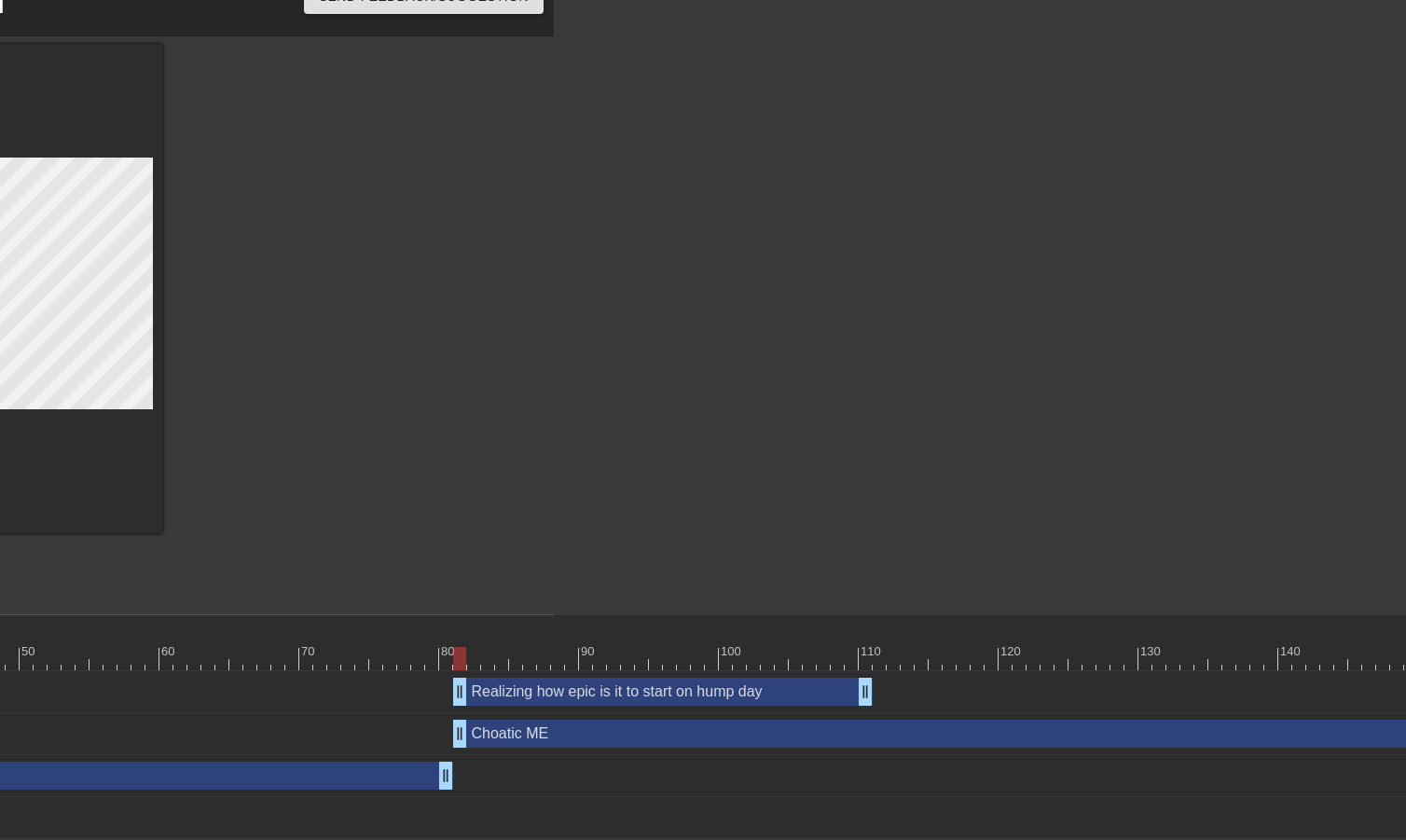 scroll, scrollTop: 30, scrollLeft: 897, axis: both 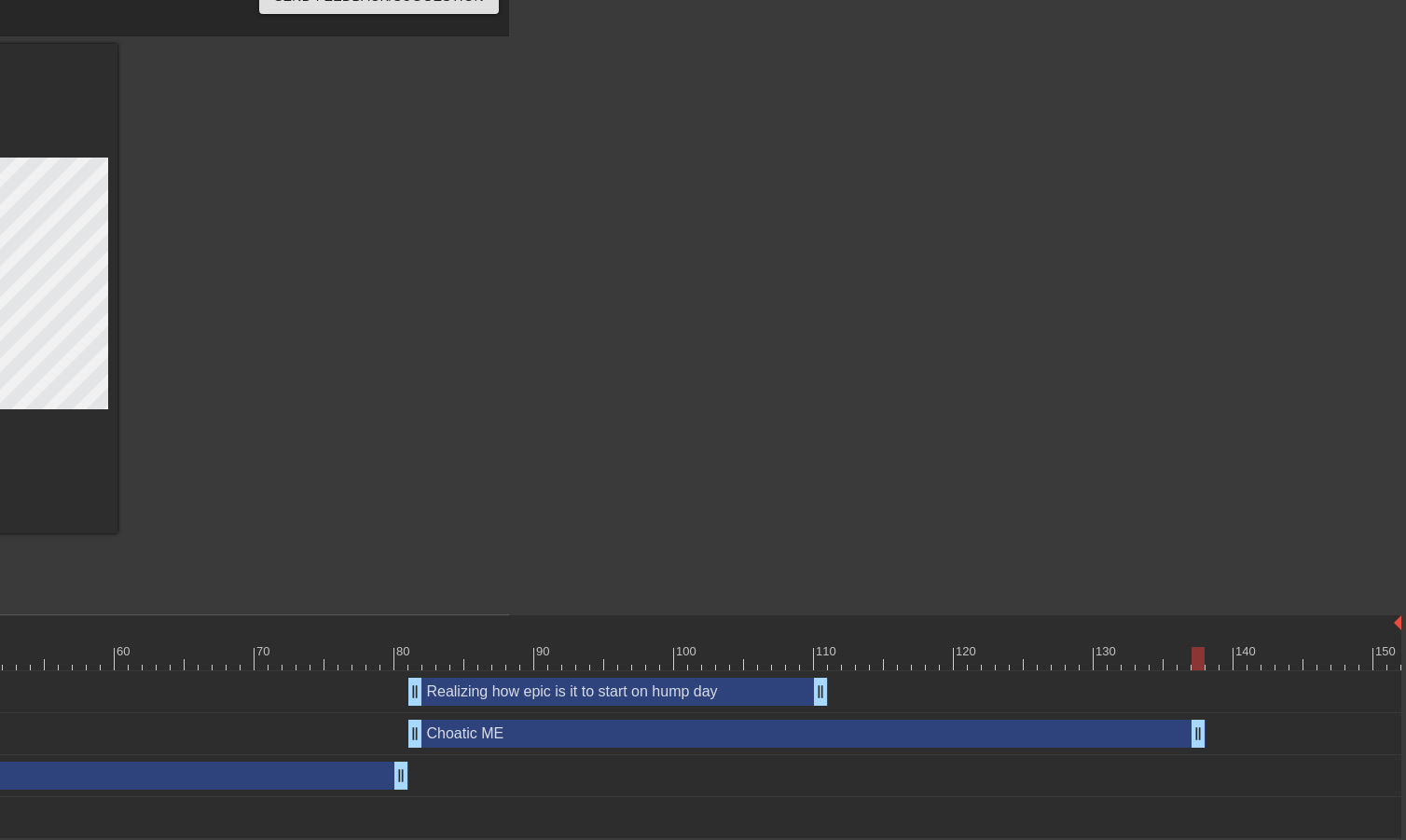 drag, startPoint x: 1393, startPoint y: 732, endPoint x: 1194, endPoint y: 736, distance: 199.0402 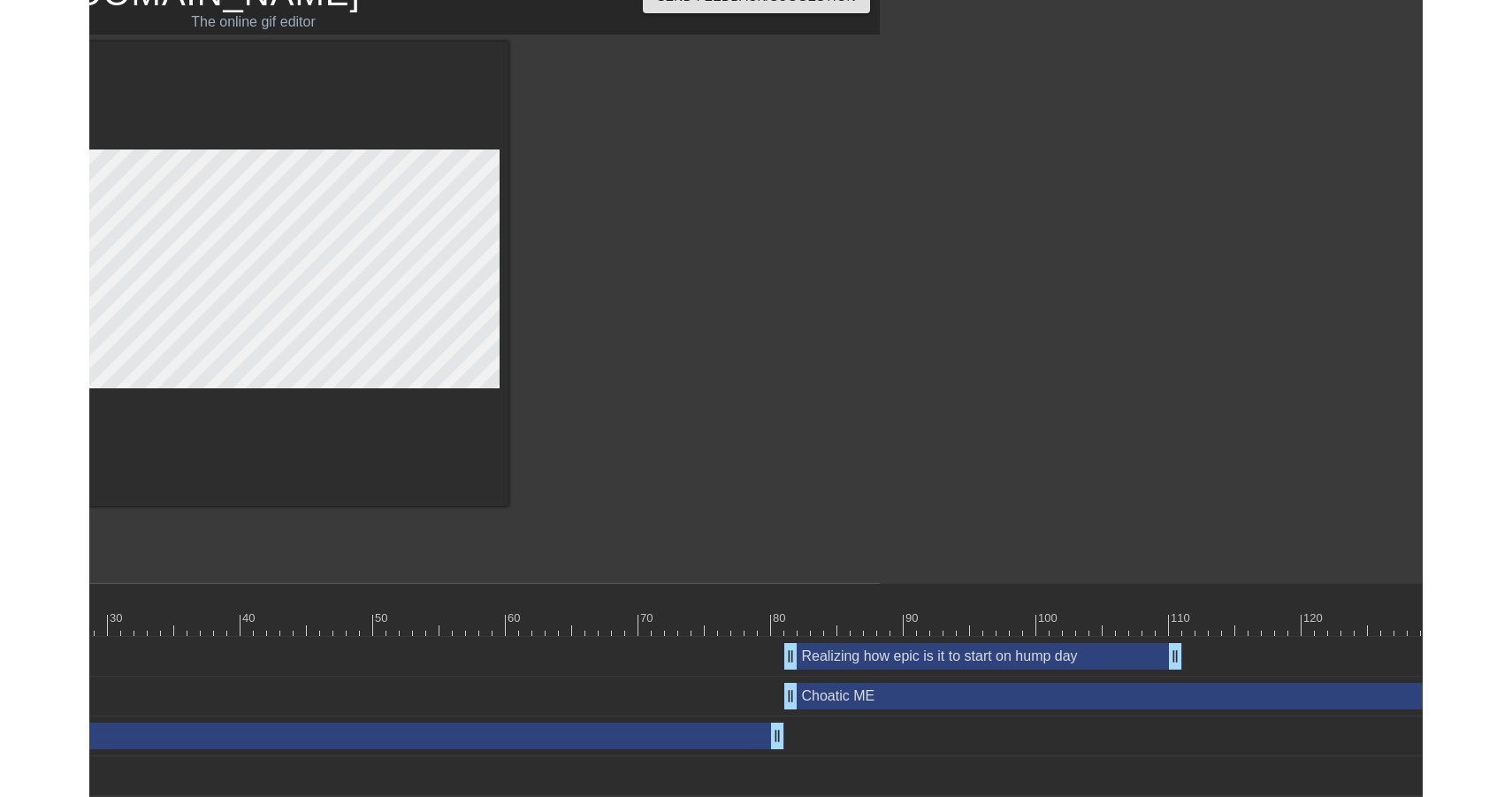 scroll, scrollTop: 28, scrollLeft: 539, axis: both 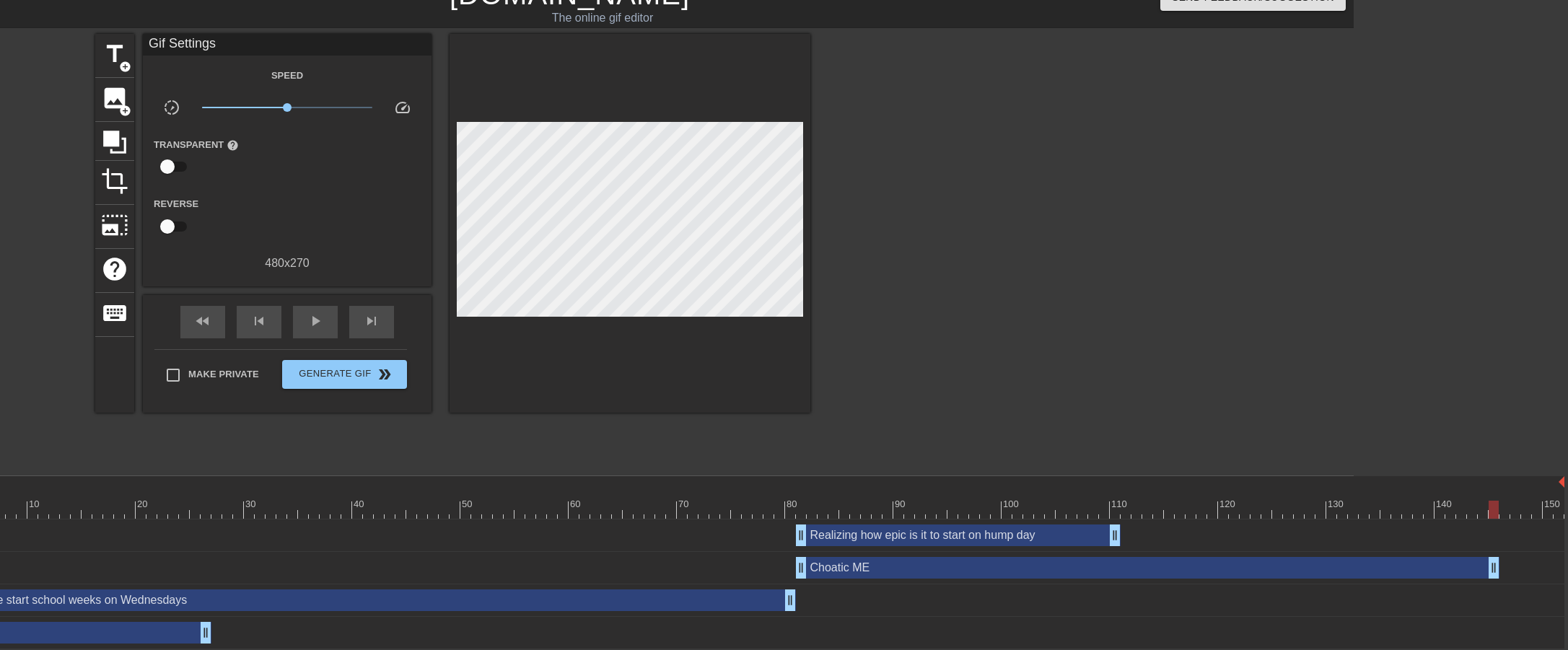 drag, startPoint x: 1406, startPoint y: 570, endPoint x: 1495, endPoint y: 570, distance: 89 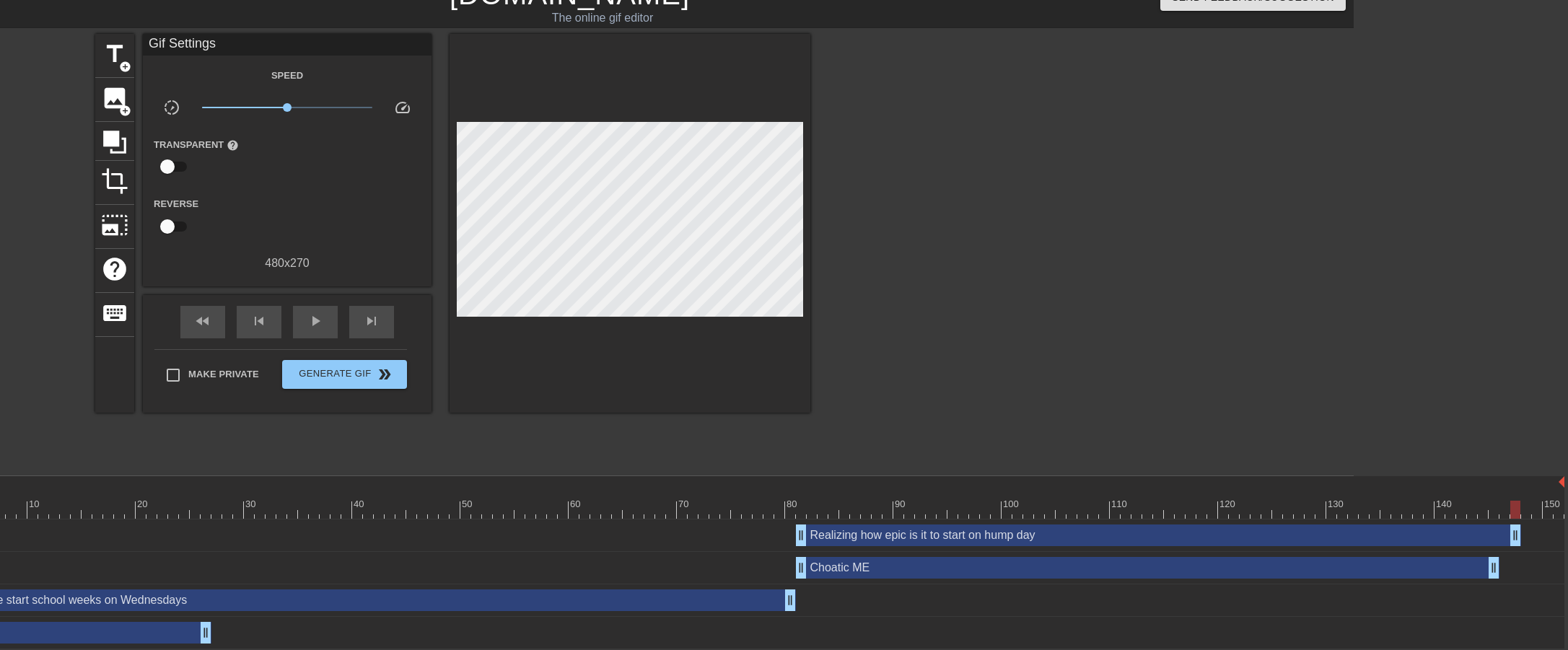 drag, startPoint x: 1116, startPoint y: 536, endPoint x: 1517, endPoint y: 541, distance: 401.031 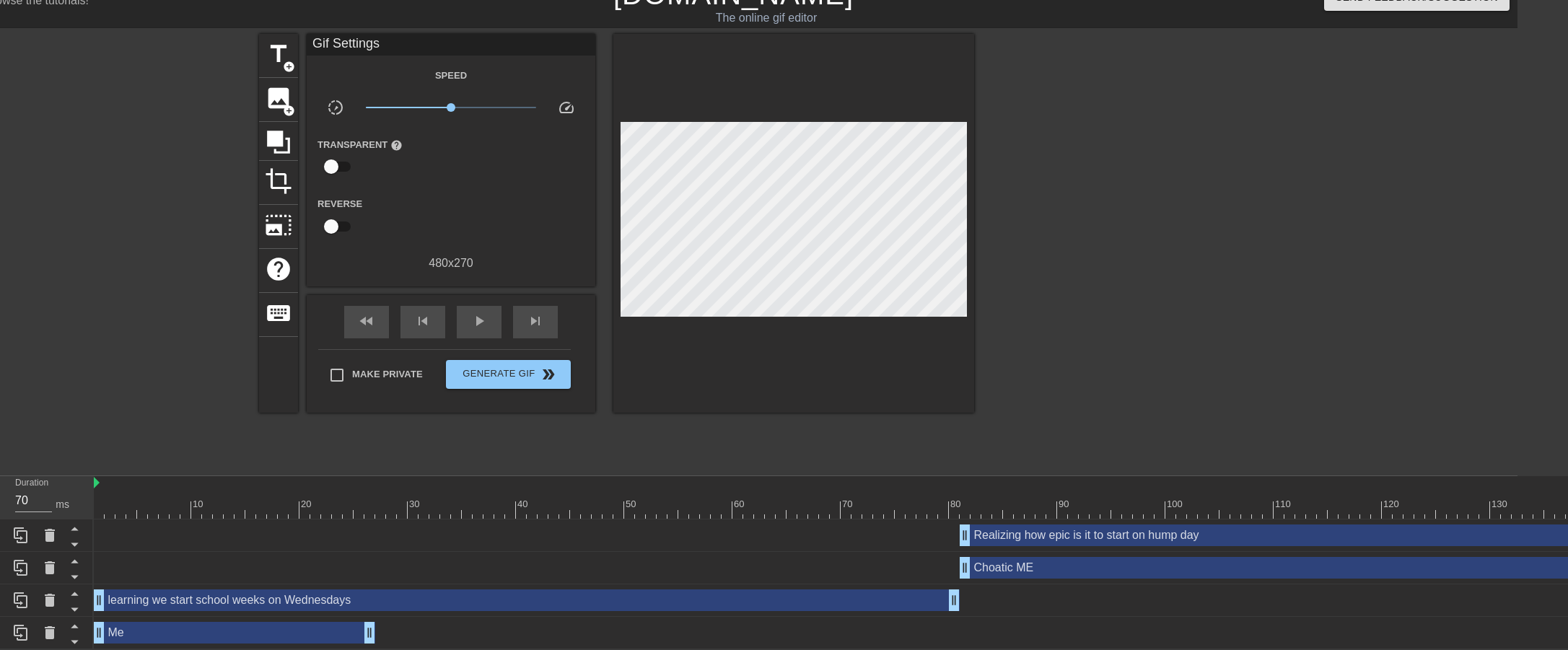 scroll, scrollTop: 23, scrollLeft: 0, axis: vertical 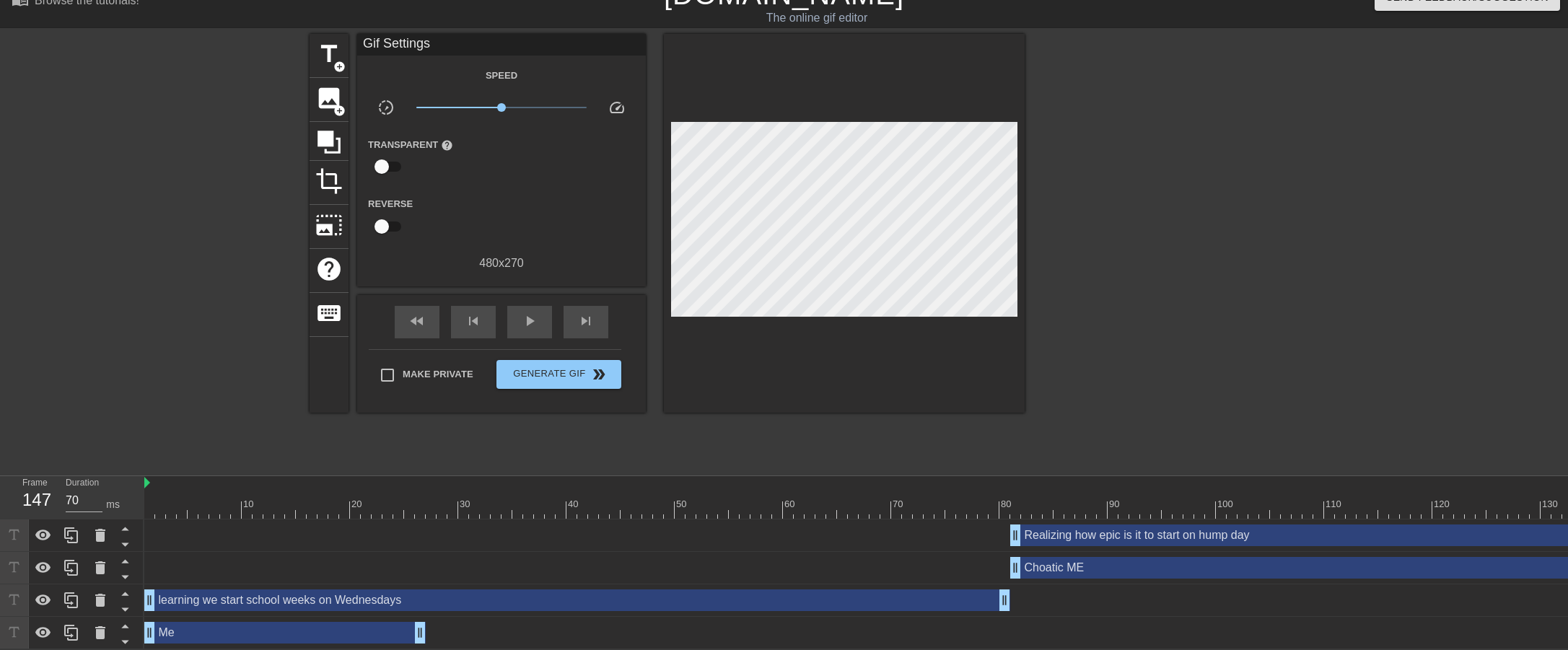 click on "Me drag_handle drag_handle" at bounding box center (285, 633) 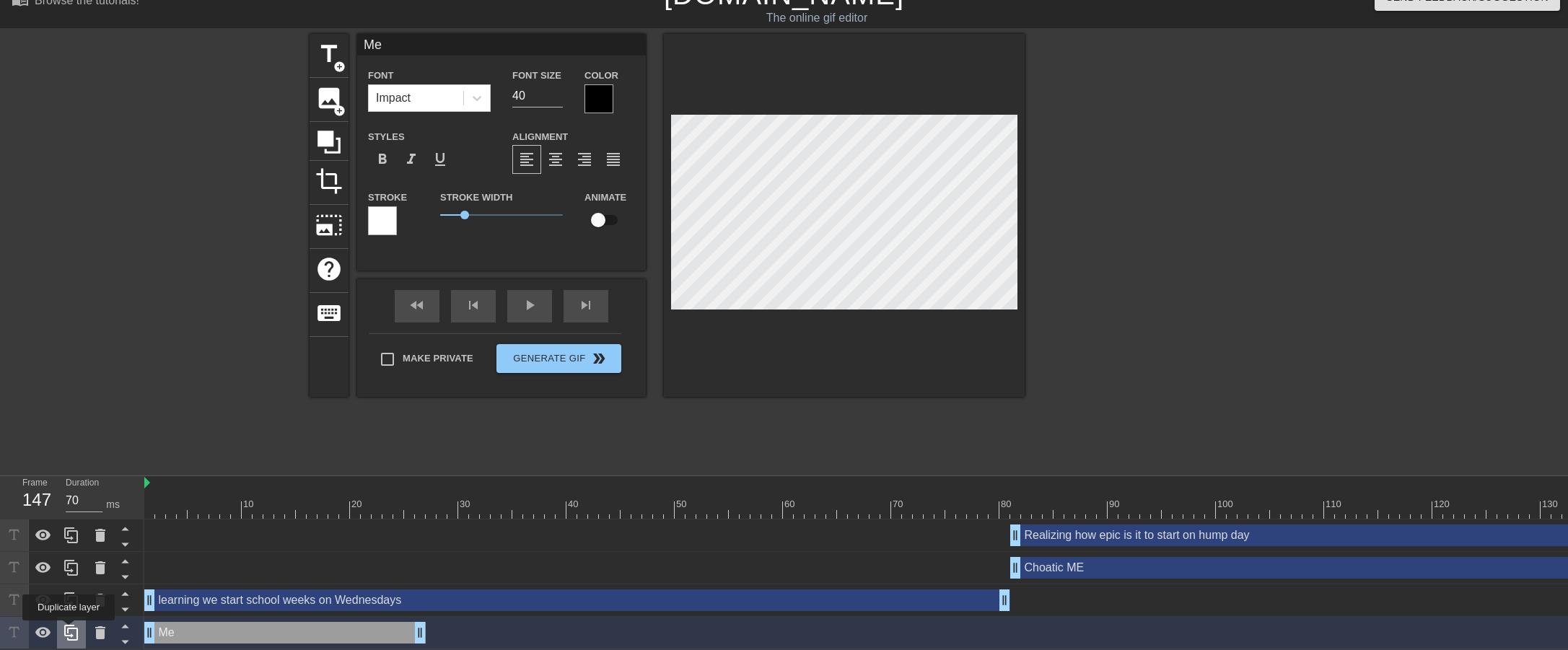 click 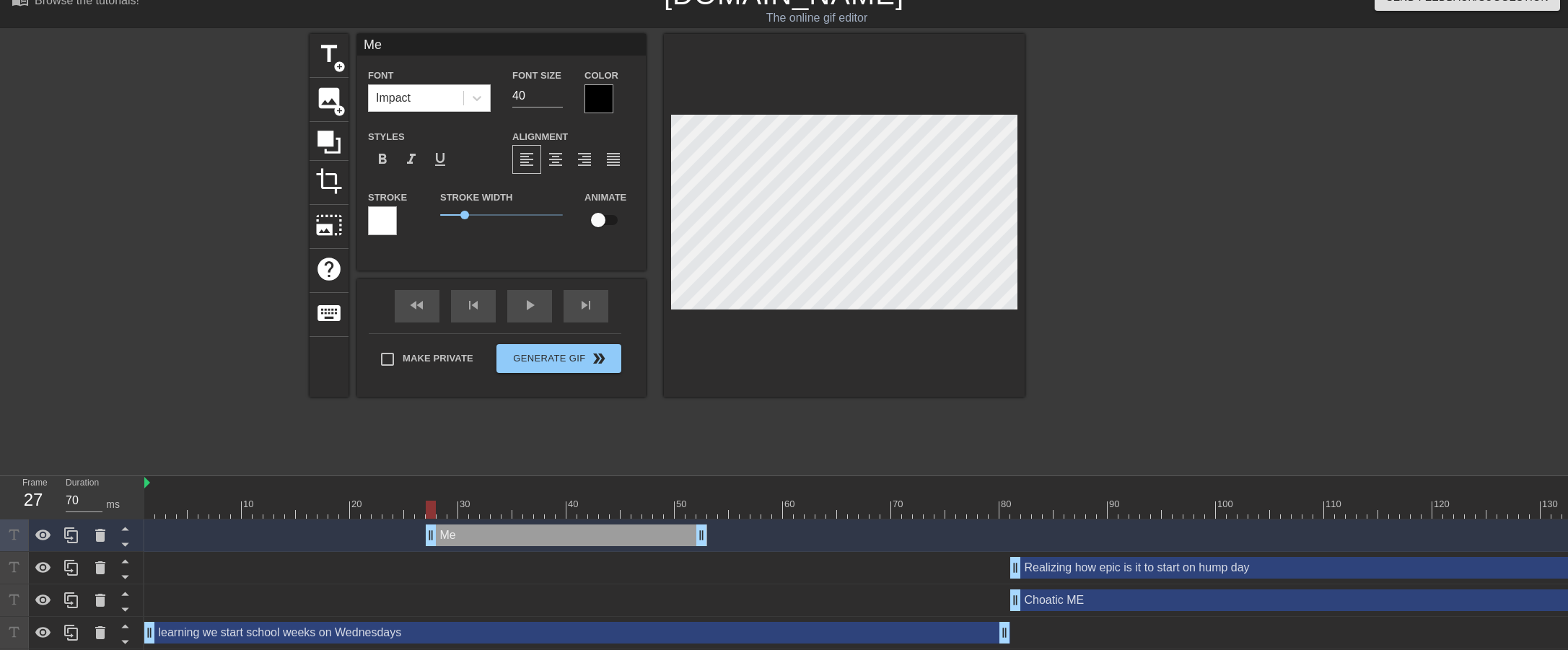 drag, startPoint x: 398, startPoint y: 535, endPoint x: 678, endPoint y: 533, distance: 280.00714 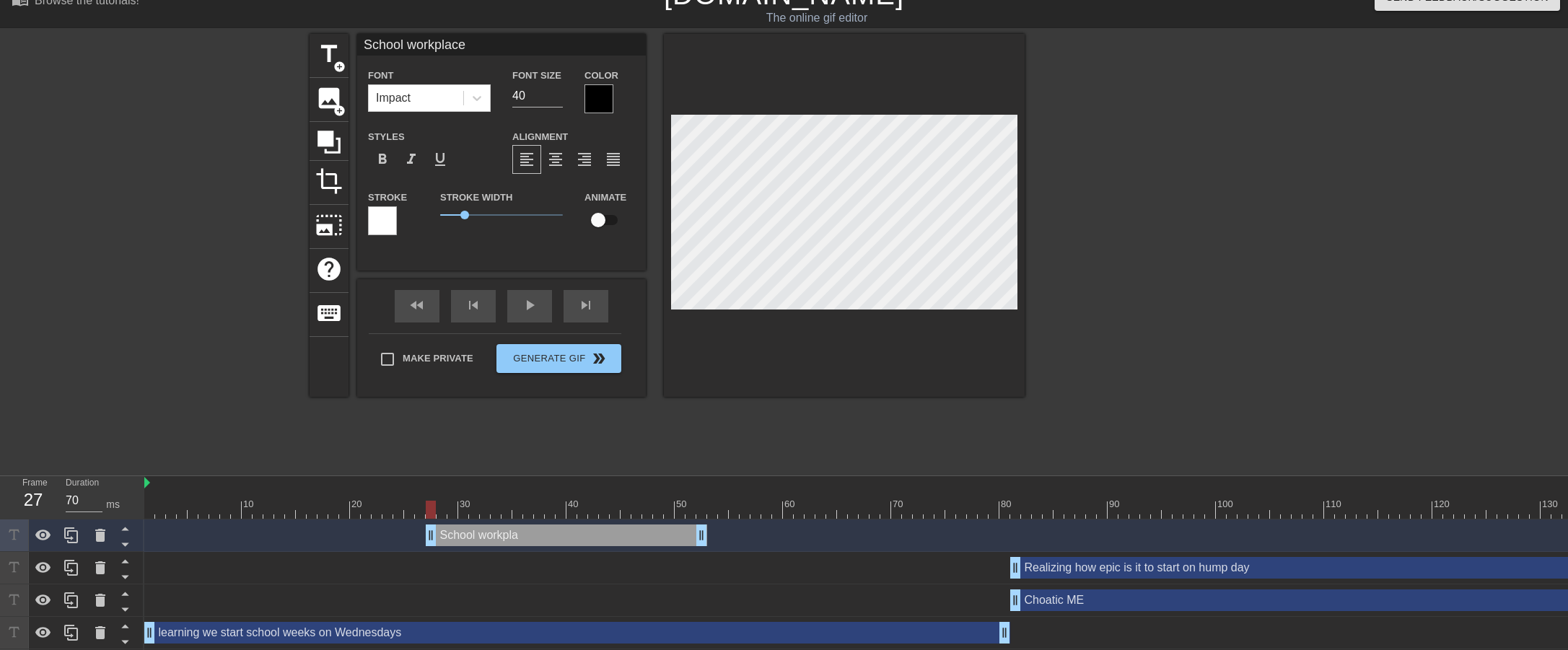 scroll, scrollTop: 1, scrollLeft: 6, axis: both 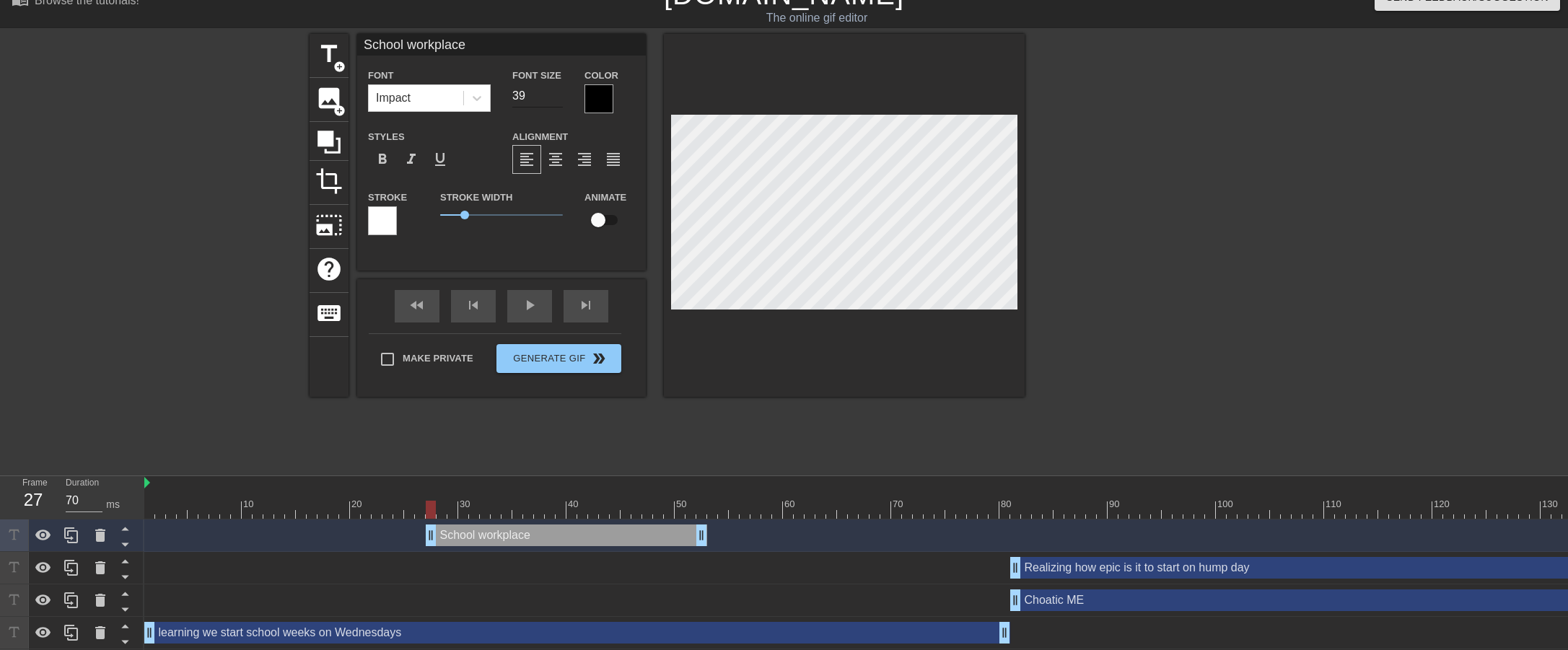 click on "39" at bounding box center [538, 96] 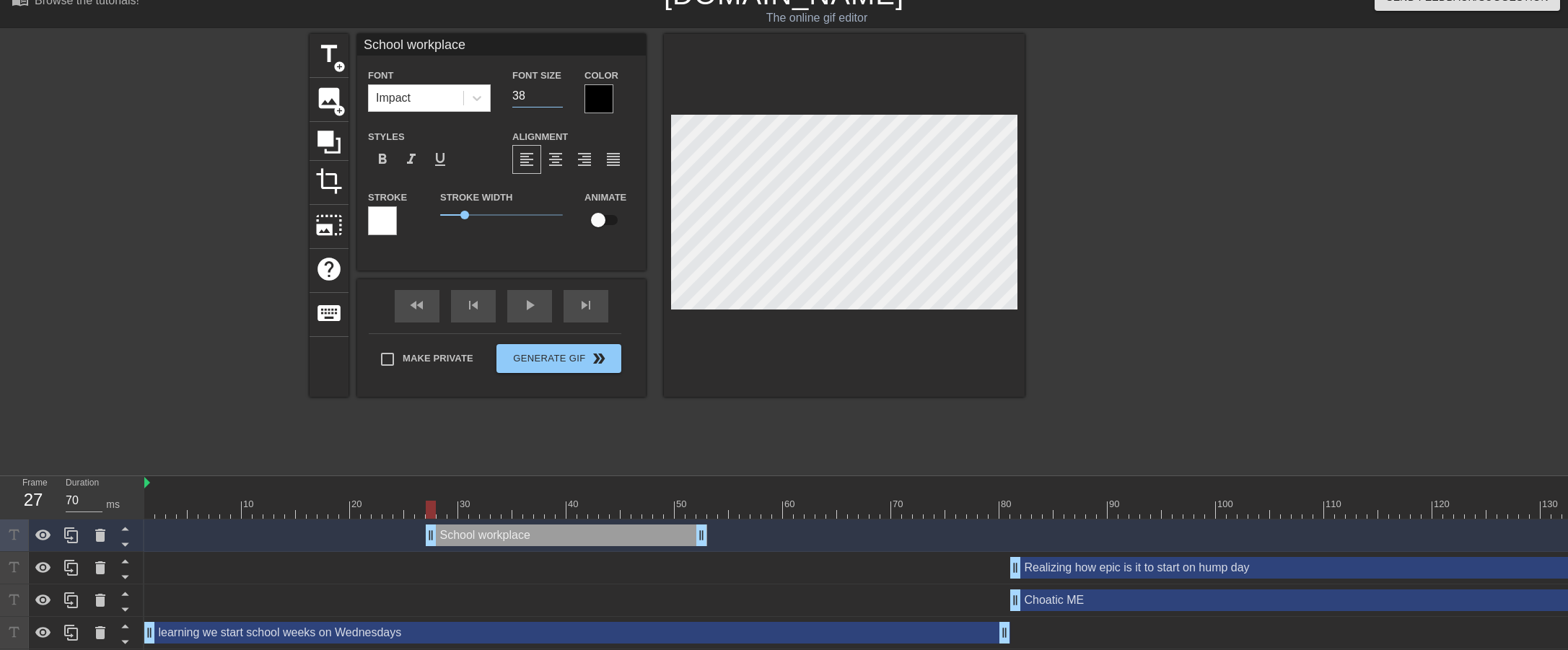 click on "38" at bounding box center [538, 96] 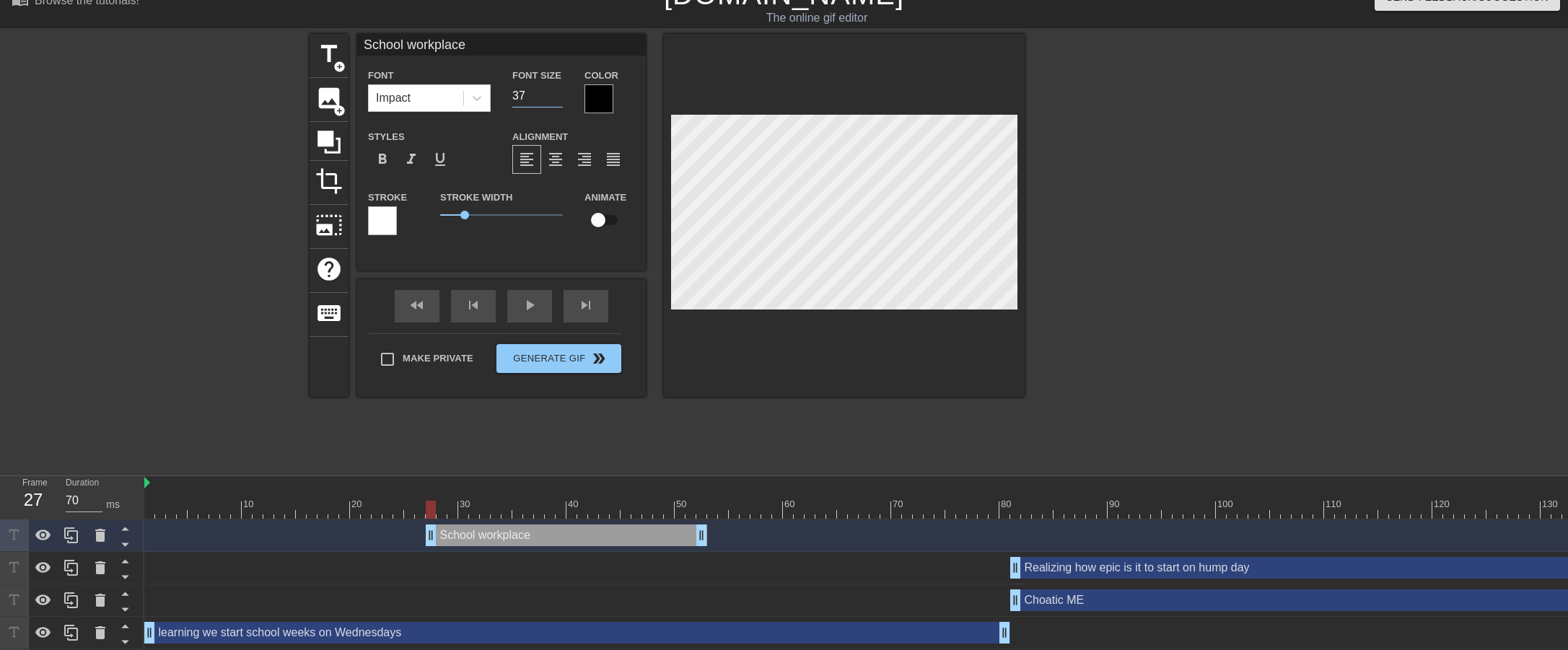 click on "37" at bounding box center [538, 96] 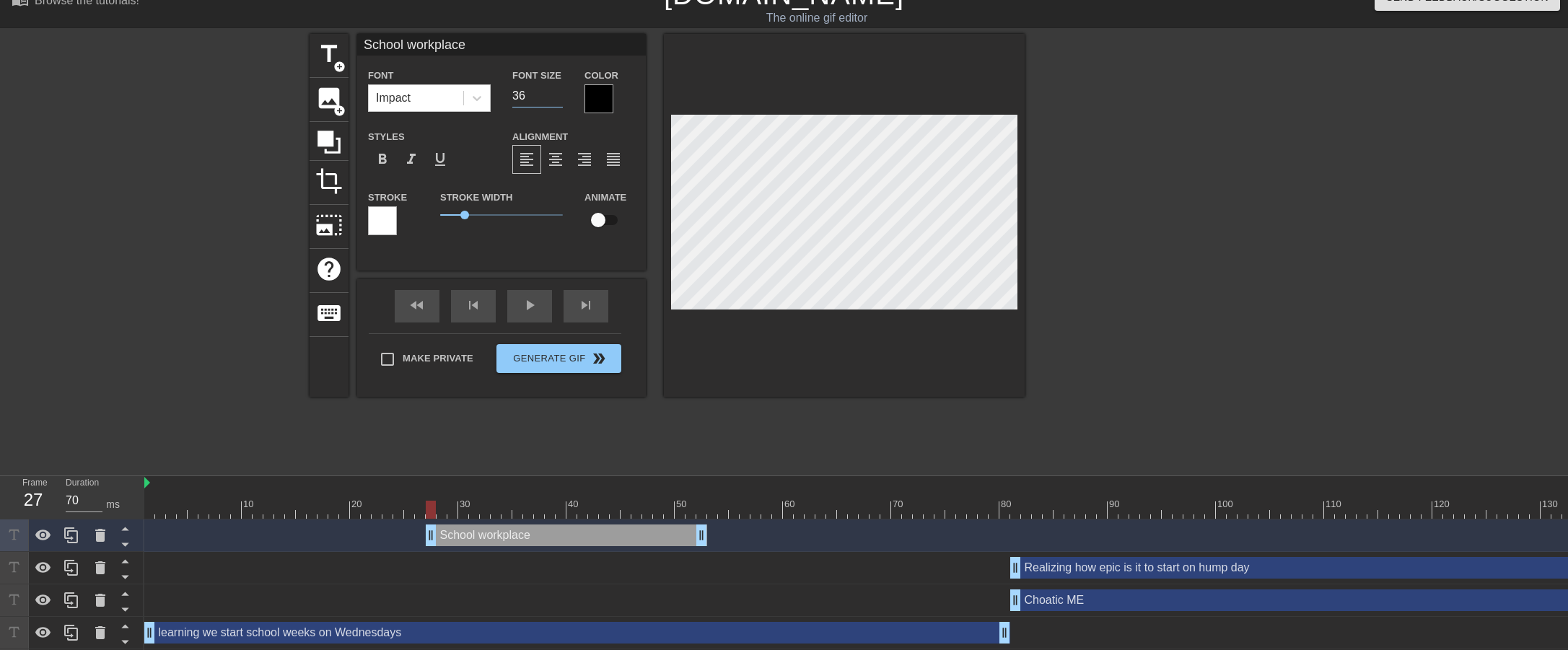 click on "36" at bounding box center (538, 96) 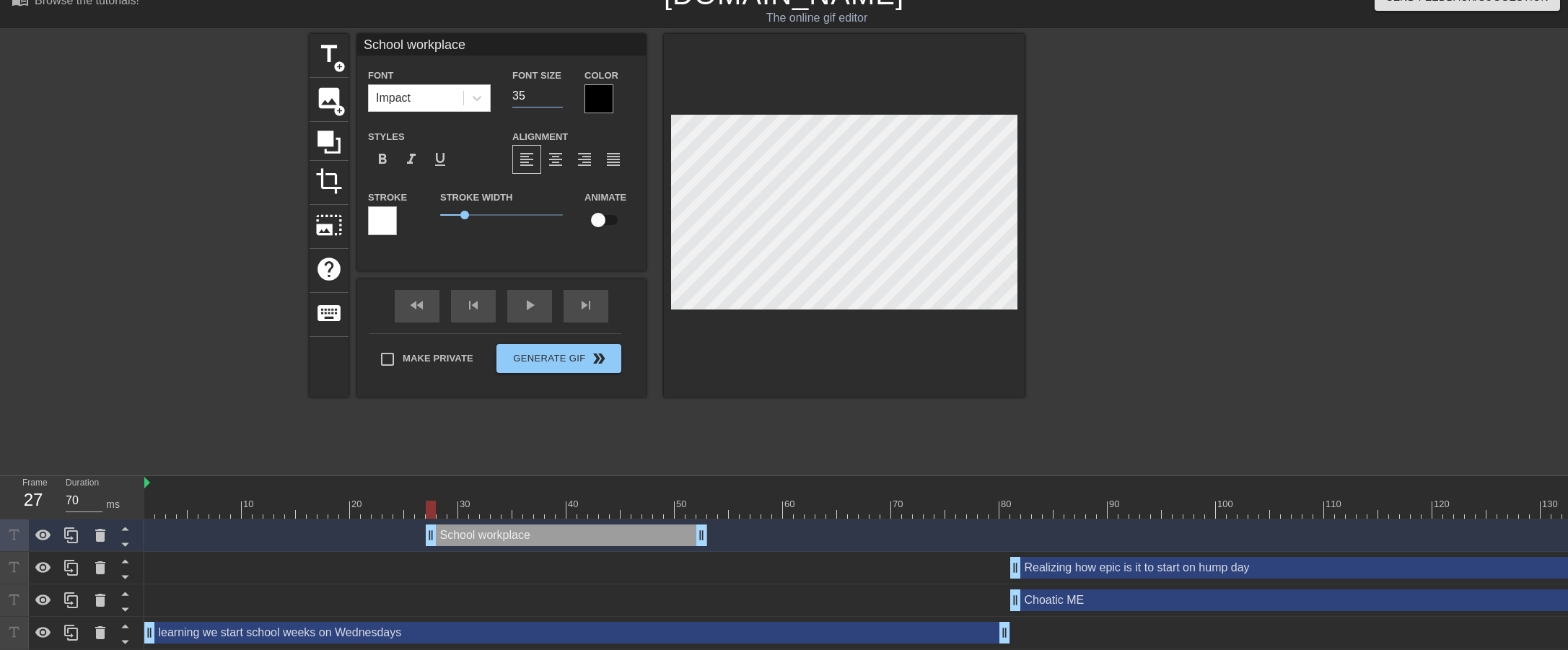 click on "35" at bounding box center [538, 96] 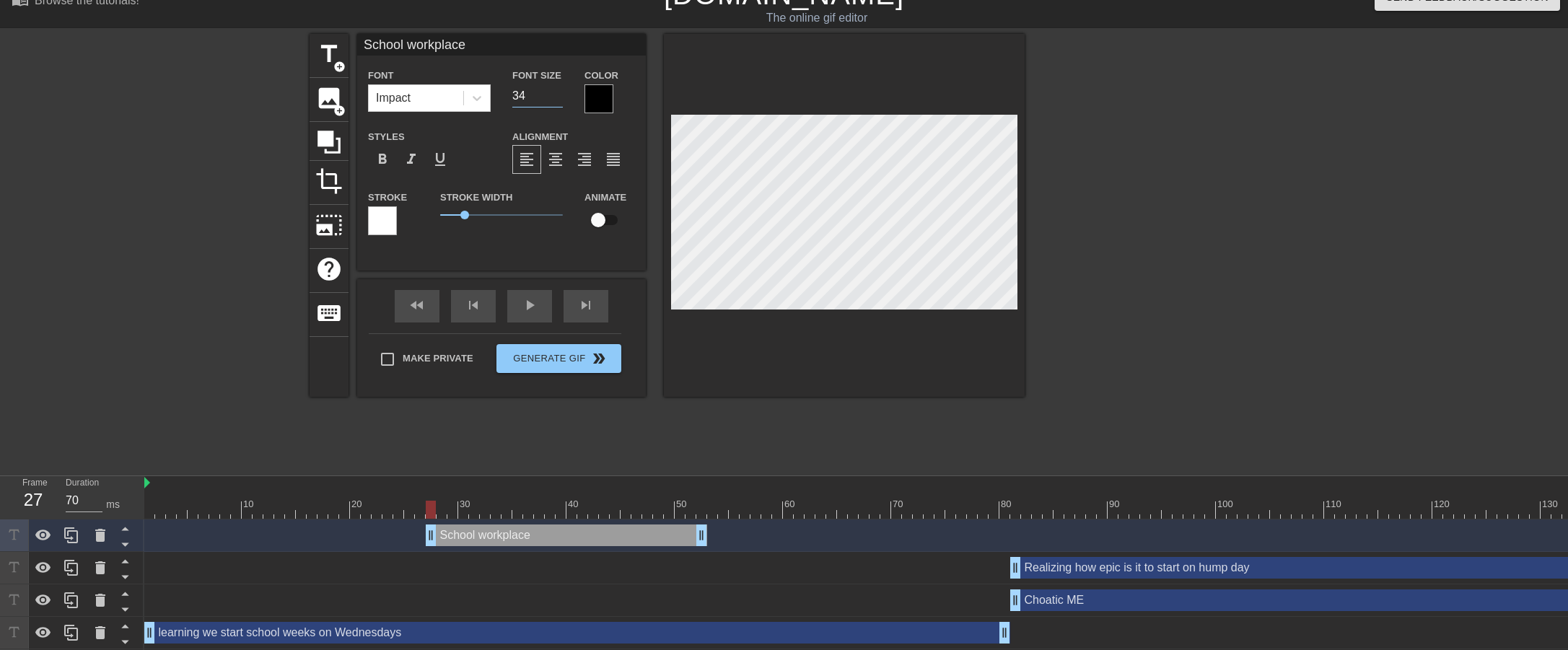 click on "34" at bounding box center (538, 96) 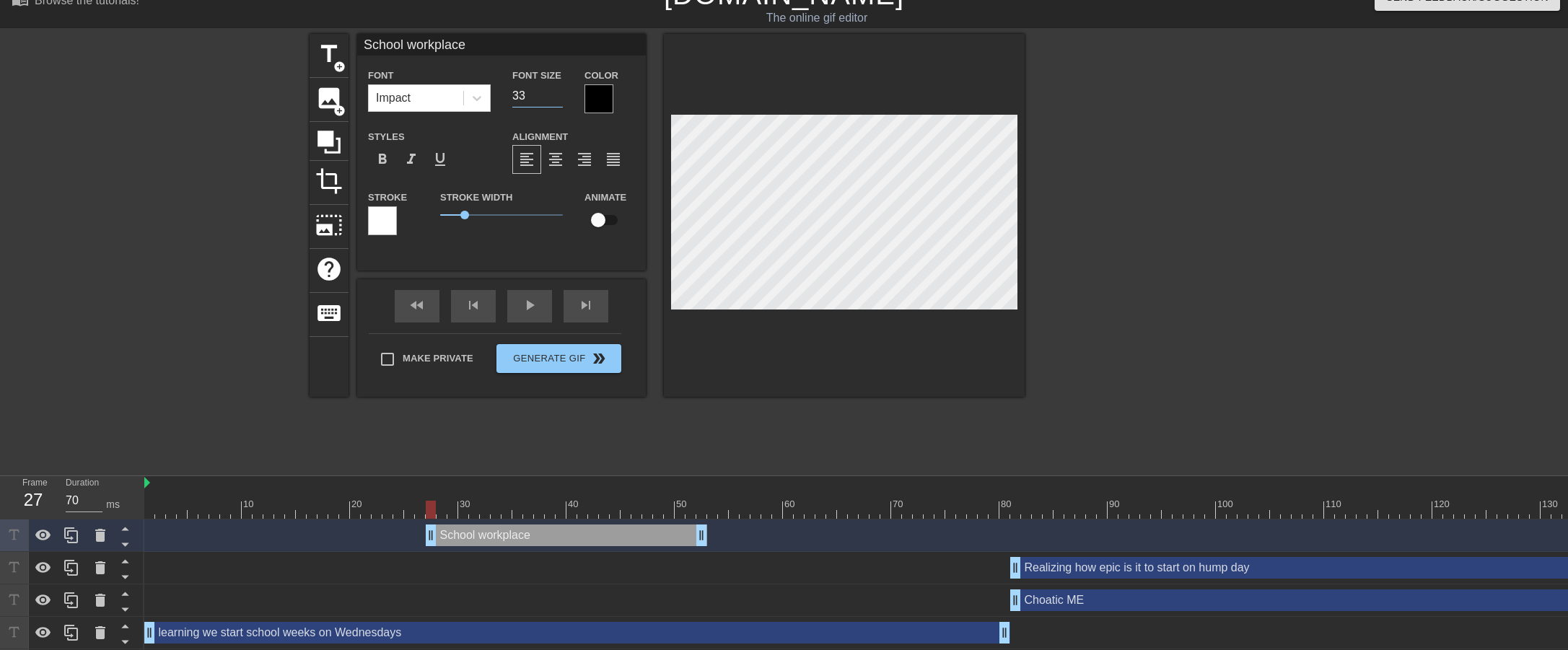click on "33" at bounding box center [538, 96] 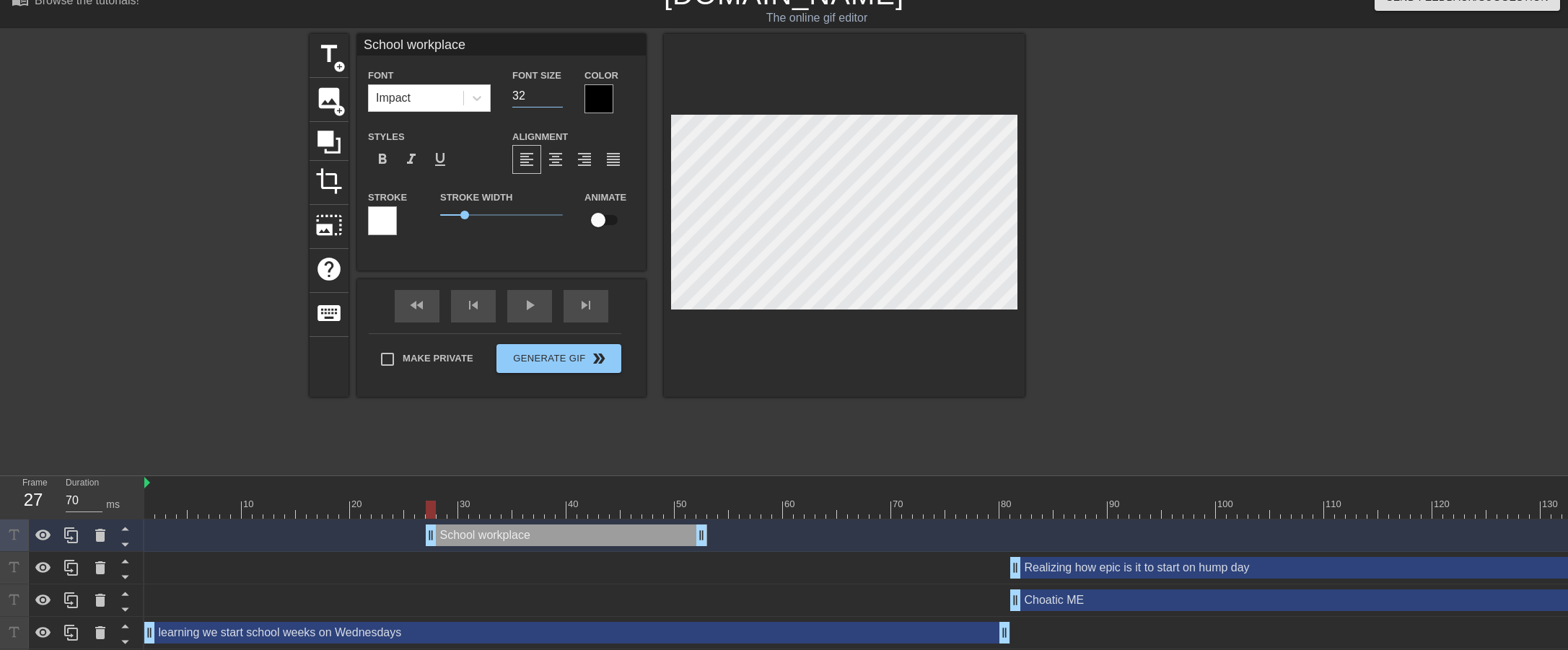 click on "32" at bounding box center [538, 96] 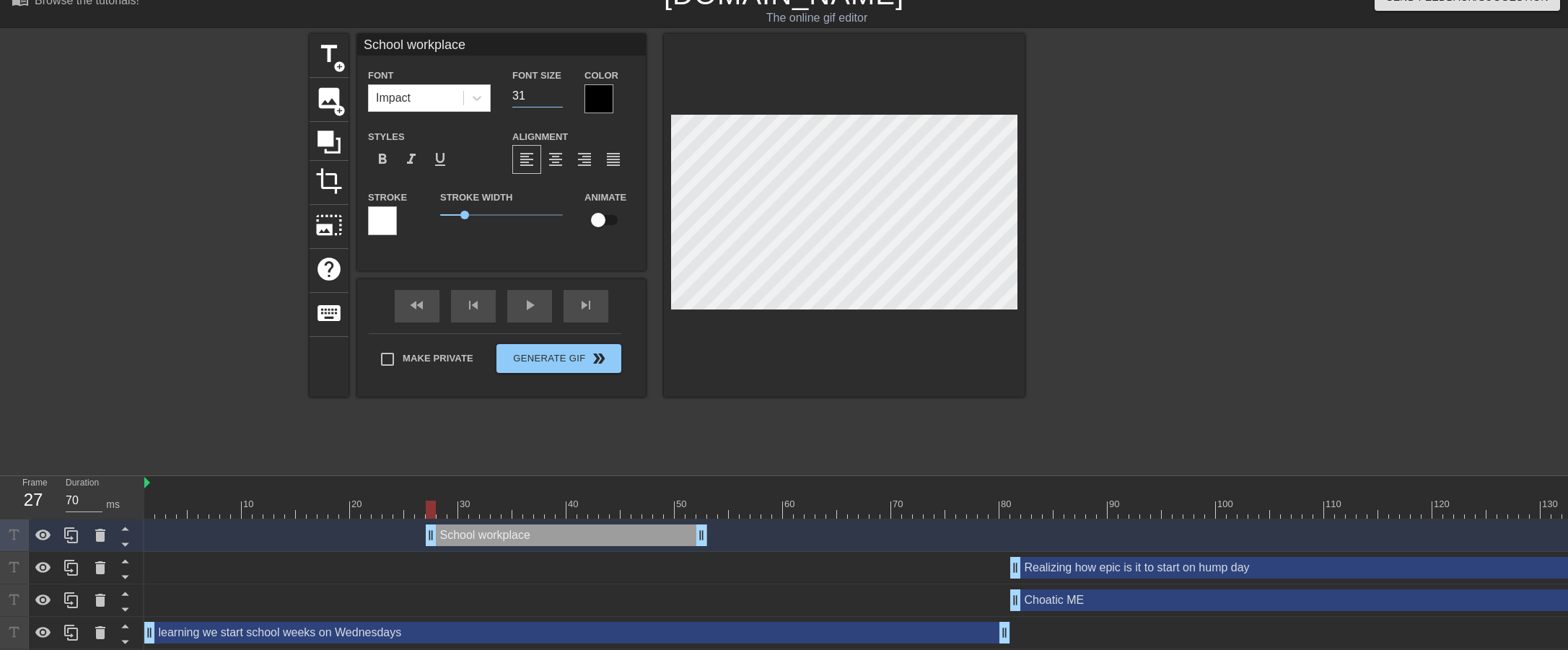 click on "31" at bounding box center [538, 96] 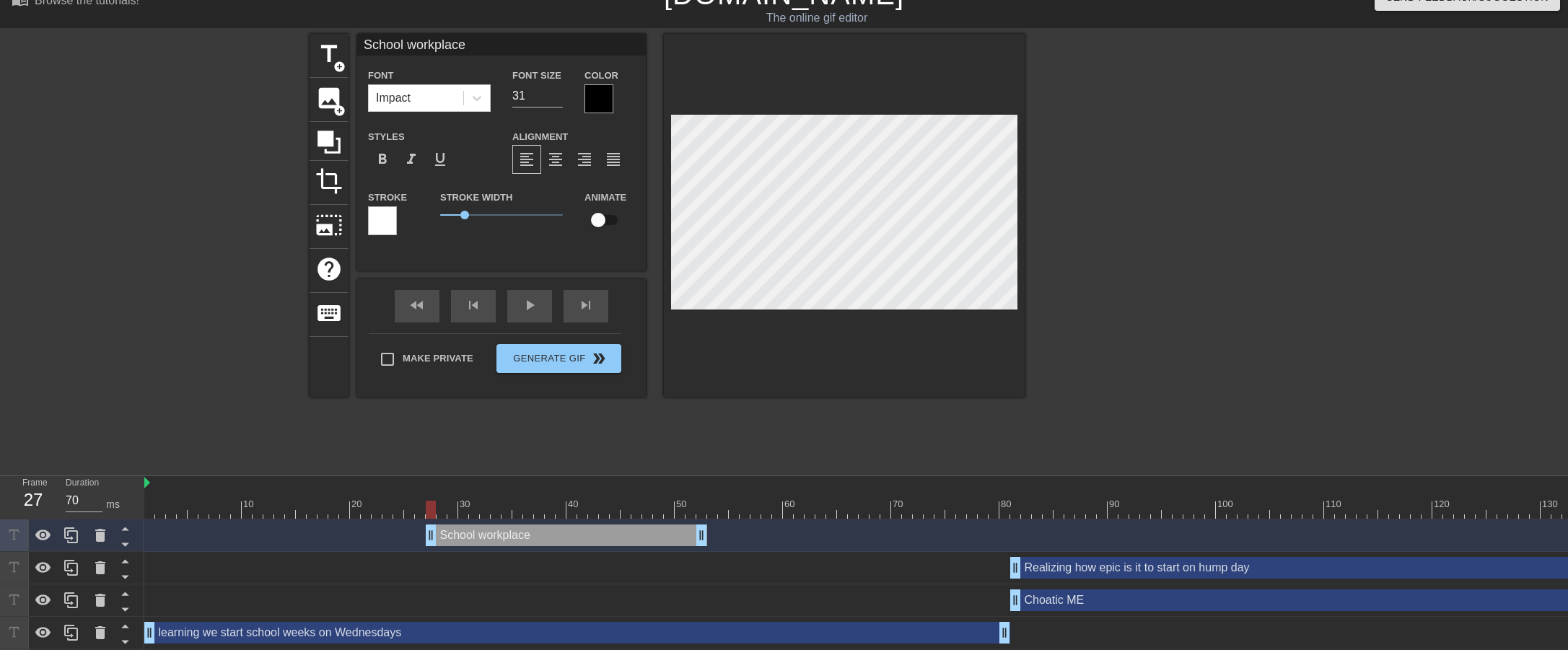 scroll, scrollTop: 1, scrollLeft: 4, axis: both 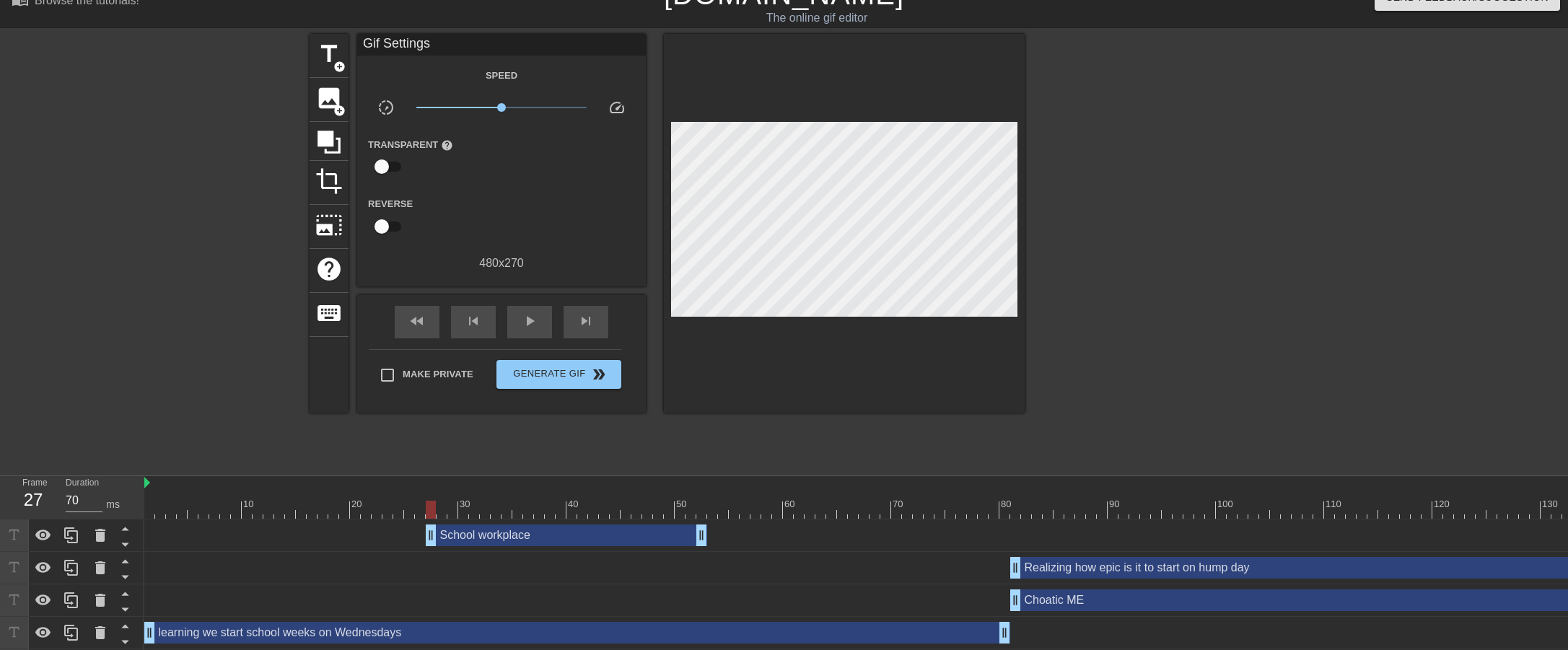 click at bounding box center (1150, 250) 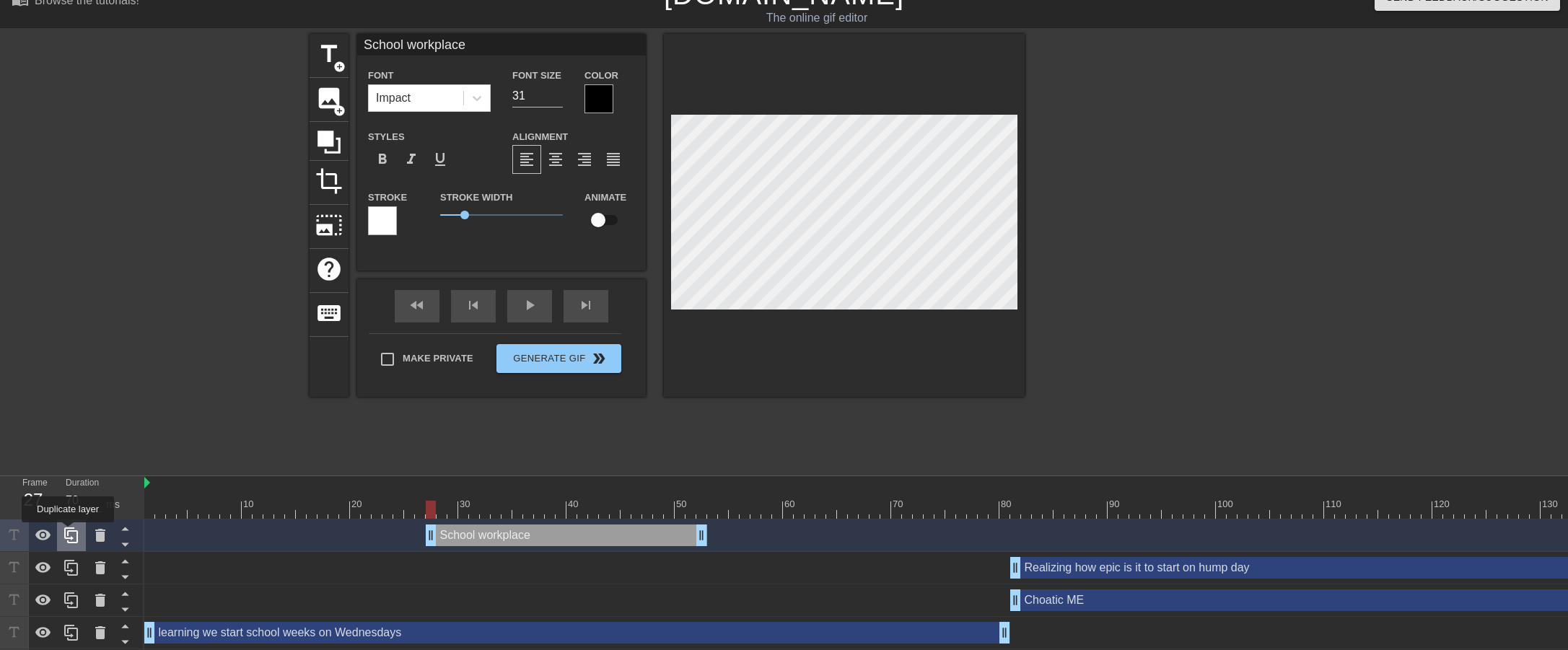 click 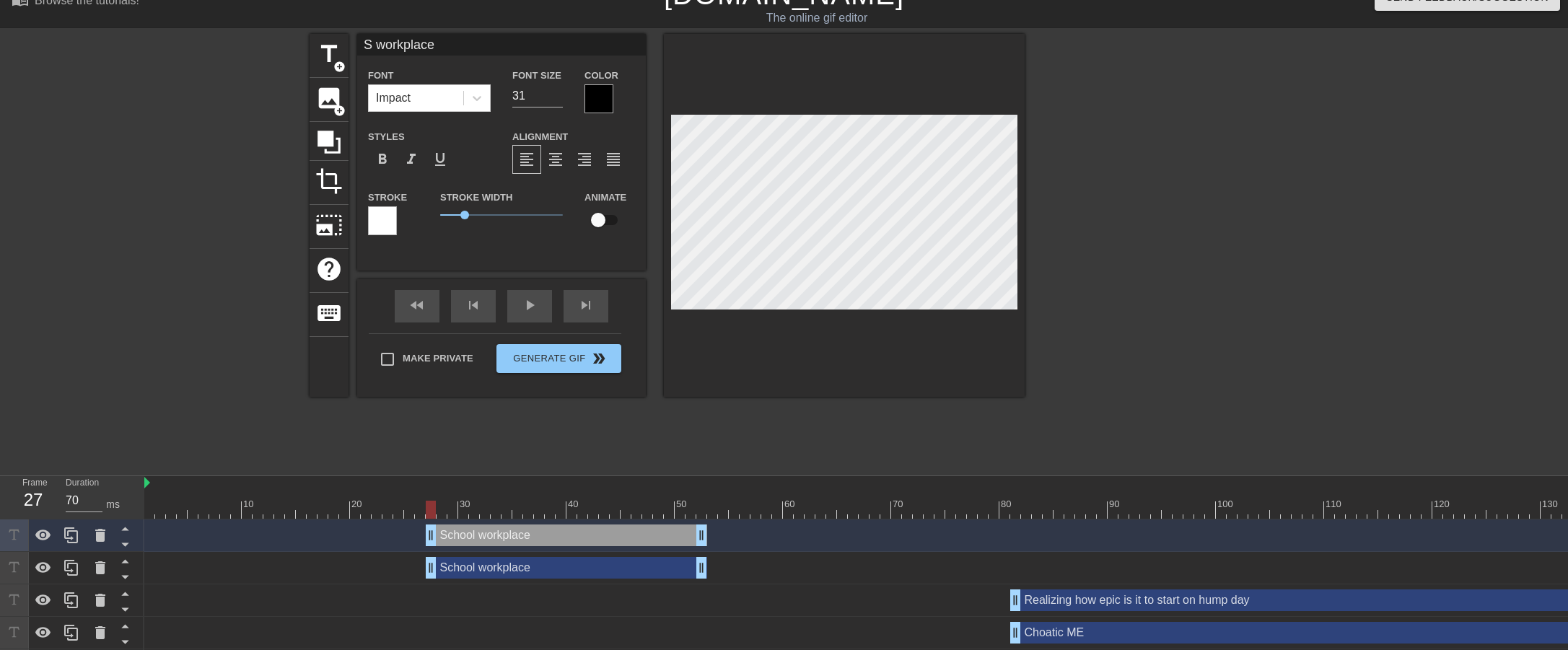scroll, scrollTop: 1, scrollLeft: 3, axis: both 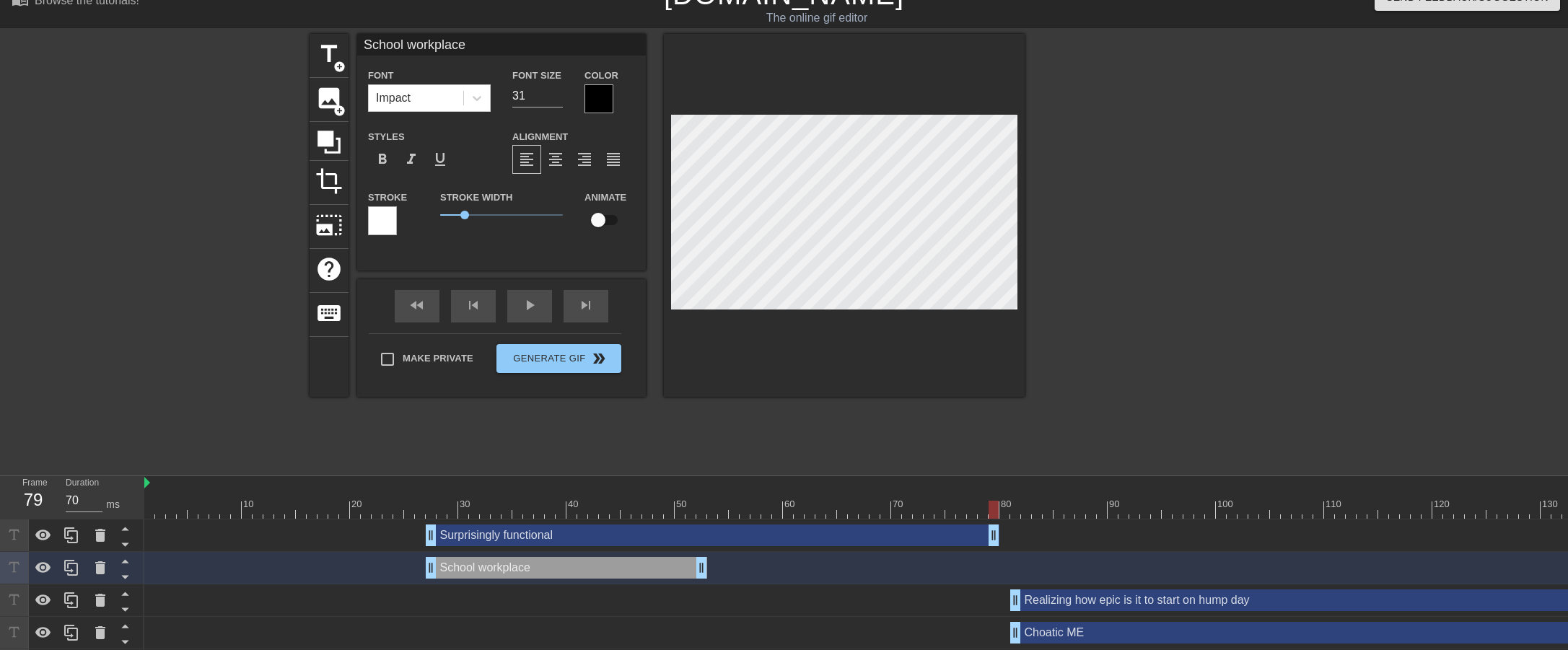 drag, startPoint x: 704, startPoint y: 540, endPoint x: 999, endPoint y: 545, distance: 295.04237 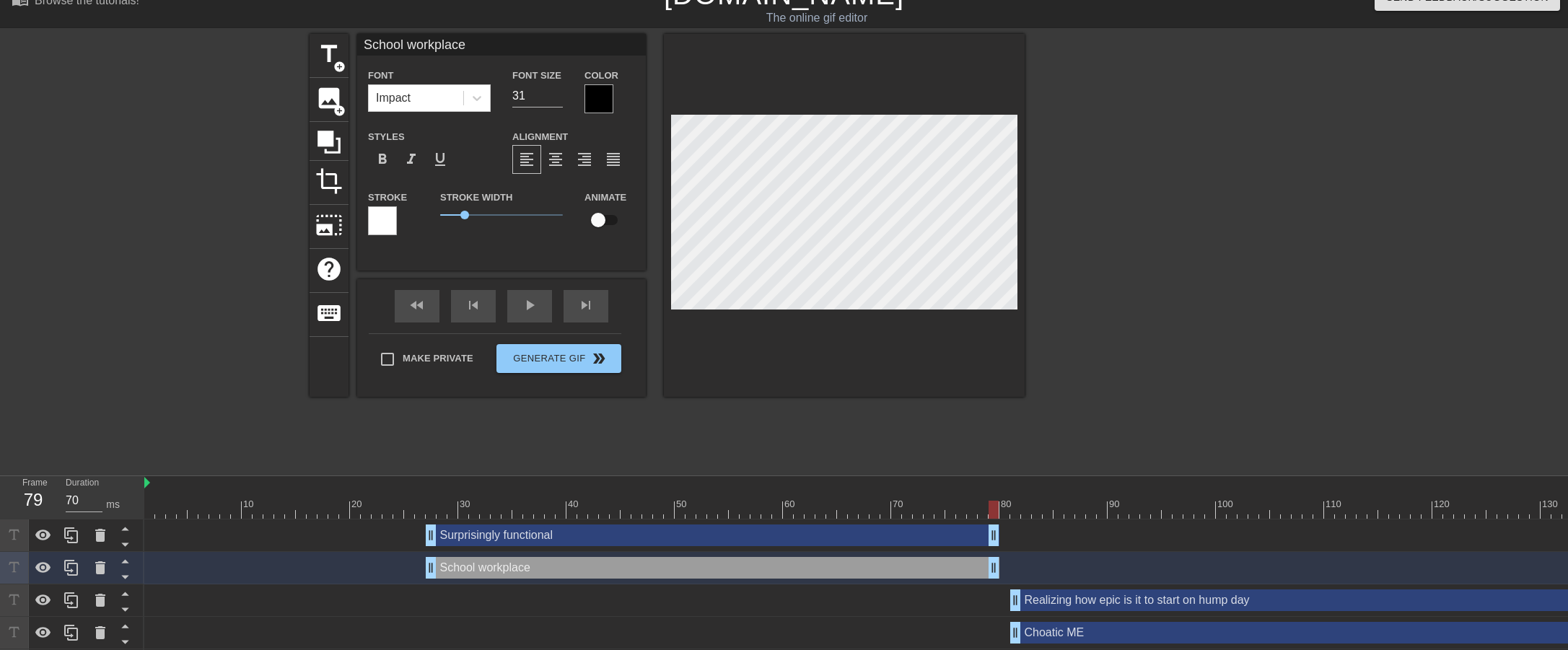drag, startPoint x: 703, startPoint y: 569, endPoint x: 995, endPoint y: 548, distance: 292.7542 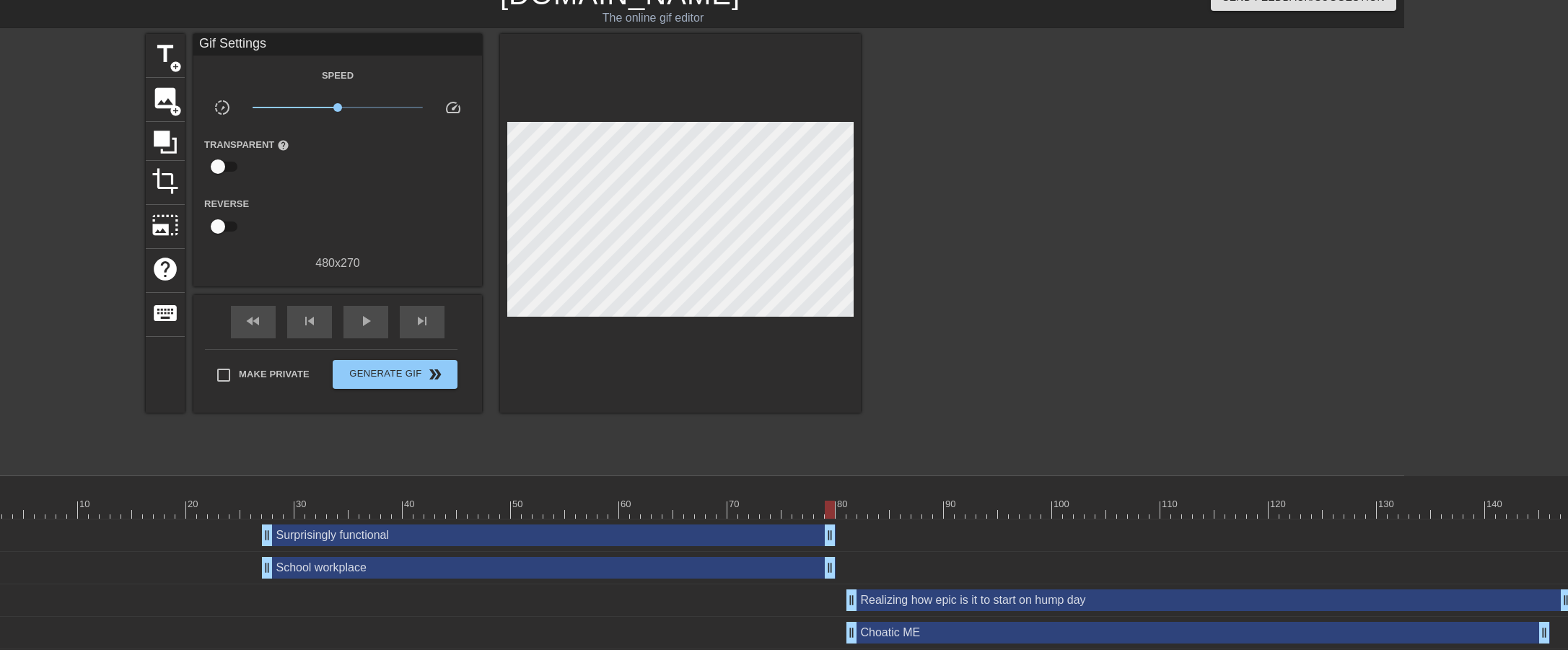 scroll, scrollTop: 23, scrollLeft: 214, axis: both 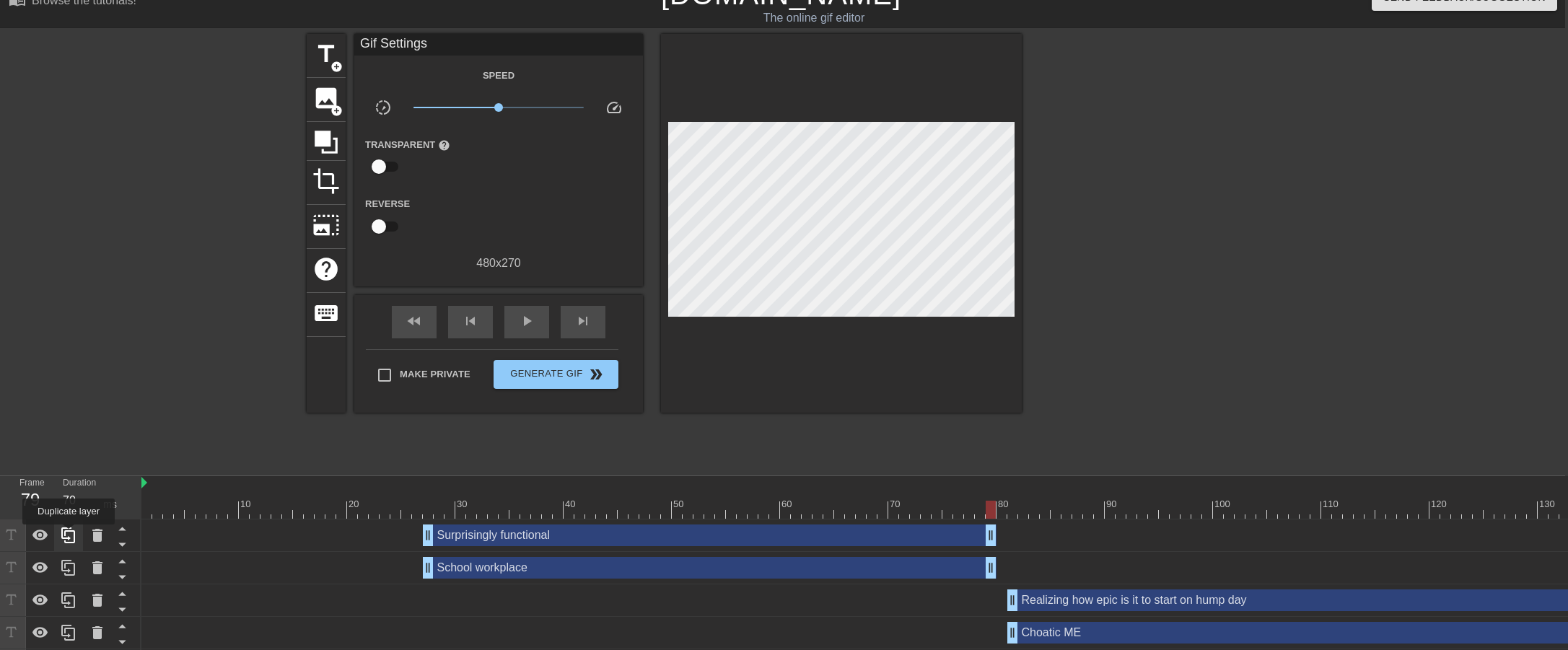 click 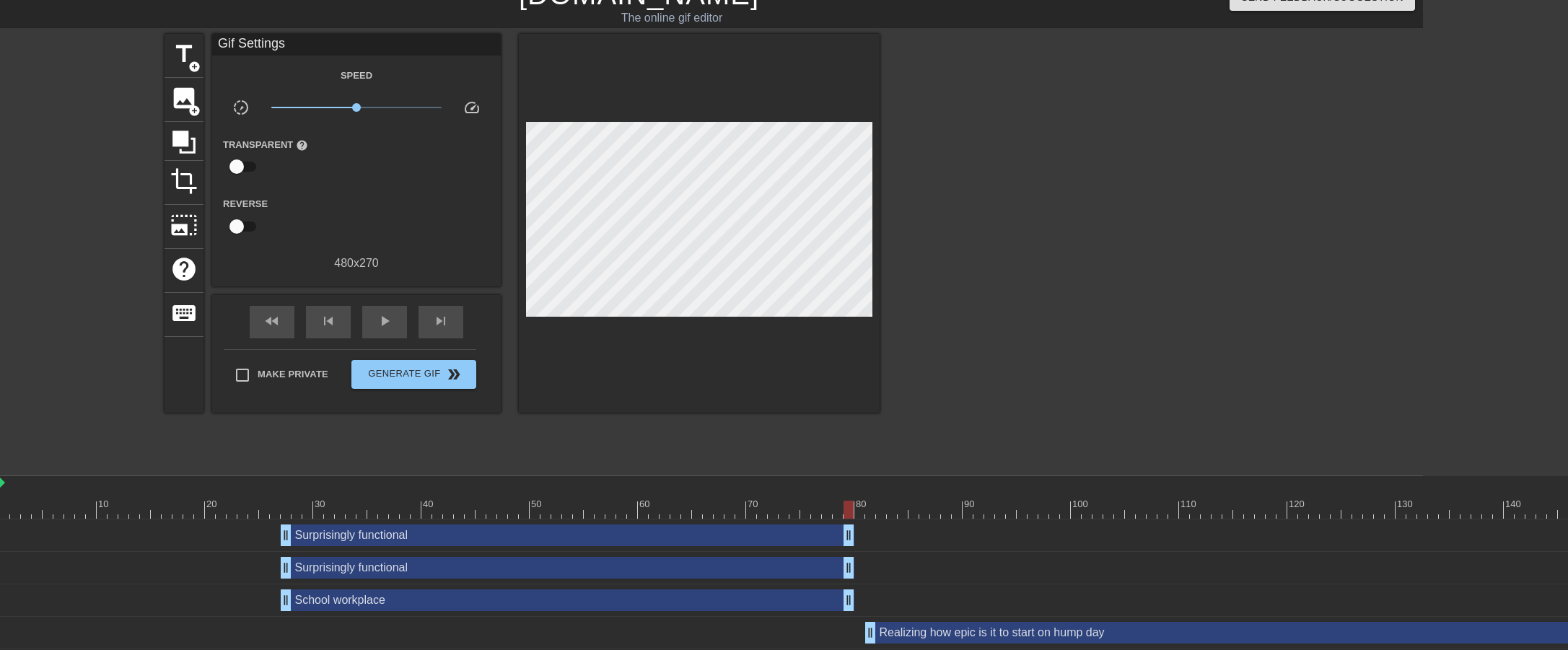 scroll, scrollTop: 23, scrollLeft: 214, axis: both 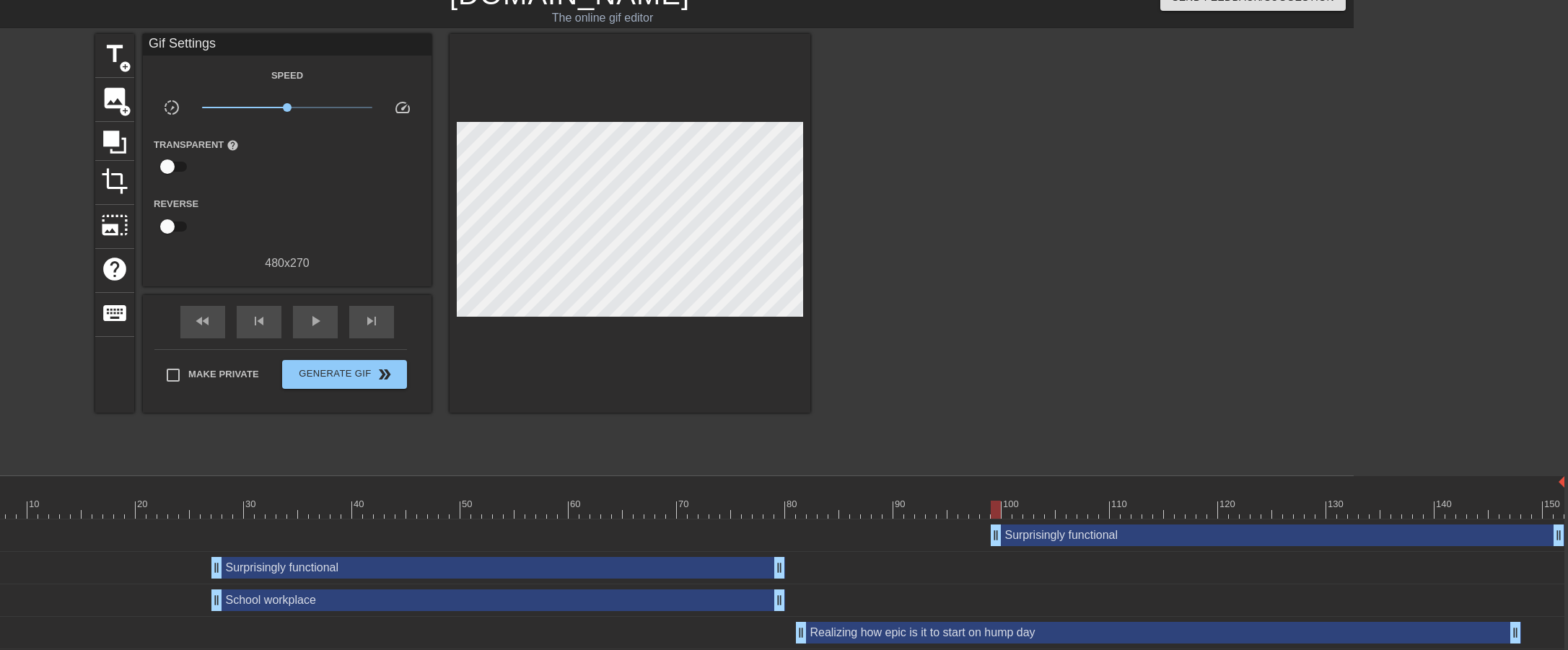 drag, startPoint x: 678, startPoint y: 534, endPoint x: 1514, endPoint y: 540, distance: 836.0215 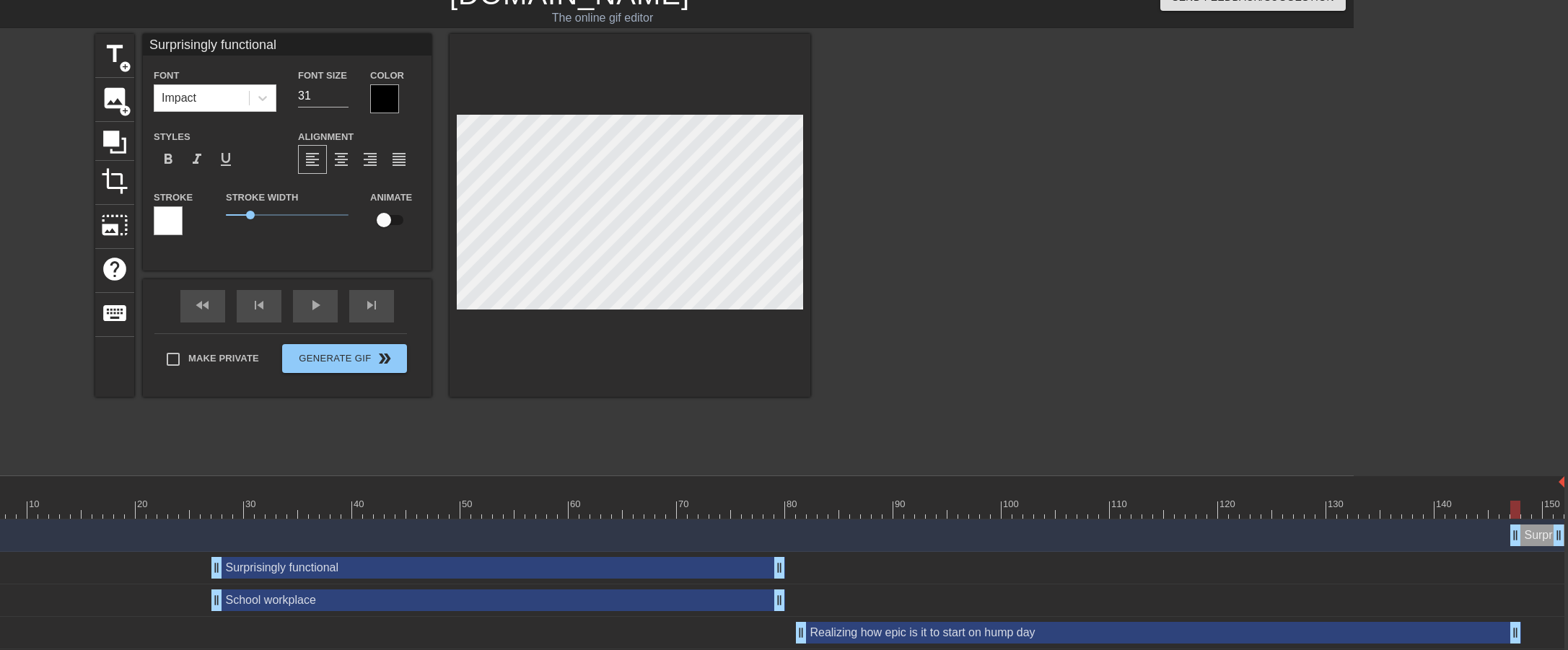 drag, startPoint x: 999, startPoint y: 534, endPoint x: 1515, endPoint y: 545, distance: 516.117 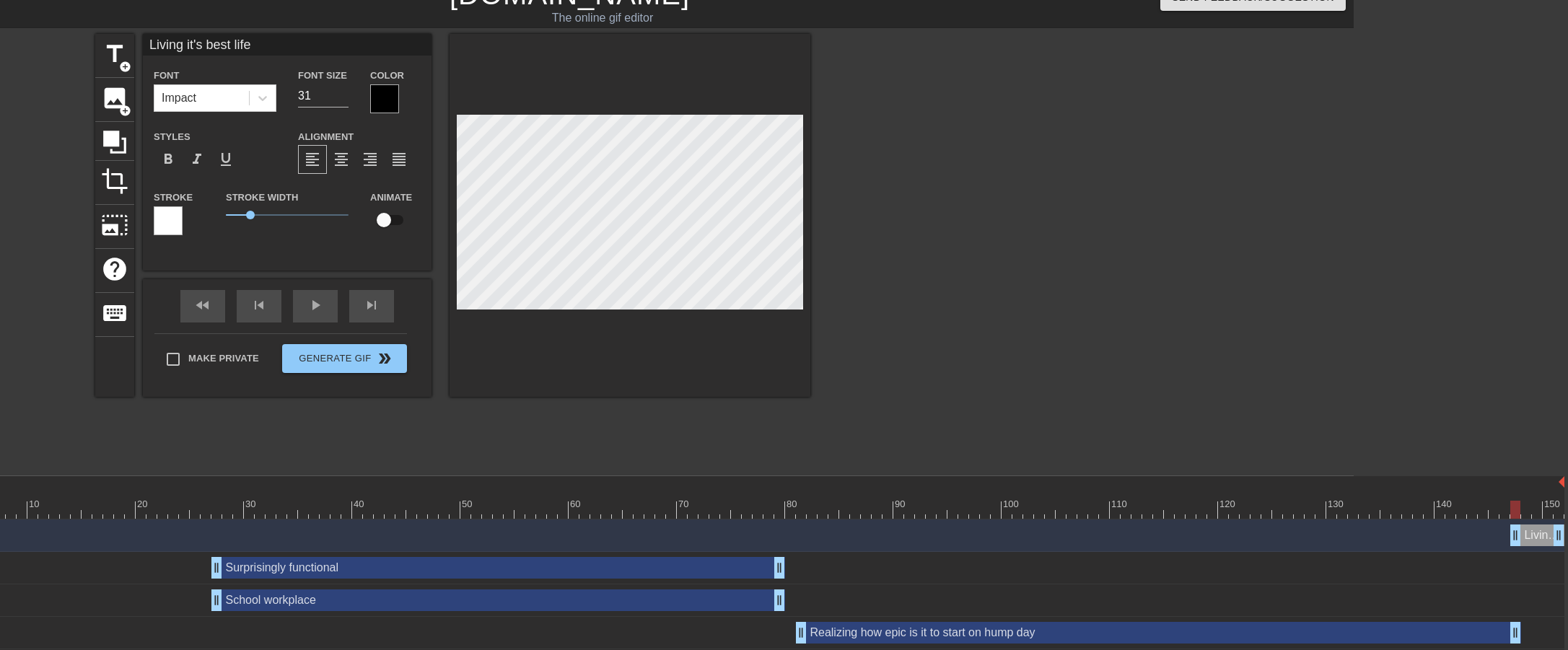 scroll, scrollTop: 2, scrollLeft: 6, axis: both 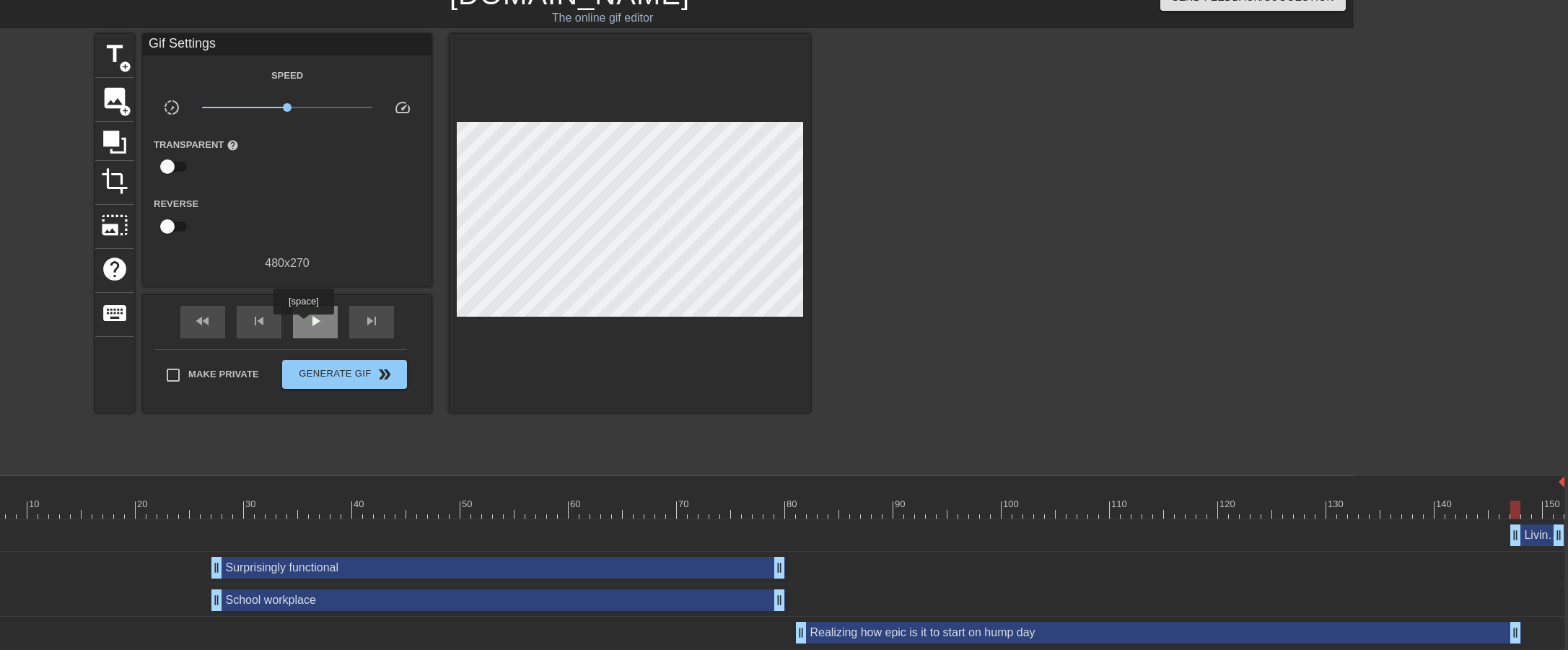 click on "play_arrow" at bounding box center [315, 322] 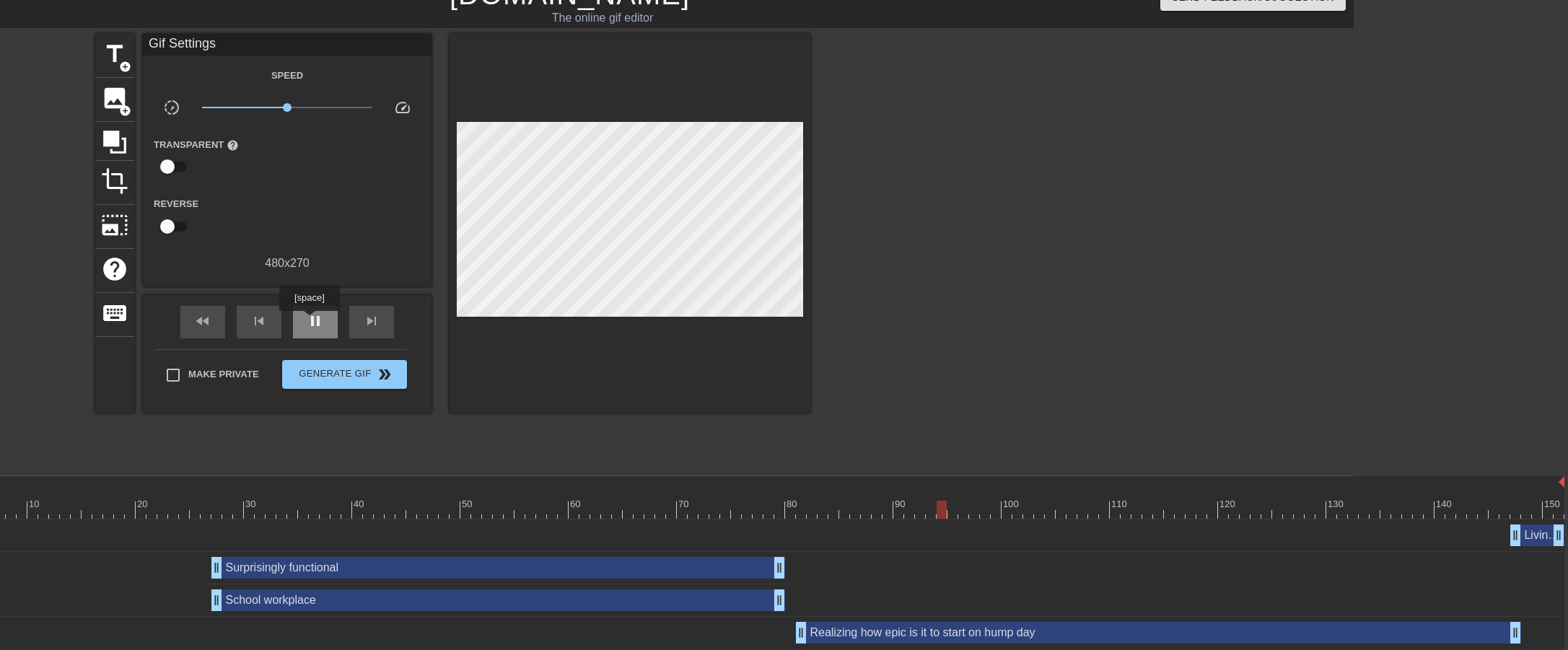 click on "pause" at bounding box center [315, 321] 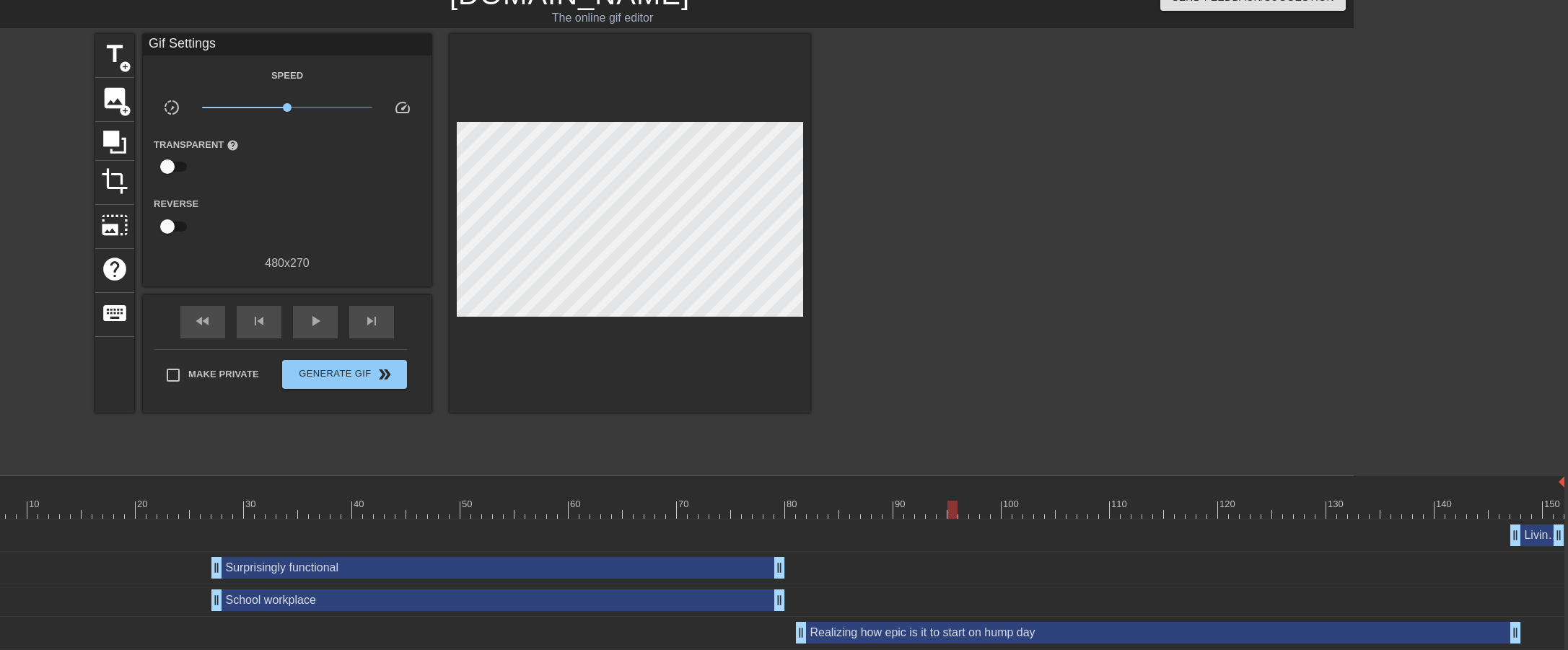 click on "Surprisingly functional drag_handle drag_handle" at bounding box center [498, 568] 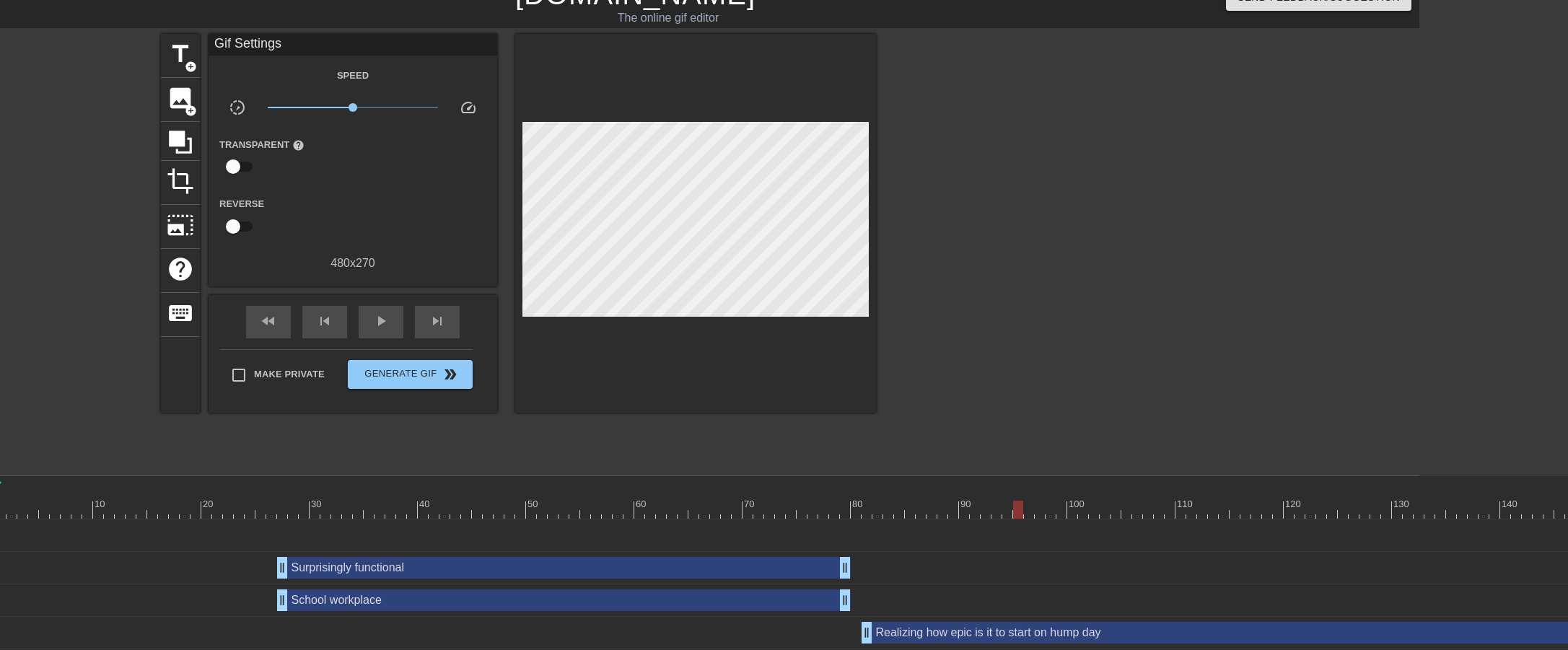 scroll, scrollTop: 23, scrollLeft: 0, axis: vertical 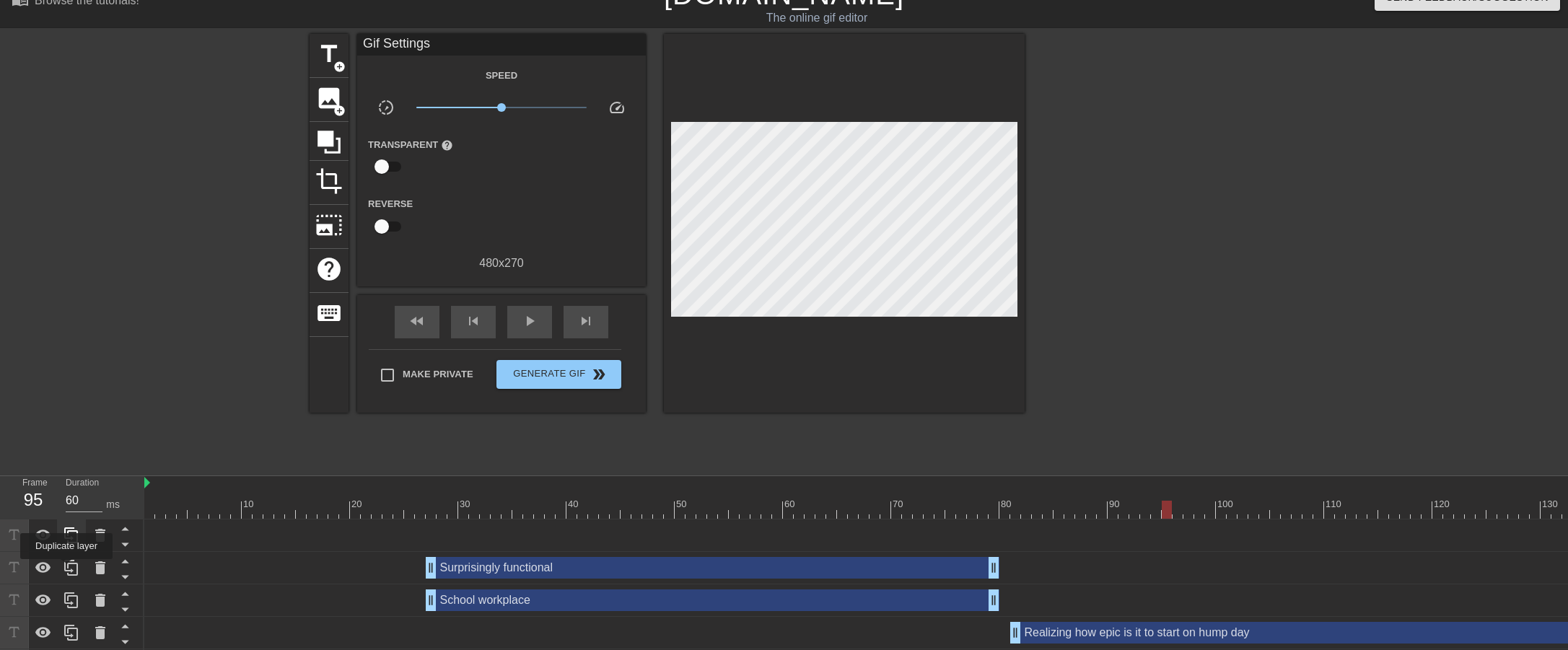 click 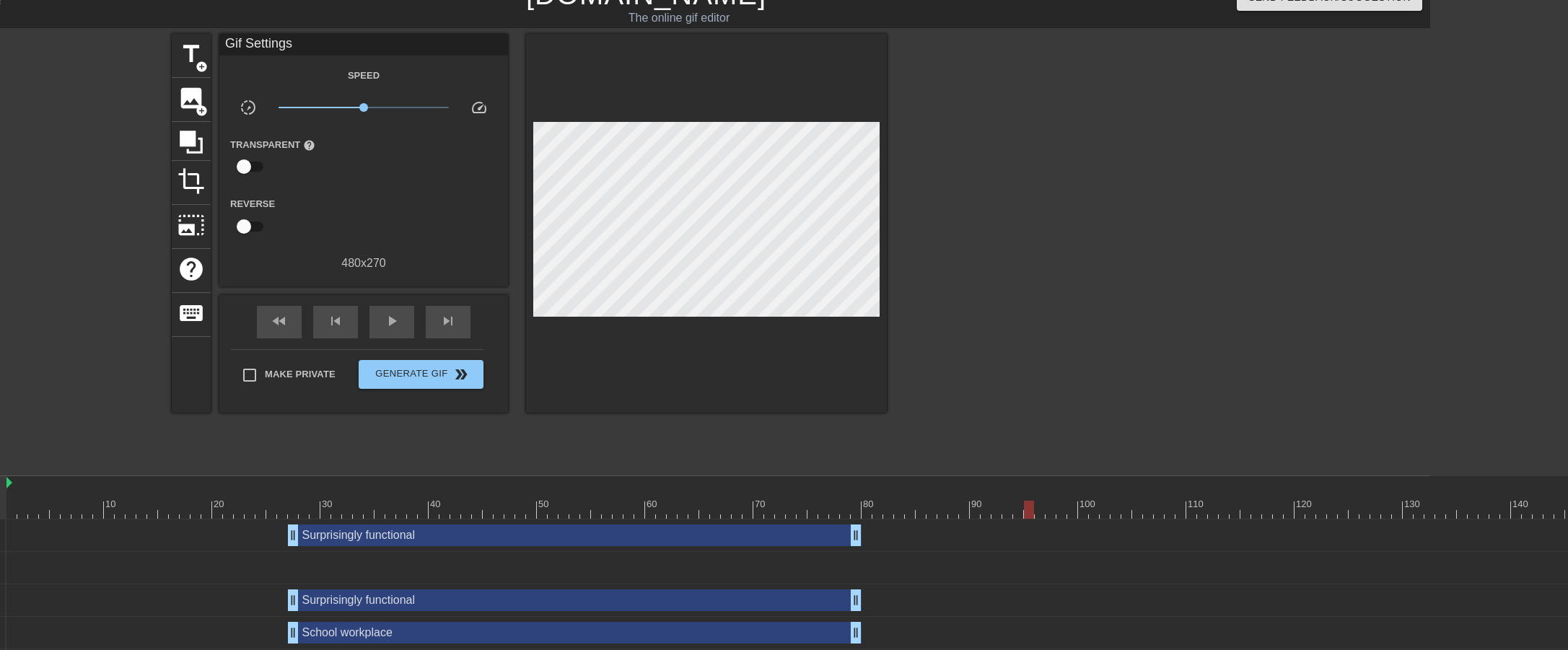 scroll, scrollTop: 23, scrollLeft: 214, axis: both 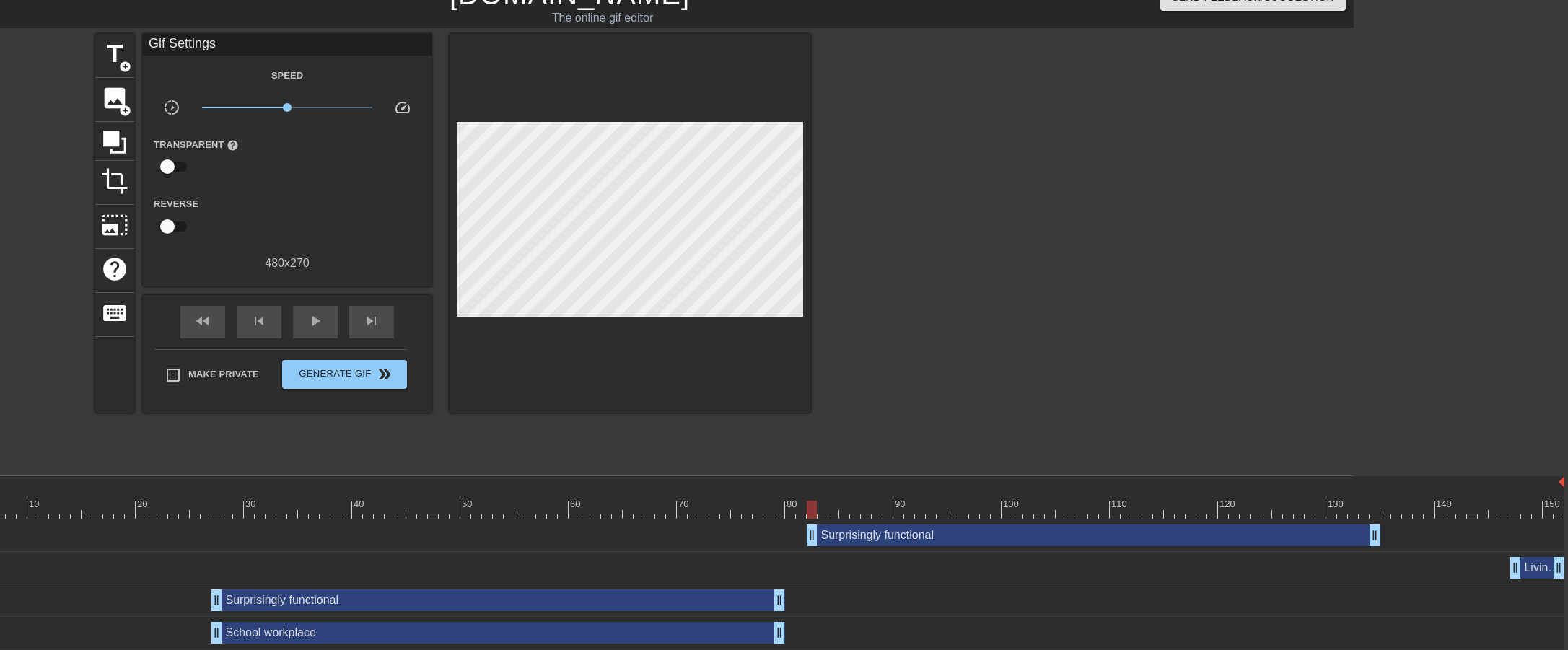 drag, startPoint x: 819, startPoint y: 570, endPoint x: 962, endPoint y: 532, distance: 147.96283 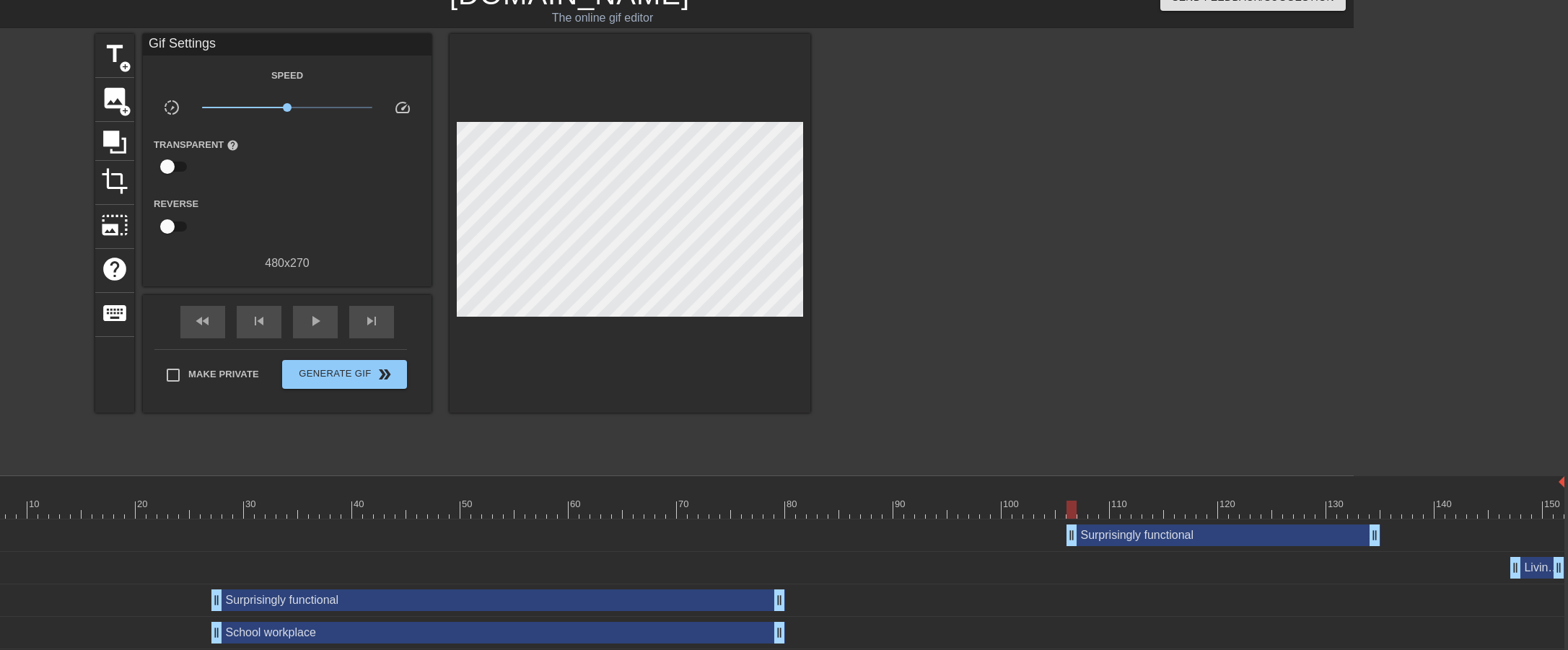 drag, startPoint x: 814, startPoint y: 537, endPoint x: 1077, endPoint y: 547, distance: 263.19005 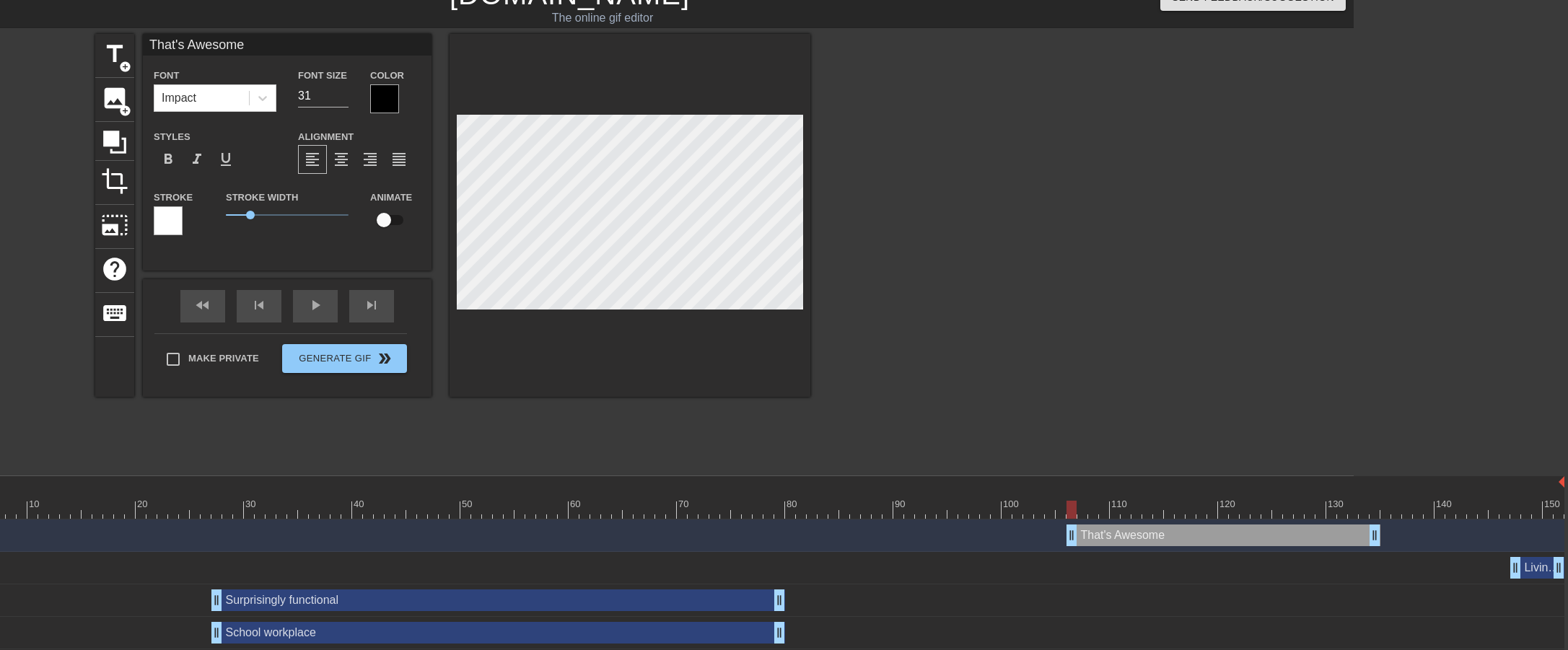 scroll, scrollTop: 2, scrollLeft: 6, axis: both 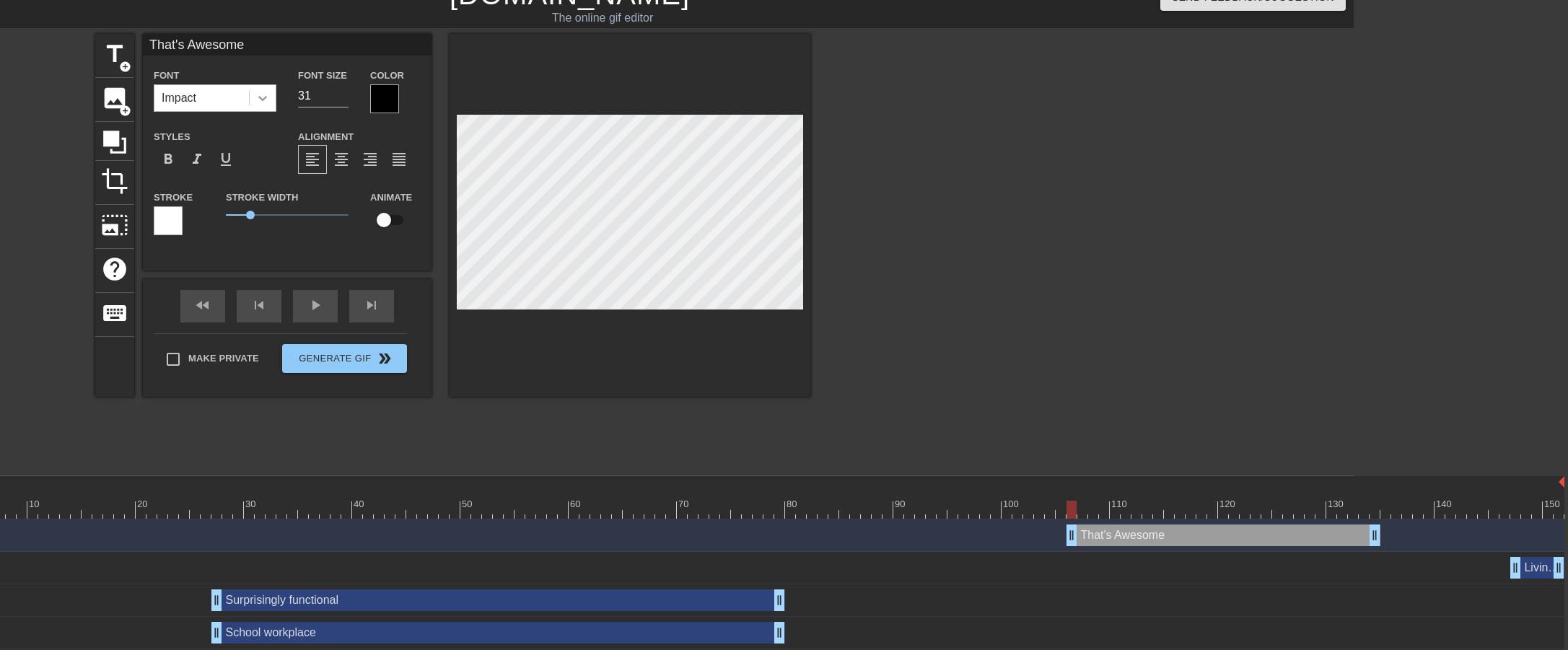 click 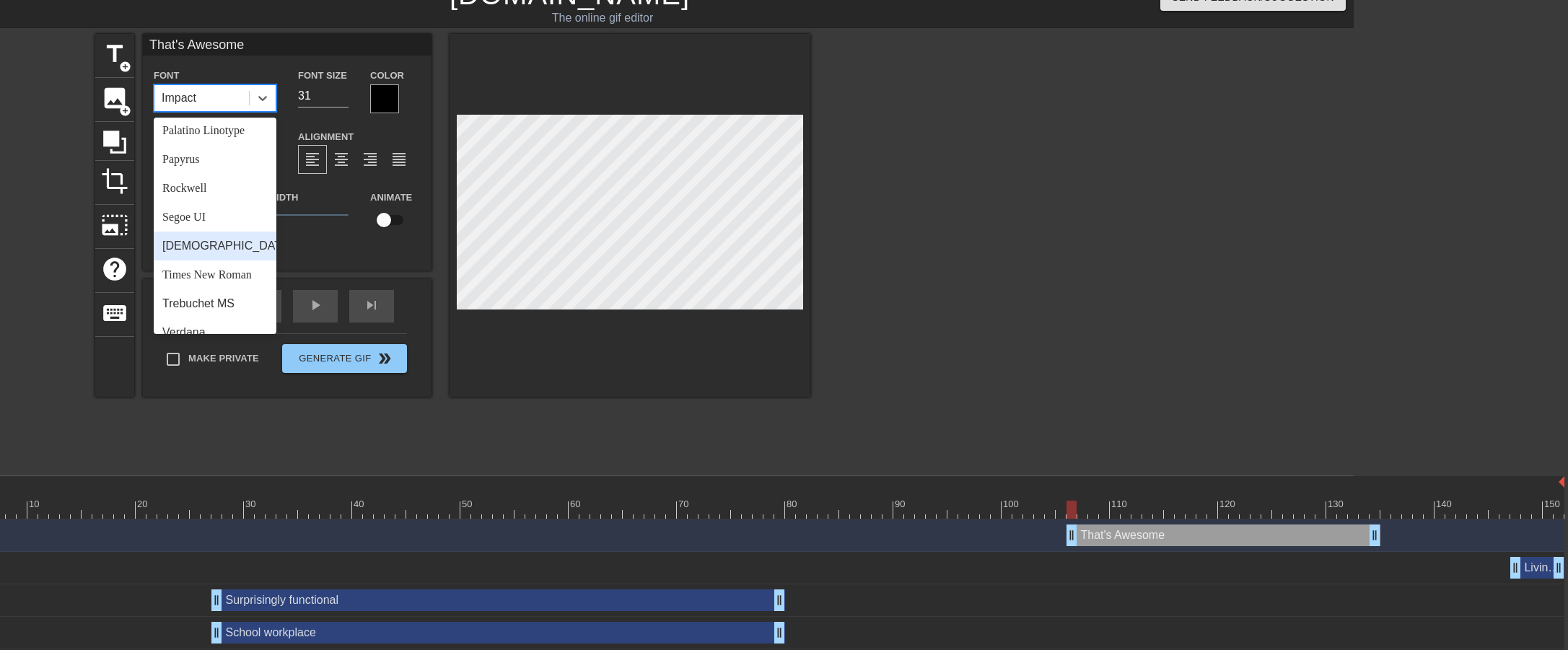 scroll, scrollTop: 517, scrollLeft: 0, axis: vertical 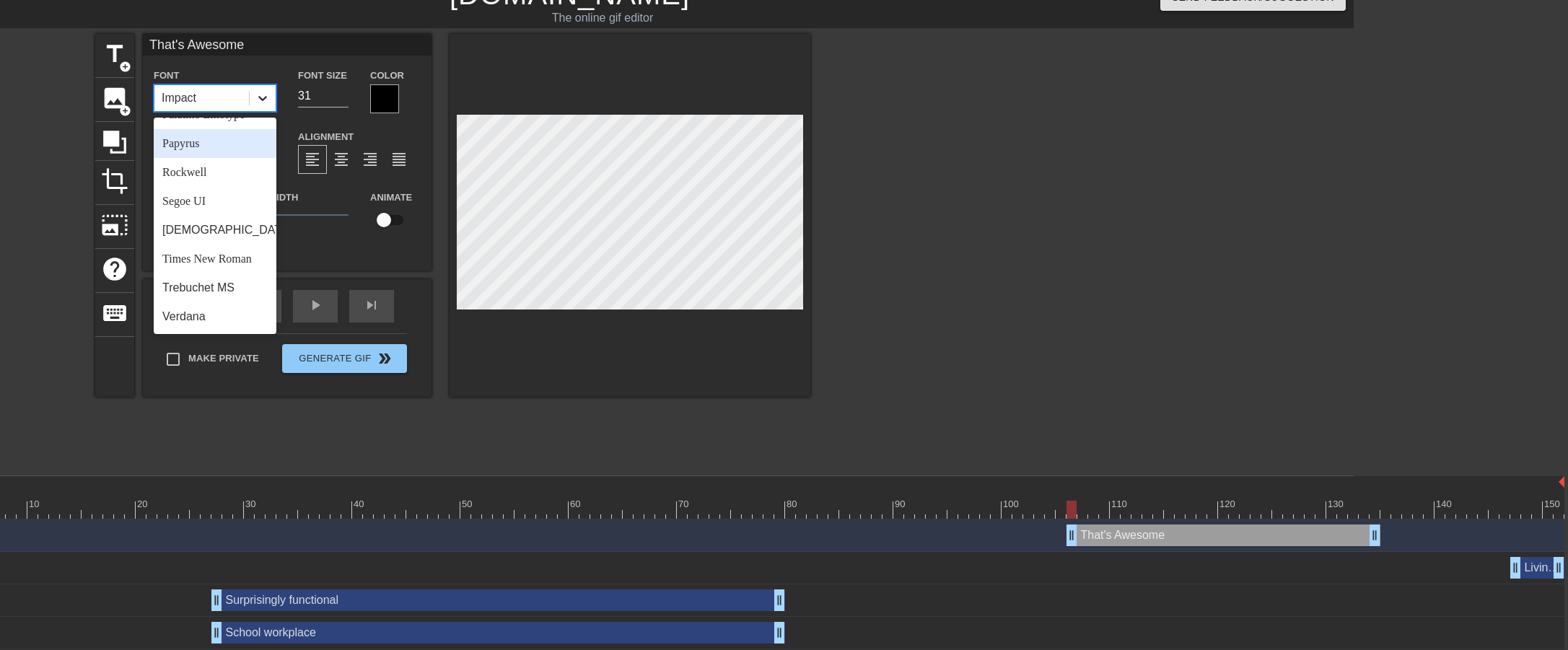 click 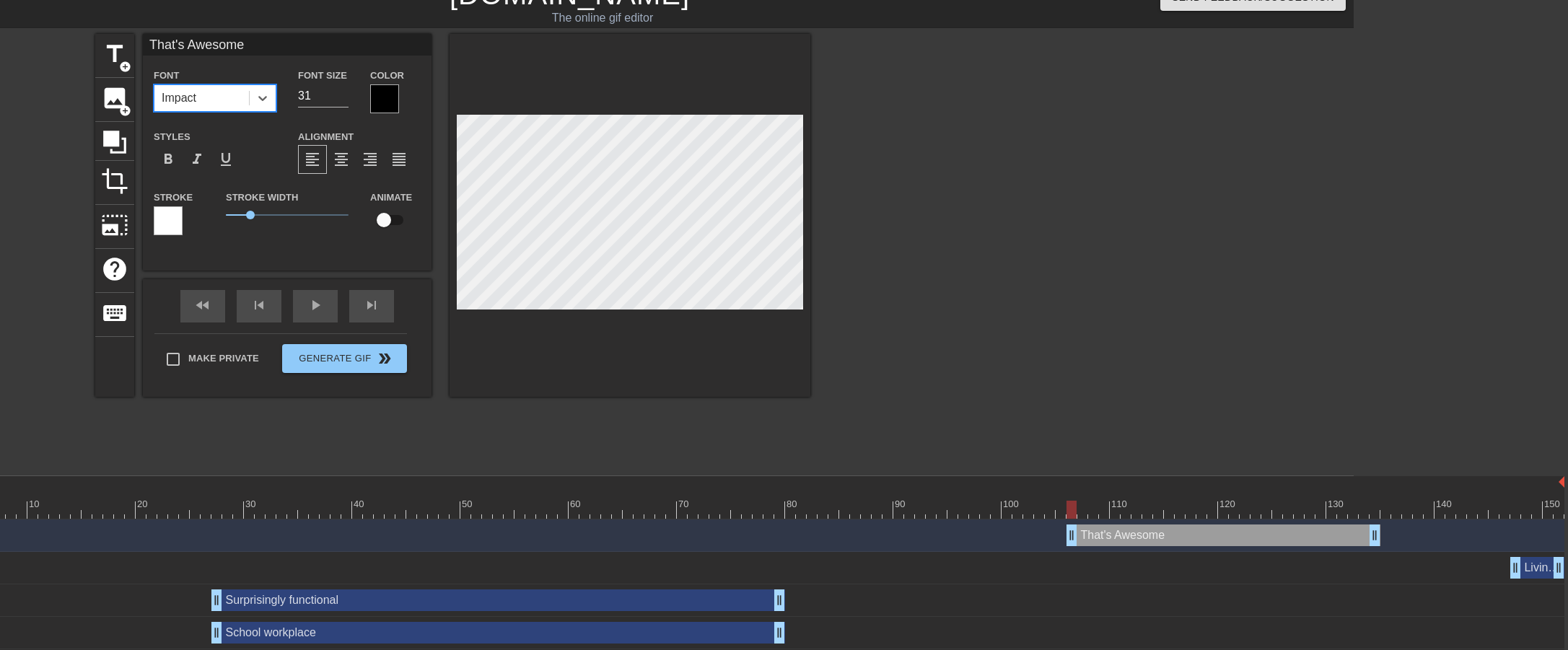 click at bounding box center (385, 99) 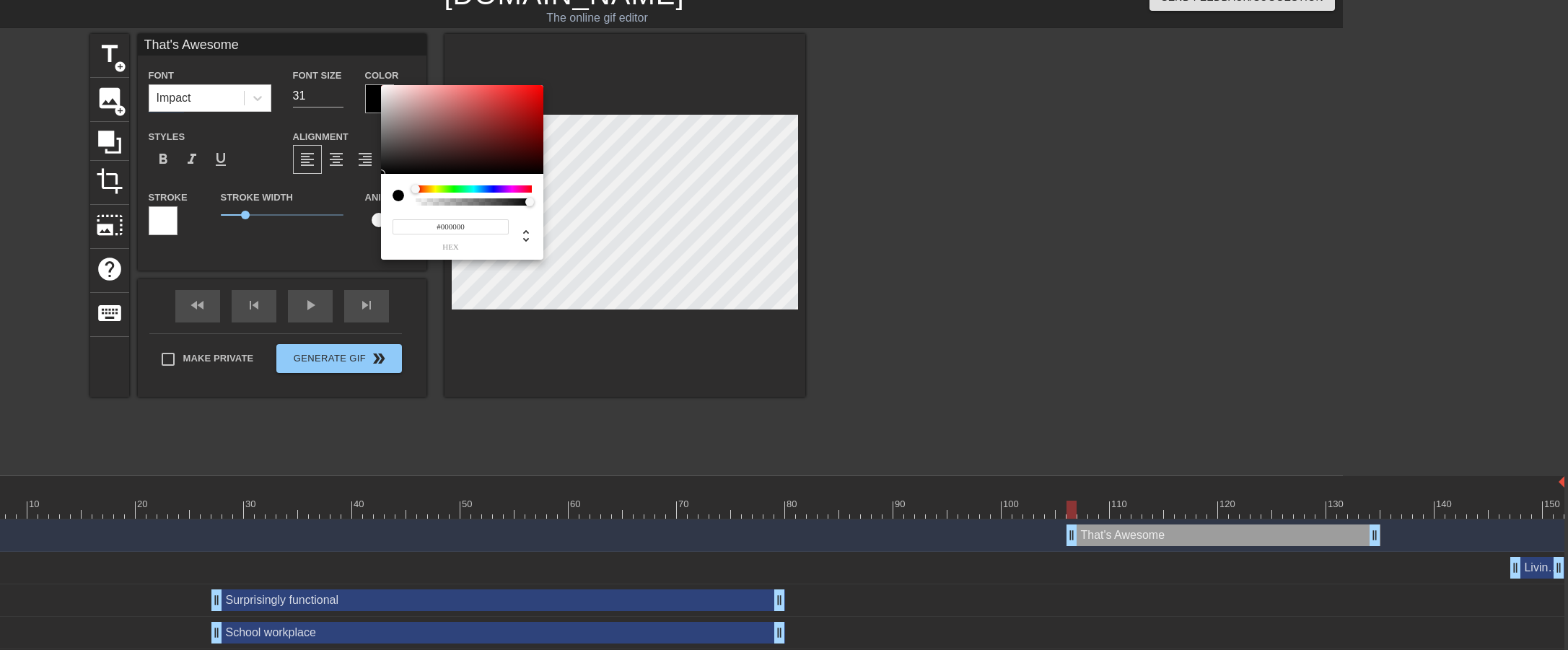 scroll, scrollTop: 23, scrollLeft: 203, axis: both 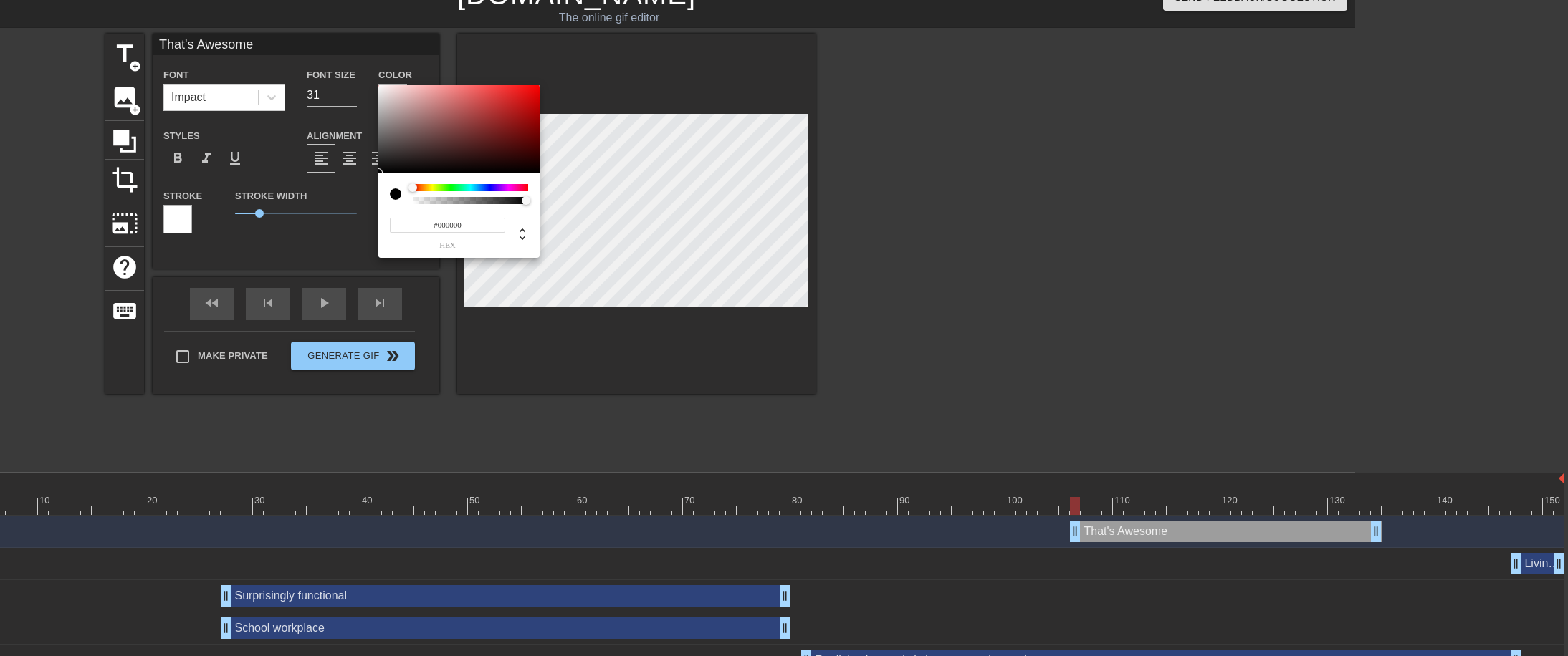 click at bounding box center [470, 188] 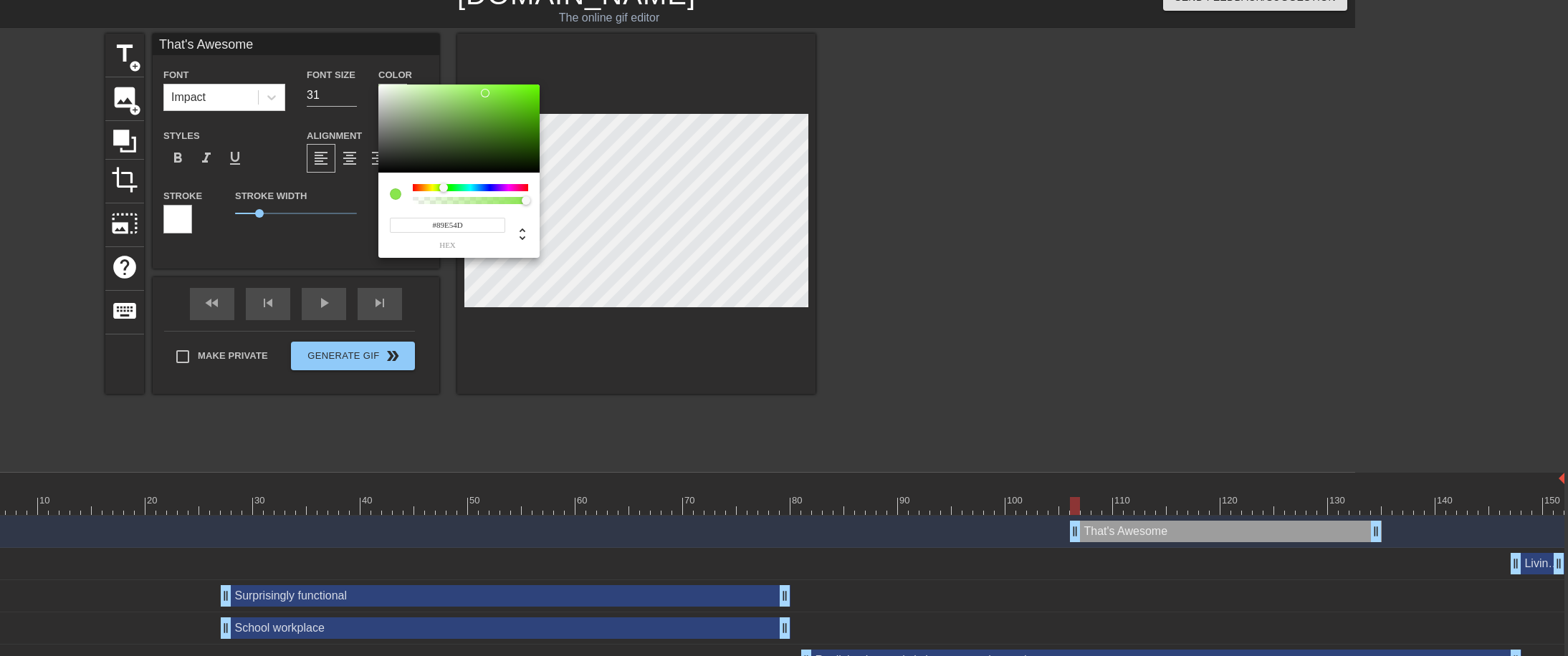 drag, startPoint x: 464, startPoint y: 110, endPoint x: 485, endPoint y: 93, distance: 27.01851 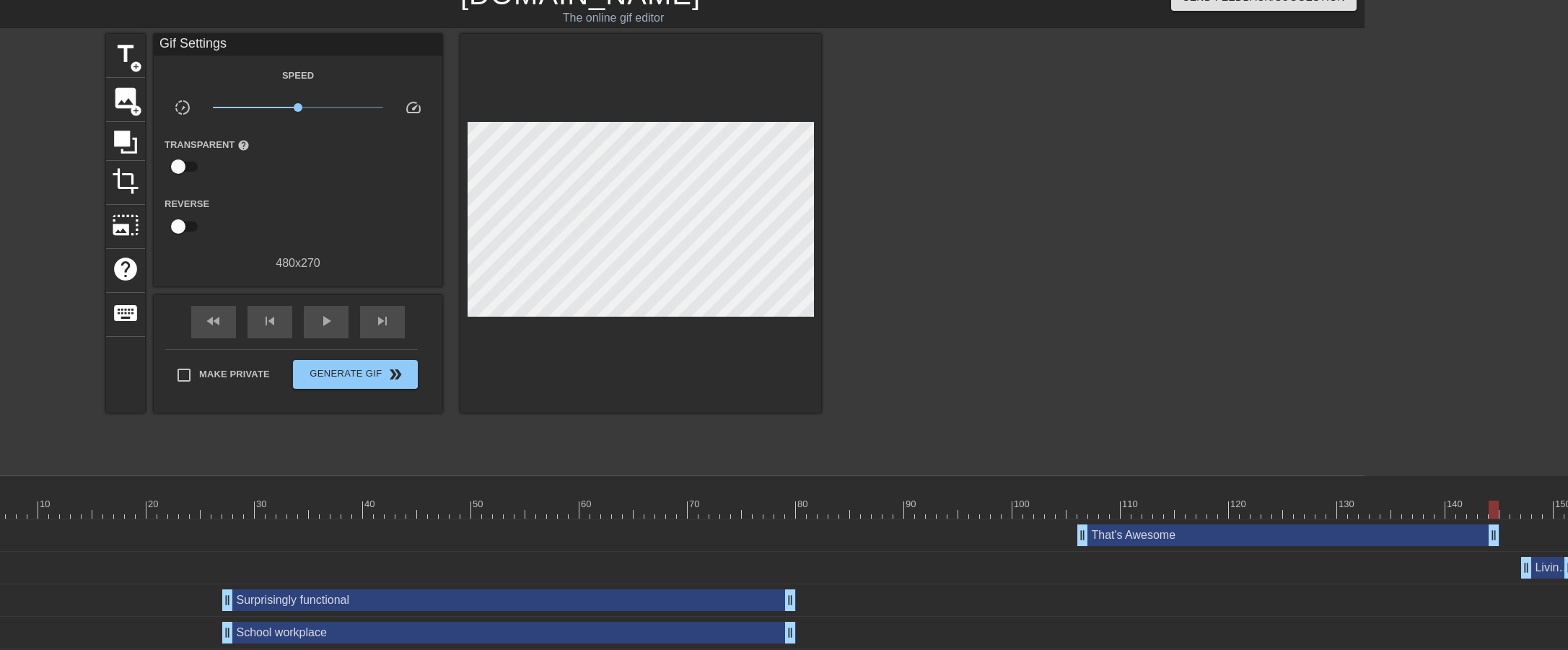 drag, startPoint x: 1387, startPoint y: 538, endPoint x: 1496, endPoint y: 537, distance: 109.00459 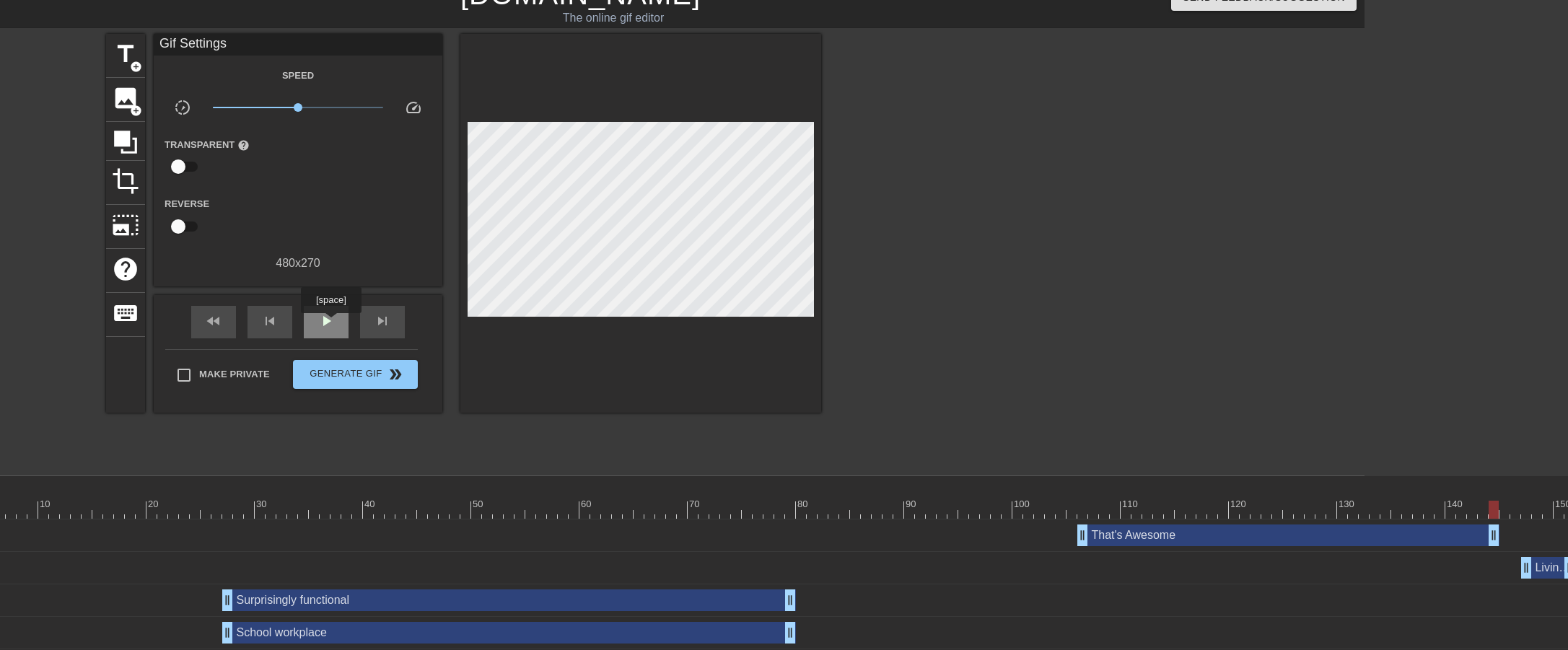 click on "play_arrow" at bounding box center [326, 321] 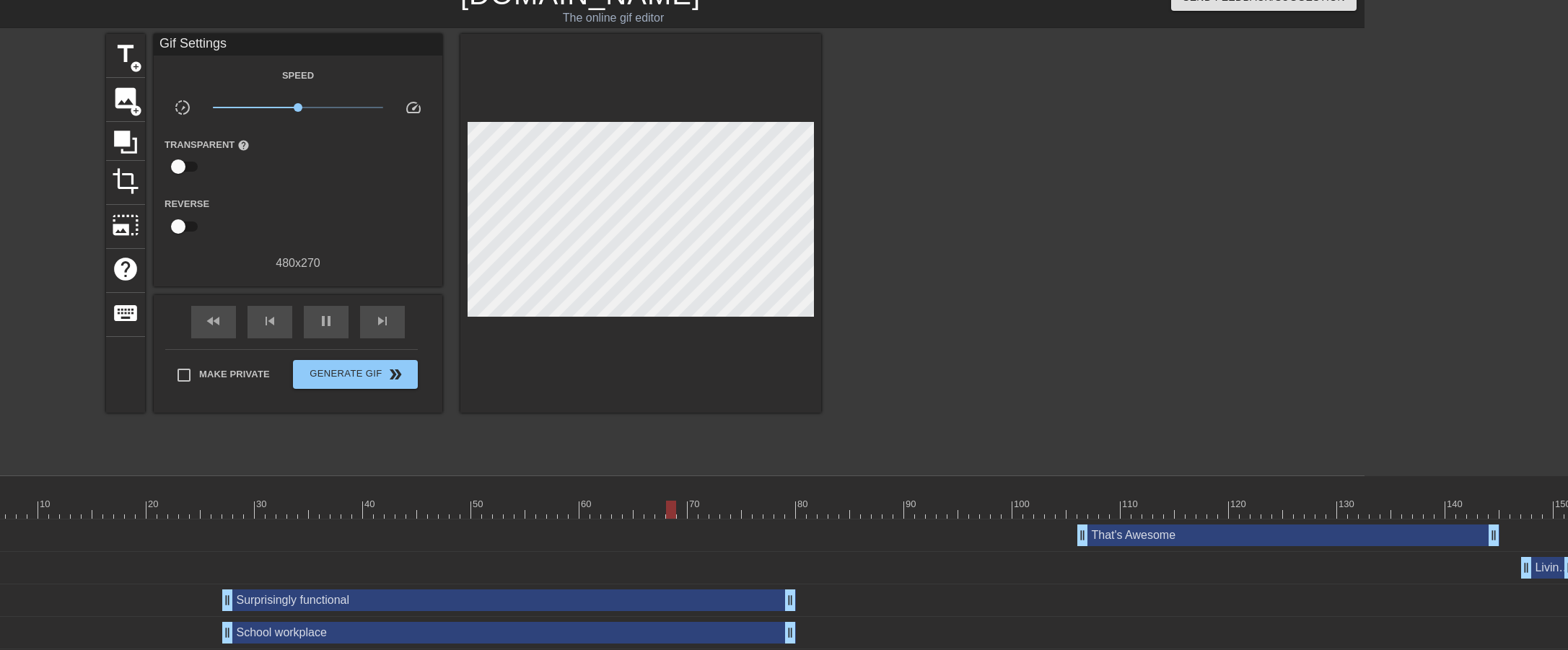 click on "That's Awesome drag_handle drag_handle" at bounding box center [1288, 535] 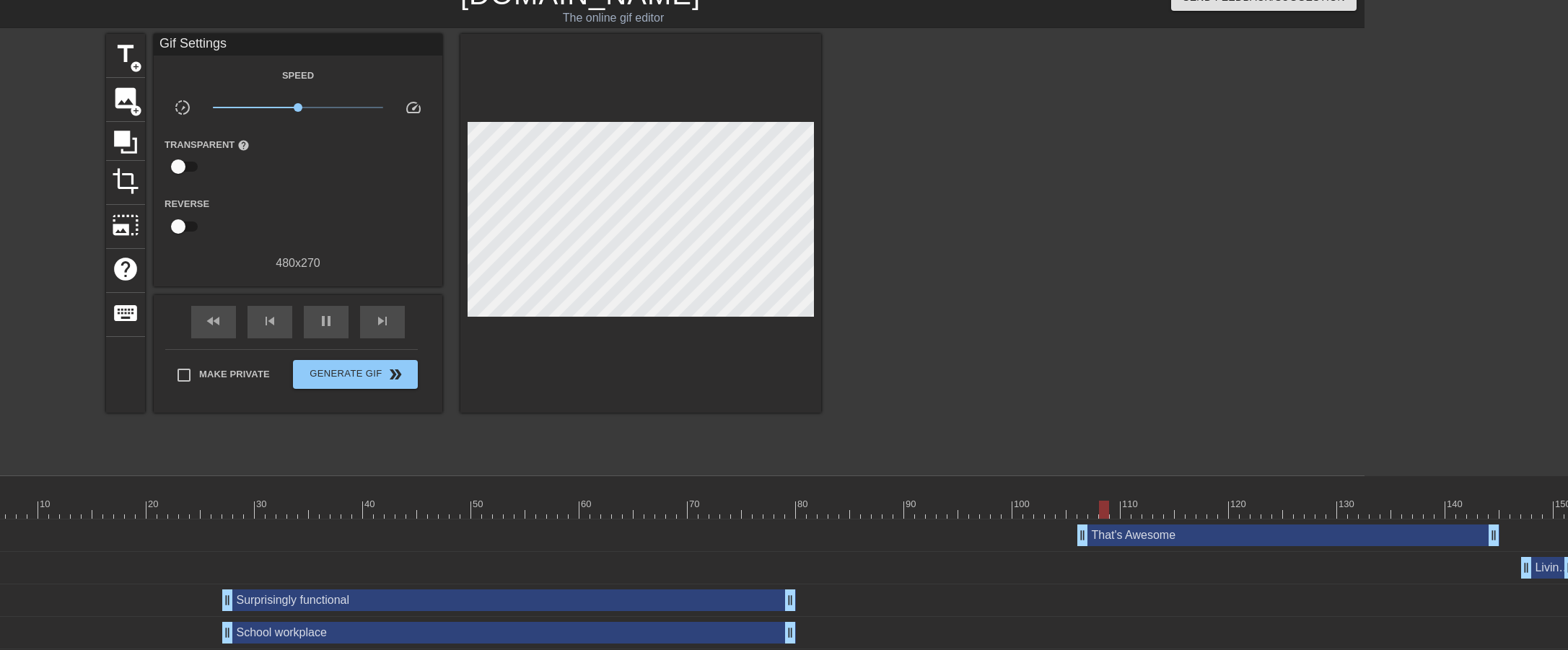 click on "Gif Settings Speed slow_motion_video x1.00 speed Transparent help Reverse 480  x  270 fast_rewind skip_previous pause skip_next Make Private Generate Gif double_arrow" at bounding box center [298, 223] 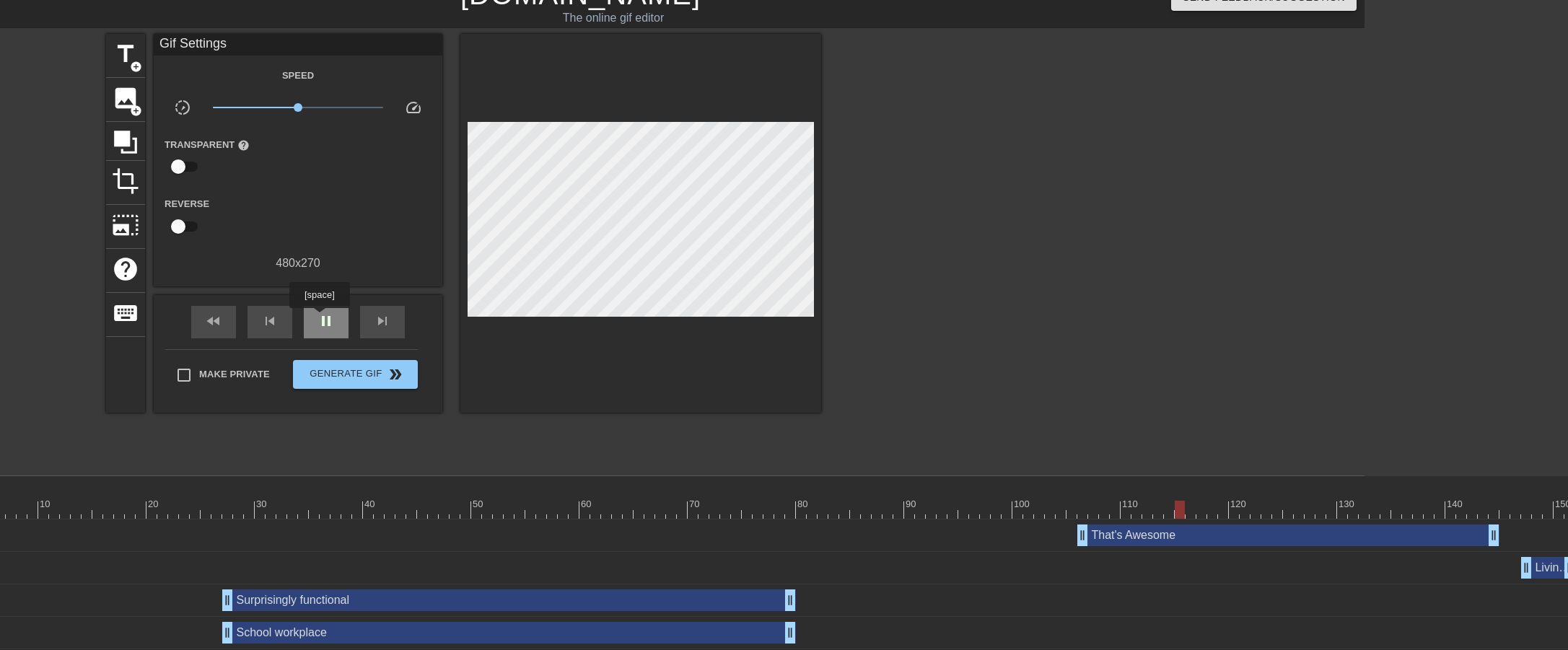click on "pause" at bounding box center [326, 321] 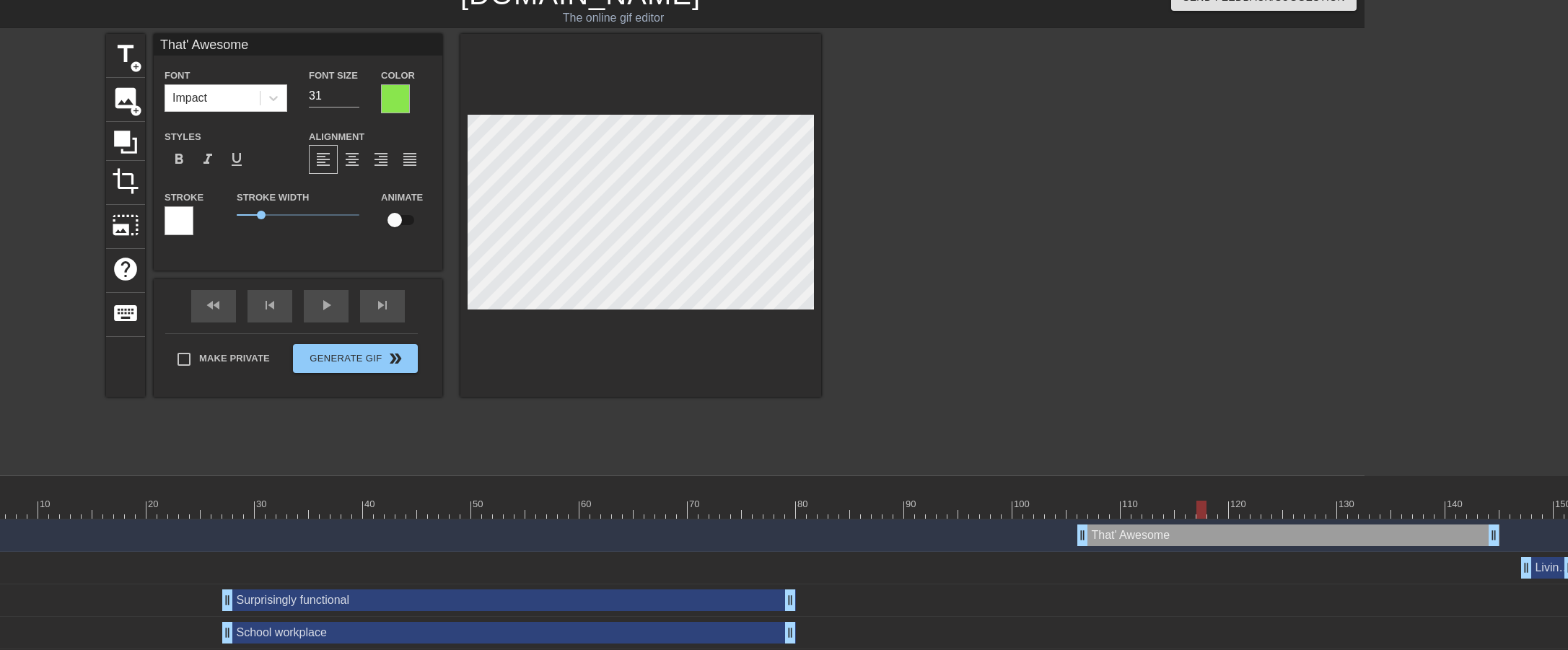 scroll, scrollTop: 2, scrollLeft: 4, axis: both 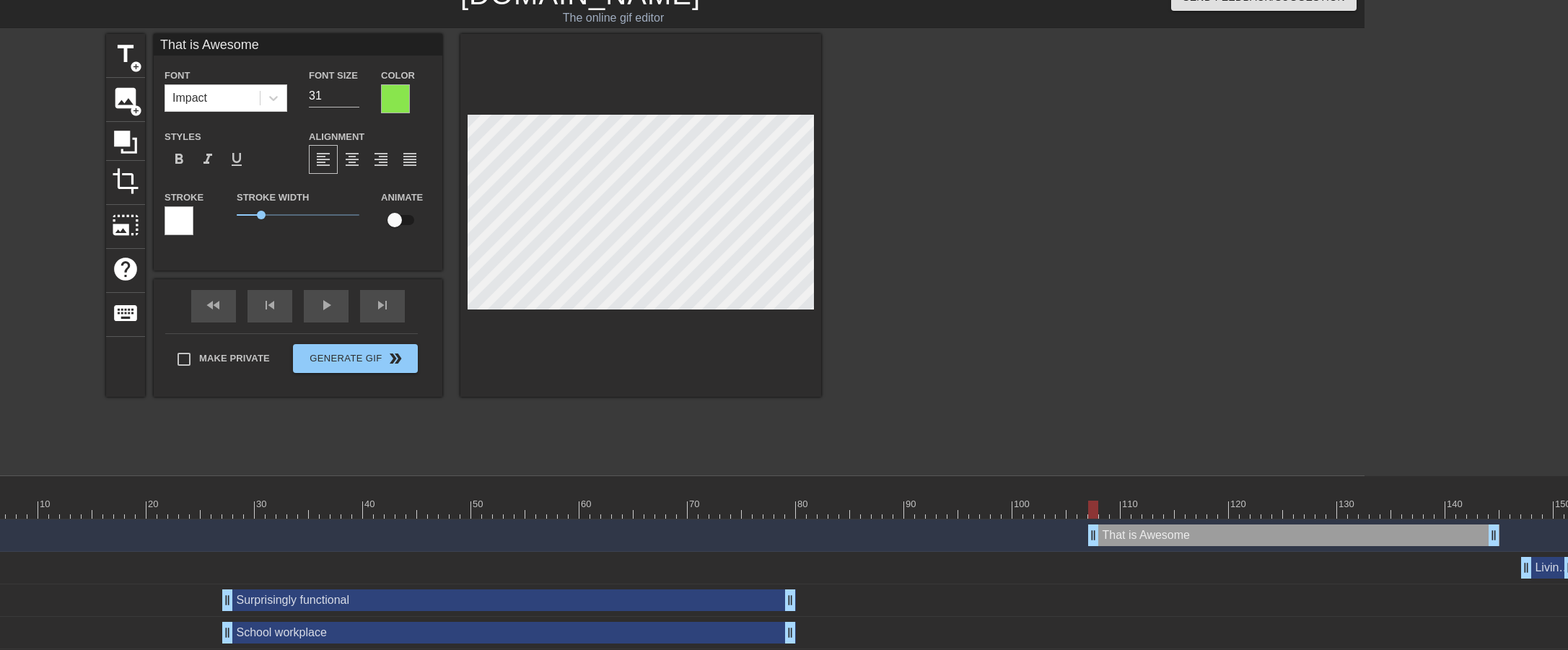 drag, startPoint x: 1082, startPoint y: 535, endPoint x: 1090, endPoint y: 550, distance: 17 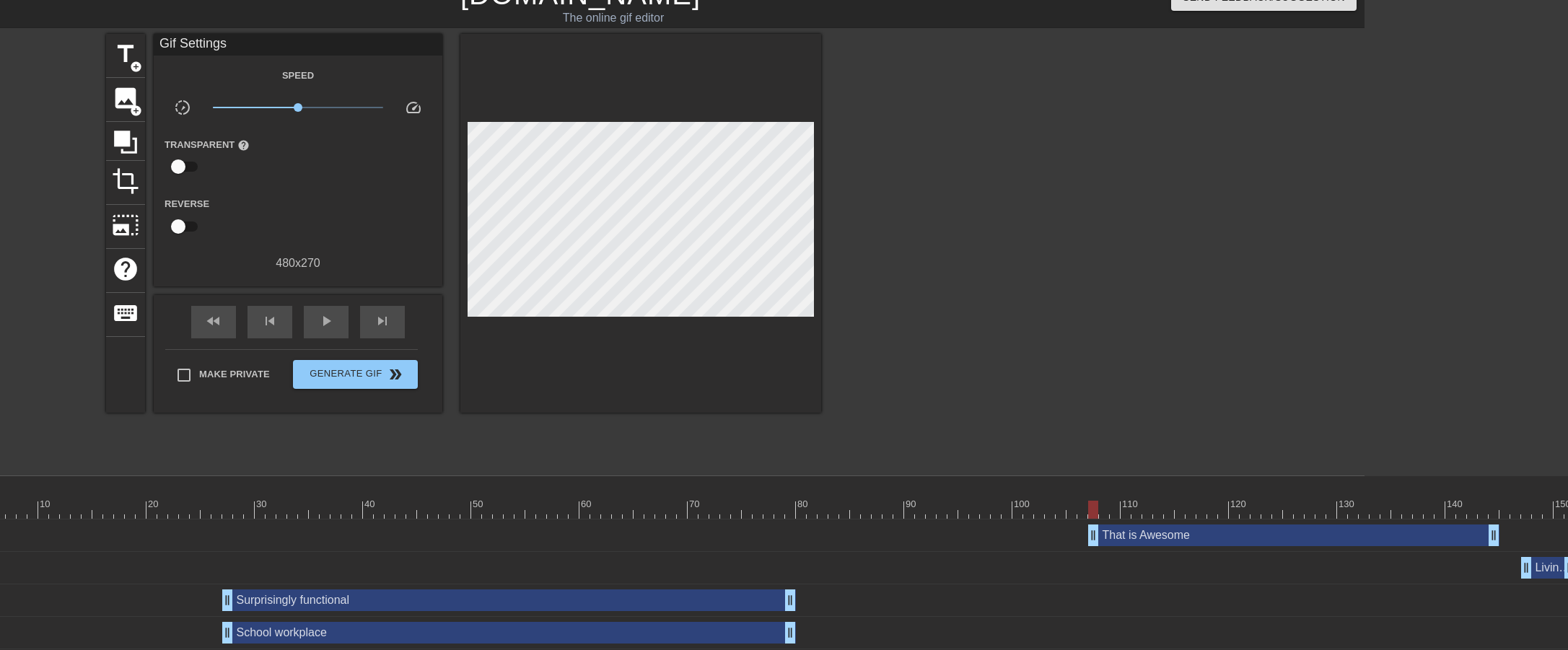 drag, startPoint x: 352, startPoint y: 307, endPoint x: 343, endPoint y: 304, distance: 9.486833 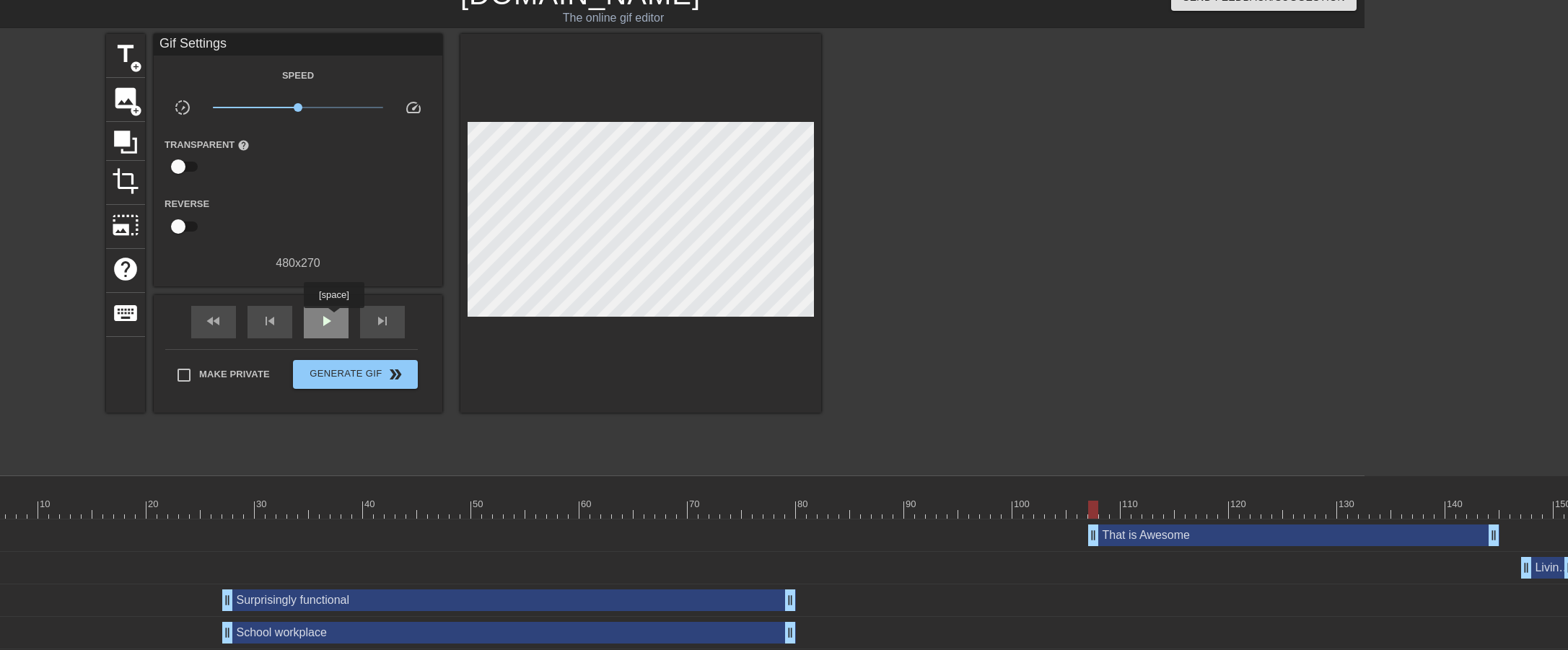 click on "play_arrow" at bounding box center [326, 322] 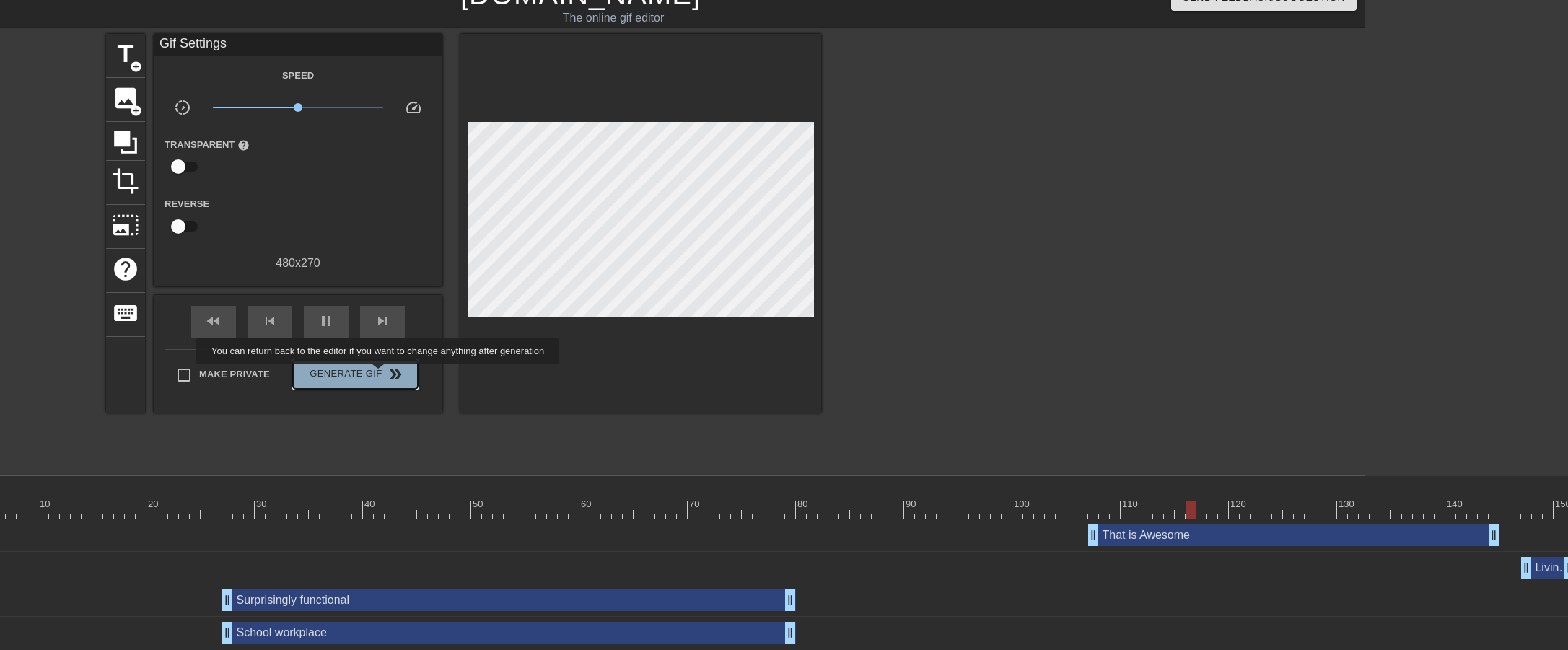 click on "double_arrow" at bounding box center [395, 374] 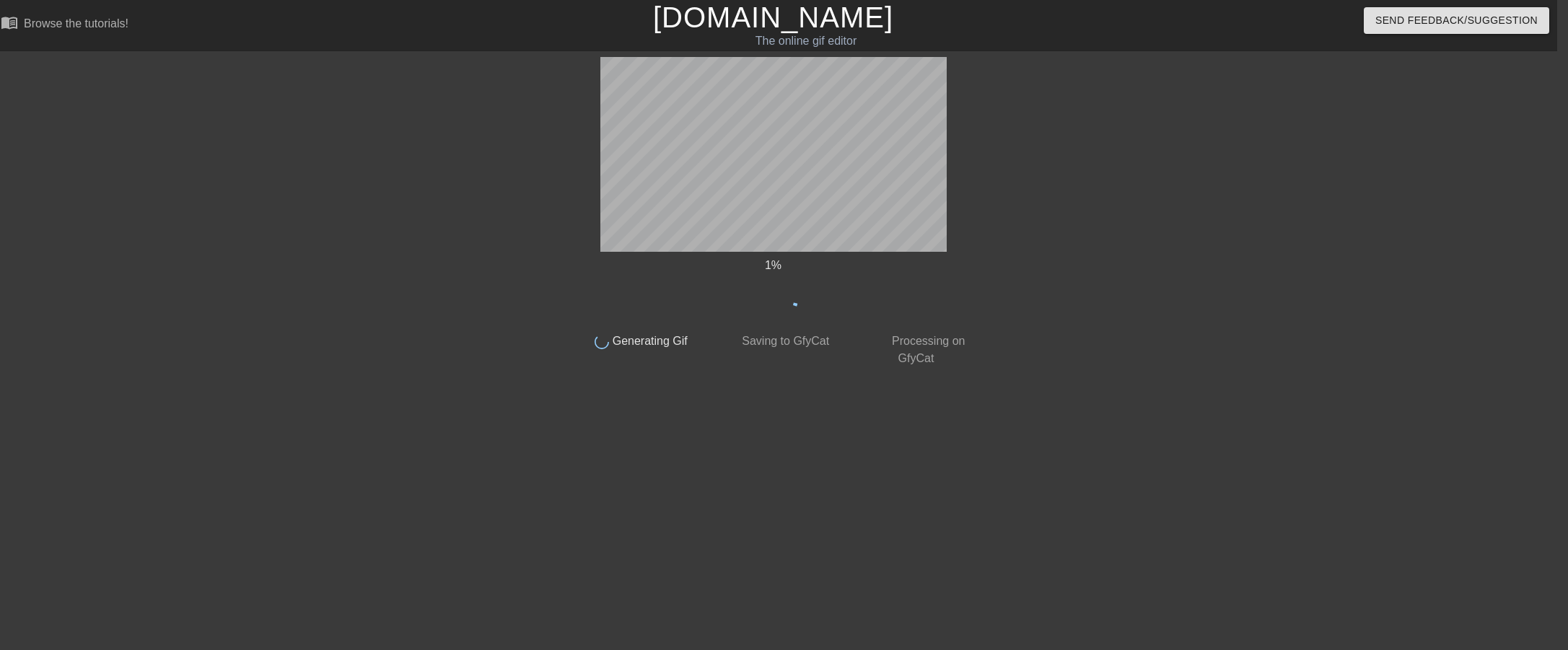 scroll, scrollTop: 0, scrollLeft: 11, axis: horizontal 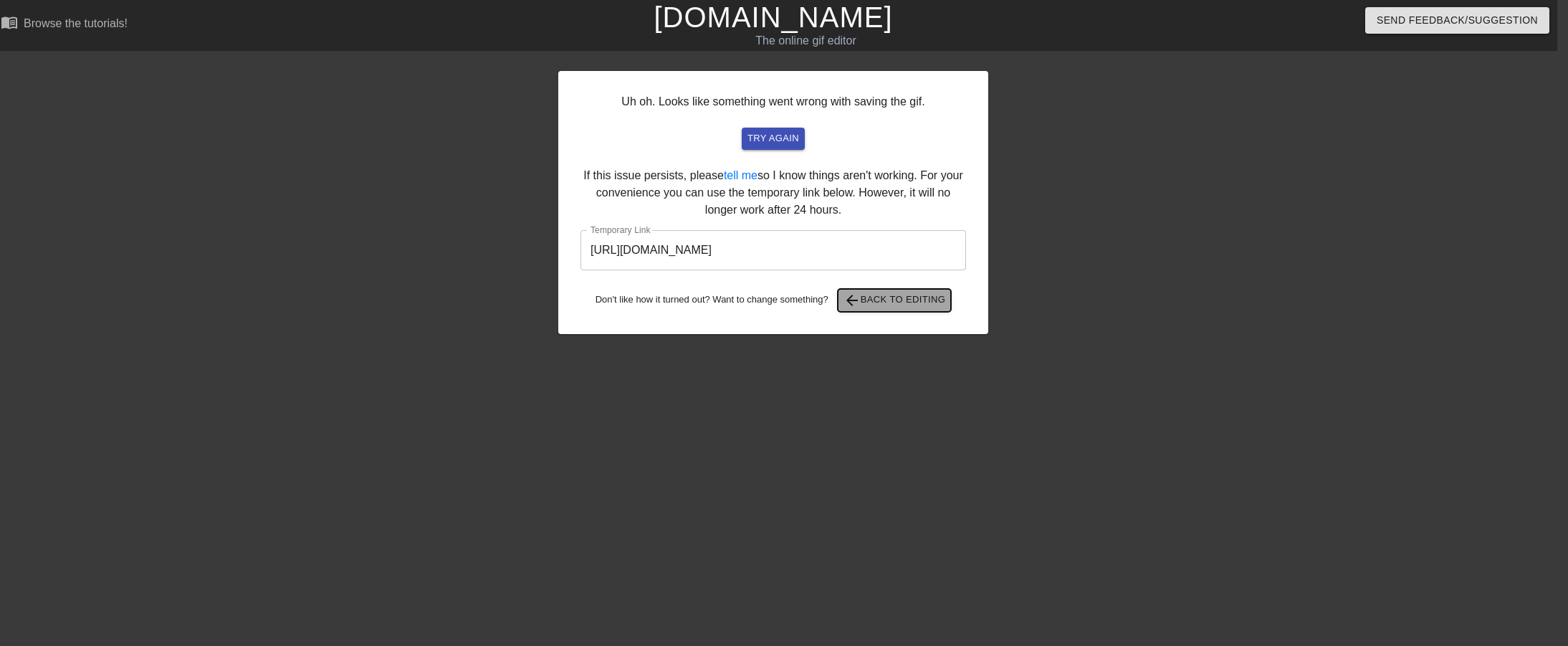 click on "arrow_back Back to Editing" at bounding box center [894, 300] 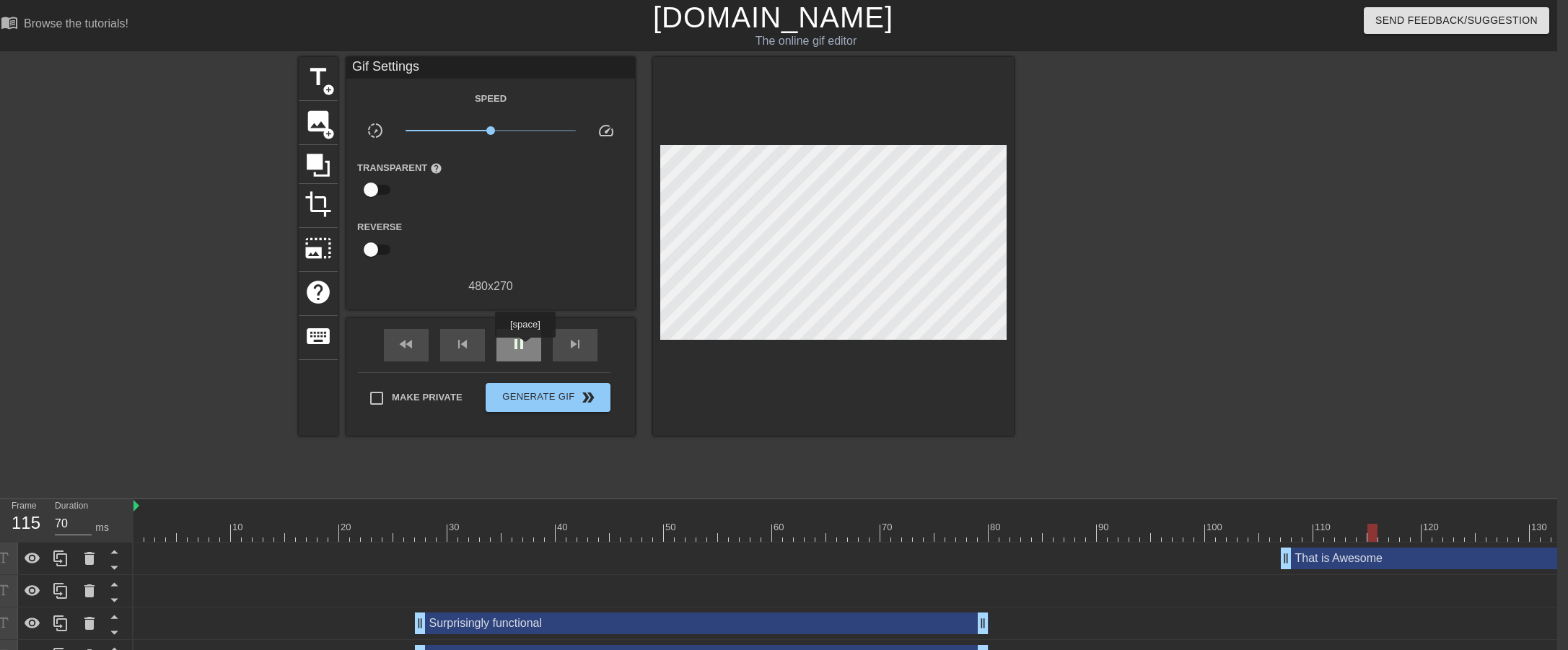 click on "pause" at bounding box center (519, 344) 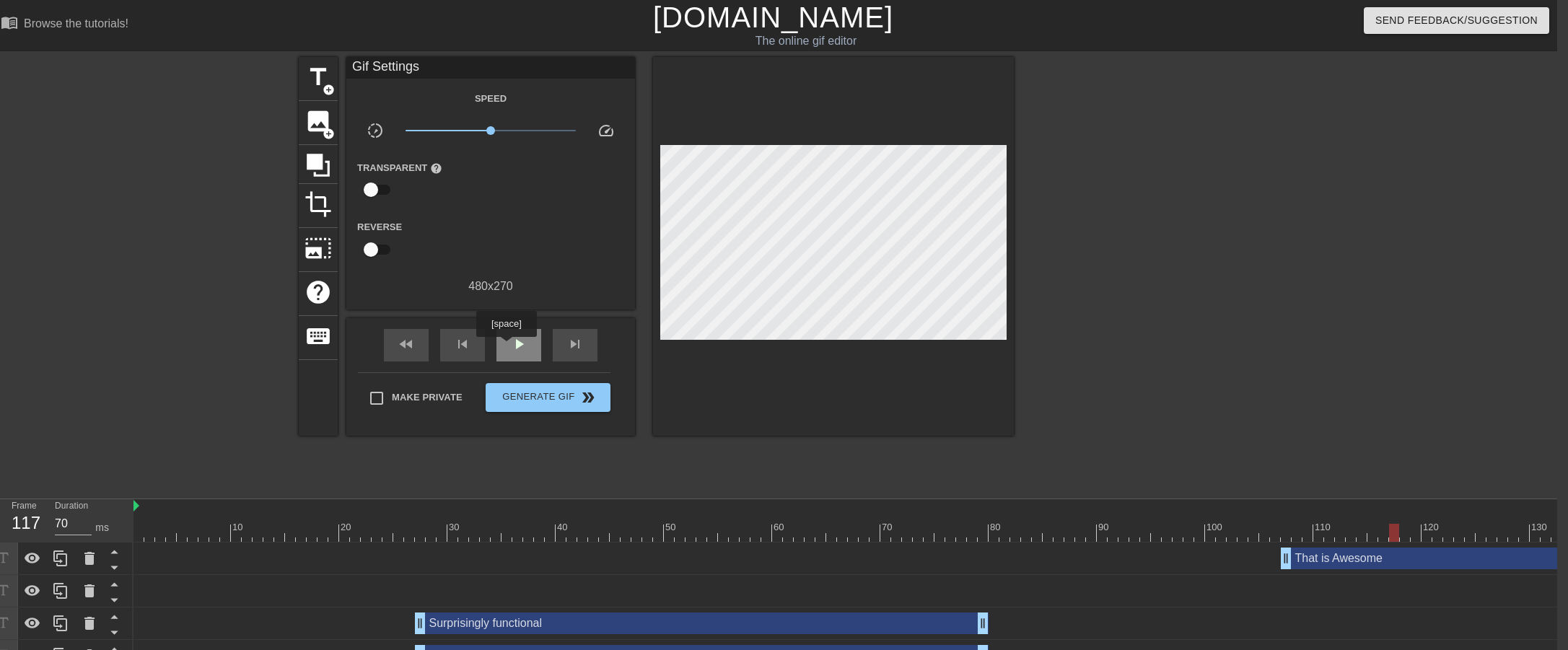 click on "play_arrow" at bounding box center [519, 345] 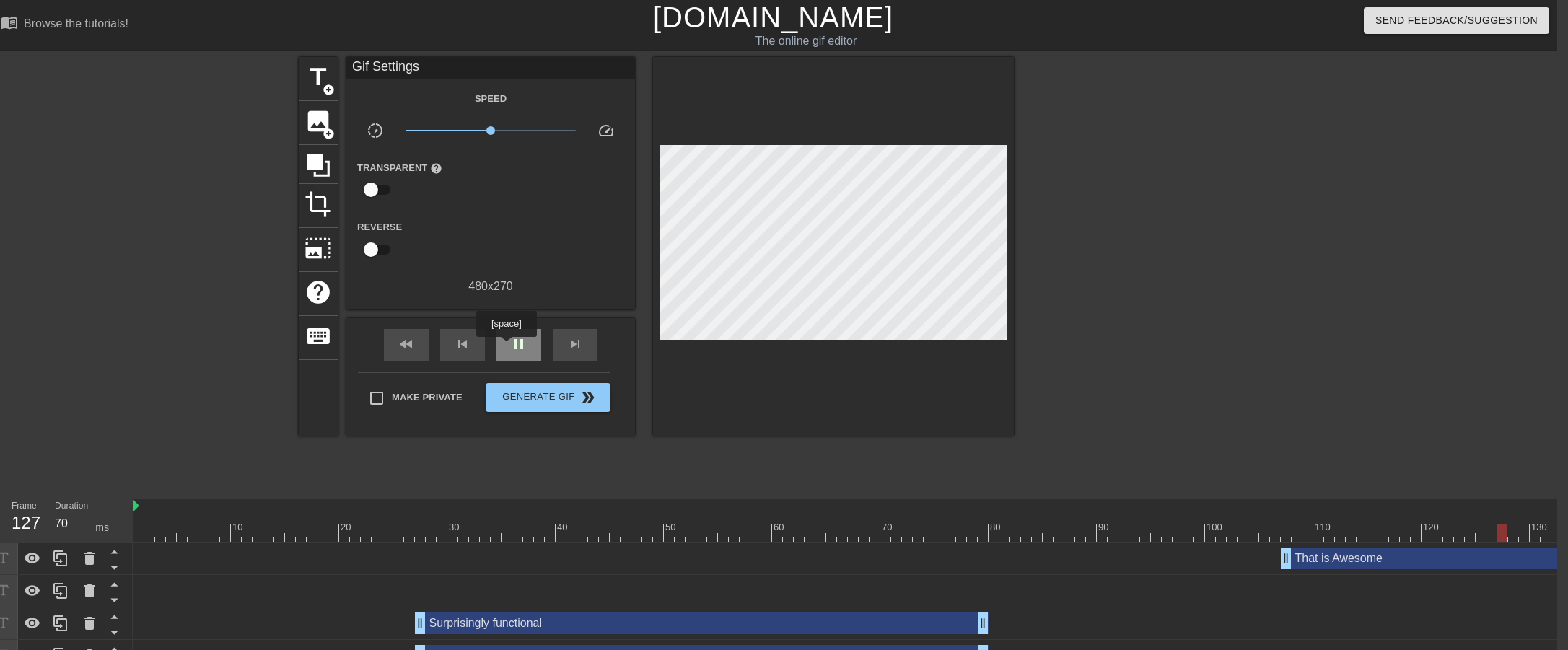 click on "pause" at bounding box center [519, 345] 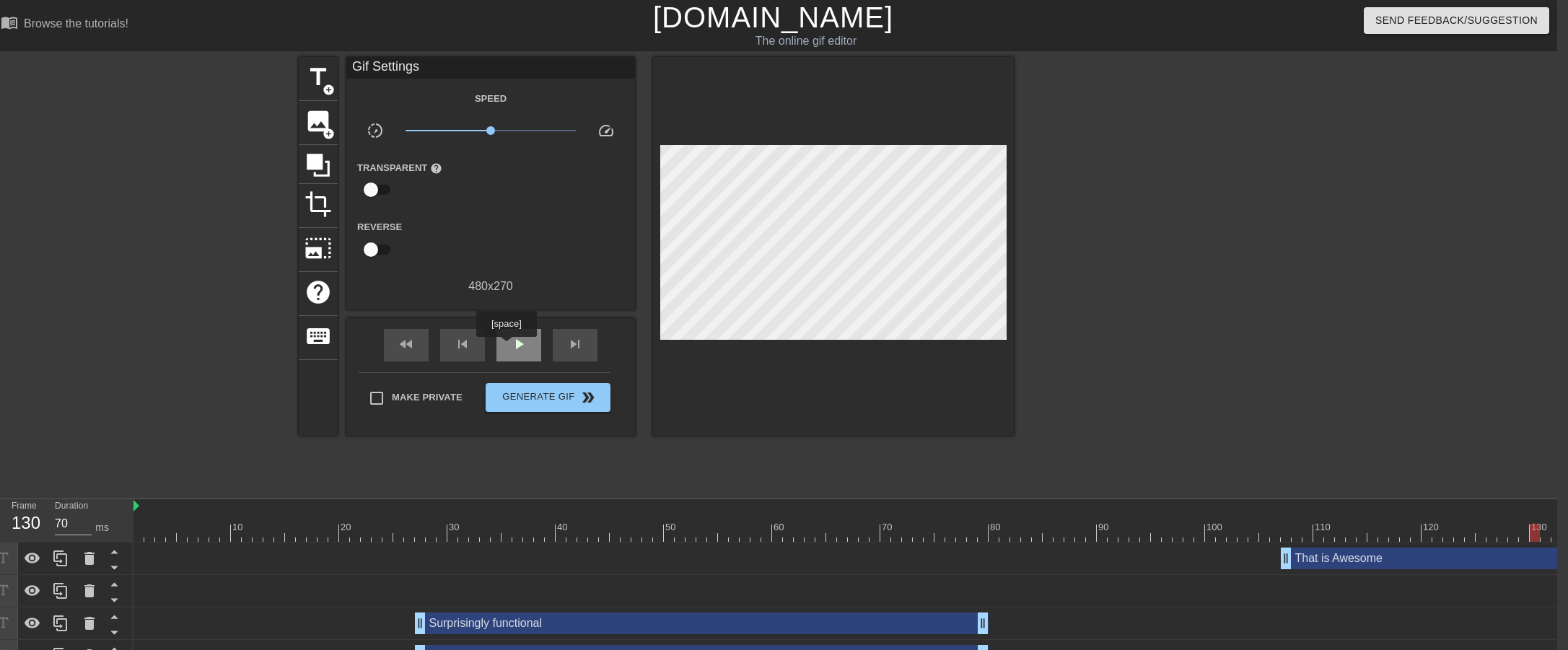 click on "play_arrow" at bounding box center [519, 345] 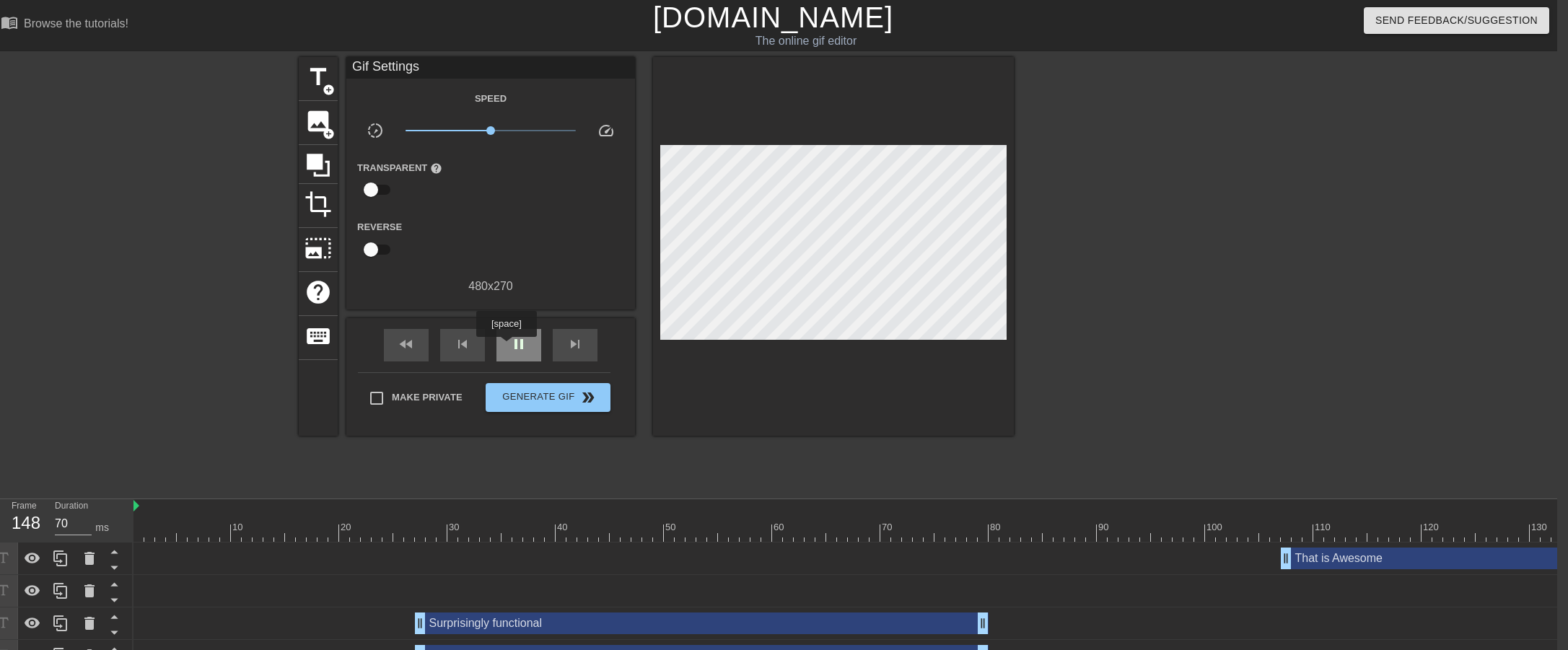 click on "pause" at bounding box center [519, 345] 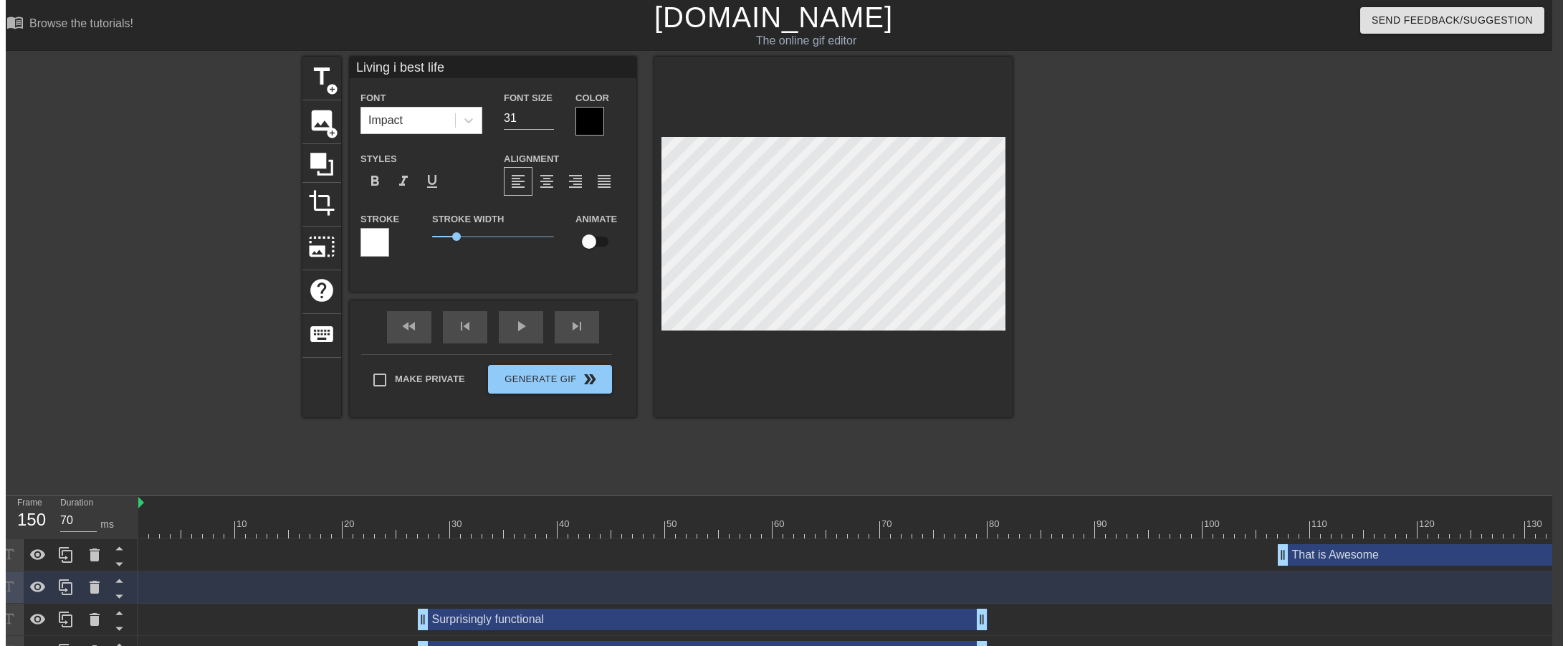 scroll, scrollTop: 2, scrollLeft: 4, axis: both 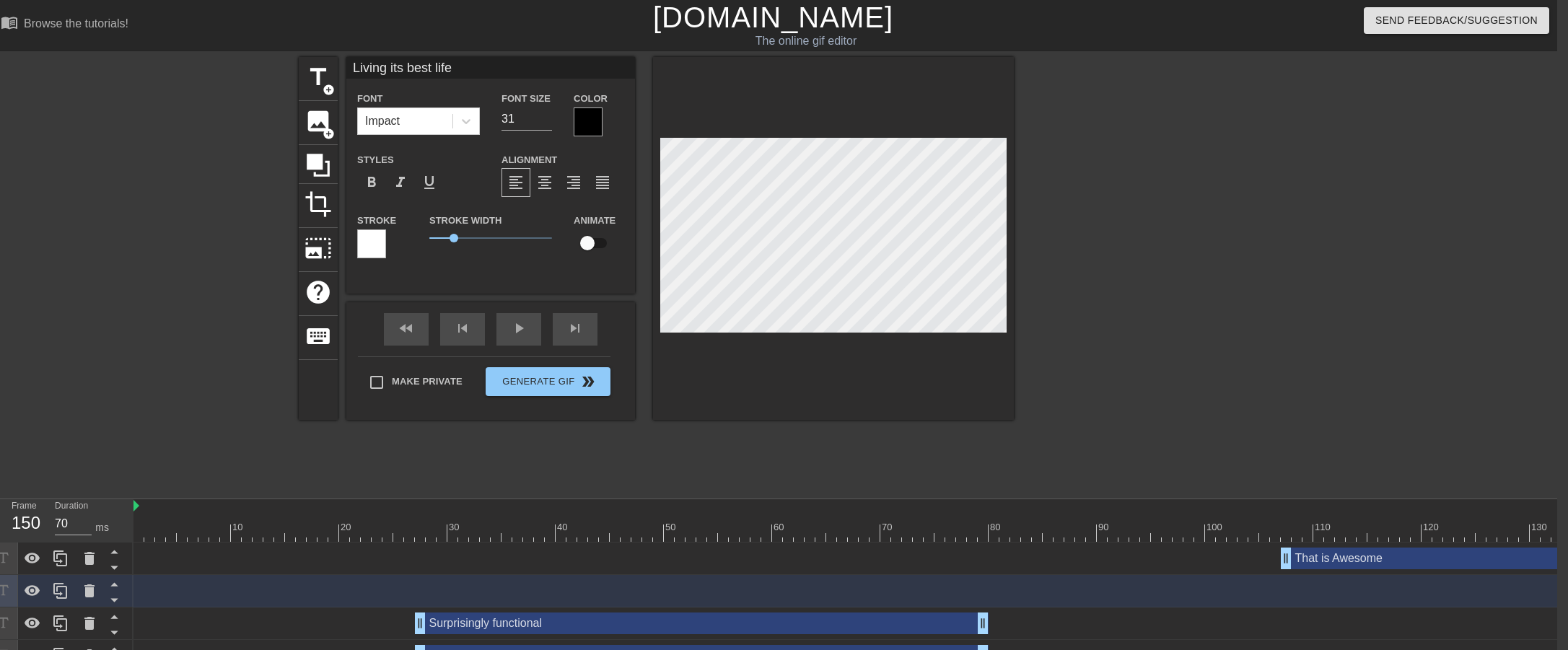 click at bounding box center [1139, 273] 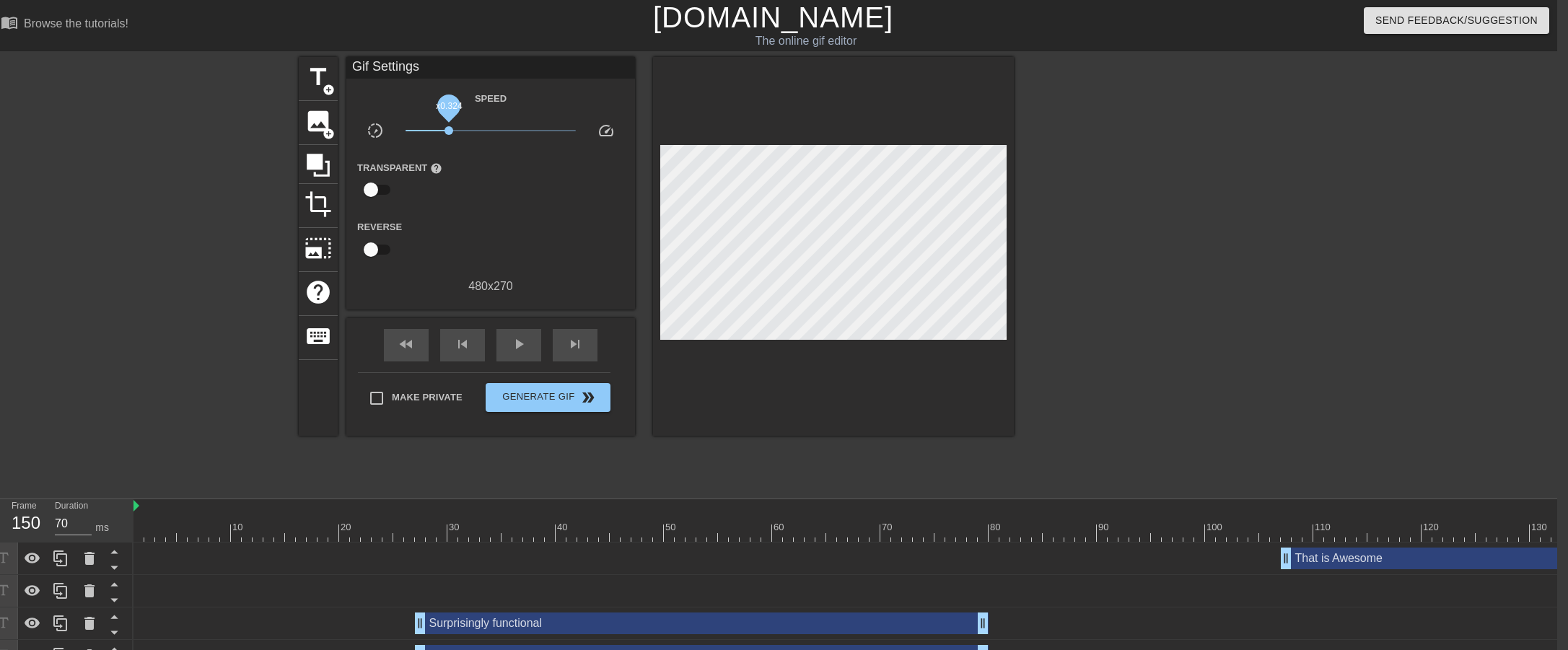 drag, startPoint x: 493, startPoint y: 133, endPoint x: 450, endPoint y: 139, distance: 43.4166 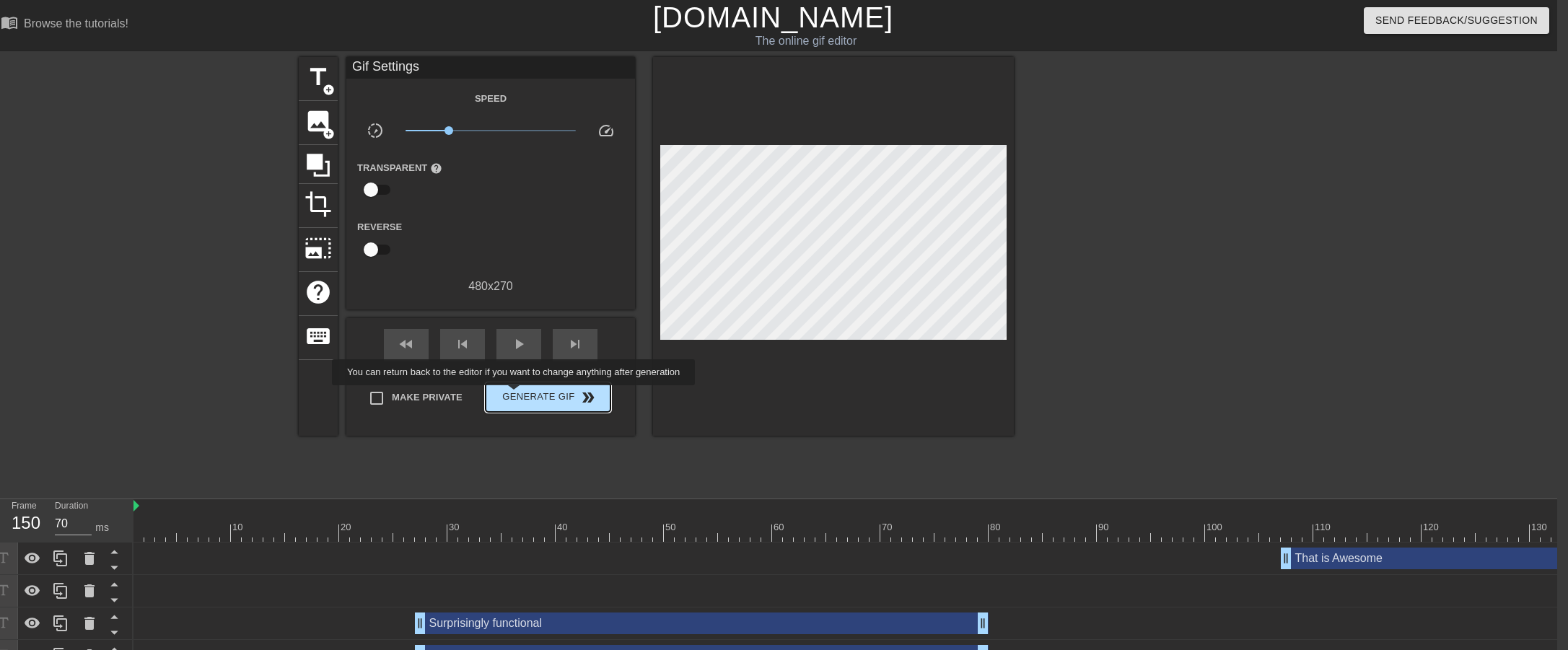 click on "Generate Gif double_arrow" at bounding box center [548, 398] 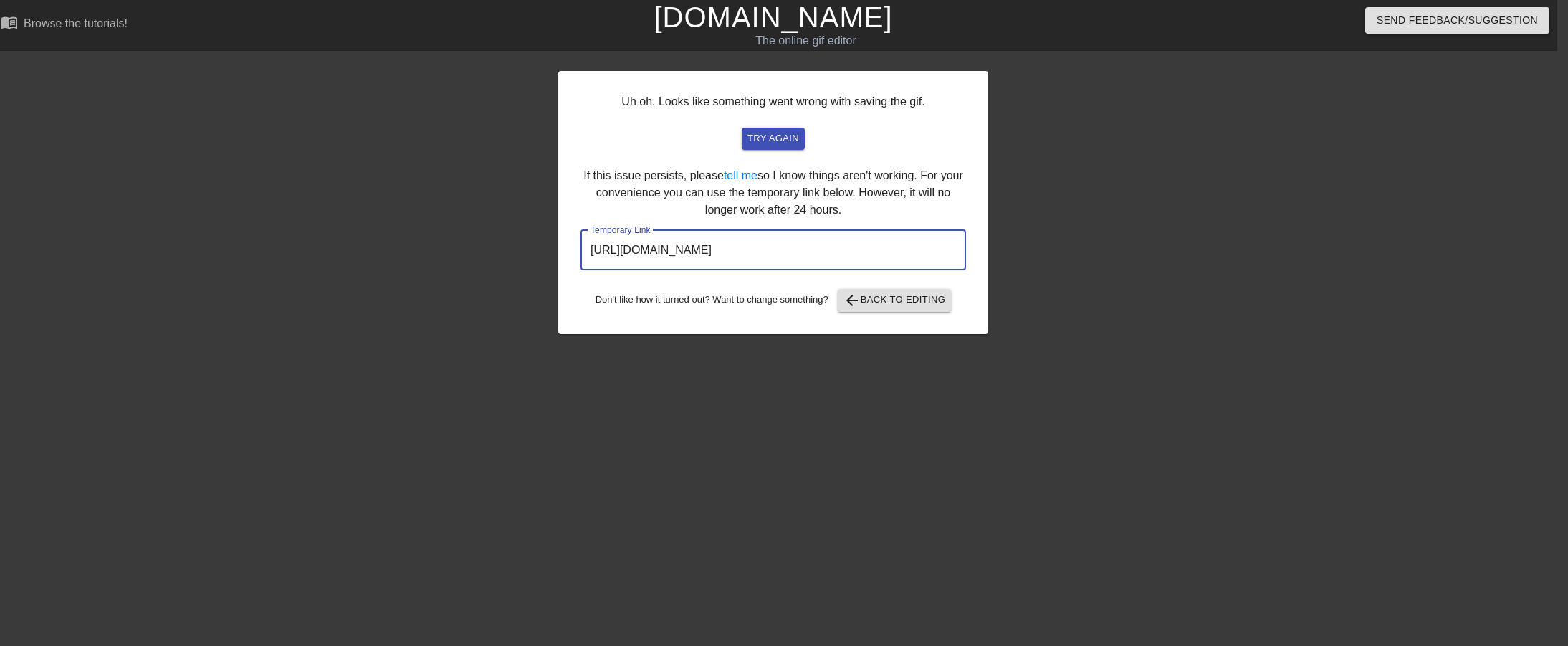 drag, startPoint x: 899, startPoint y: 250, endPoint x: 594, endPoint y: 250, distance: 305 